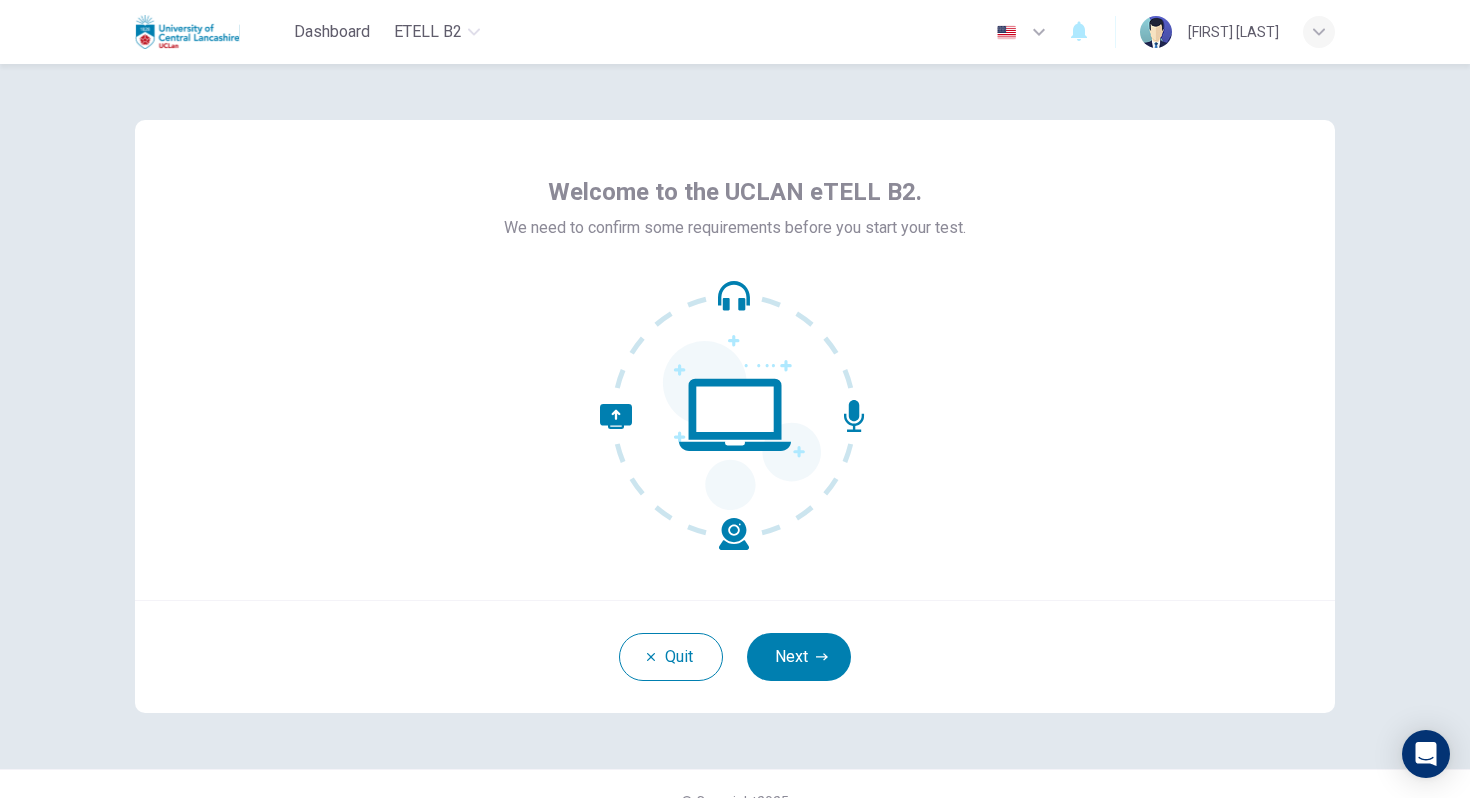 scroll, scrollTop: 0, scrollLeft: 0, axis: both 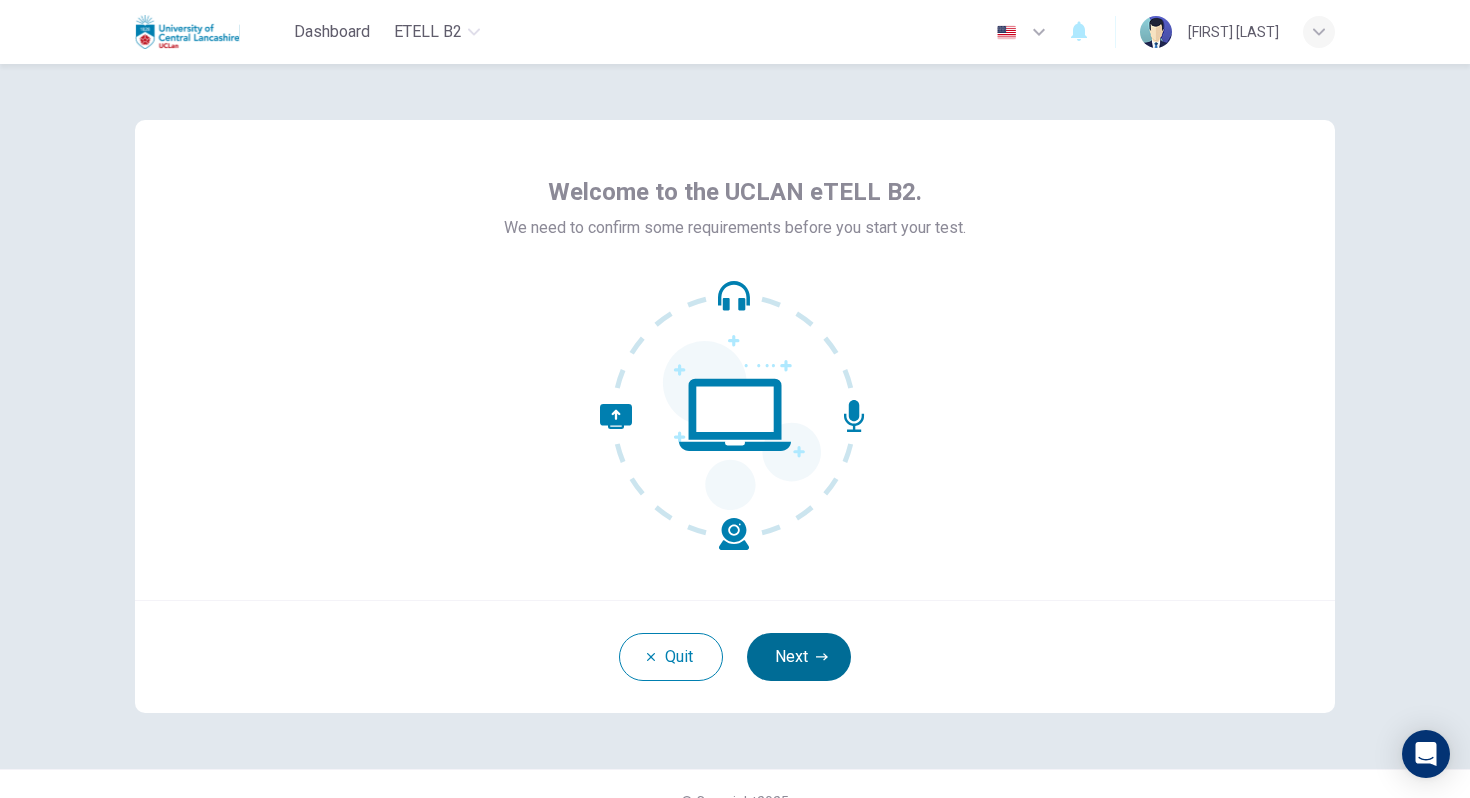 click on "Next" at bounding box center [799, 657] 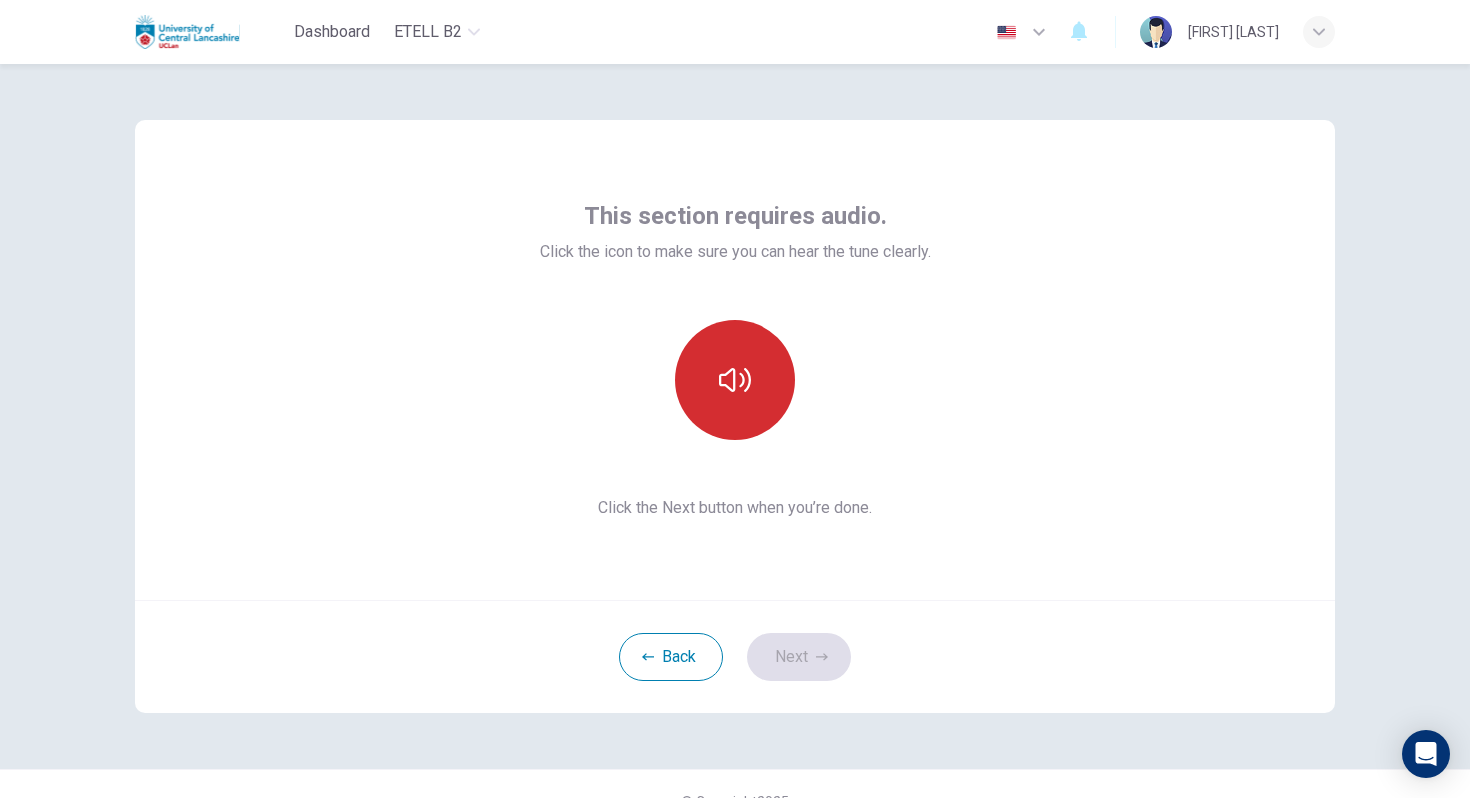 click 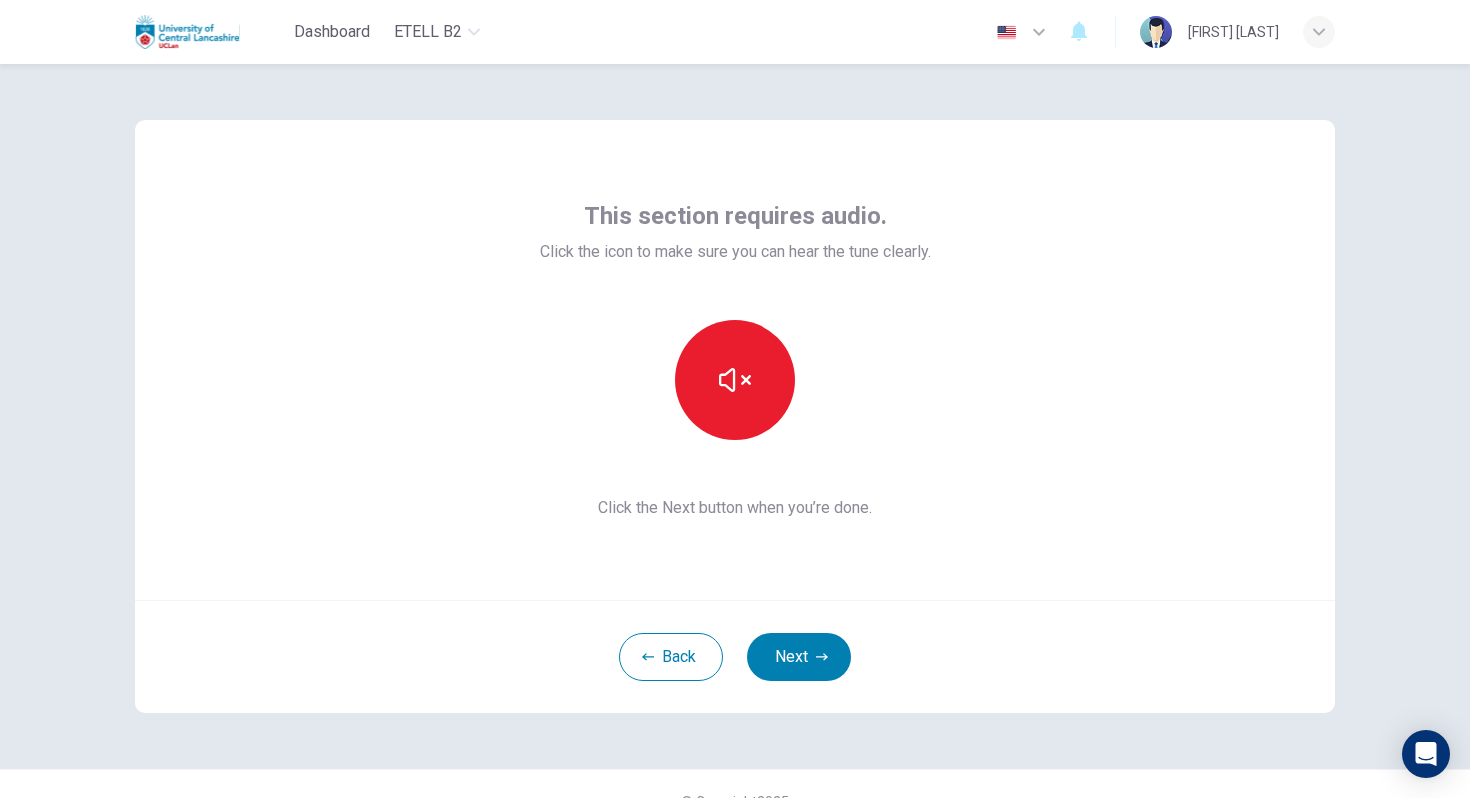 click on "Next" at bounding box center [799, 657] 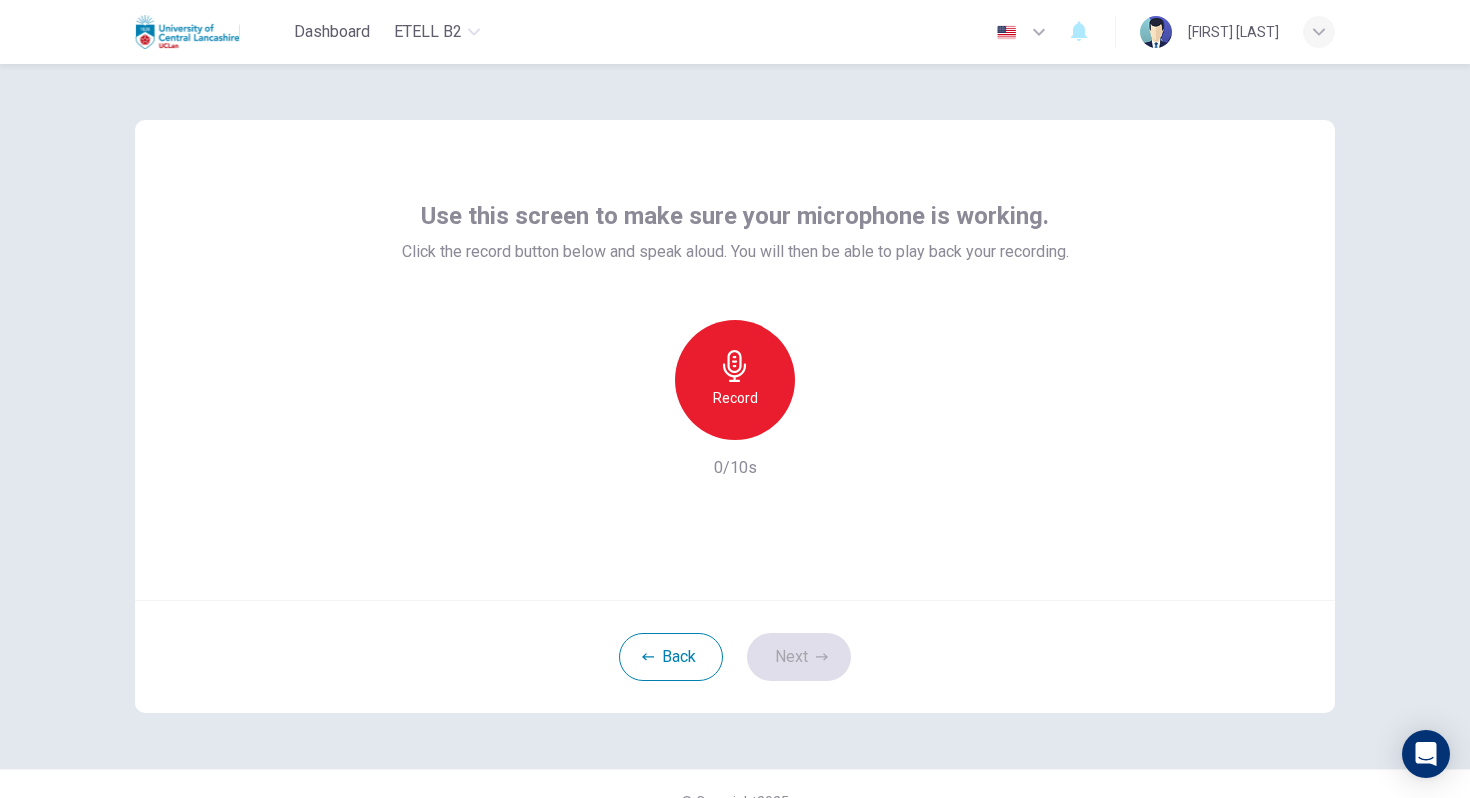 click on "Record" at bounding box center (735, 380) 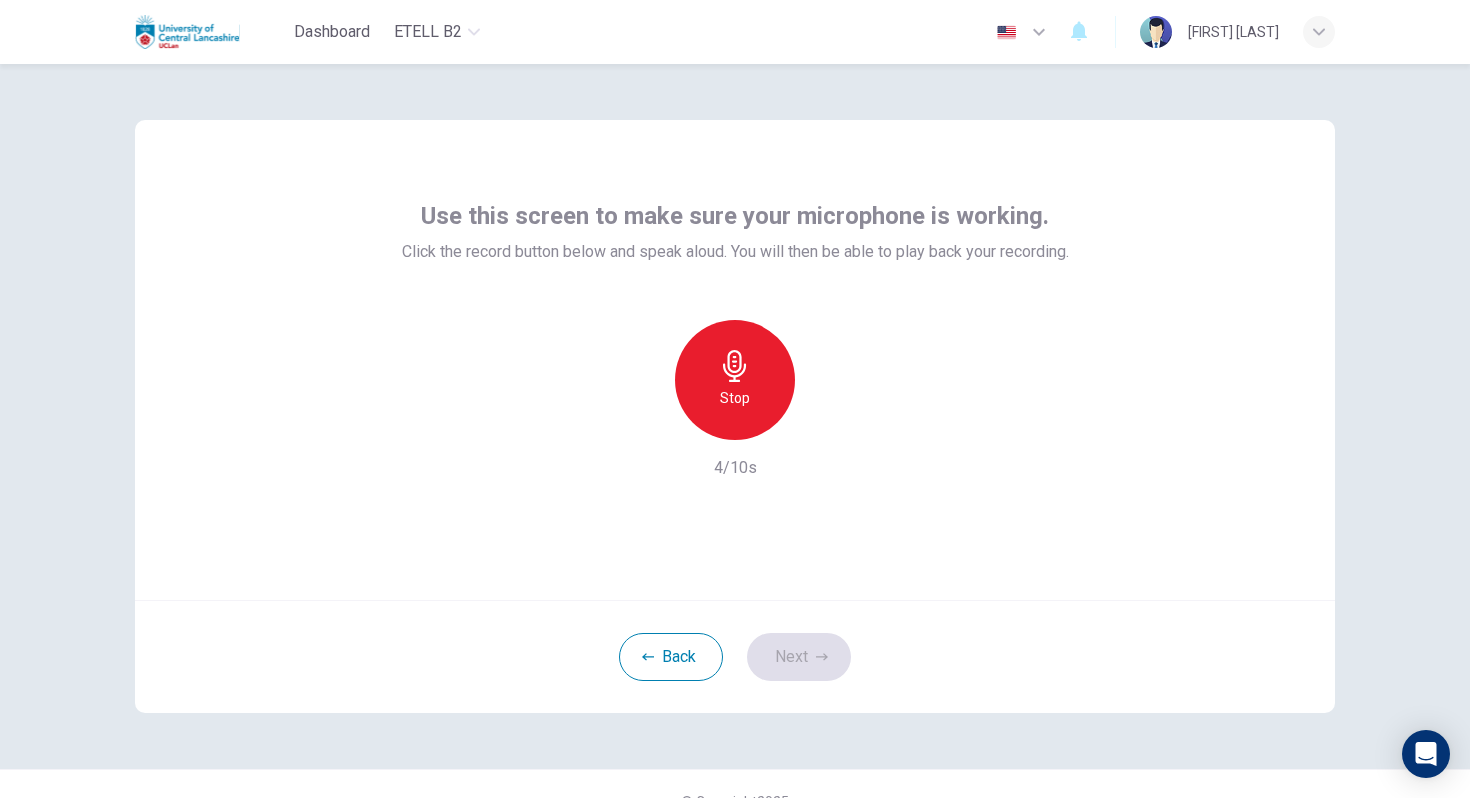 click on "Stop" at bounding box center (735, 398) 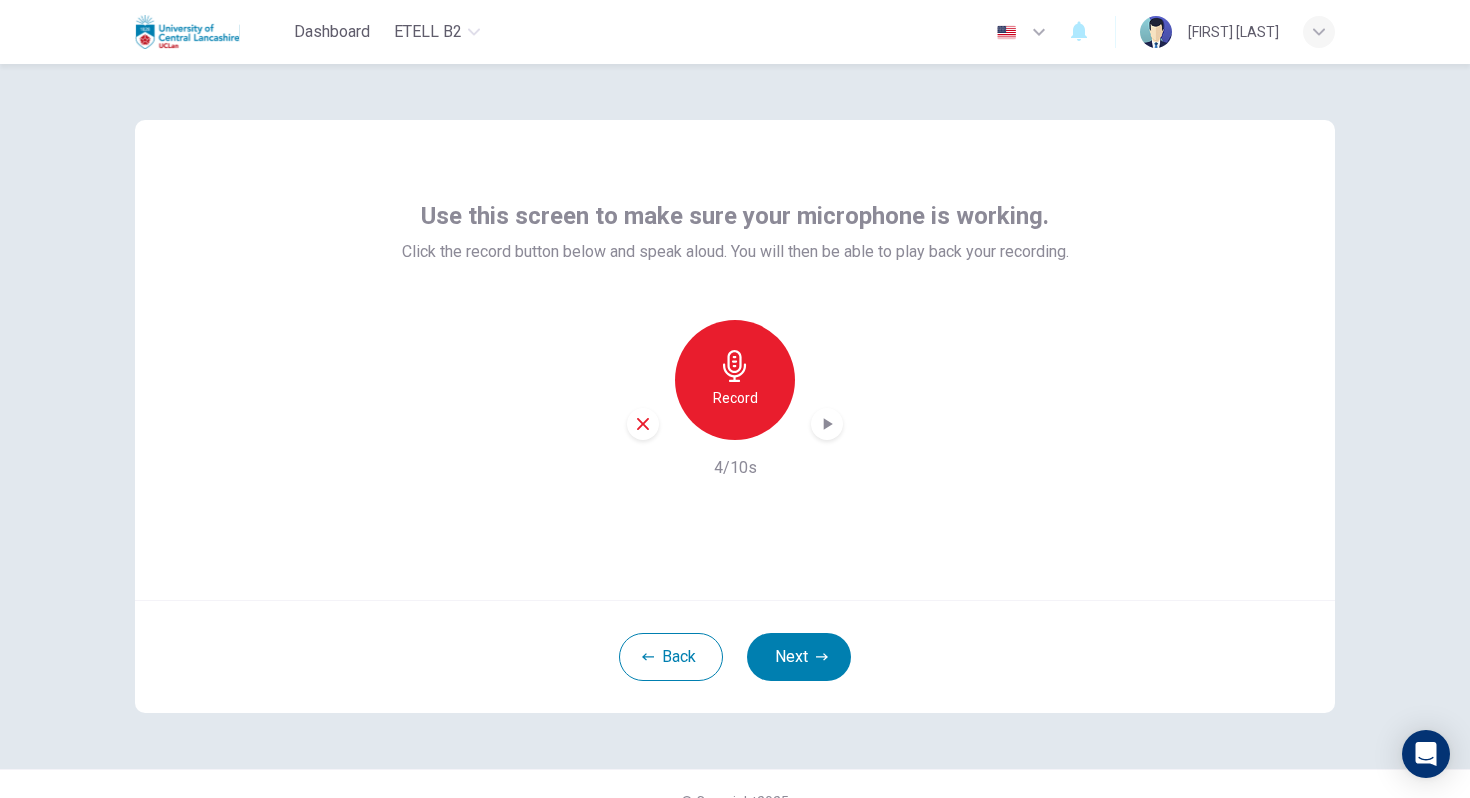 click at bounding box center (827, 424) 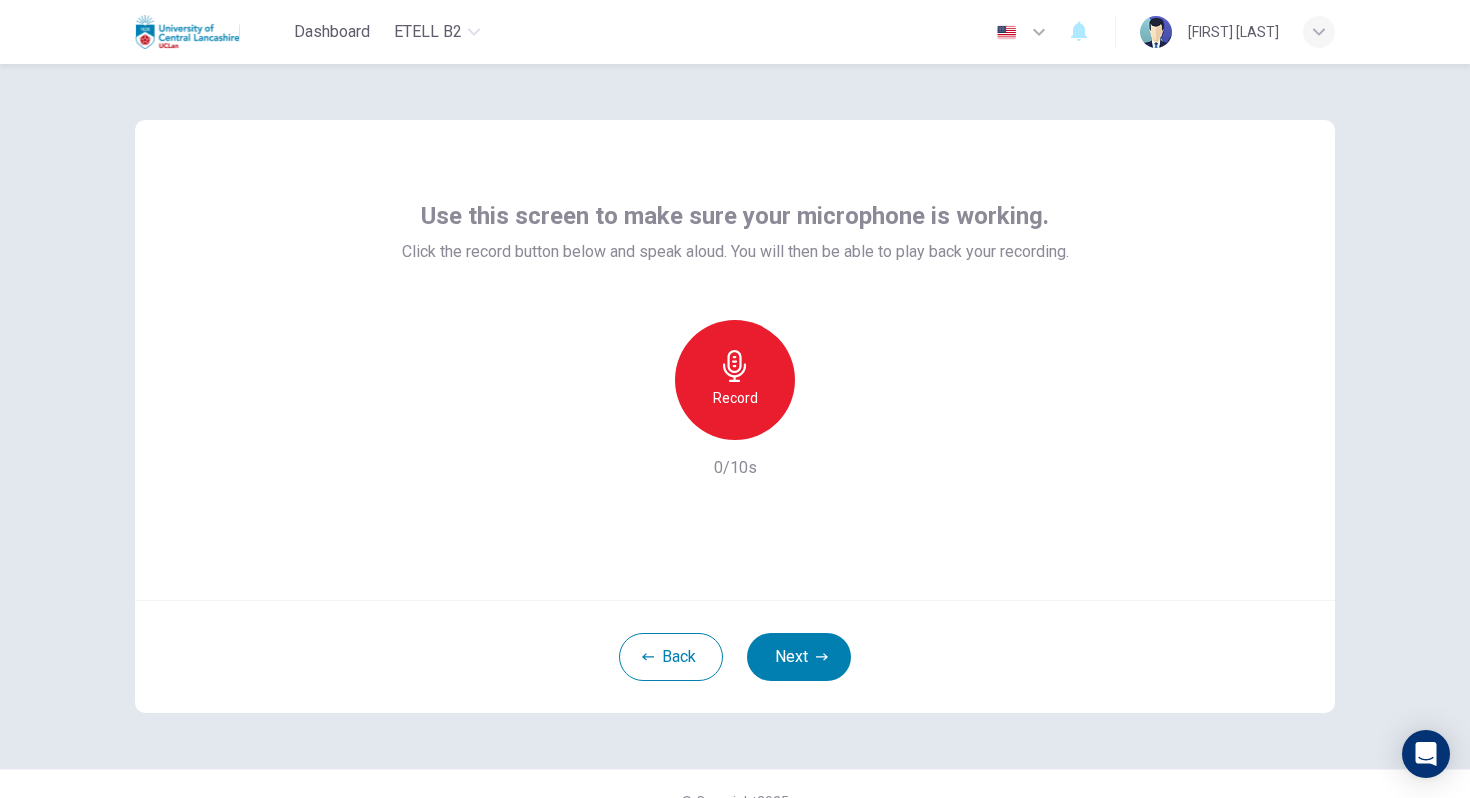 click 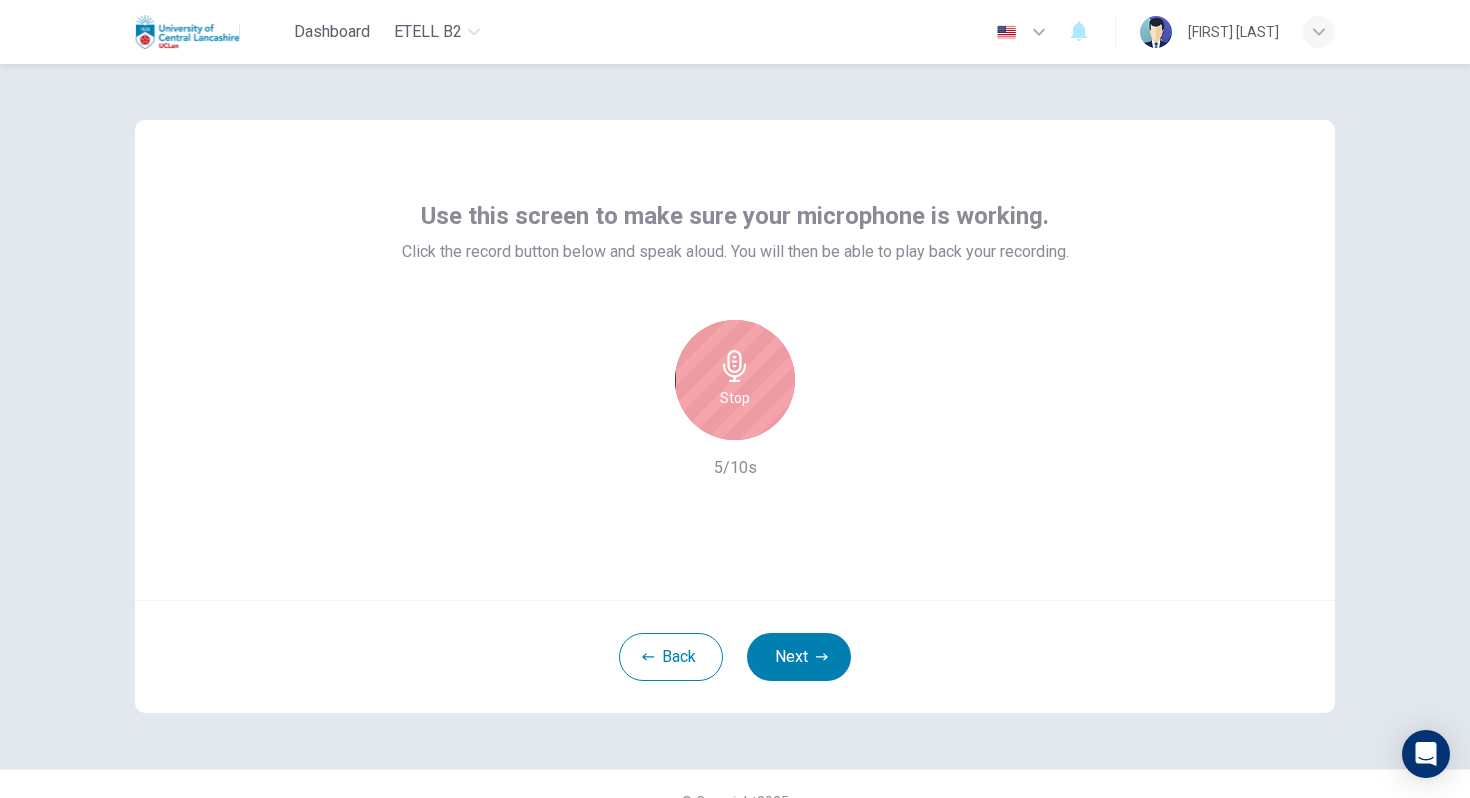 click 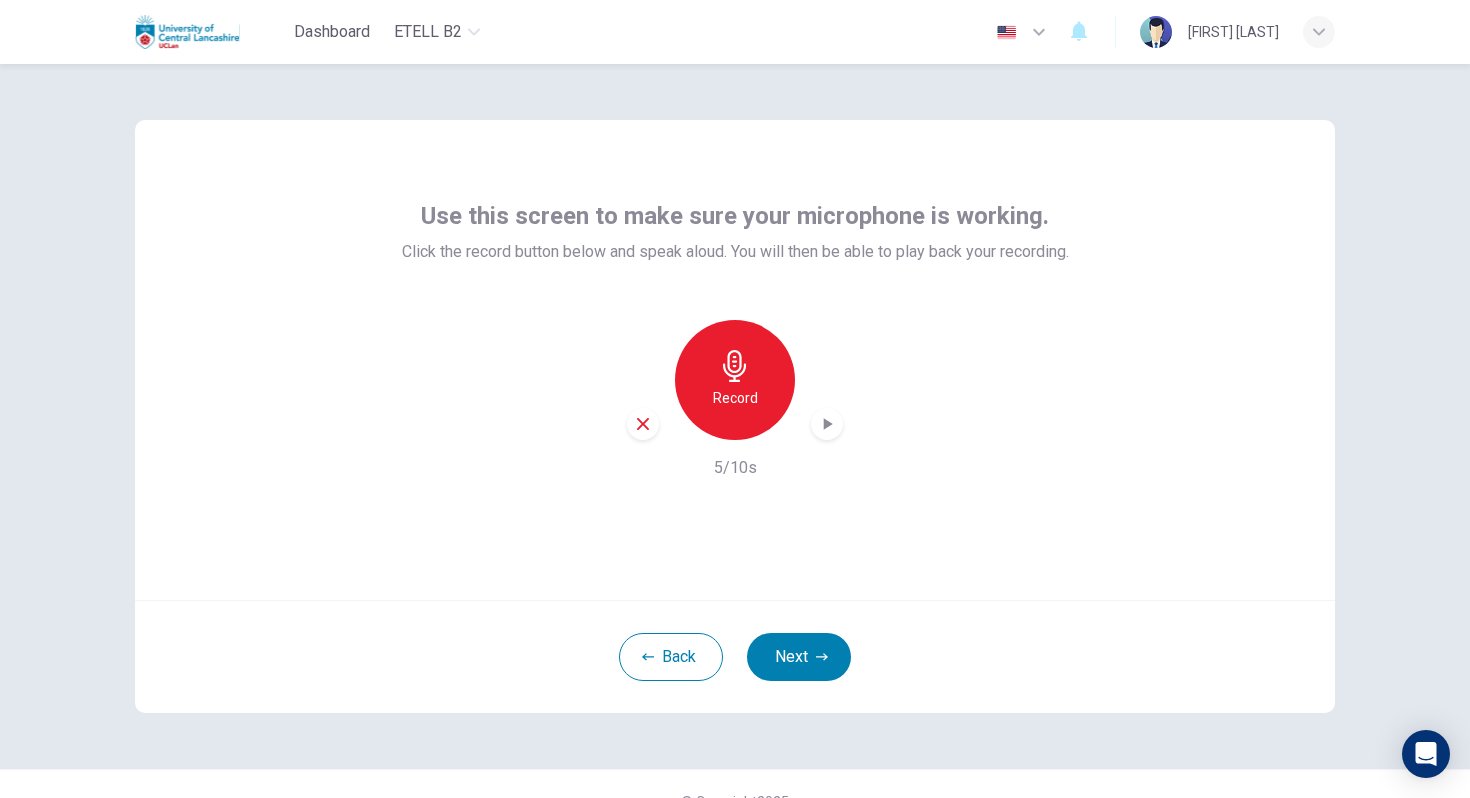 click 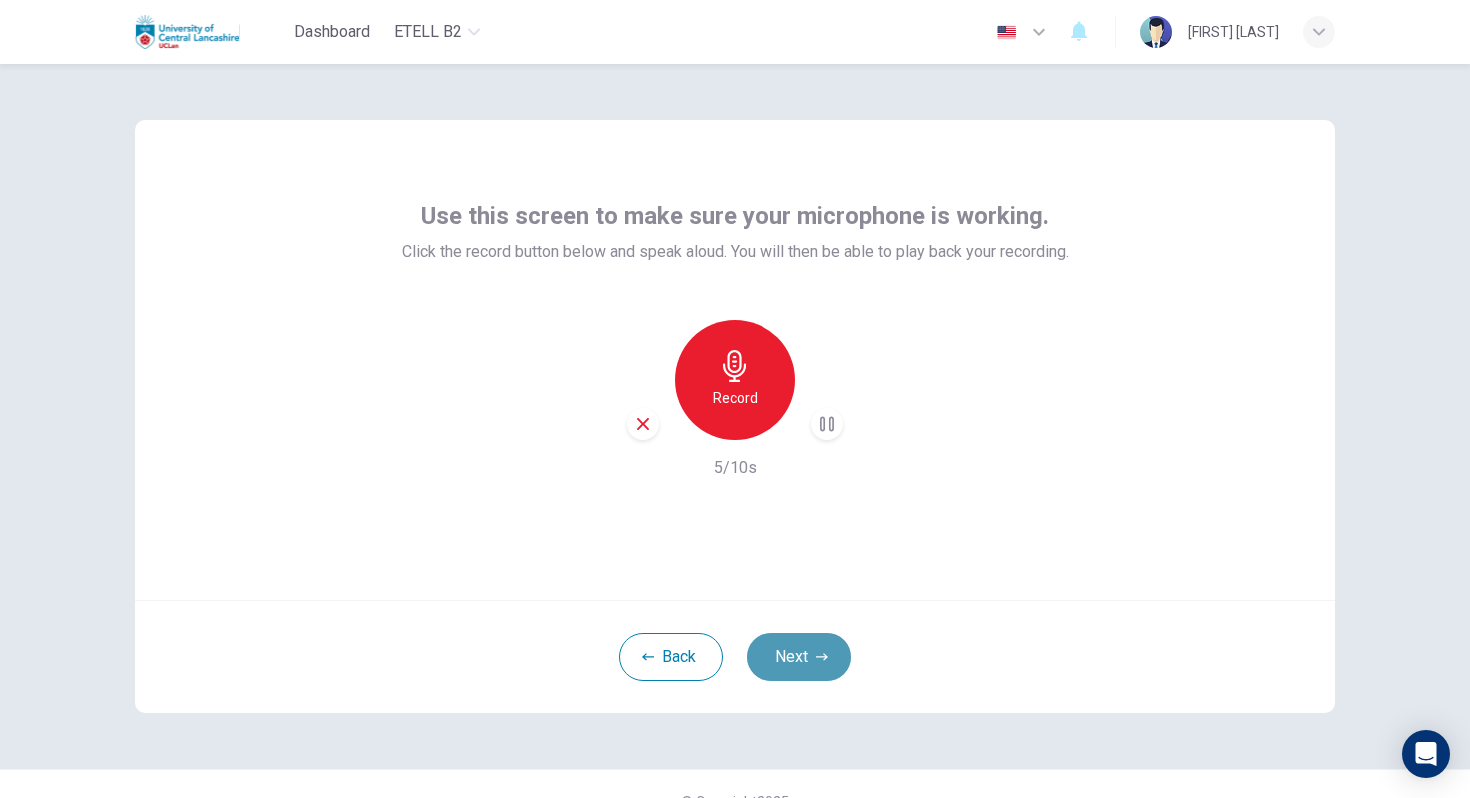 click on "Next" at bounding box center [799, 657] 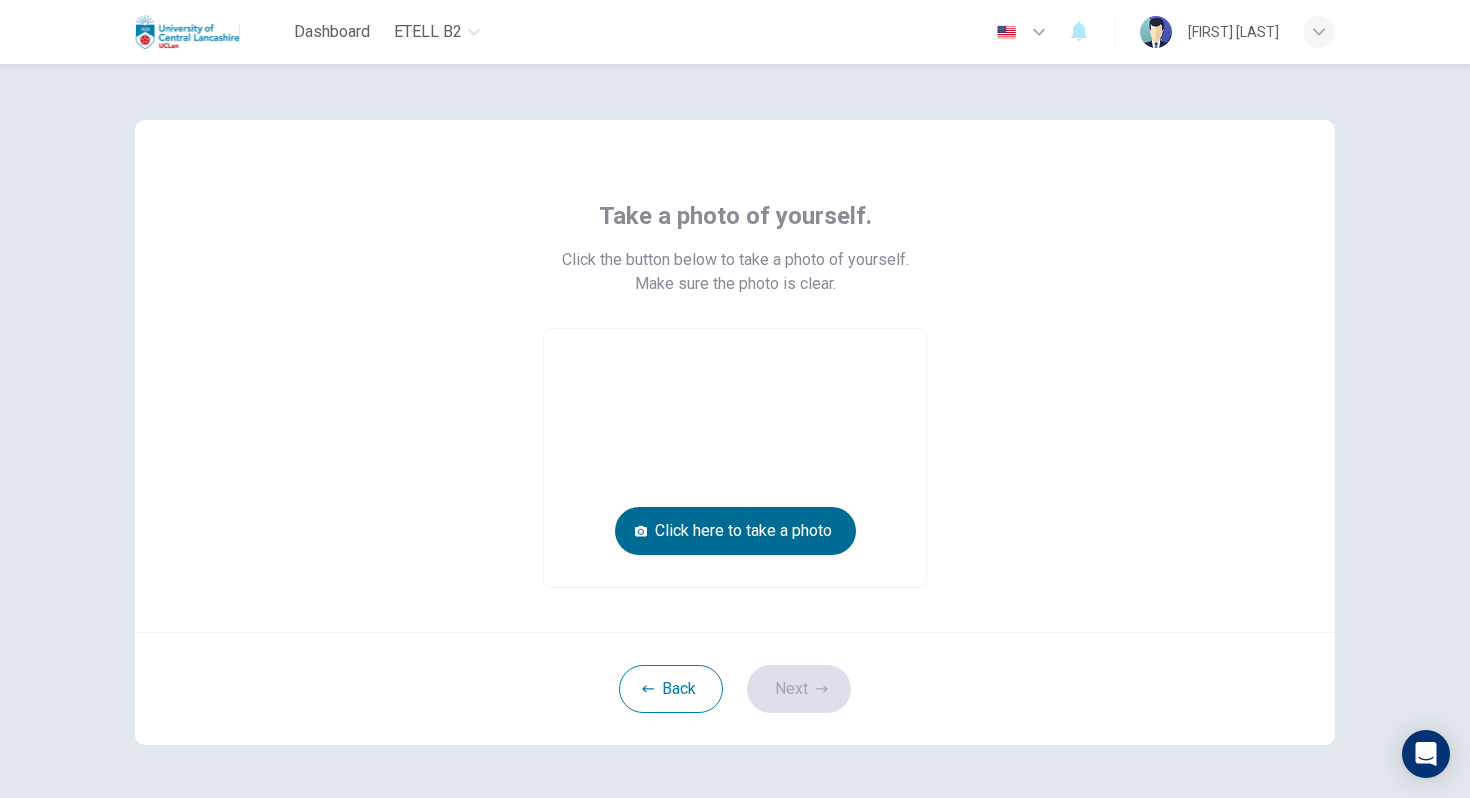 click on "Click here to take a photo" at bounding box center [735, 531] 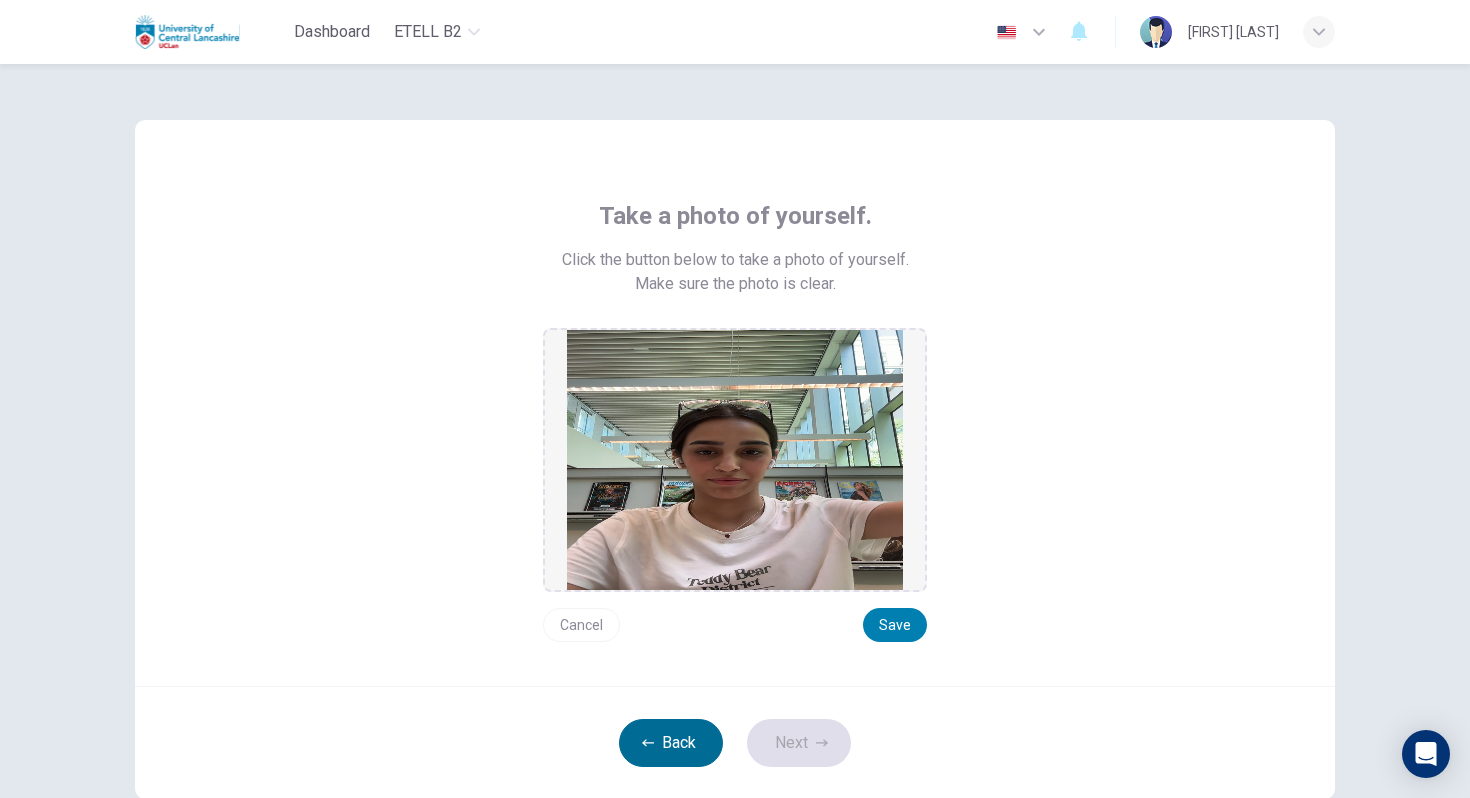 click on "Back" at bounding box center [671, 743] 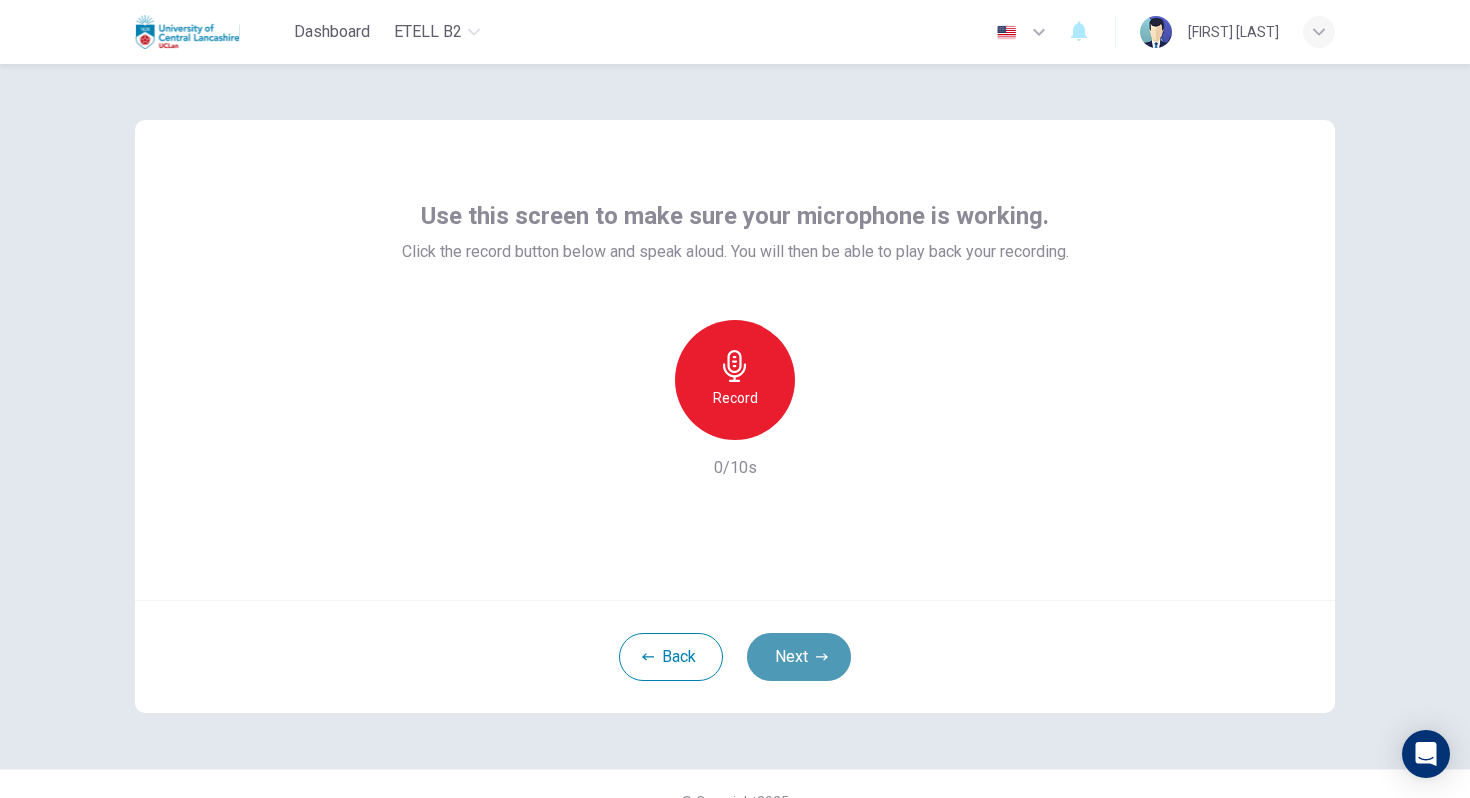 click on "Next" at bounding box center (799, 657) 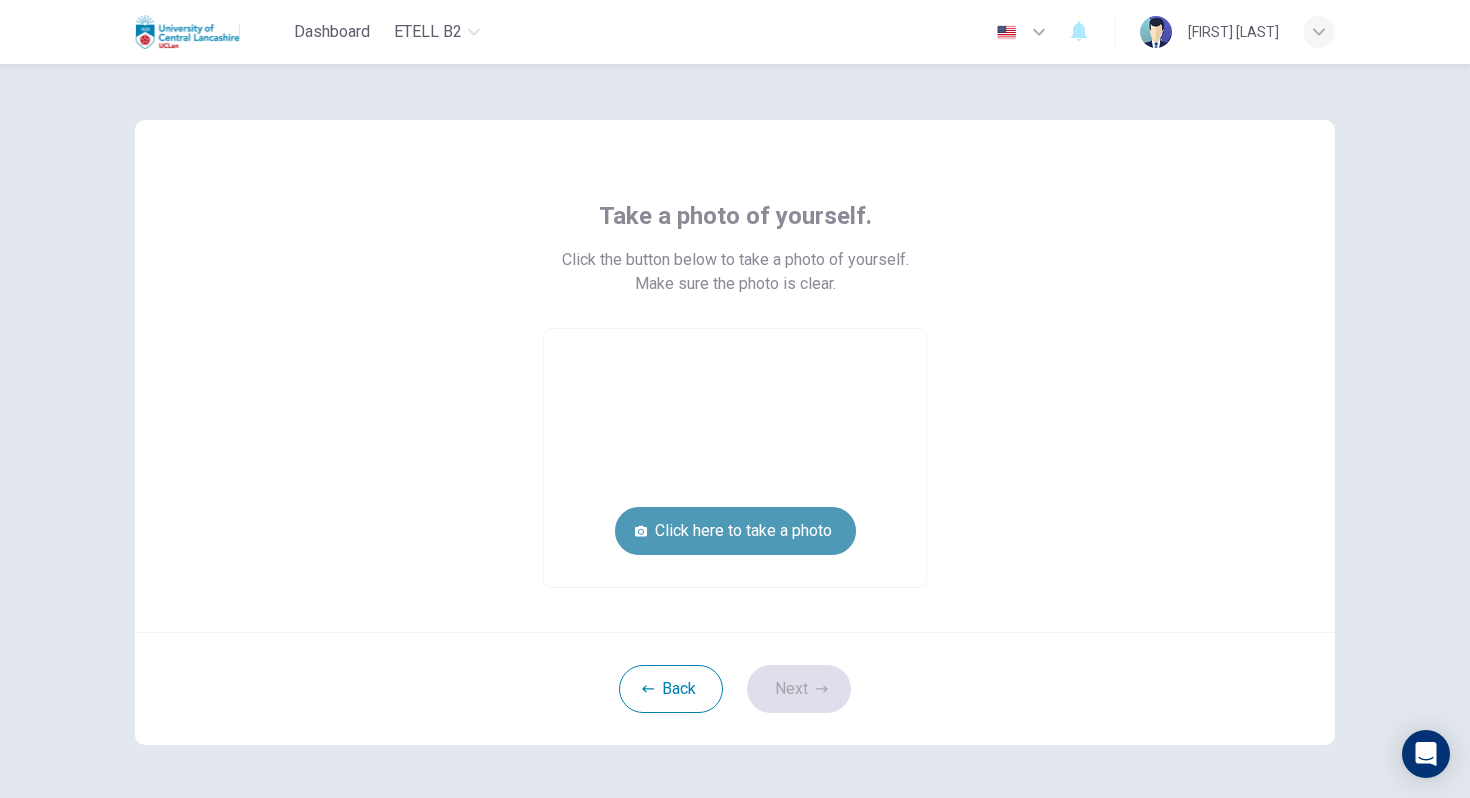 click on "Click here to take a photo" at bounding box center [735, 531] 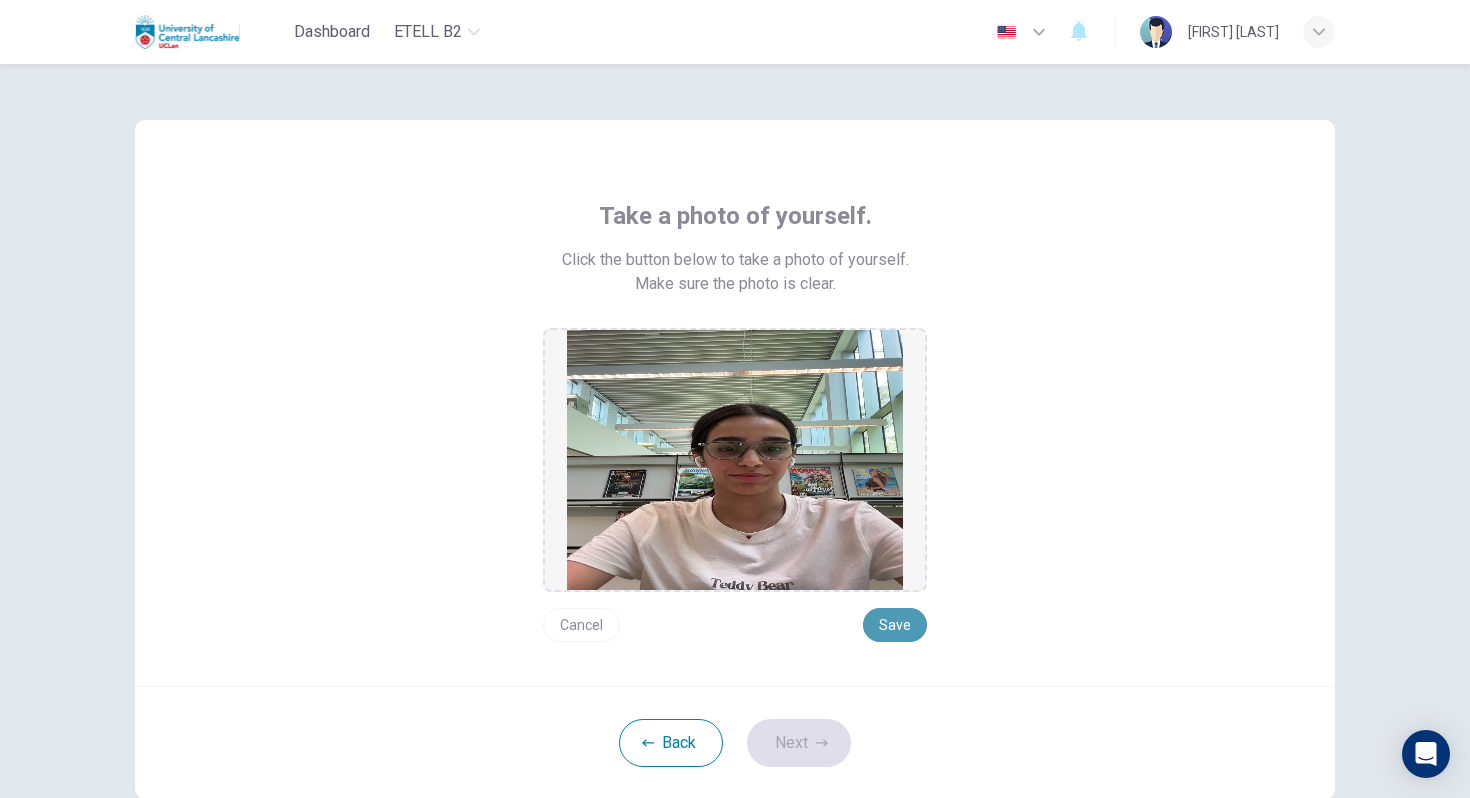 click on "Save" at bounding box center [895, 625] 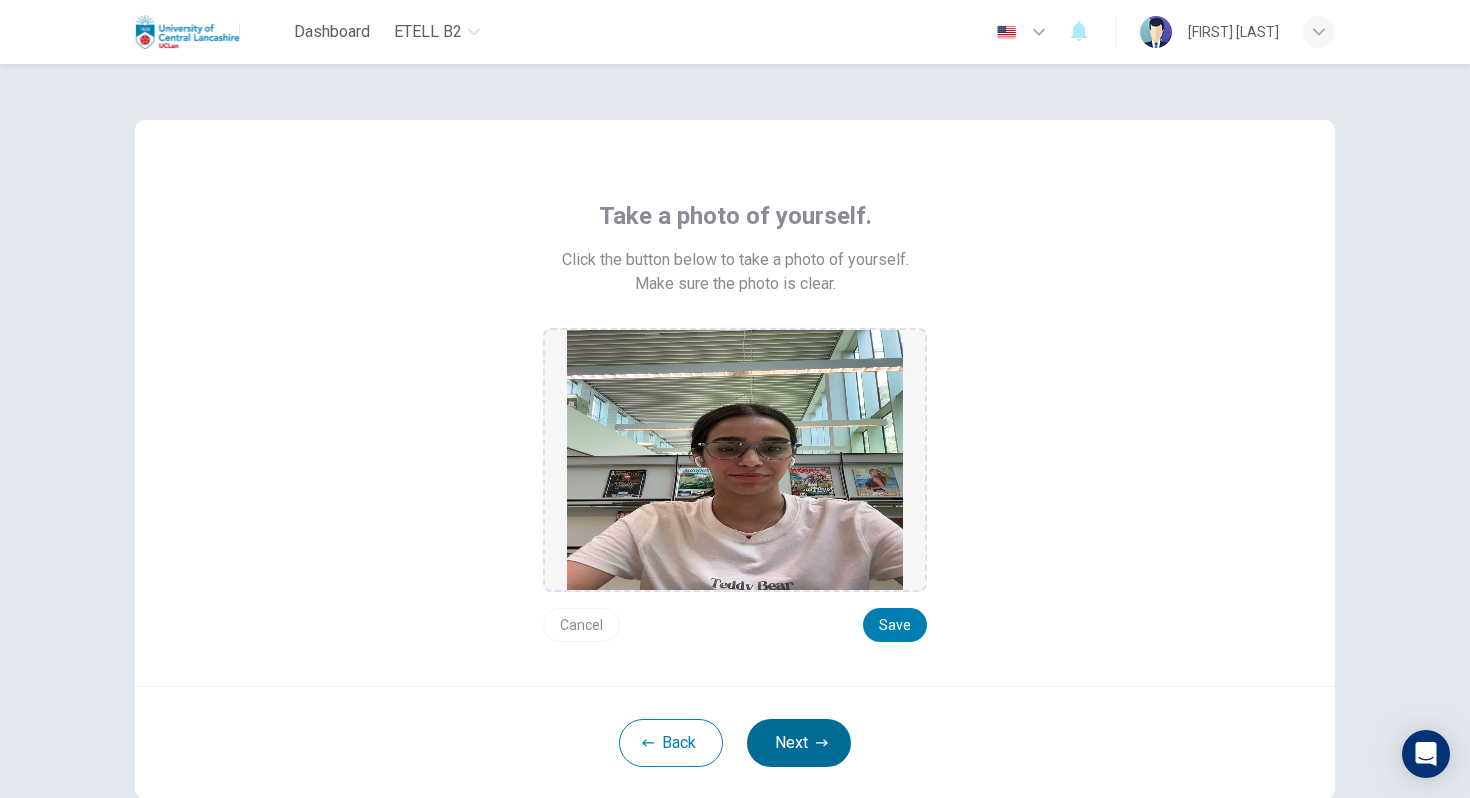 click on "Next" at bounding box center (799, 743) 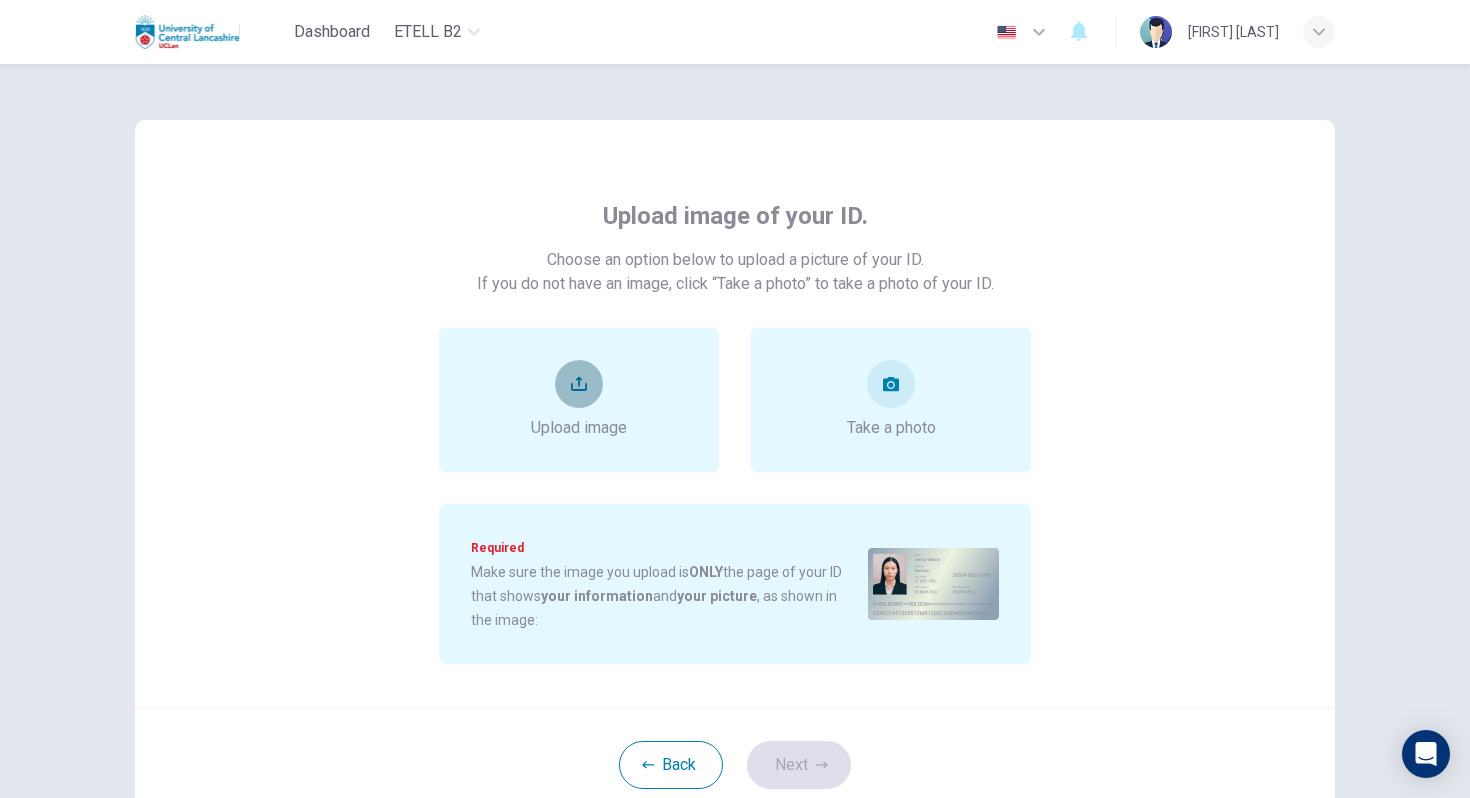 click 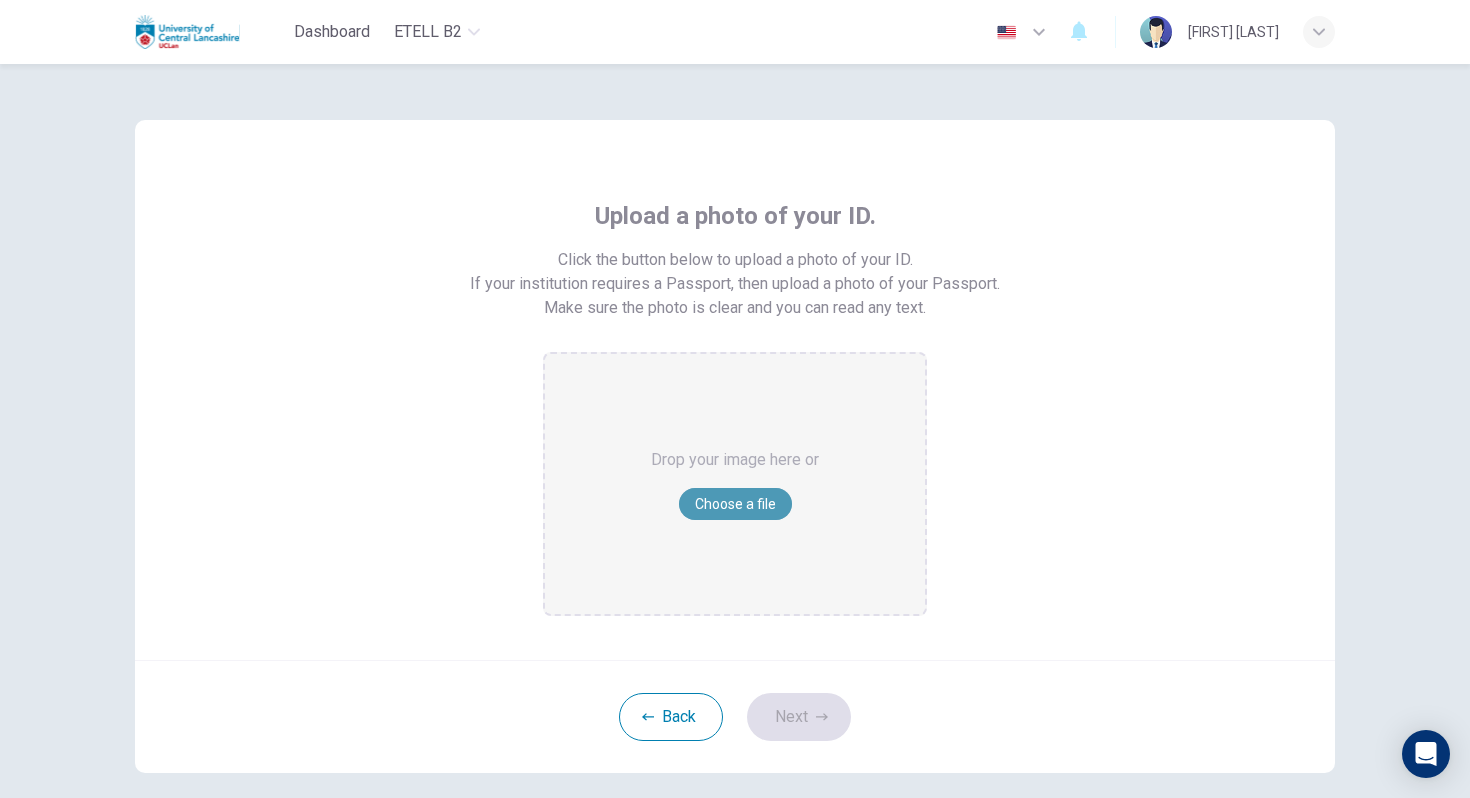 click on "Choose a file" at bounding box center [735, 504] 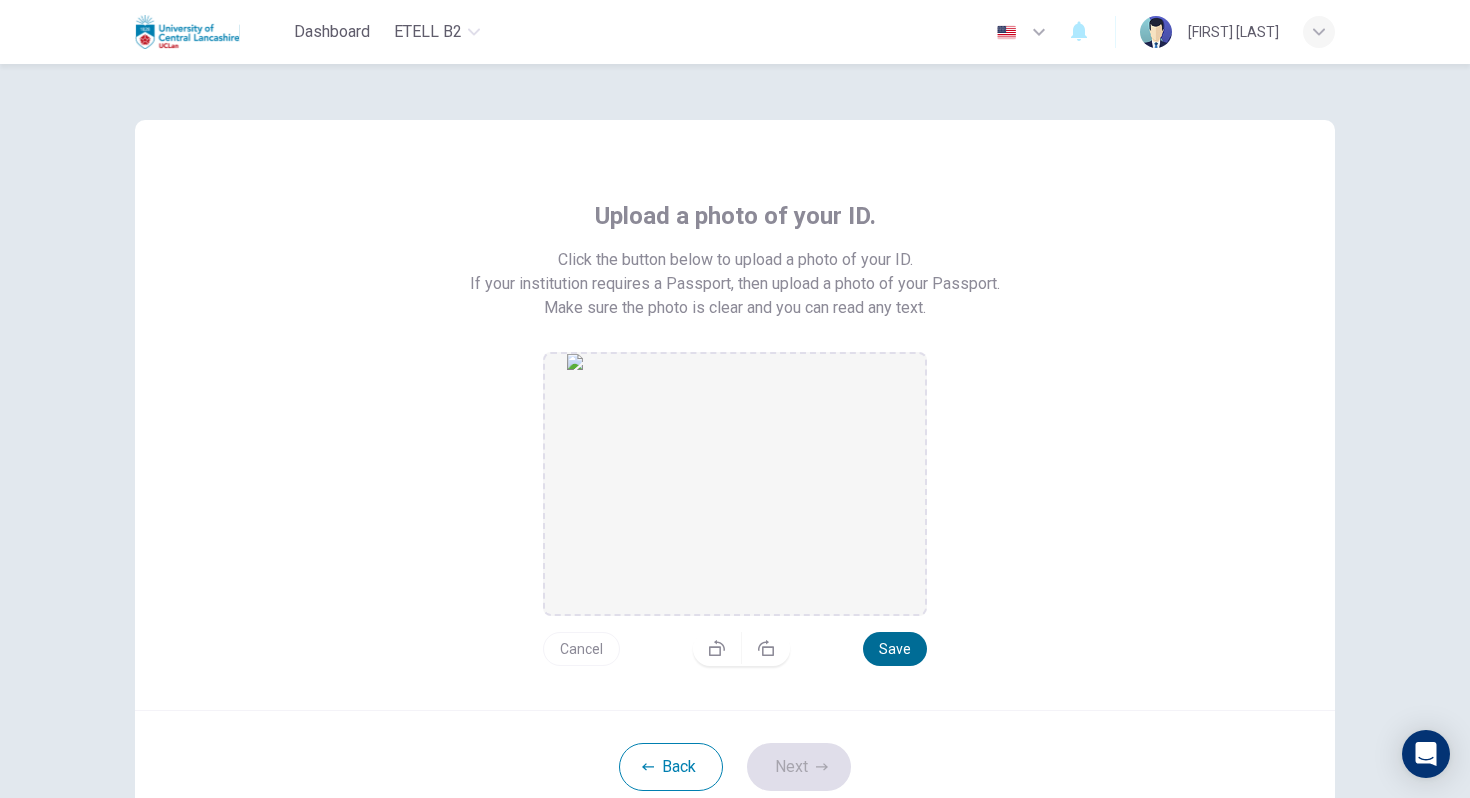 click on "Save" at bounding box center [895, 649] 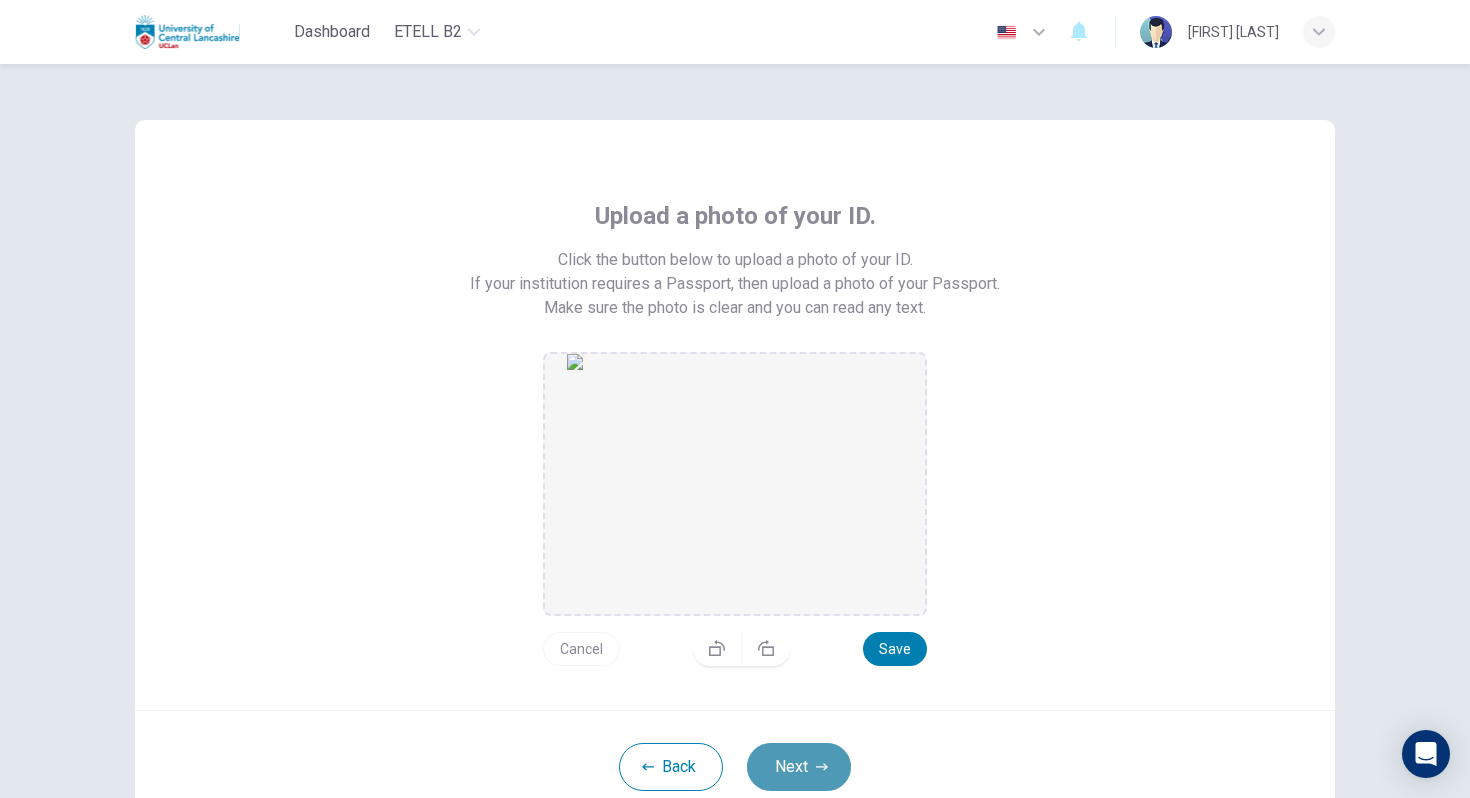 click 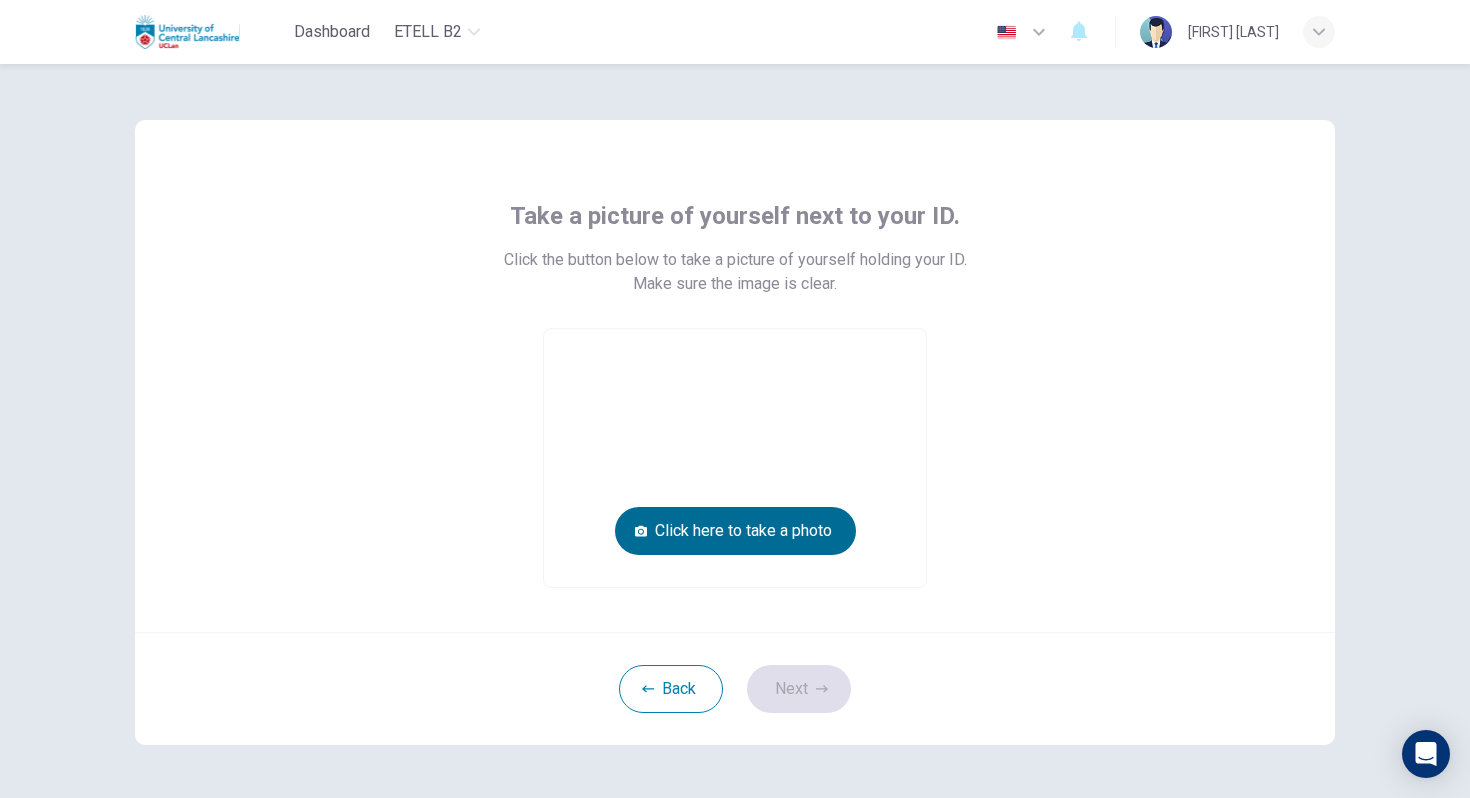 click on "Click here to take a photo" at bounding box center [735, 531] 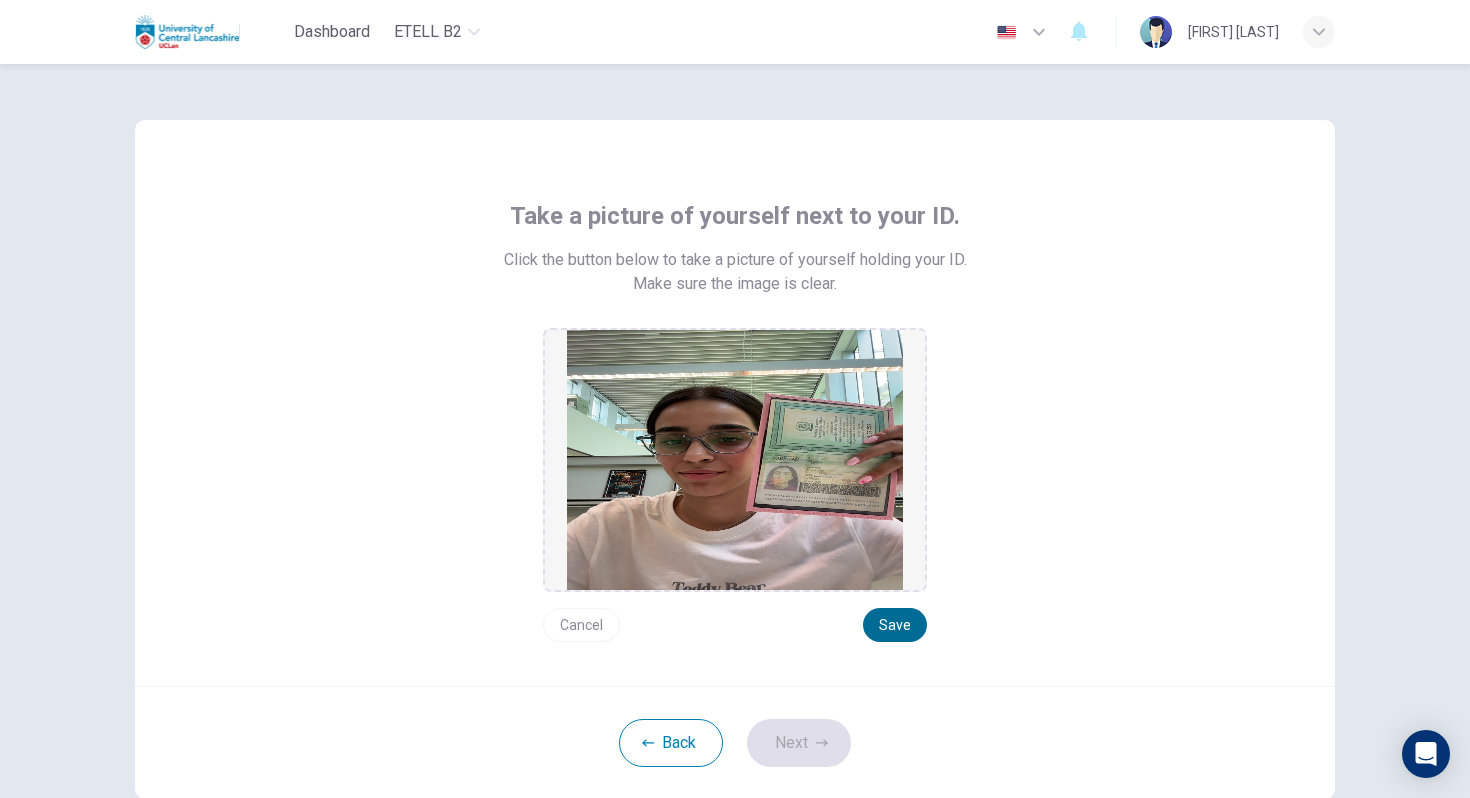 click on "Save" at bounding box center [895, 625] 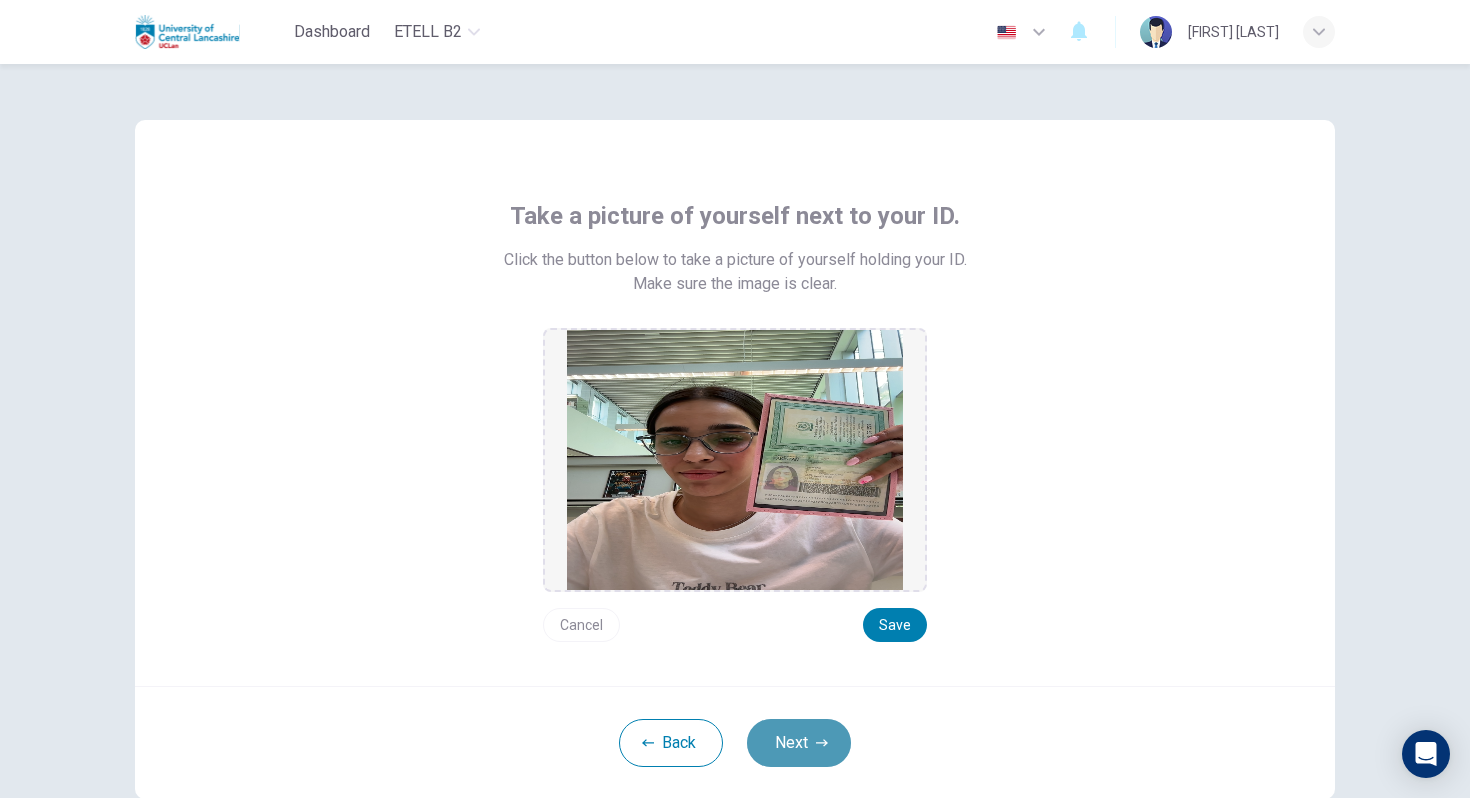 click on "Next" at bounding box center [799, 743] 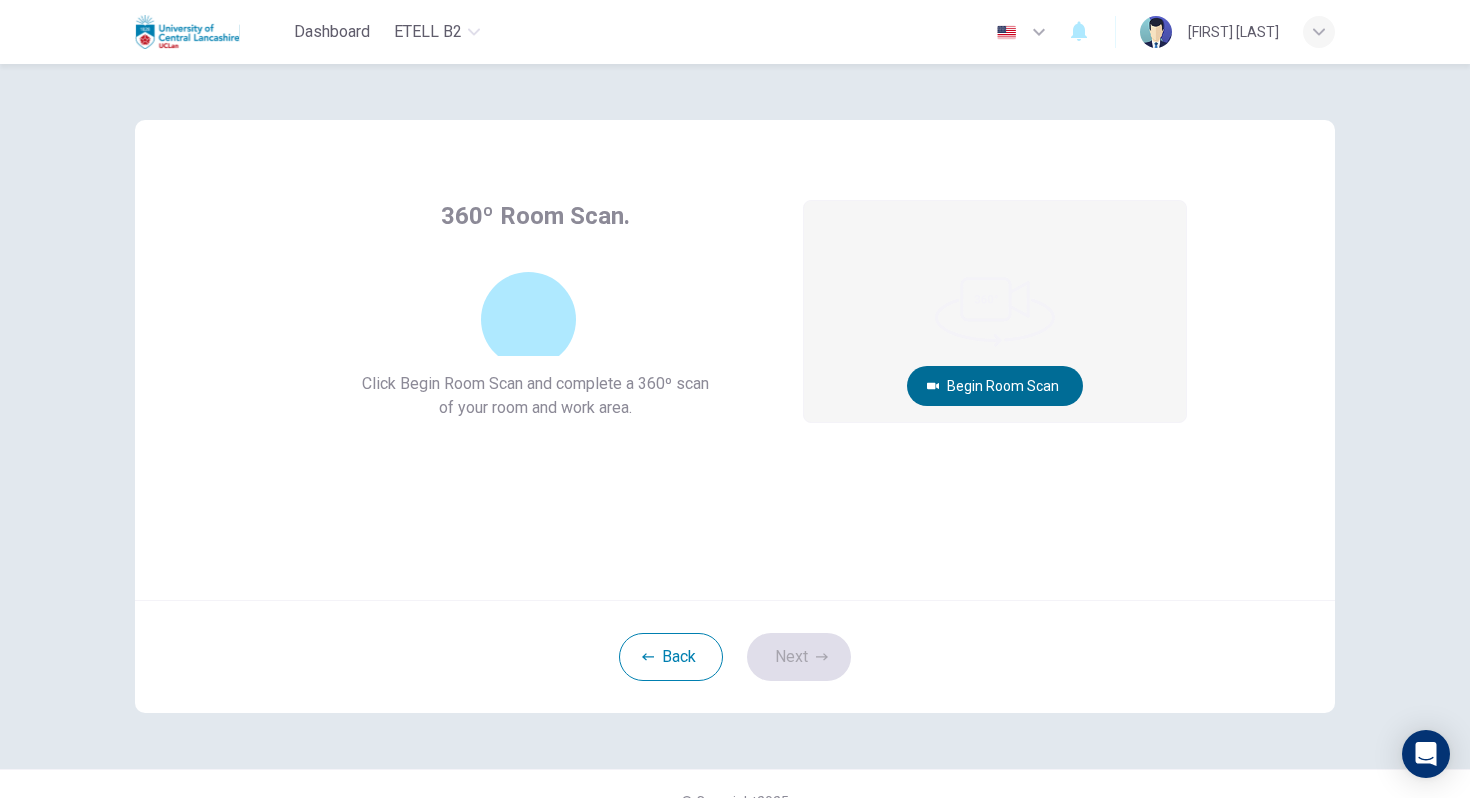 click on "Begin Room Scan" at bounding box center (995, 386) 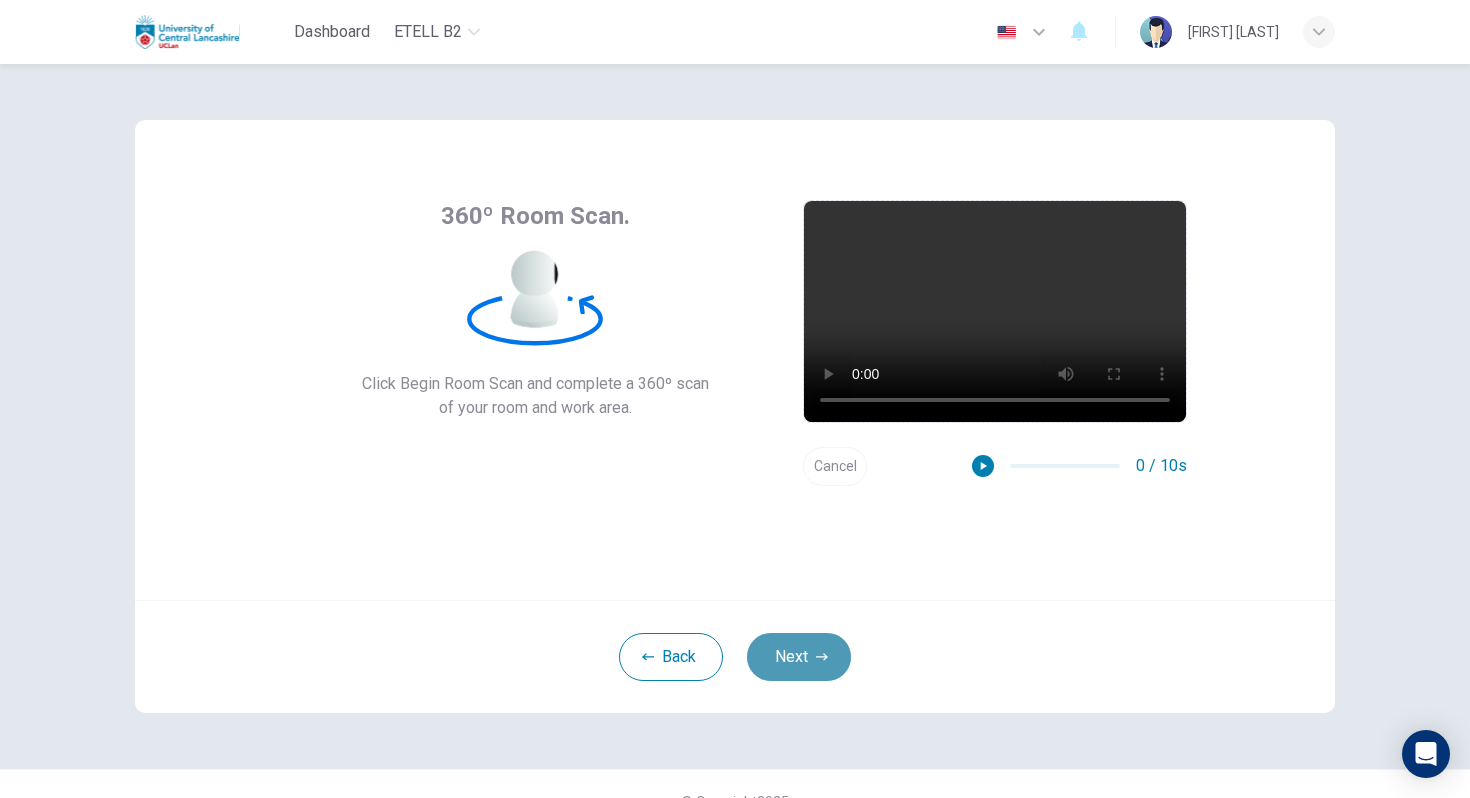click on "Next" at bounding box center [799, 657] 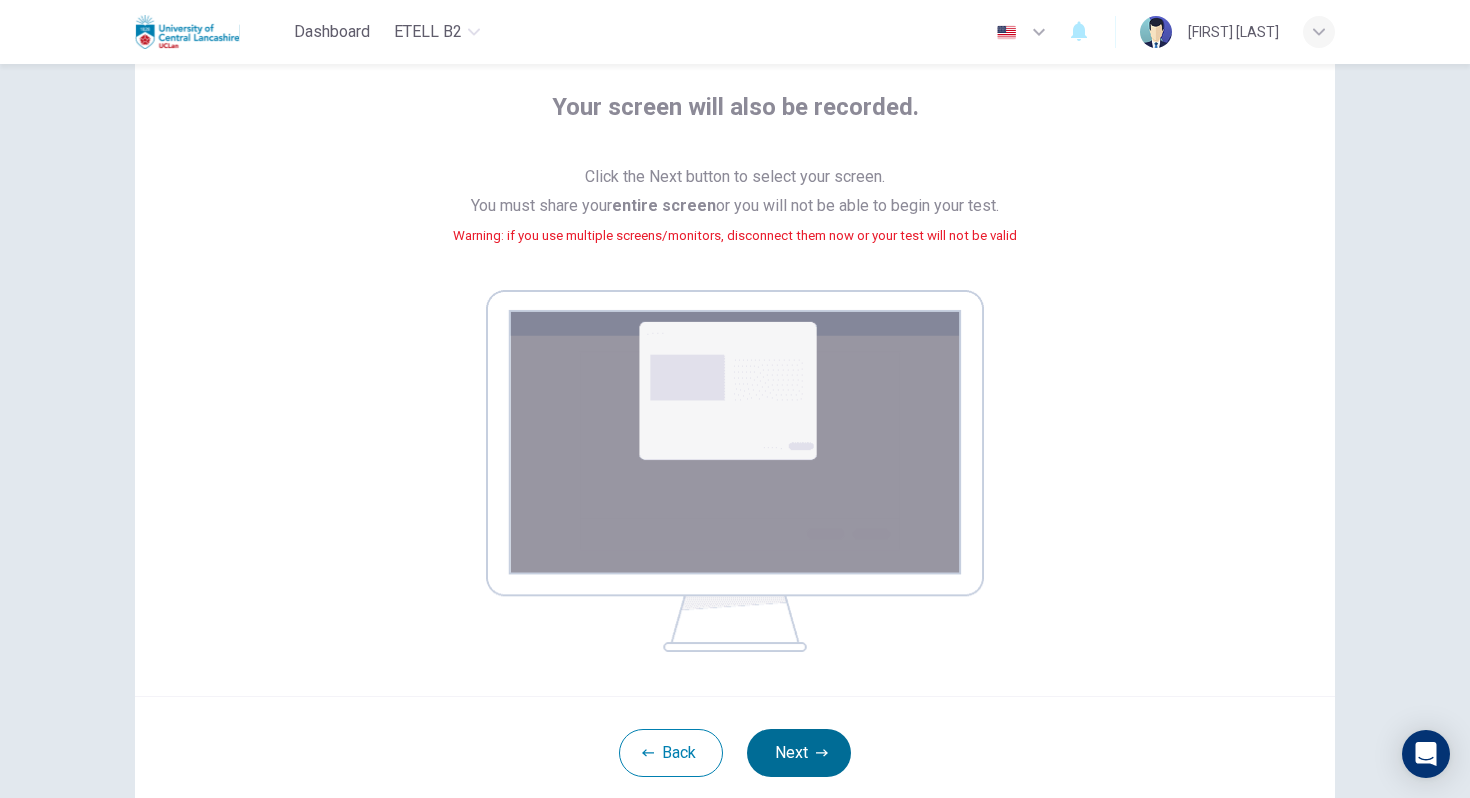 scroll, scrollTop: 127, scrollLeft: 0, axis: vertical 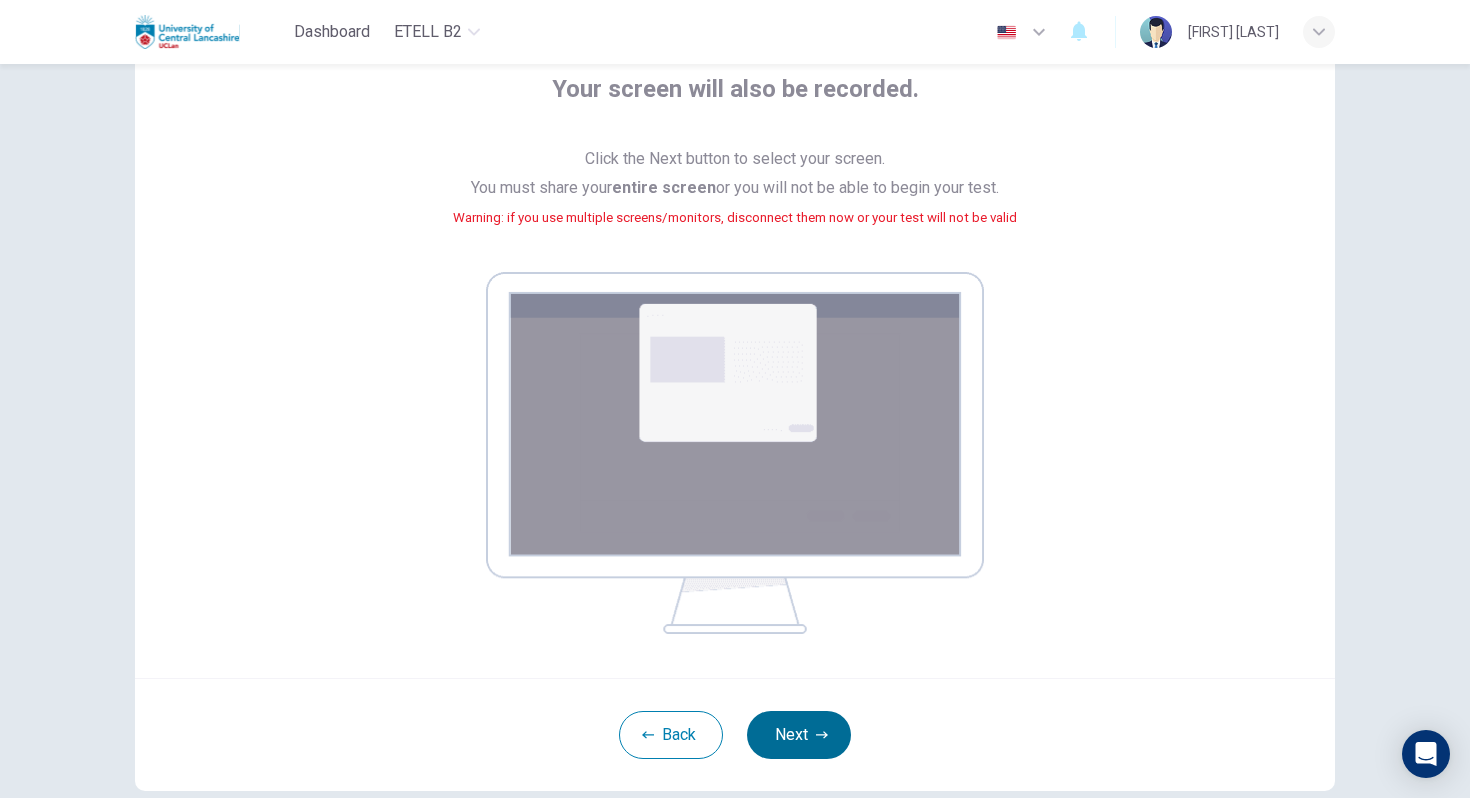 click on "Next" at bounding box center [799, 735] 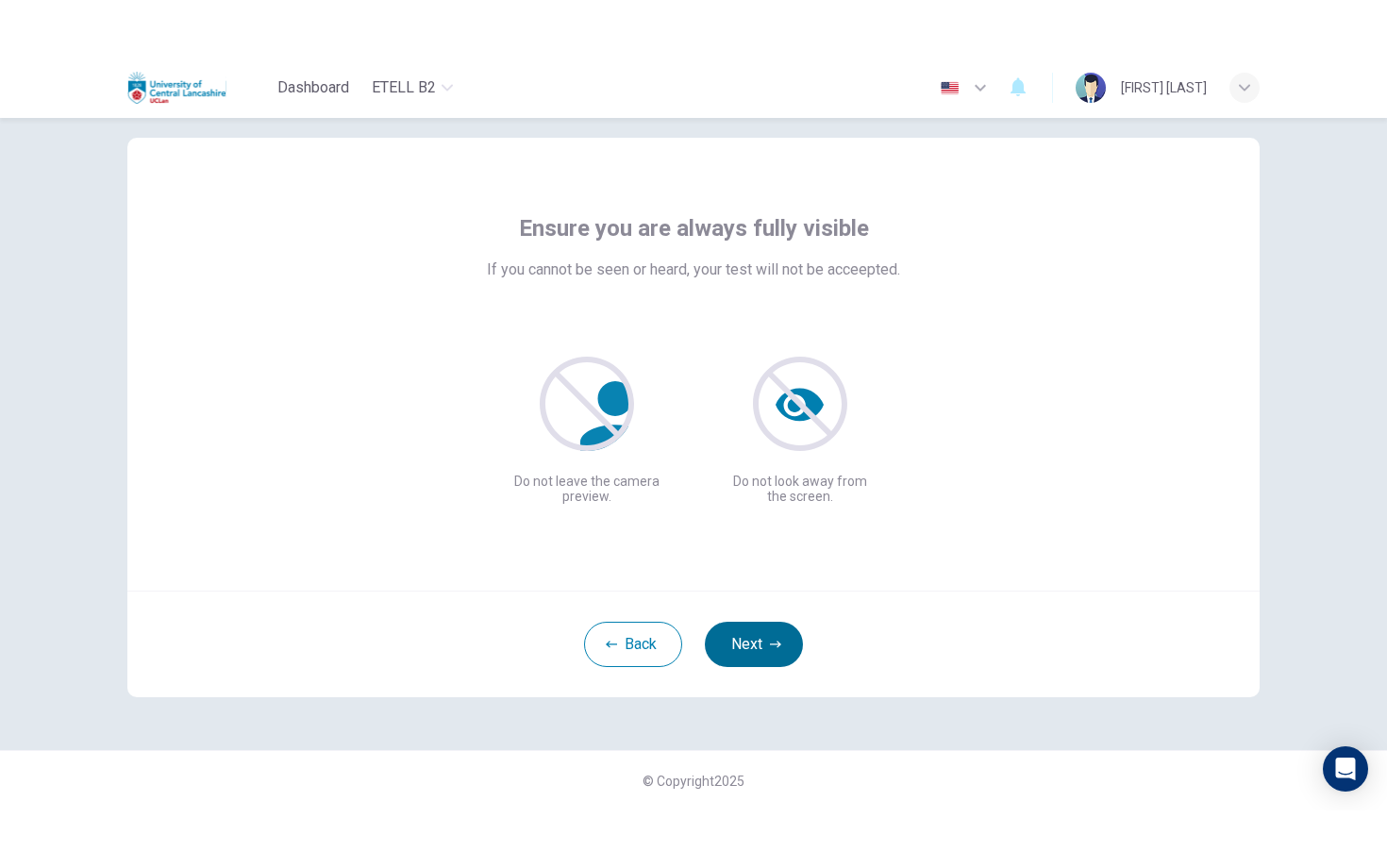 scroll, scrollTop: 33, scrollLeft: 0, axis: vertical 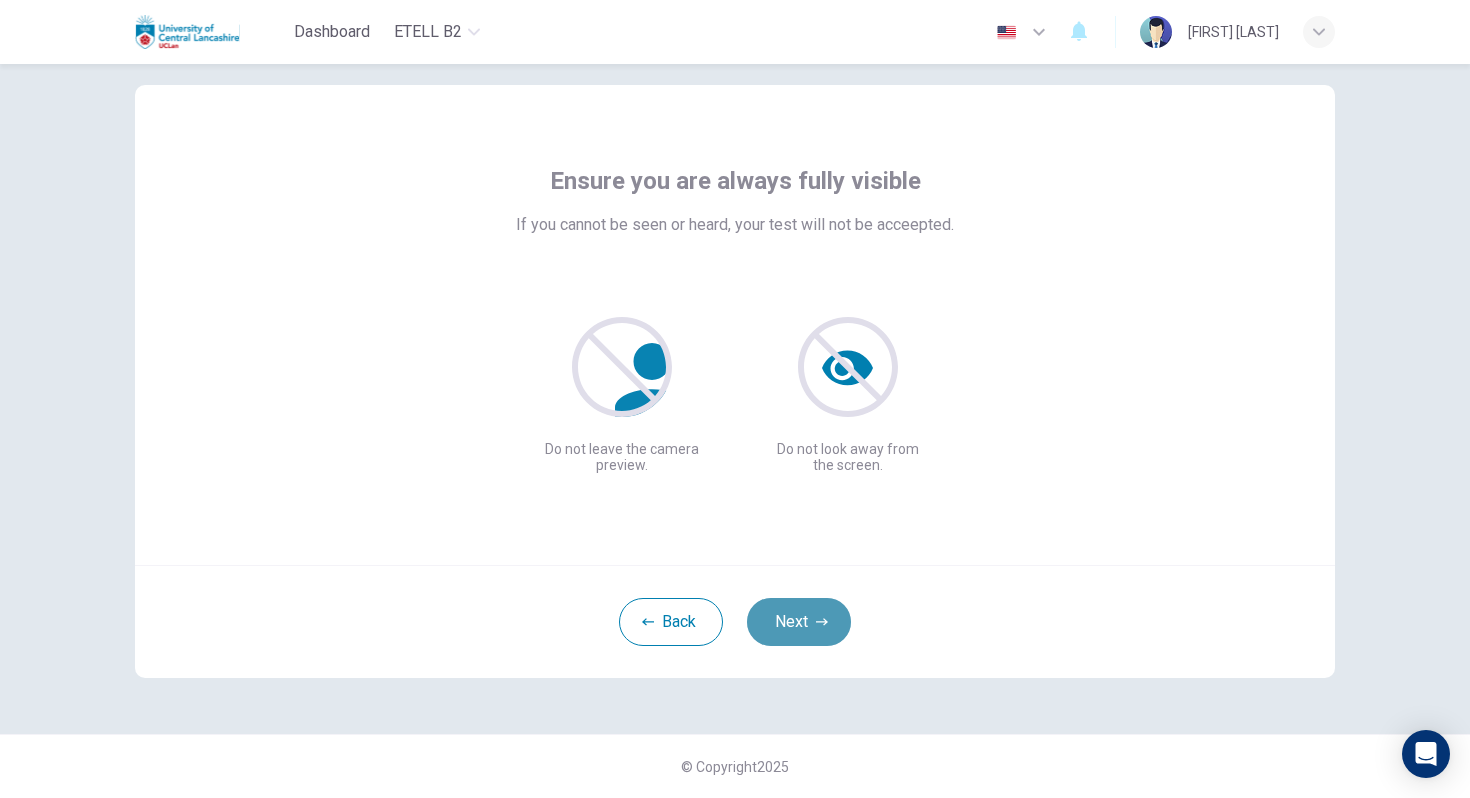 click on "Next" at bounding box center (799, 622) 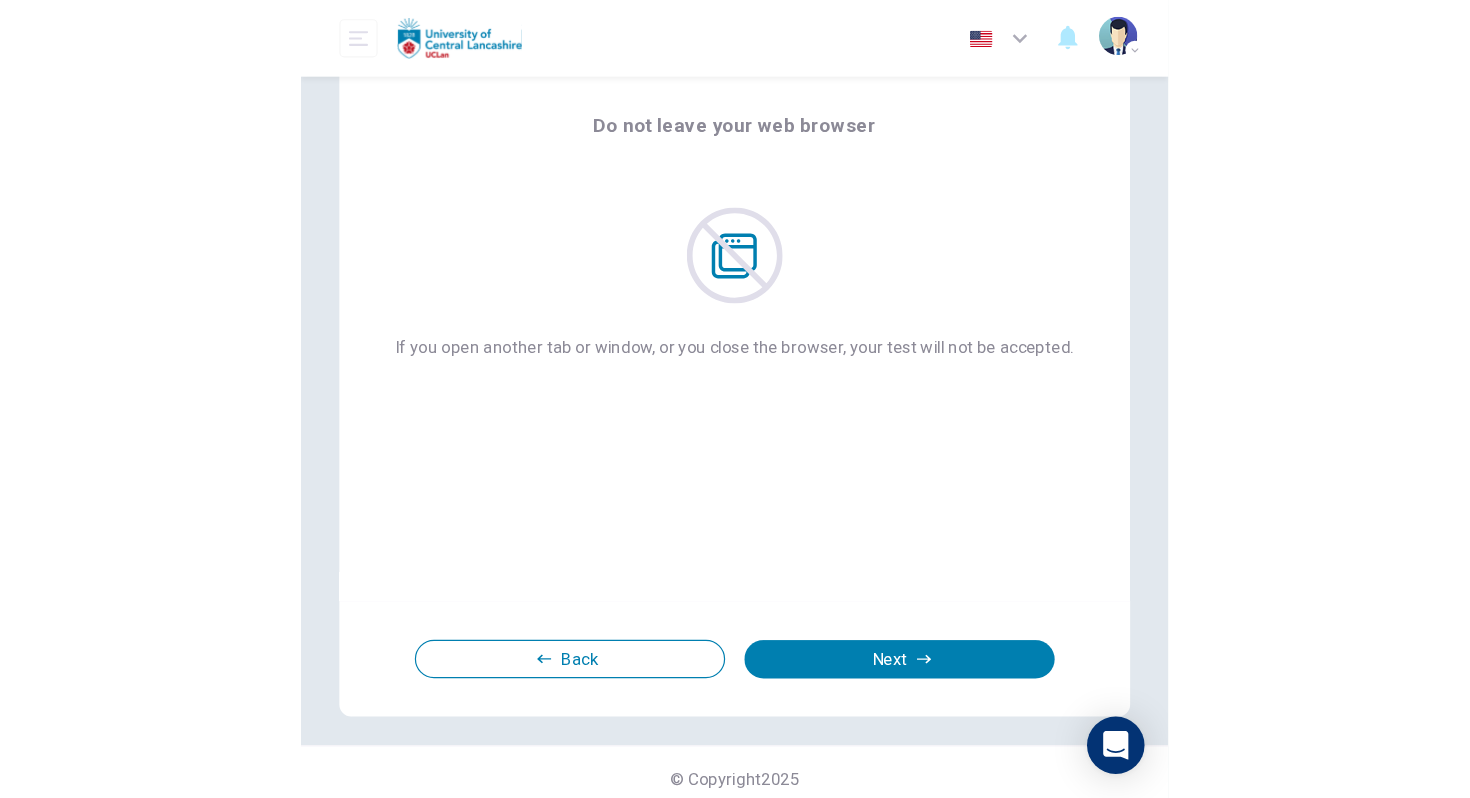 scroll, scrollTop: 0, scrollLeft: 0, axis: both 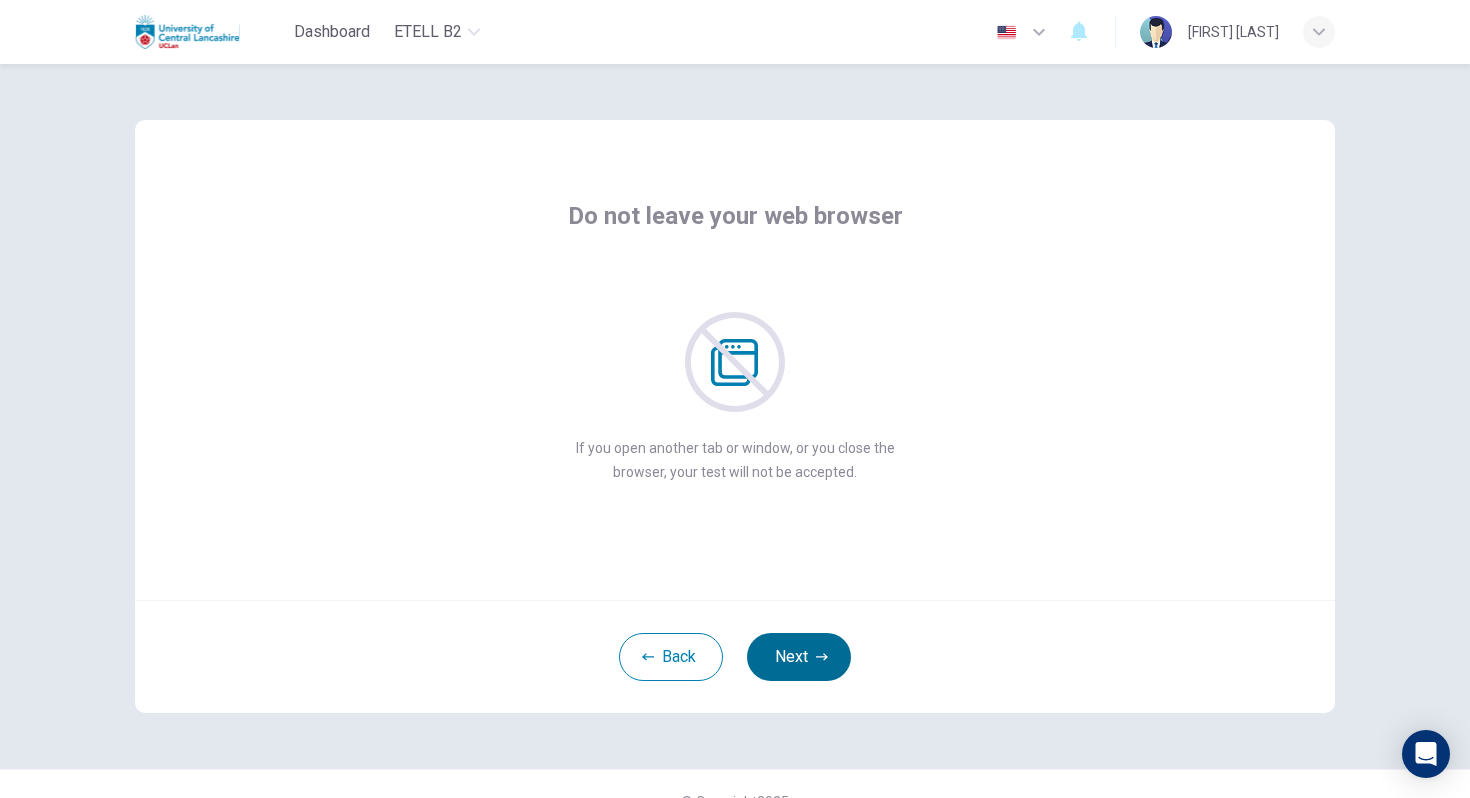 click on "Next" at bounding box center (799, 657) 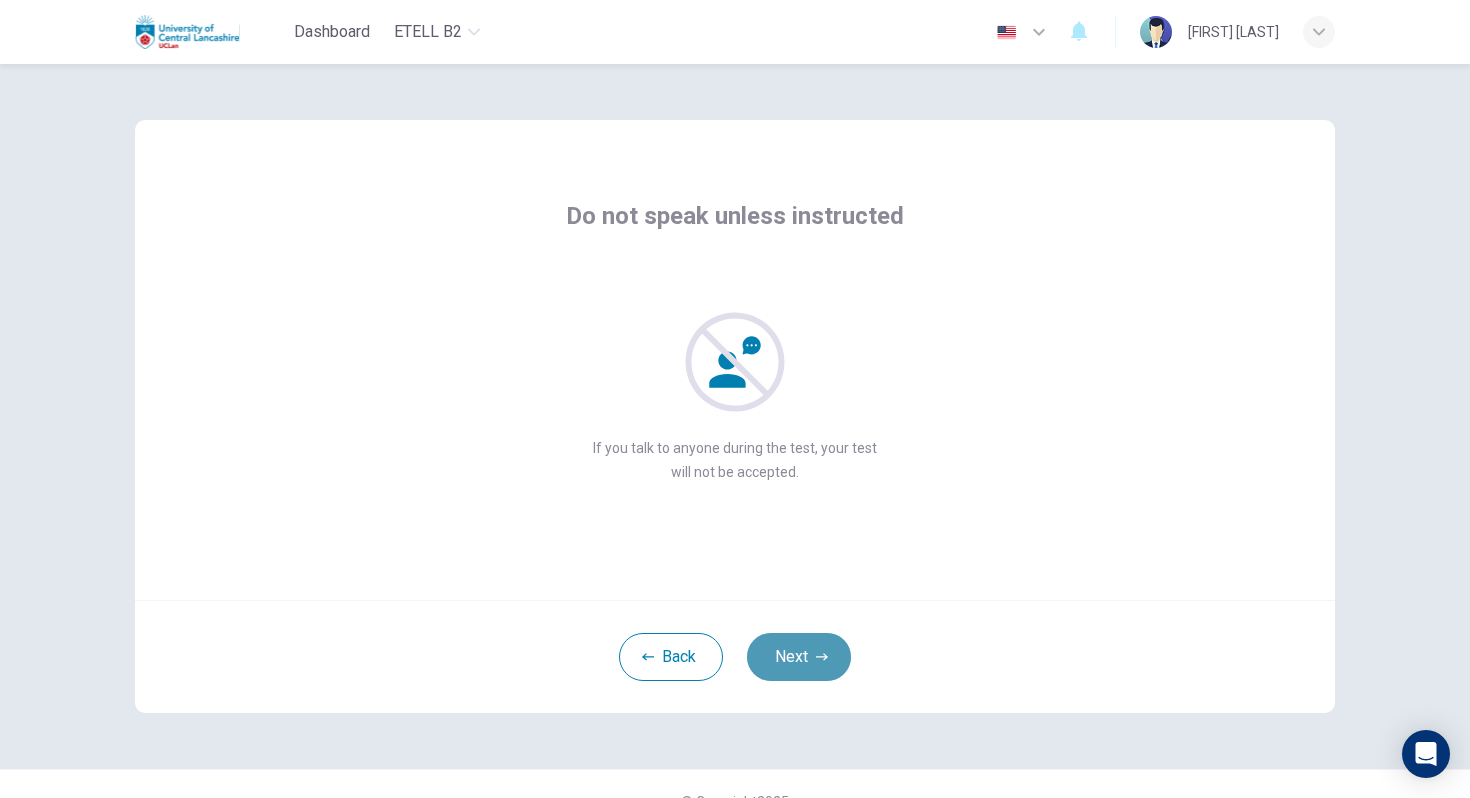 click on "Next" at bounding box center [799, 657] 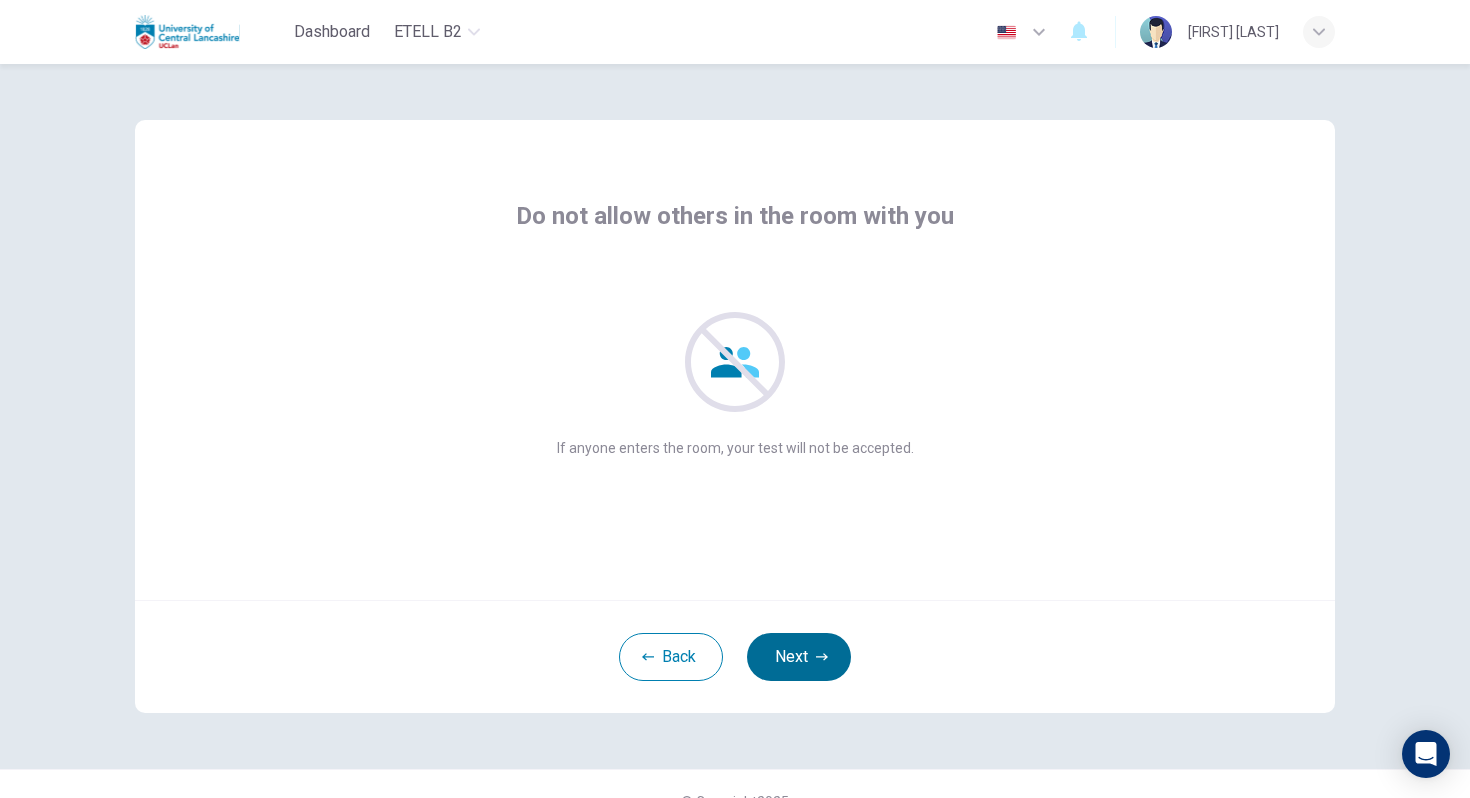 click on "Next" at bounding box center (799, 657) 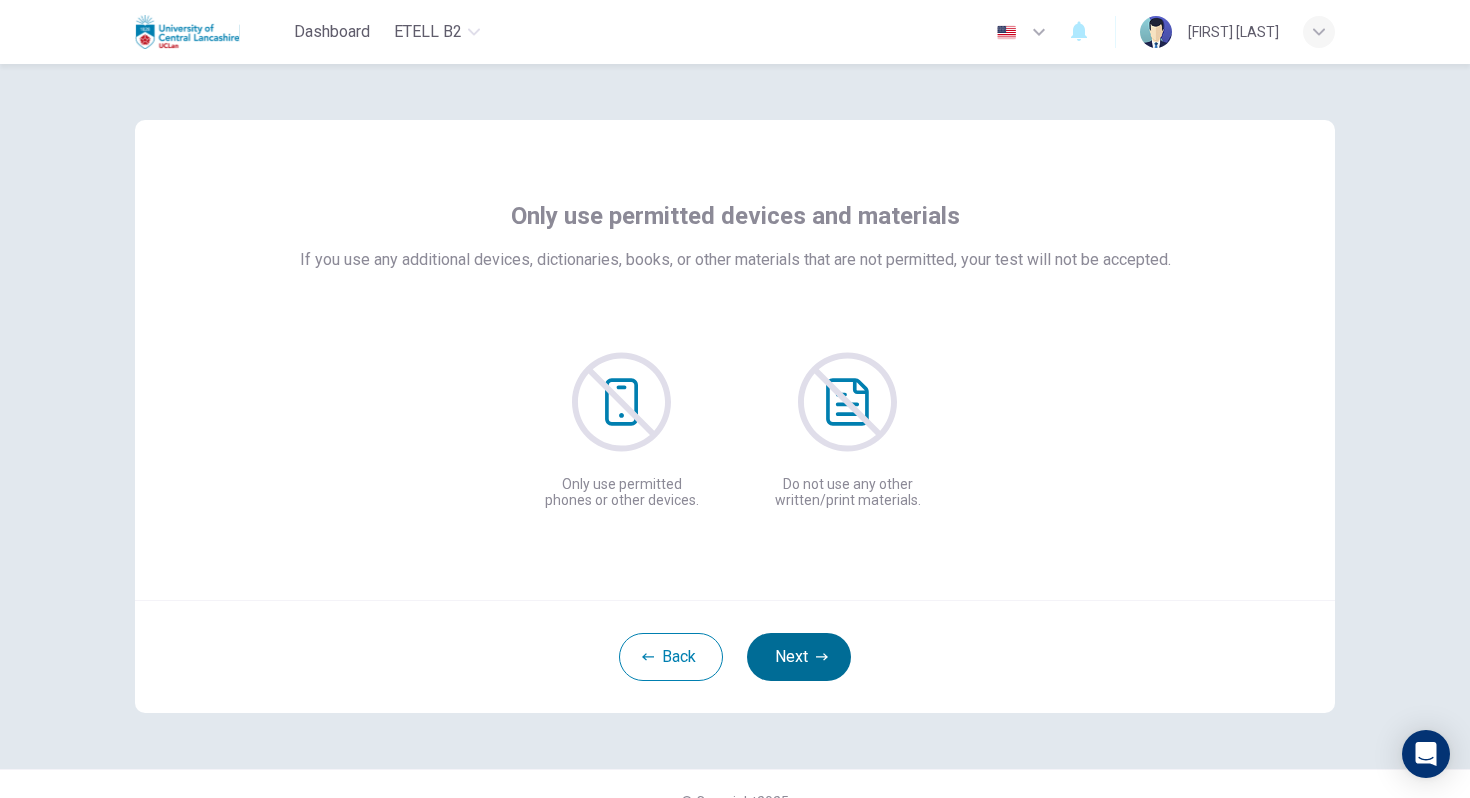 click on "Next" at bounding box center [799, 657] 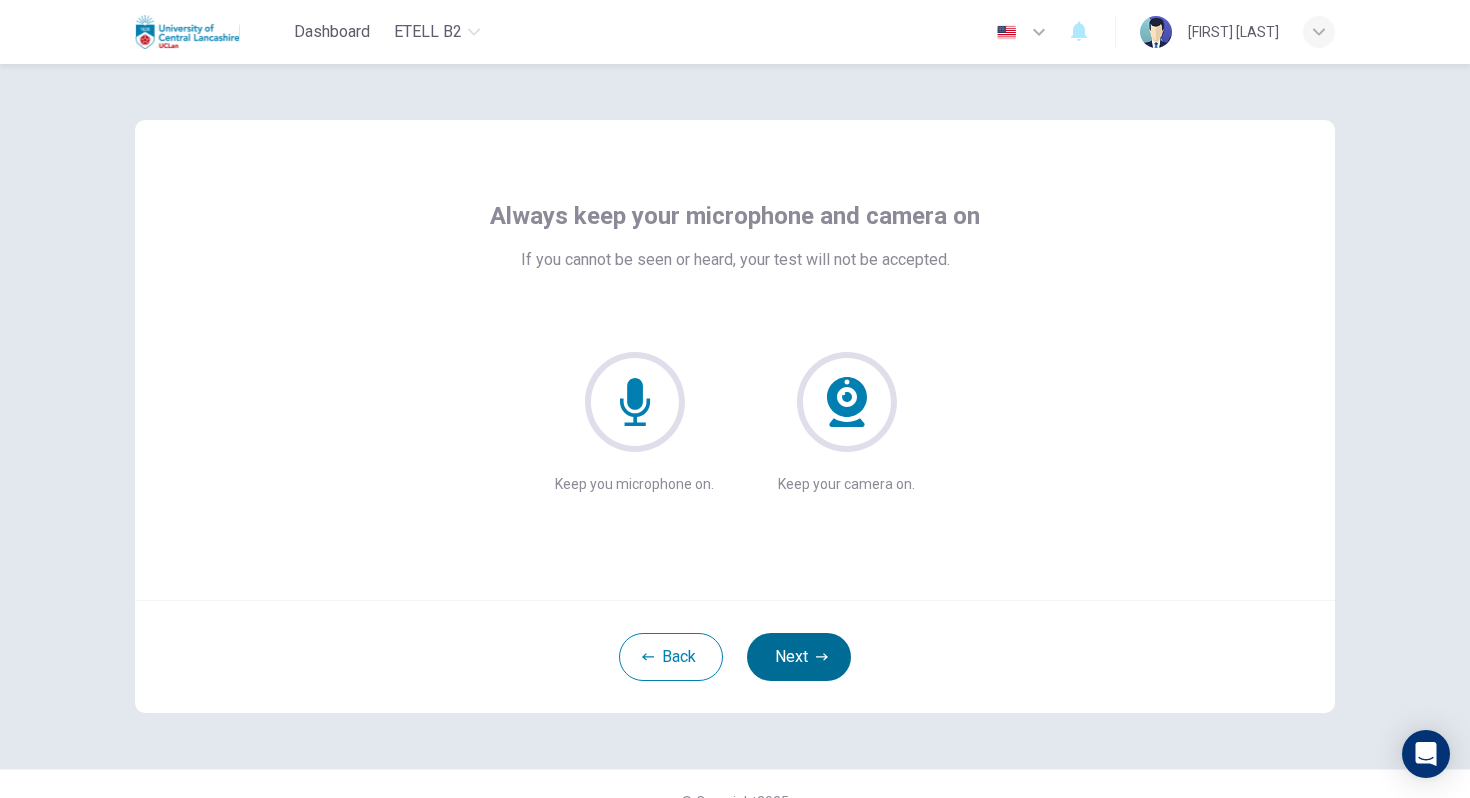 click on "Next" at bounding box center (799, 657) 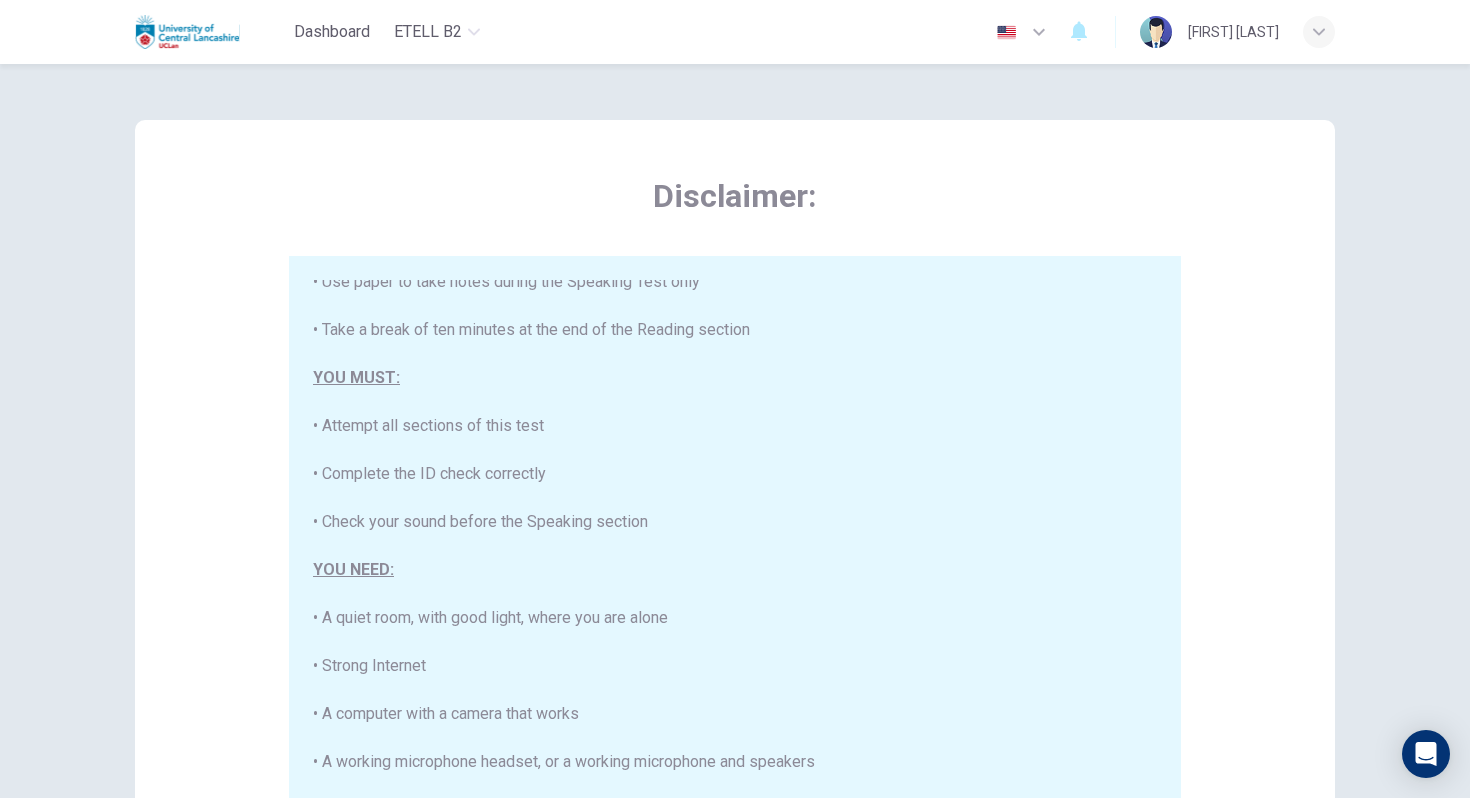scroll, scrollTop: 381, scrollLeft: 0, axis: vertical 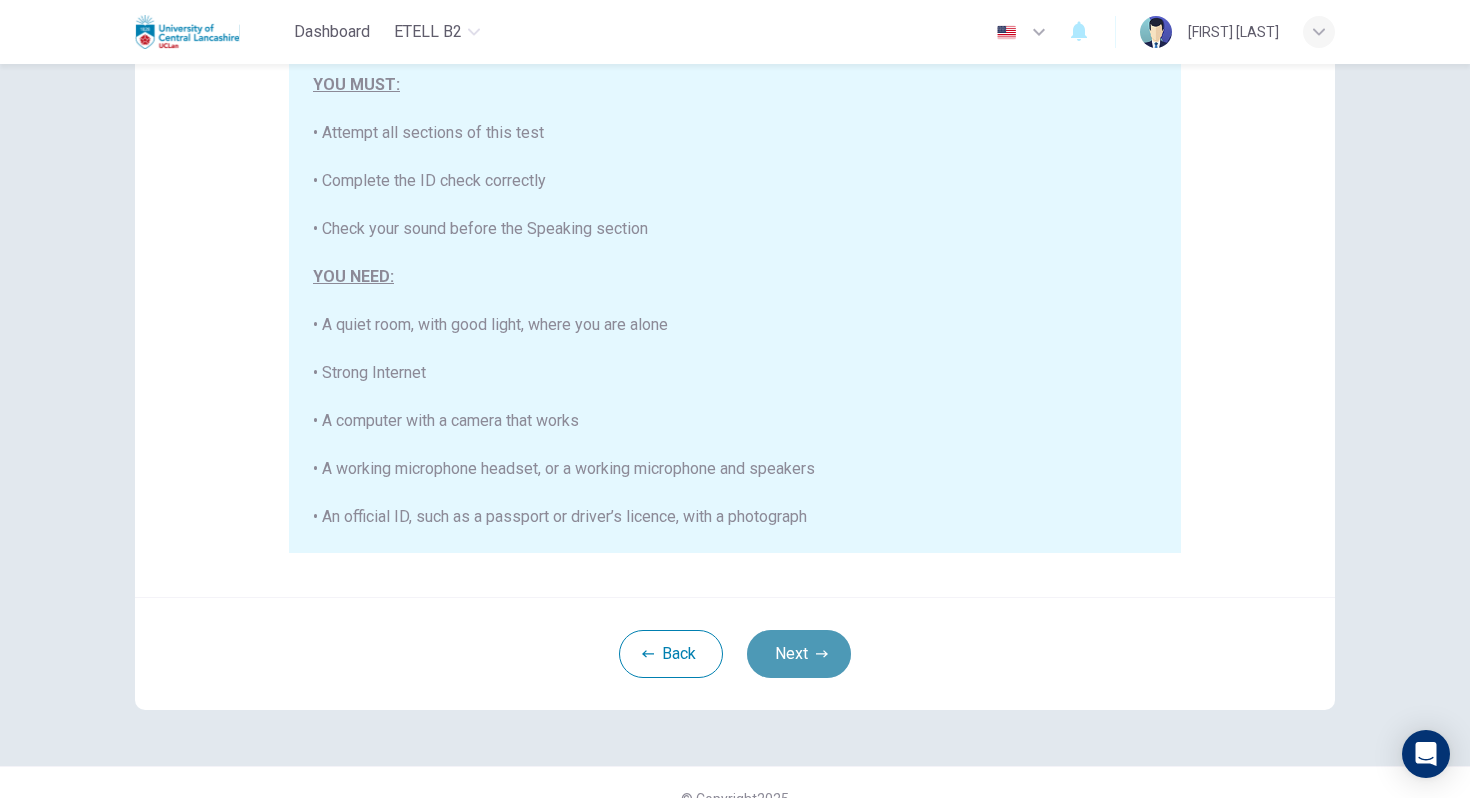 click on "Next" at bounding box center (799, 654) 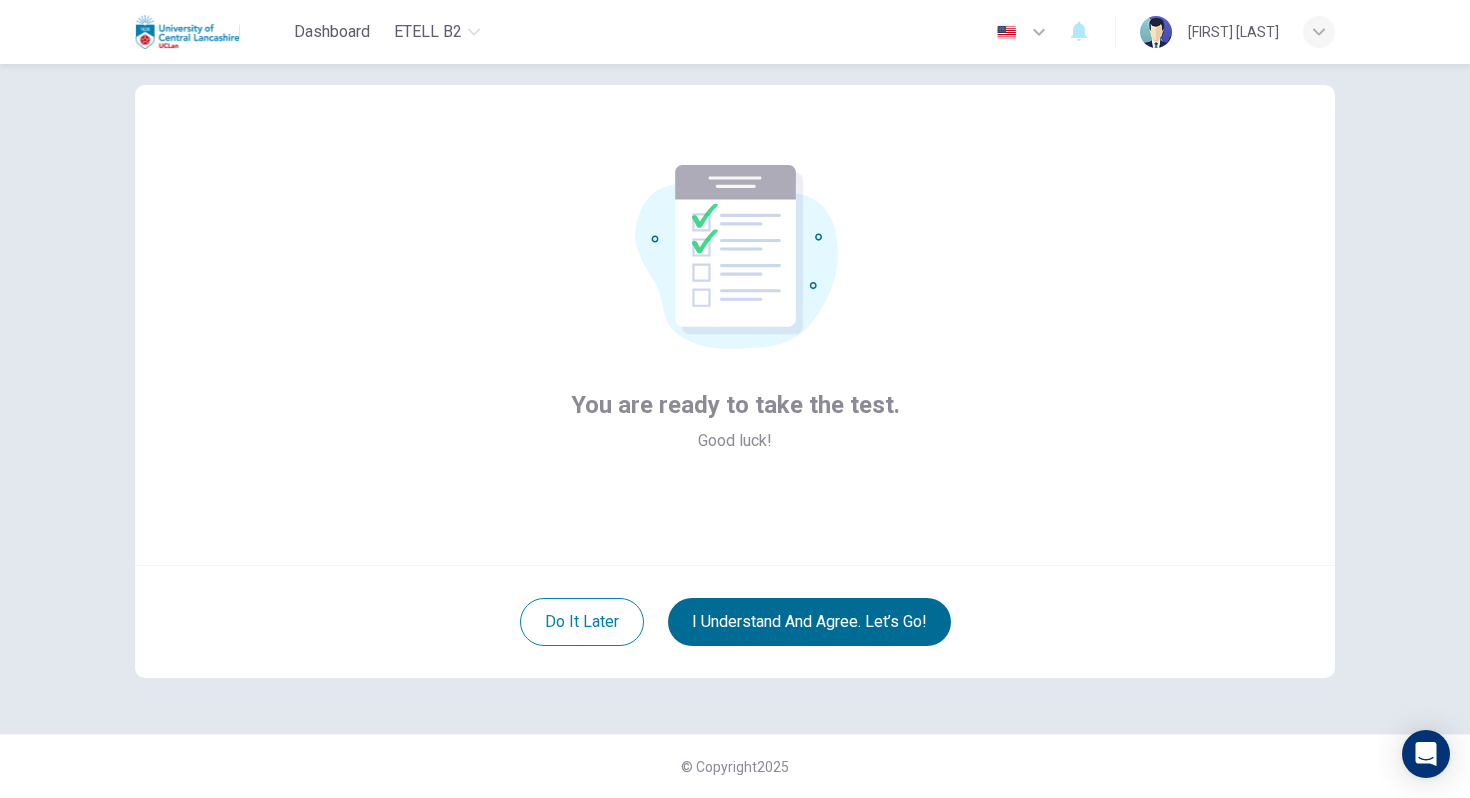 scroll, scrollTop: 35, scrollLeft: 0, axis: vertical 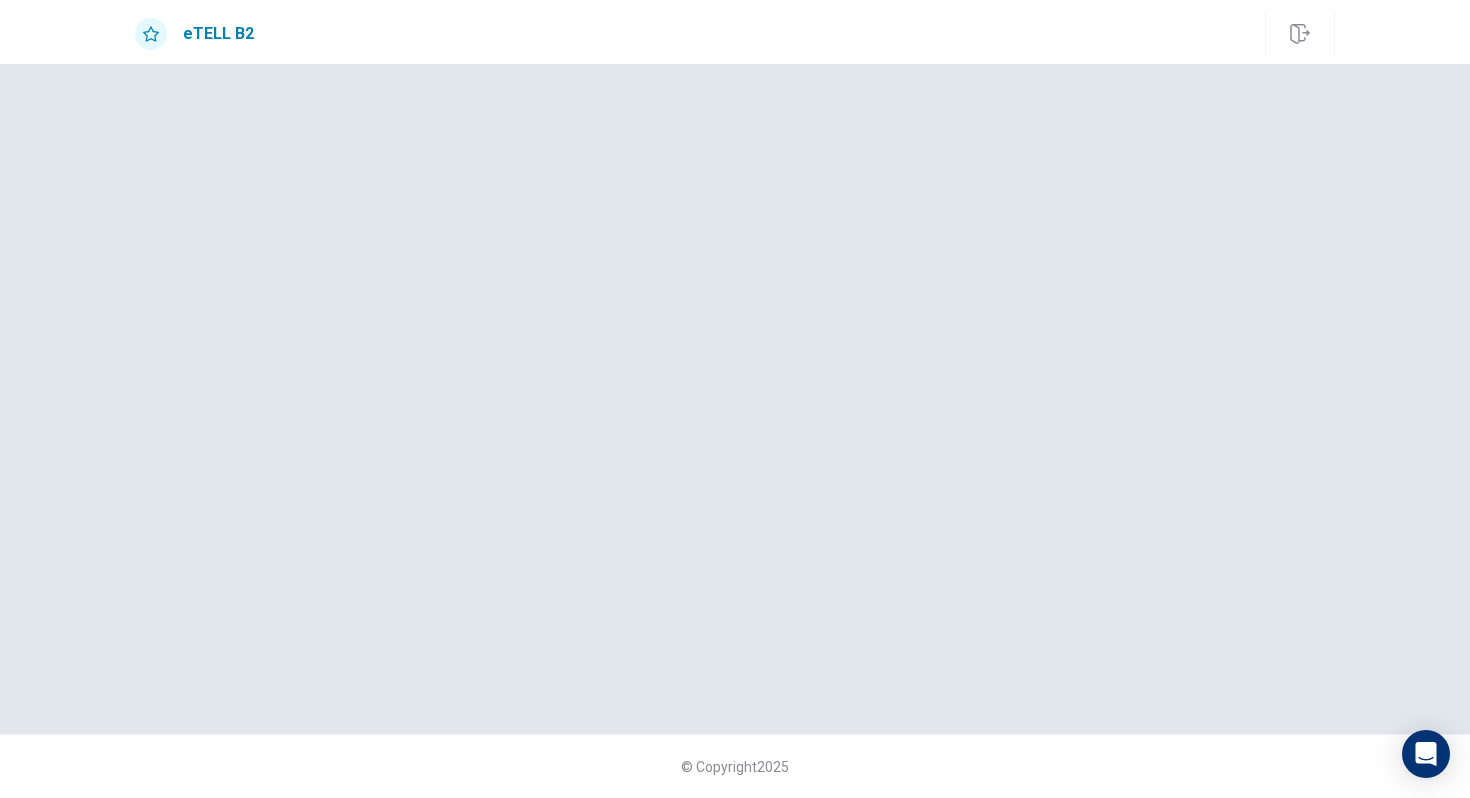 click on "© Copyright  2025" at bounding box center (735, 766) 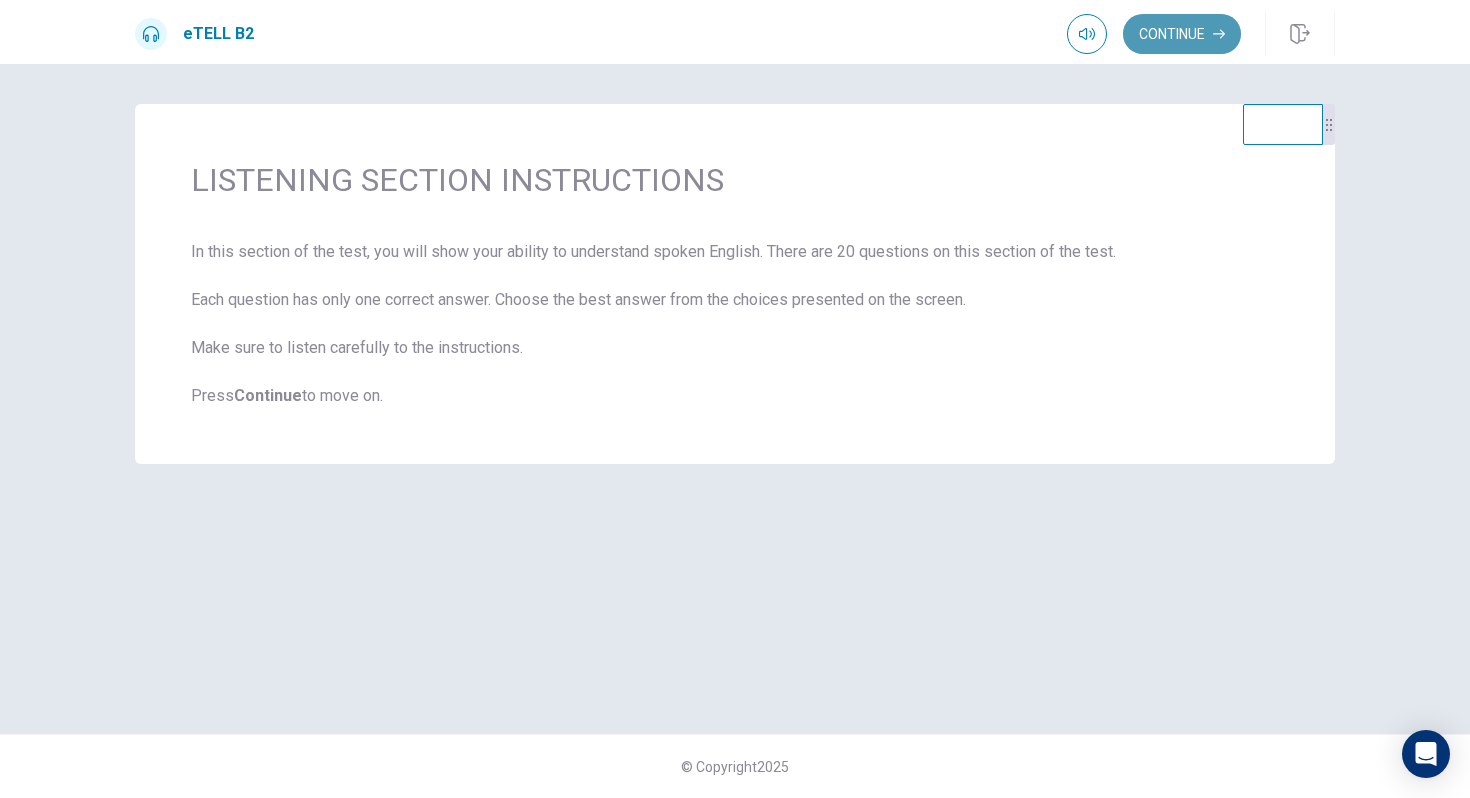 click on "Continue" at bounding box center (1182, 34) 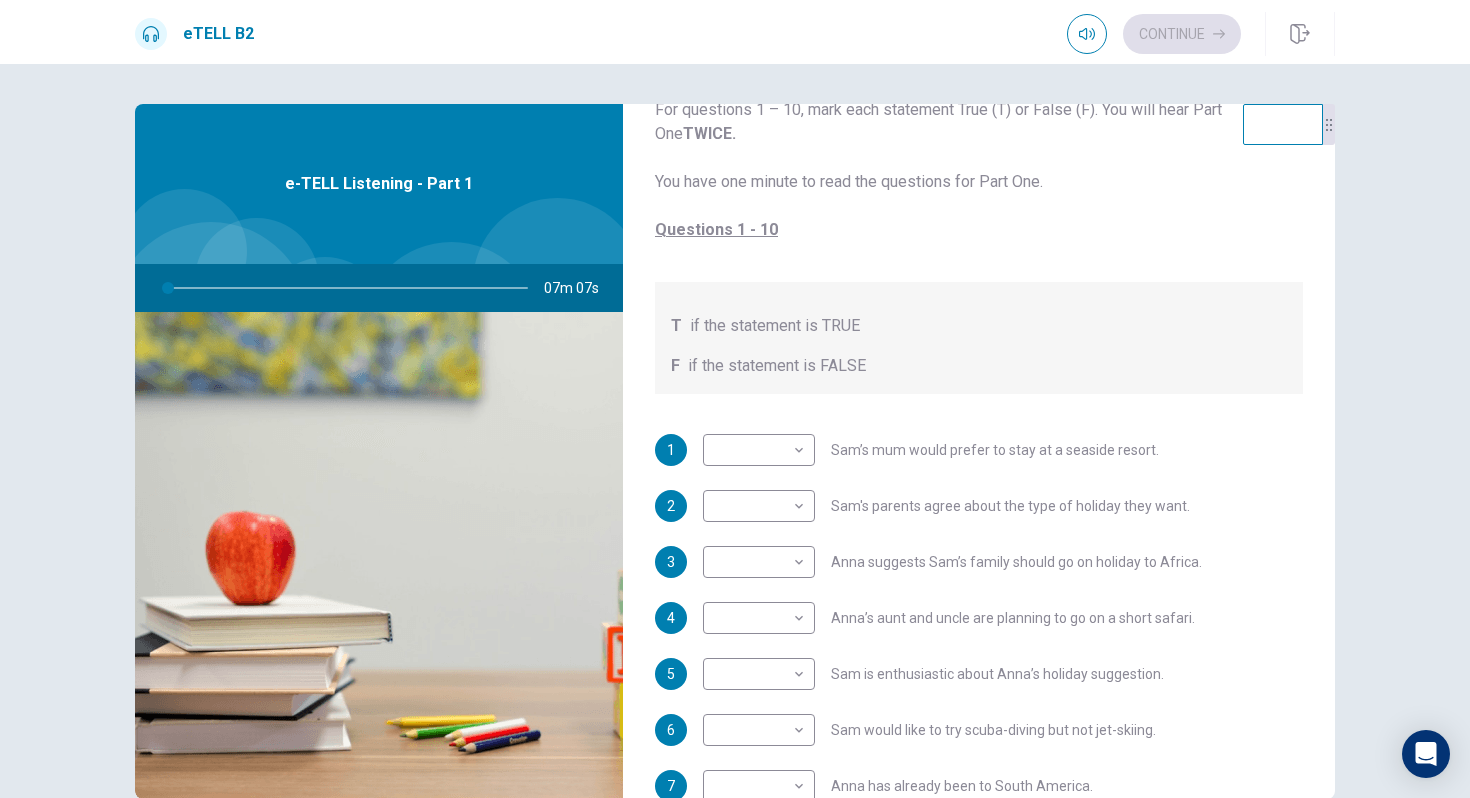 scroll, scrollTop: 122, scrollLeft: 0, axis: vertical 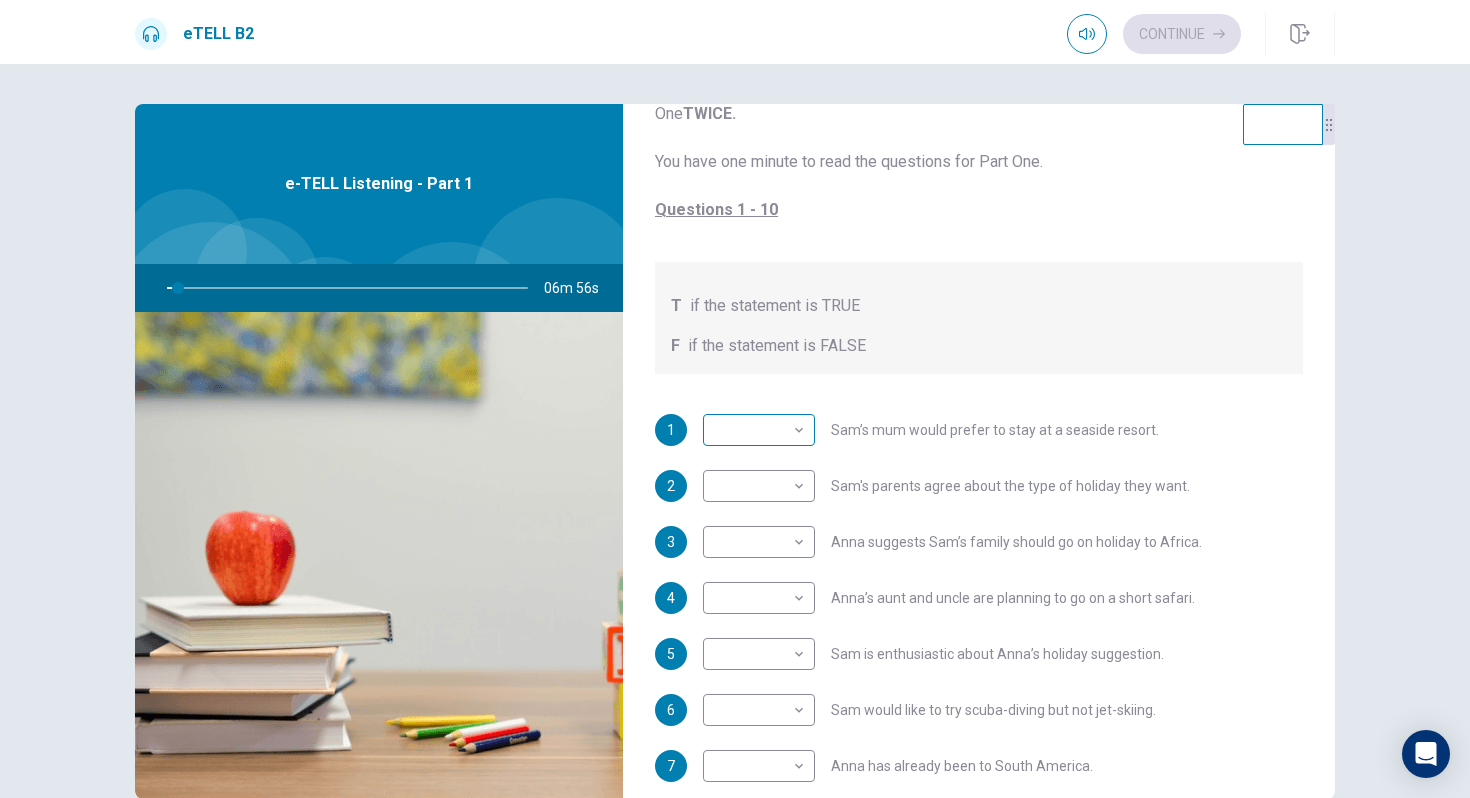 click on "This site uses cookies, as explained in our  Privacy Policy . If you agree to the use of cookies, please click the Accept button and continue to browse our site.   Privacy Policy Accept   eTELL B2 Continue Continue Question 1 For questions 1 – 10, mark each statement True (T) or False (F). You will hear Part One  TWICE.
You have one minute to read the questions for Part One.
Questions 1 - 10 T if the statement is TRUE F if the statement is FALSE 1 ​ ​ [NAME]’s mum would prefer to stay at a seaside resort. 2 ​ ​ [NAME]'s parents agree about the type of holiday they want.  3 ​ ​ [NAME] suggests [NAME]’s family should go on holiday to Africa. 4 ​ ​ [NAME]’s aunt and uncle are planning to go on a short safari. 5 ​ ​ [NAME] is enthusiastic about [NAME]’s holiday suggestion.  6 ​ ​  [NAME] would like to try scuba-diving but not jet-skiing.  7 ​ ​ [NAME] has already been to South America. 8 ​ ​ [NAME] is not interested in visiting the Galapagos Islands. 9 ​ ​ 10 ​ ​ 06m 56s © Copyright" at bounding box center [735, 399] 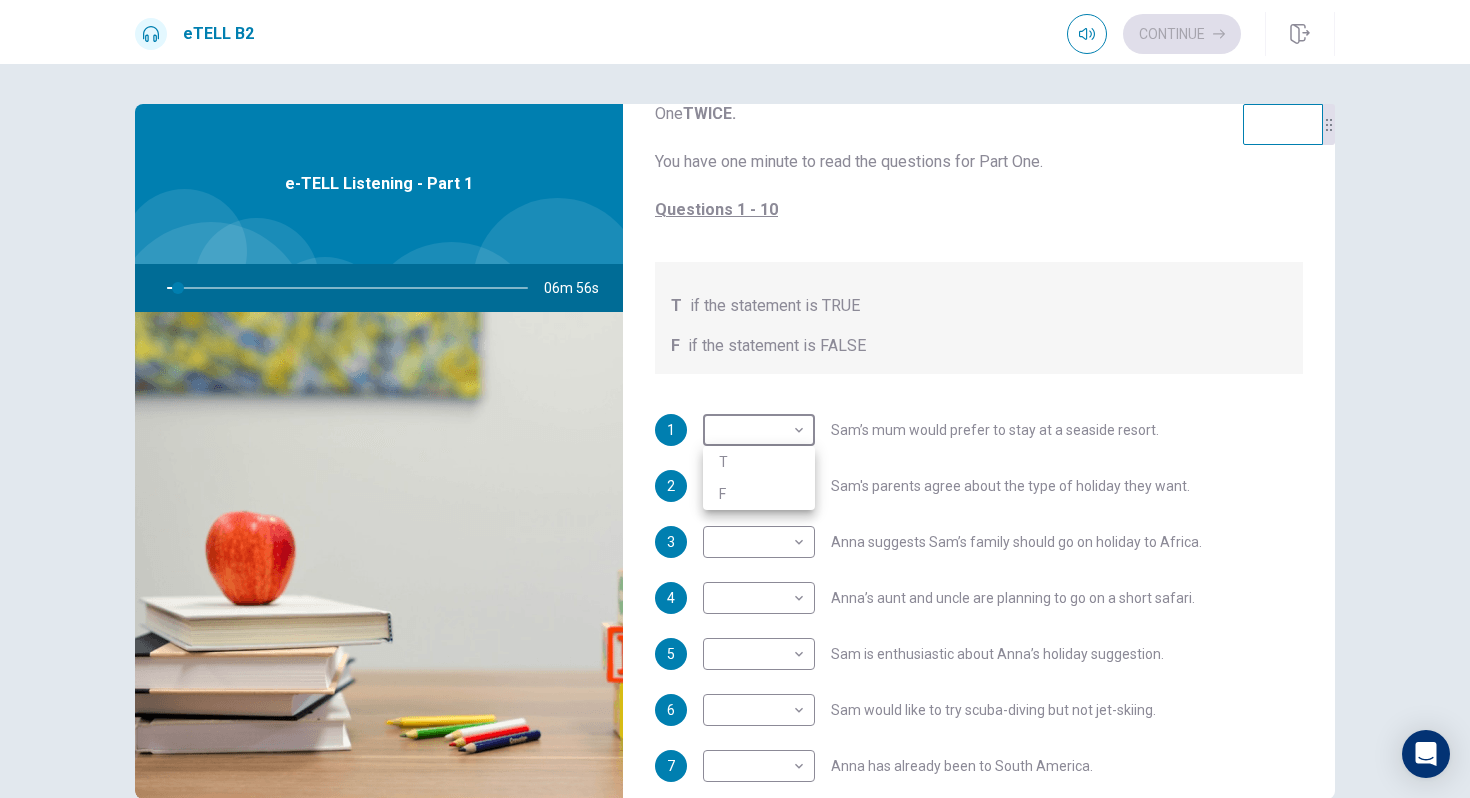 click at bounding box center [735, 399] 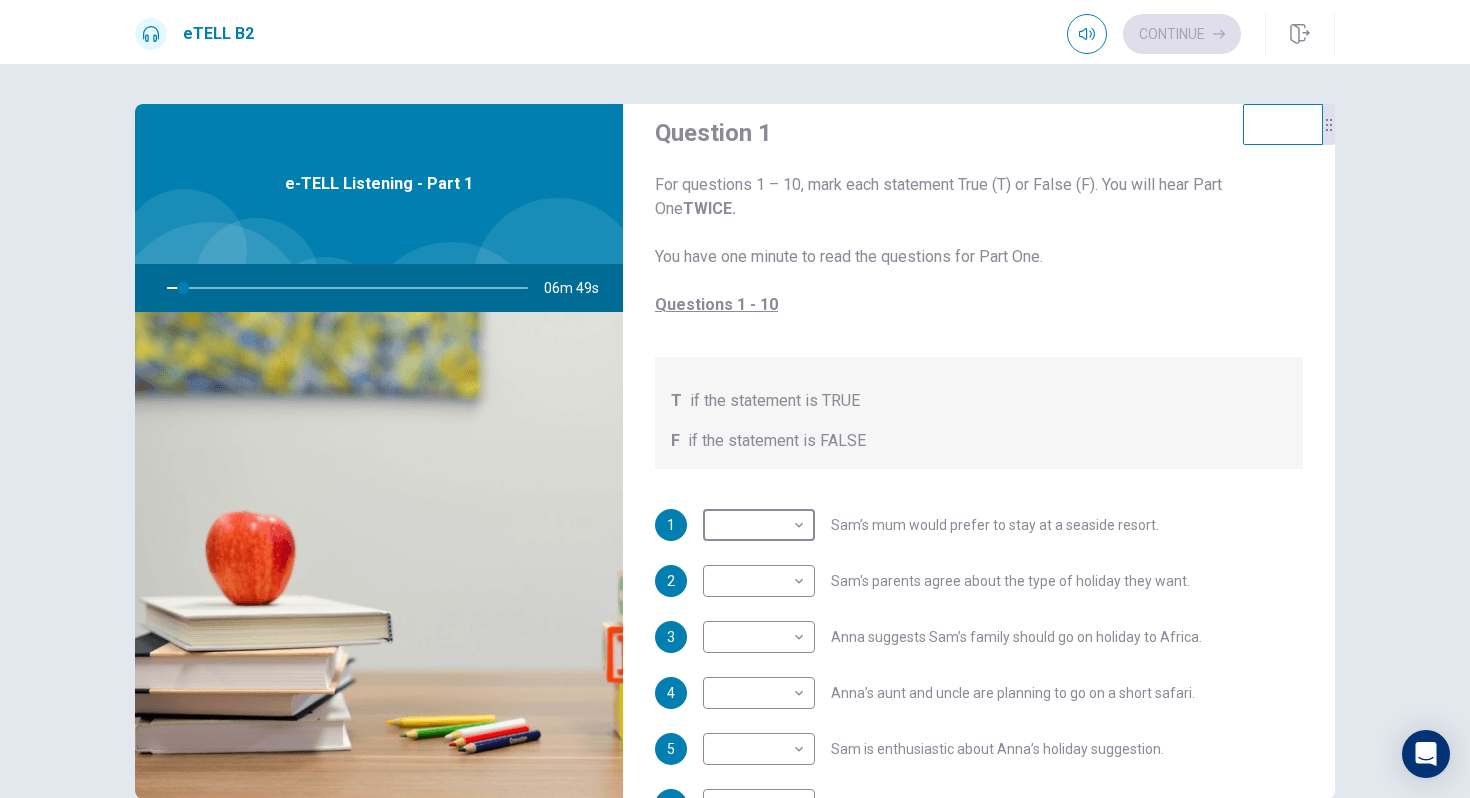 scroll, scrollTop: 25, scrollLeft: 0, axis: vertical 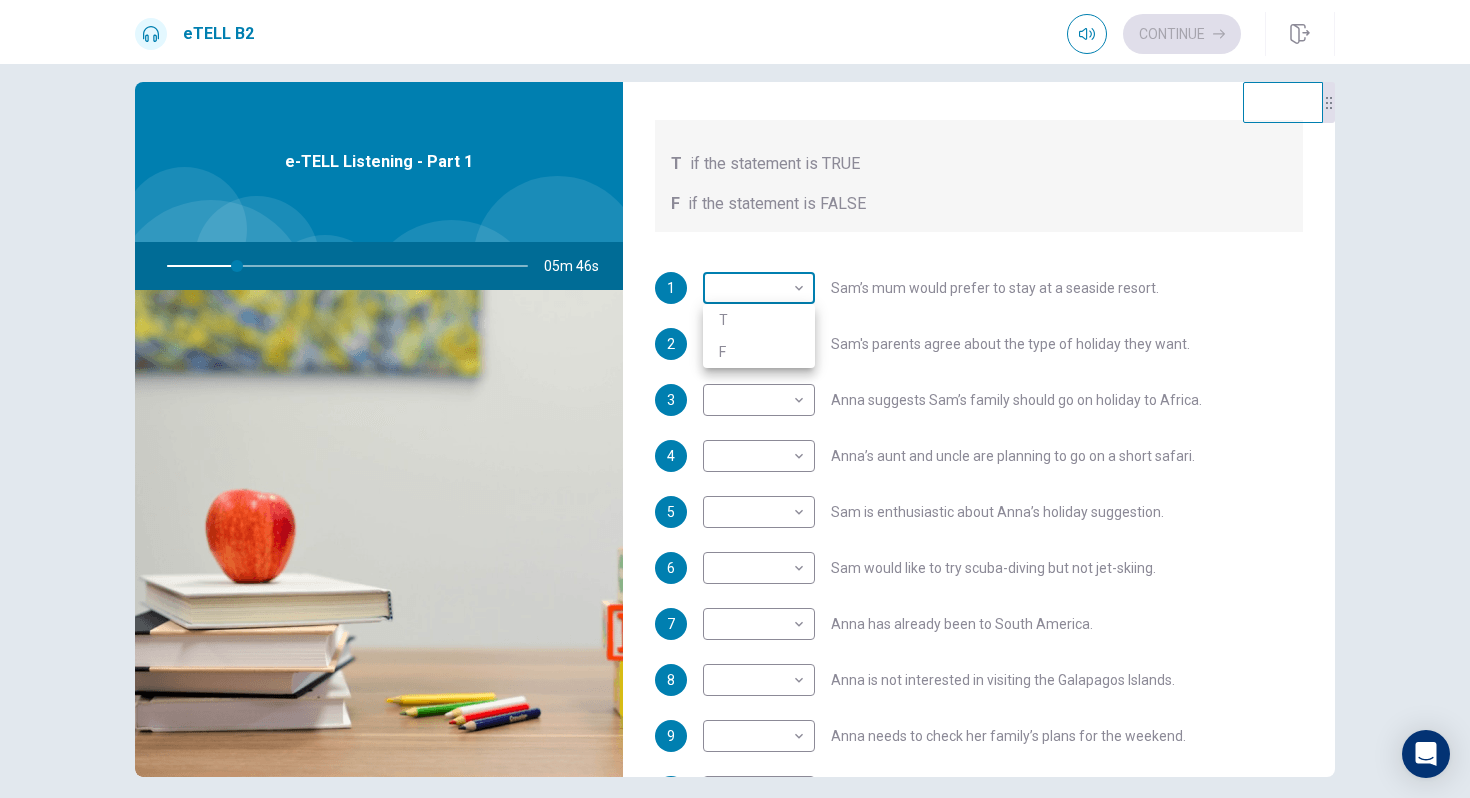 click on "This site uses cookies, as explained in our Privacy Policy . If you agree to the use of cookies, please click the Accept button and continue to browse our site. Privacy Policy Accept eTELL B2 Continue Continue Question 1 For questions 1 – 10, mark each statement True (T) or False (F). You will hear Part One TWICE. You have one minute to read the questions for Part One. Questions 1 - 10 T if the statement is TRUE F if the statement is FALSE 1 Sam’s mum would prefer to stay at a seaside resort. 2 Sam's parents agree about the type of holiday they want. 3 Anna suggests Sam’s family should go on holiday to Africa. 4 Anna’s aunt and uncle are planning to go on a short safari. 5 Sam is enthusiastic about Anna’s holiday suggestion. 6 Sam would like to try scuba-diving but not jet-skiing. 7 Anna has already been to South America. 8 Anna is not interested in the Galapagos Islands. 9 10 05m 46s © Copyright" at bounding box center (735, 399) 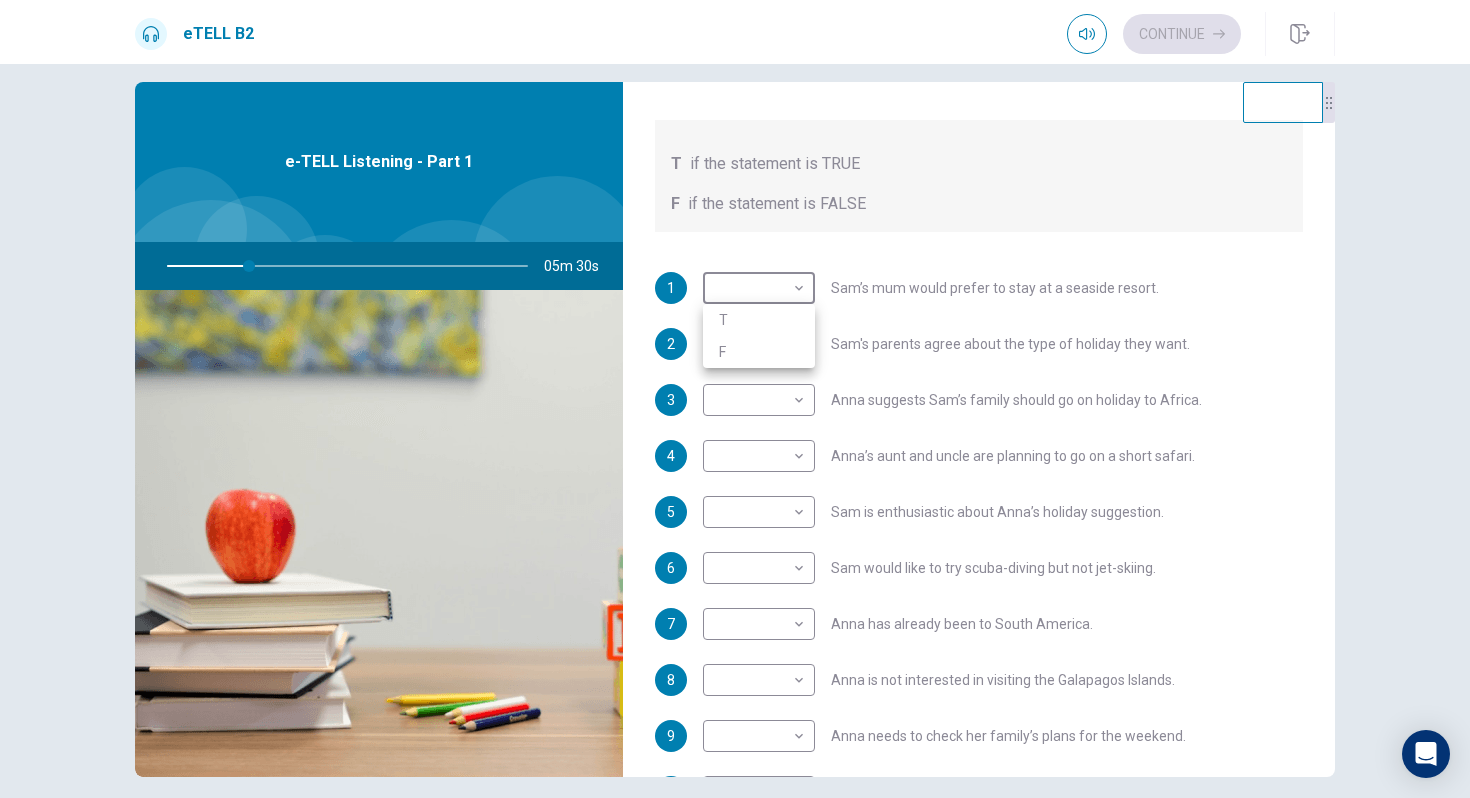 type on "**" 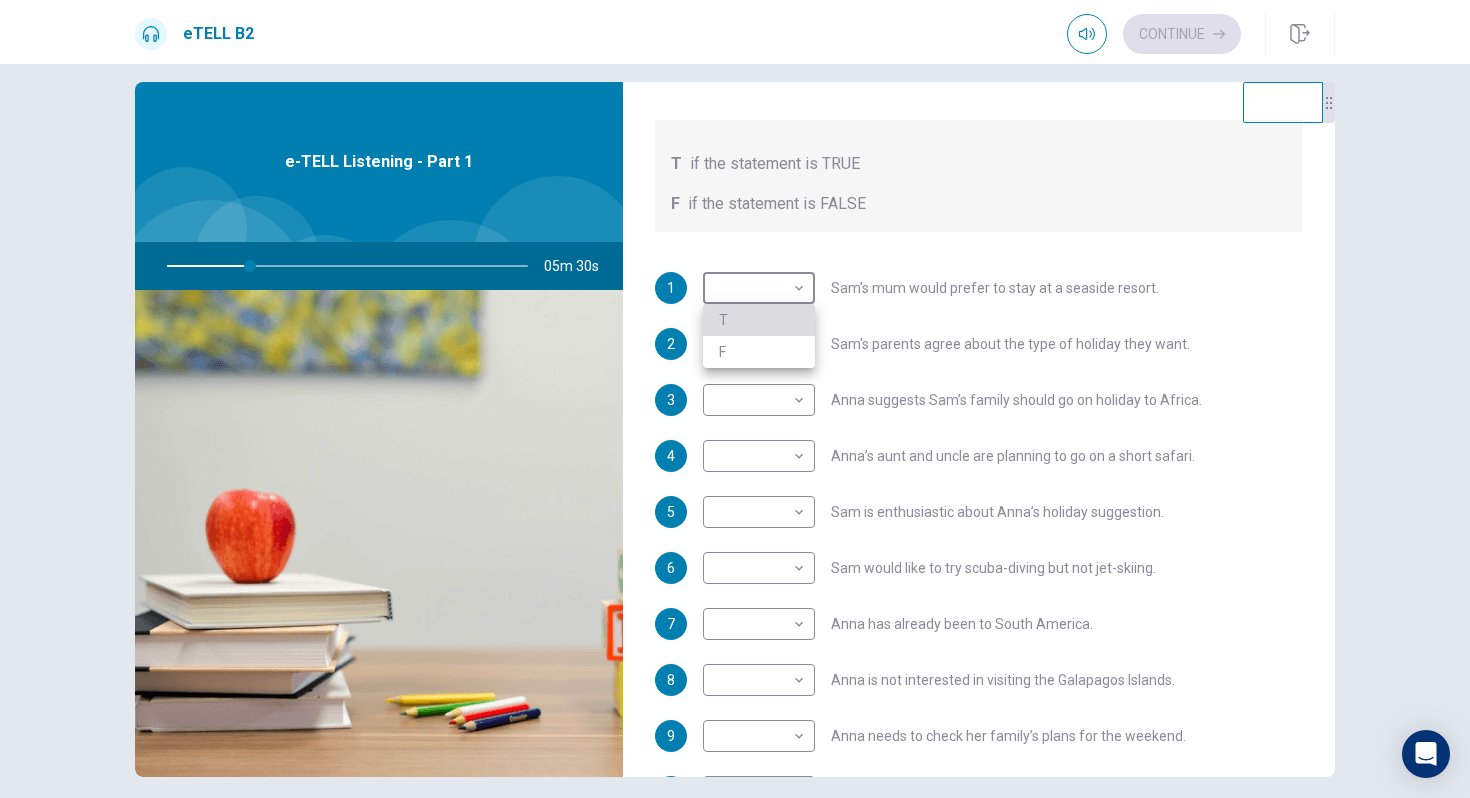 click on "T" at bounding box center [759, 320] 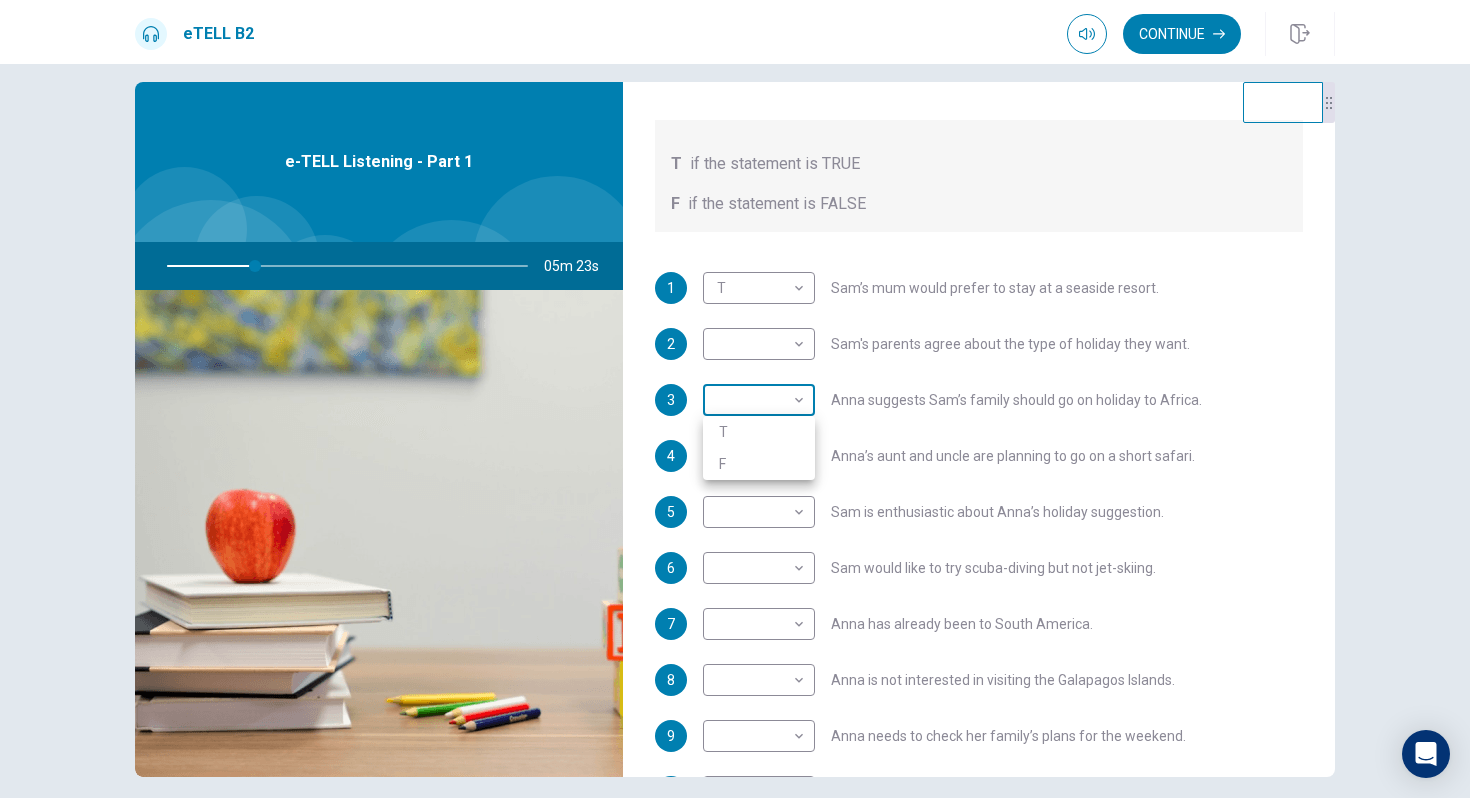 click on "This site uses cookies, as explained in our Privacy Policy . If you agree to the use of cookies, please click the Accept button and continue to browse our site. Privacy Policy Accept eTELL B2 Continue Continue Question 1 For questions 1 – 10, mark each statement True (T) or False (F). You will hear Part One TWICE. You have one minute to read the questions for Part One. Questions 1 - 10 T if the statement is TRUE F if the statement is FALSE 1 T * Sam’s mum would prefer to stay at a seaside resort. 2 Sam's parents agree about the type of holiday they want. 3 Anna suggests Sam’s family should go on holiday to Africa. 4 Anna’s aunt and uncle are planning to go on a short safari. 5 Sam is enthusiastic about Anna’s holiday suggestion. 6 Sam would like to try scuba-diving but not jet-skiing. 7 Anna has already been to South America. 8 Anna is not interested in the Galapagos Islands. 9 10 05m 23s © Copyright" at bounding box center [735, 399] 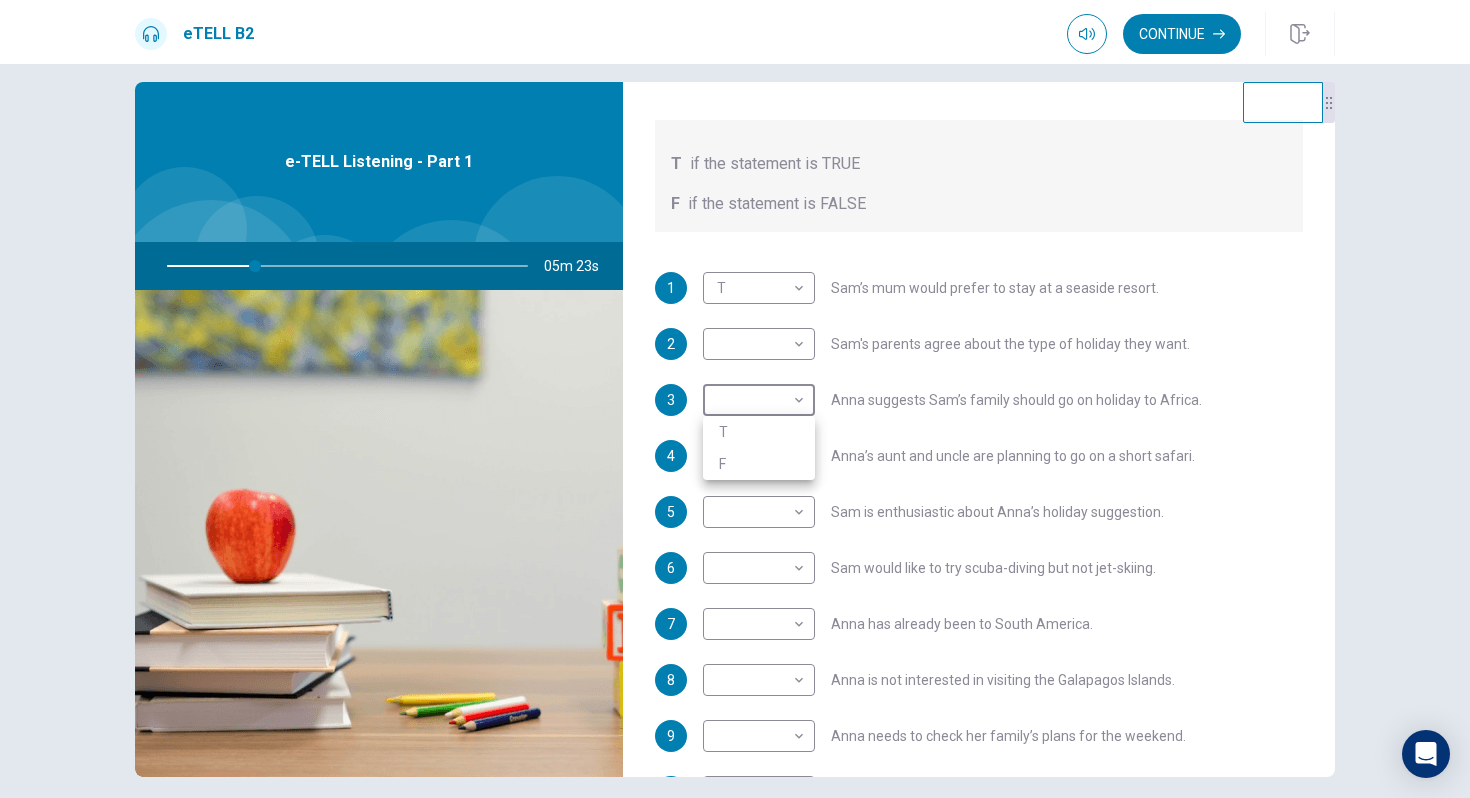 type on "**" 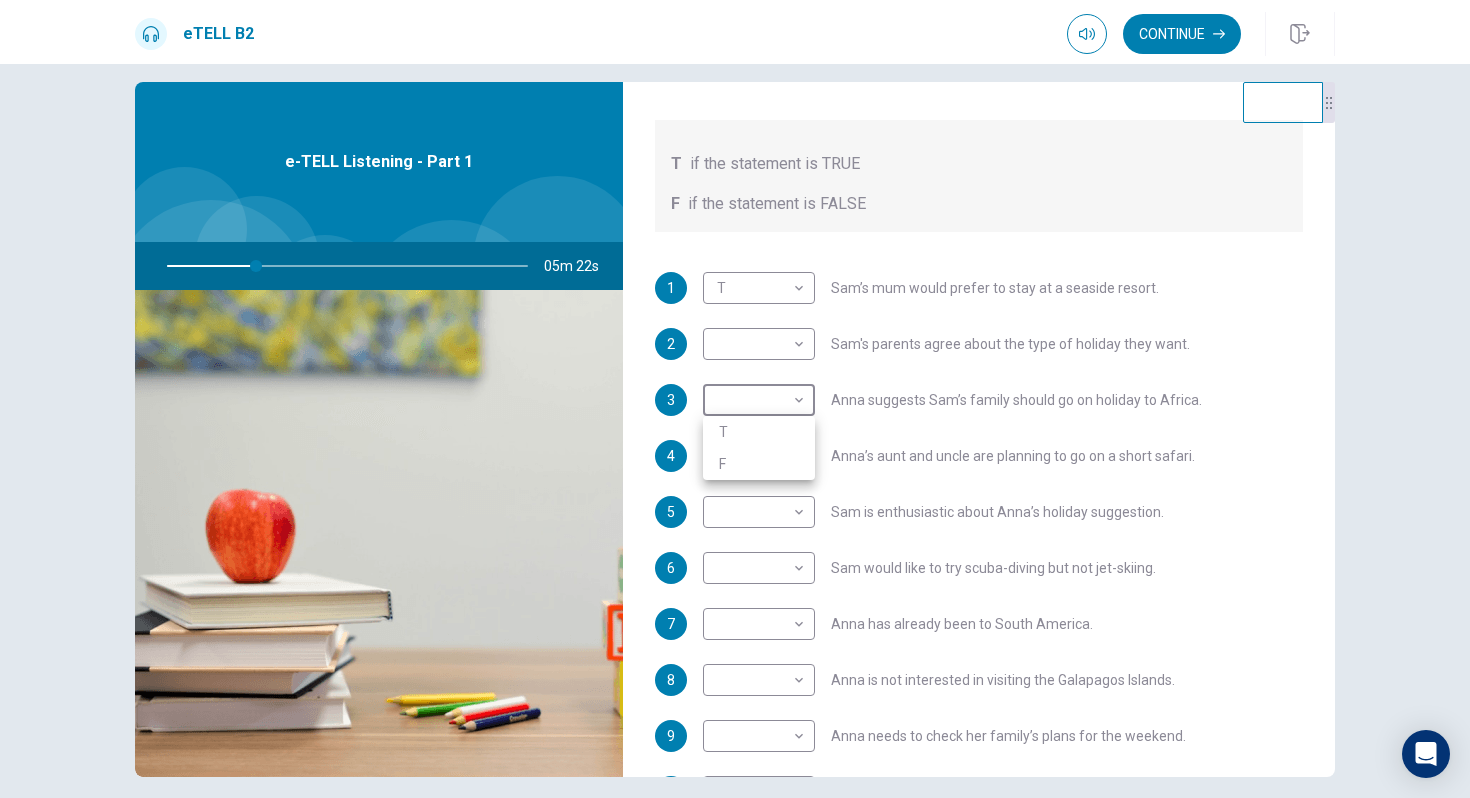 click on "T" at bounding box center [759, 432] 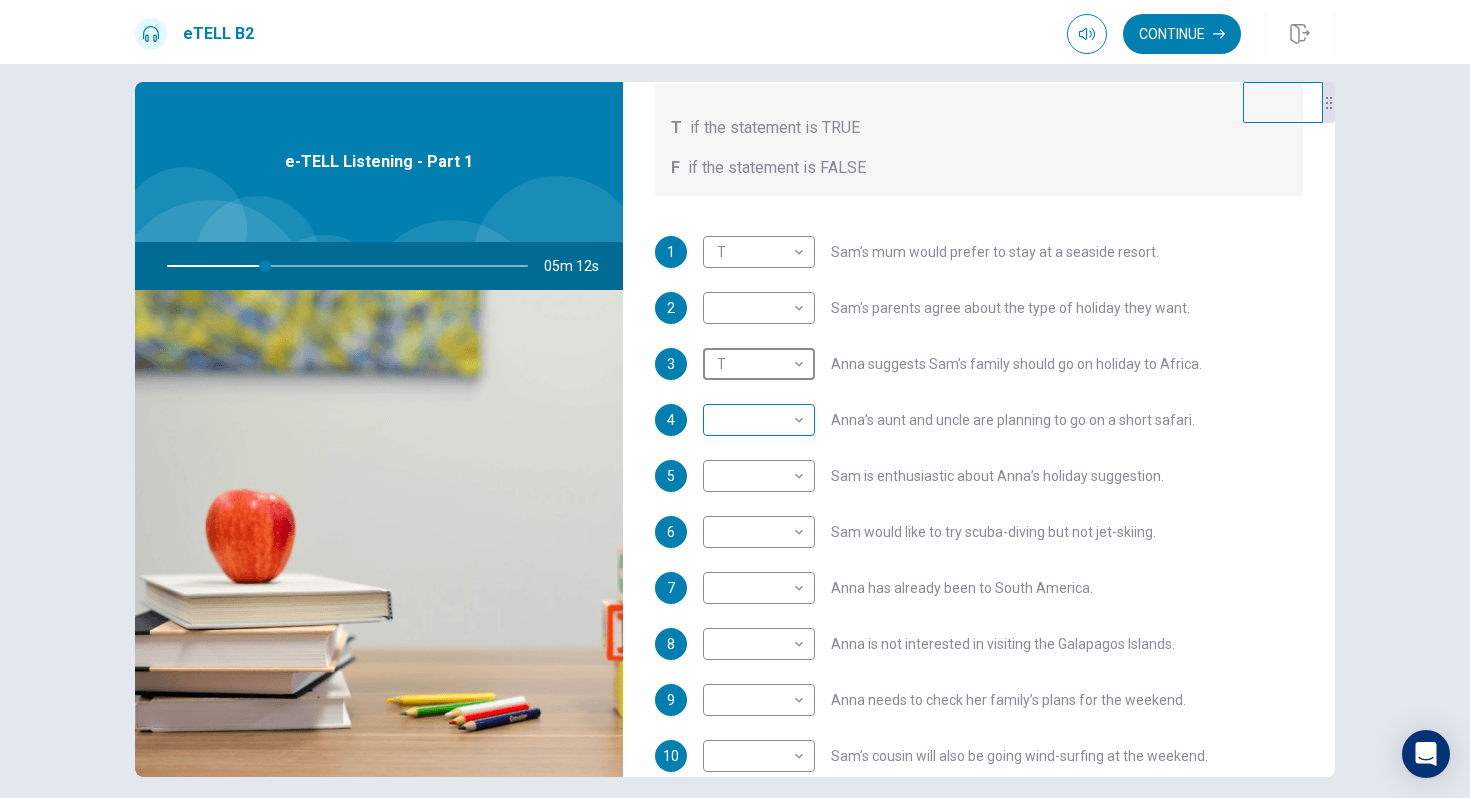scroll, scrollTop: 283, scrollLeft: 0, axis: vertical 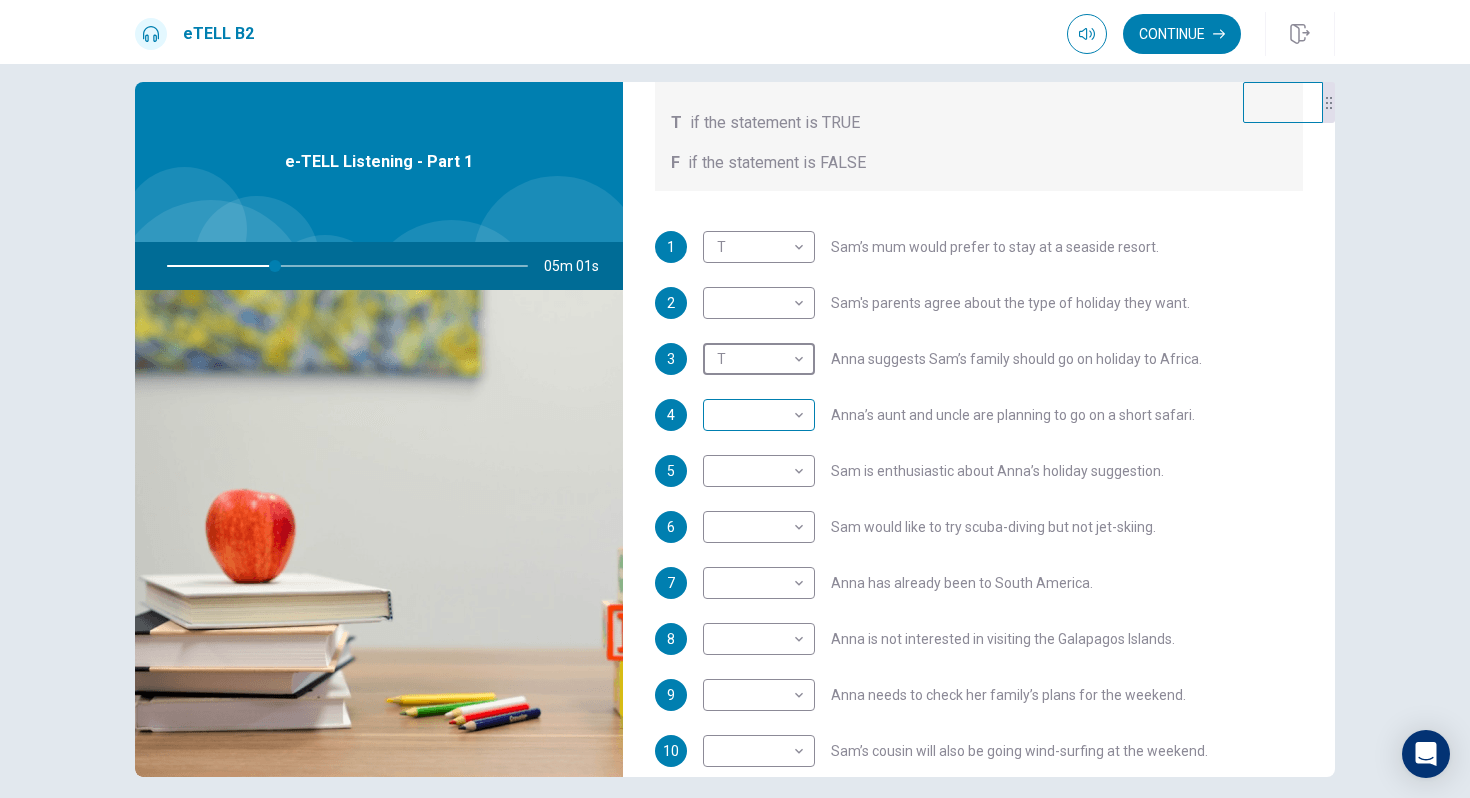 click on "This site uses cookies, as explained in our Privacy Policy . If you agree to the use of cookies, please click the Accept button and continue to browse our site. Privacy Policy Accept eTELL B2 Continue Continue Question 1 For questions 1 – 10, mark each statement True (T) or False (F). You will hear Part One TWICE. You have one minute to read the questions for Part One. Questions 1 - 10 T if the statement is TRUE F if the statement is FALSE 1 T * Sam’s mum would prefer to stay at a seaside resort. 2 Sam's parents agree about the type of holiday they want. 3 T * Anna suggests Sam’s family should go on holiday to Africa. 4 Anna’s aunt and uncle are planning to go on a short safari. 5 Sam is enthusiastic about Anna’s holiday suggestion. 6 Sam would like to try scuba-diving but not jet-skiing. 7 Anna has already been to South America. 8 Anna is not interested in the Galapagos Islands. 9 10 05m 01s © Copyright" at bounding box center (735, 399) 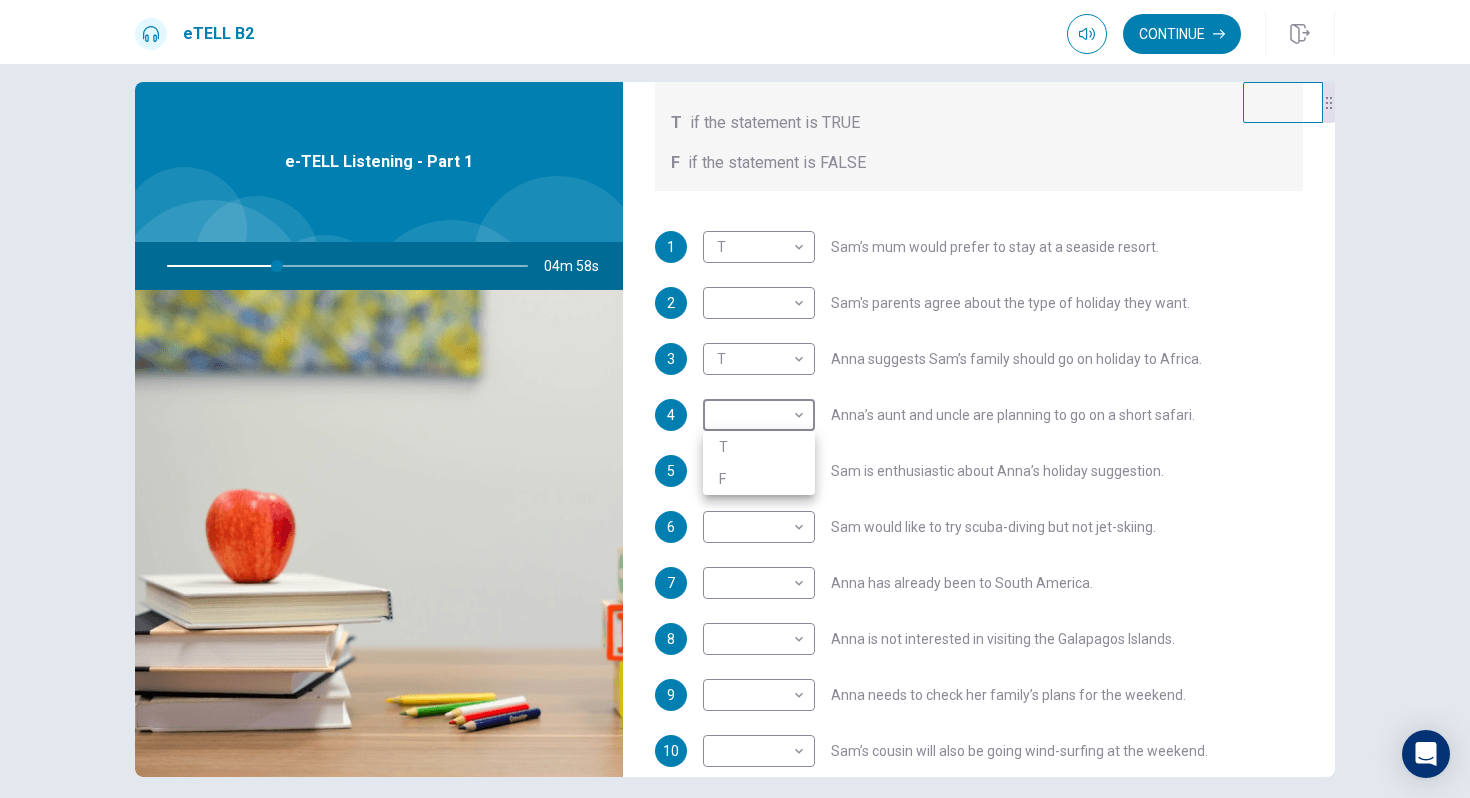 type on "**" 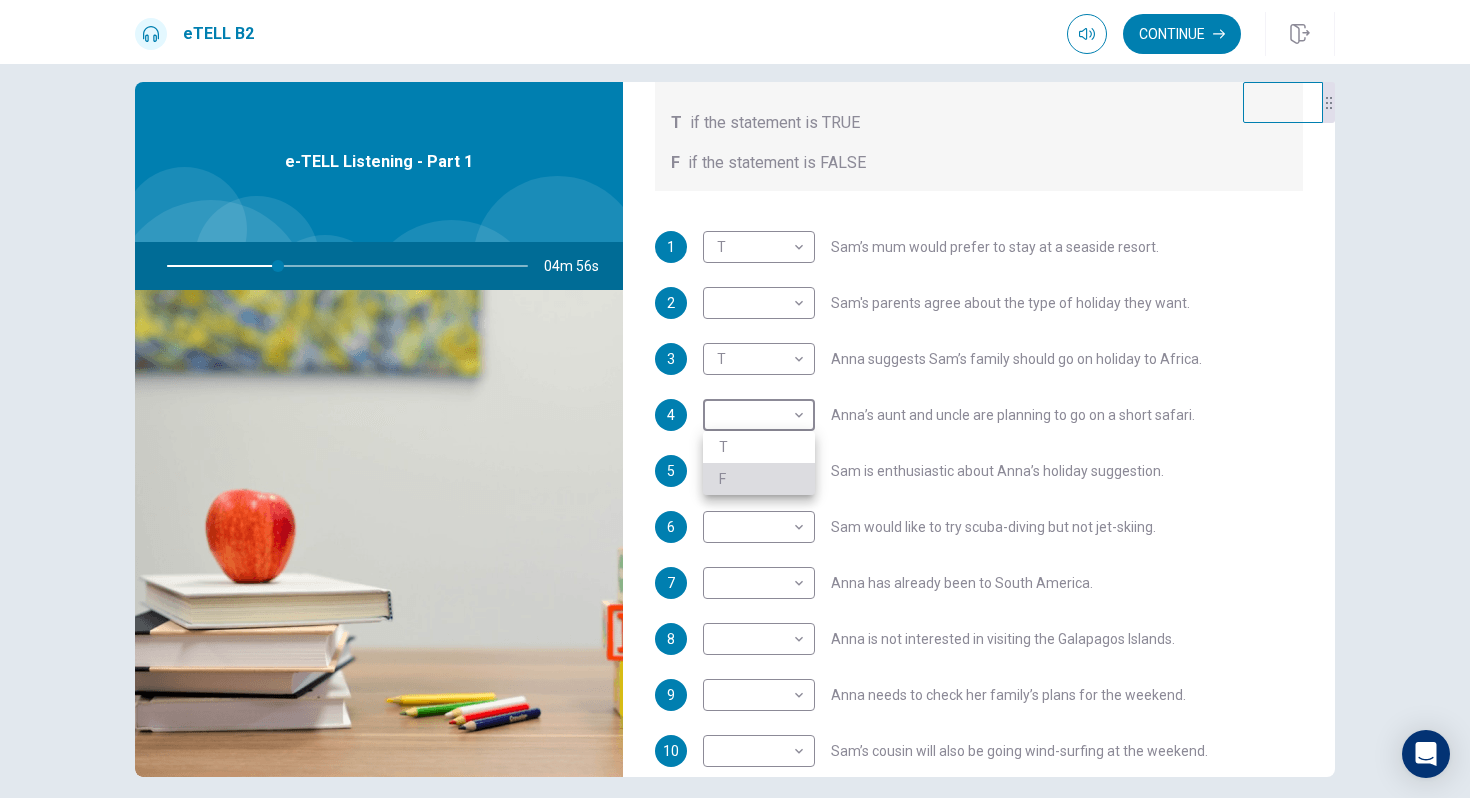 click on "F" at bounding box center (759, 479) 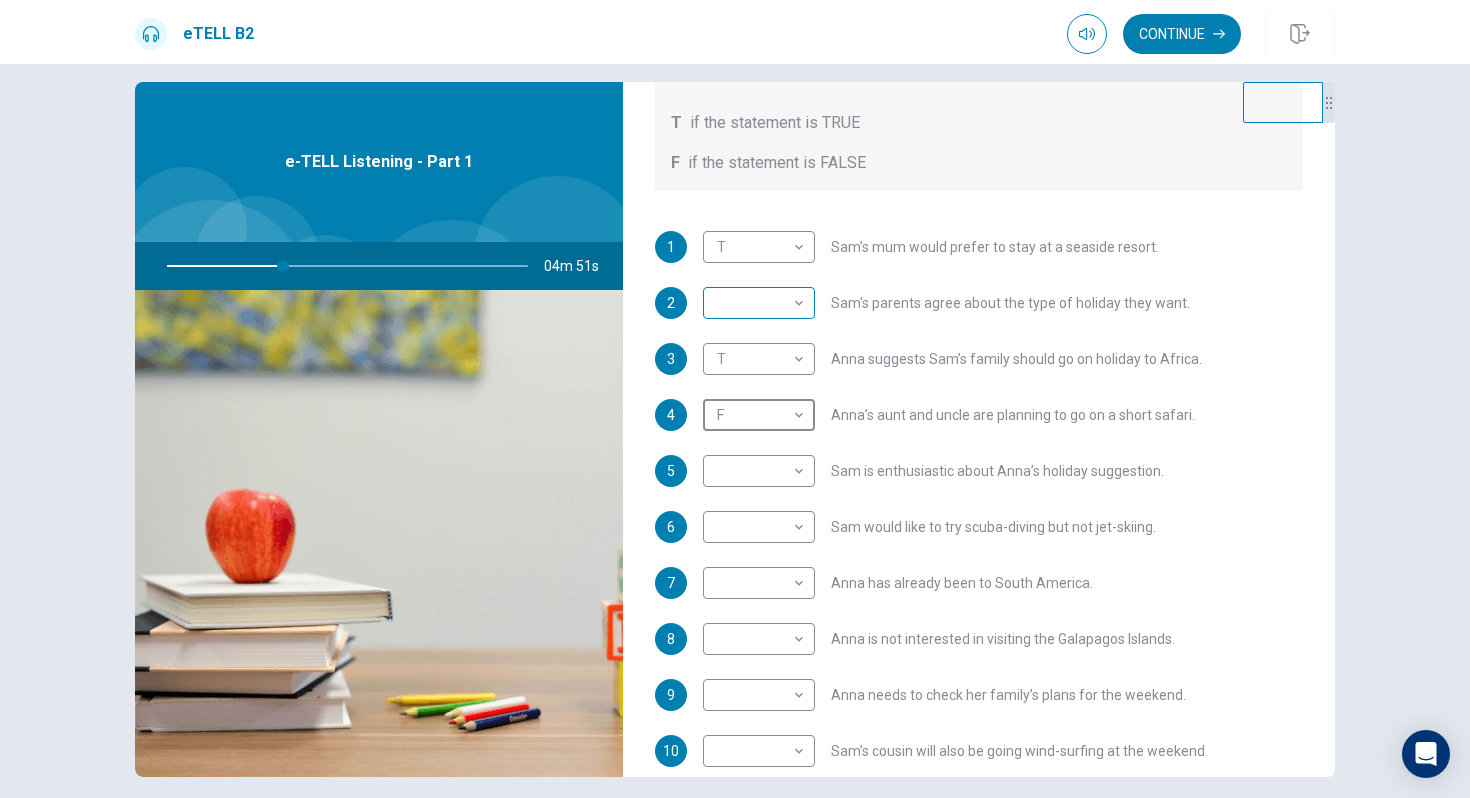 click on "This site uses cookies, as explained in our  Privacy Policy . If you agree to the use of cookies, please click the Accept button and continue to browse our site.   Privacy Policy Accept   eTELL B2 Continue Continue Question 1 For questions 1 – 10, mark each statement True (T) or False (F). You will hear Part One  TWICE.
You have one minute to read the questions for Part One.
Questions 1 - 10 T if the statement is TRUE F if the statement is FALSE 1 T * ​ [NAME]’s mum would prefer to stay at a seaside resort. 2 ​ ​ [NAME]'s parents agree about the type of holiday they want.  3 T * ​ [NAME] suggests [NAME]’s family should go on holiday to Africa. 4 F * ​ [NAME]’s aunt and uncle are planning to go on a short safari. 5 ​ ​ [NAME] is enthusiastic about [NAME]’s holiday suggestion.  6 ​ ​  [NAME] would like to try scuba-diving but not jet-skiing.  7 ​ ​ [NAME] has already been to South America. 8 ​ ​ [NAME] is not interested in visiting the Galapagos Islands. 9 ​ ​ 10 ​ ​ 04m 51s © Copyright" at bounding box center [735, 399] 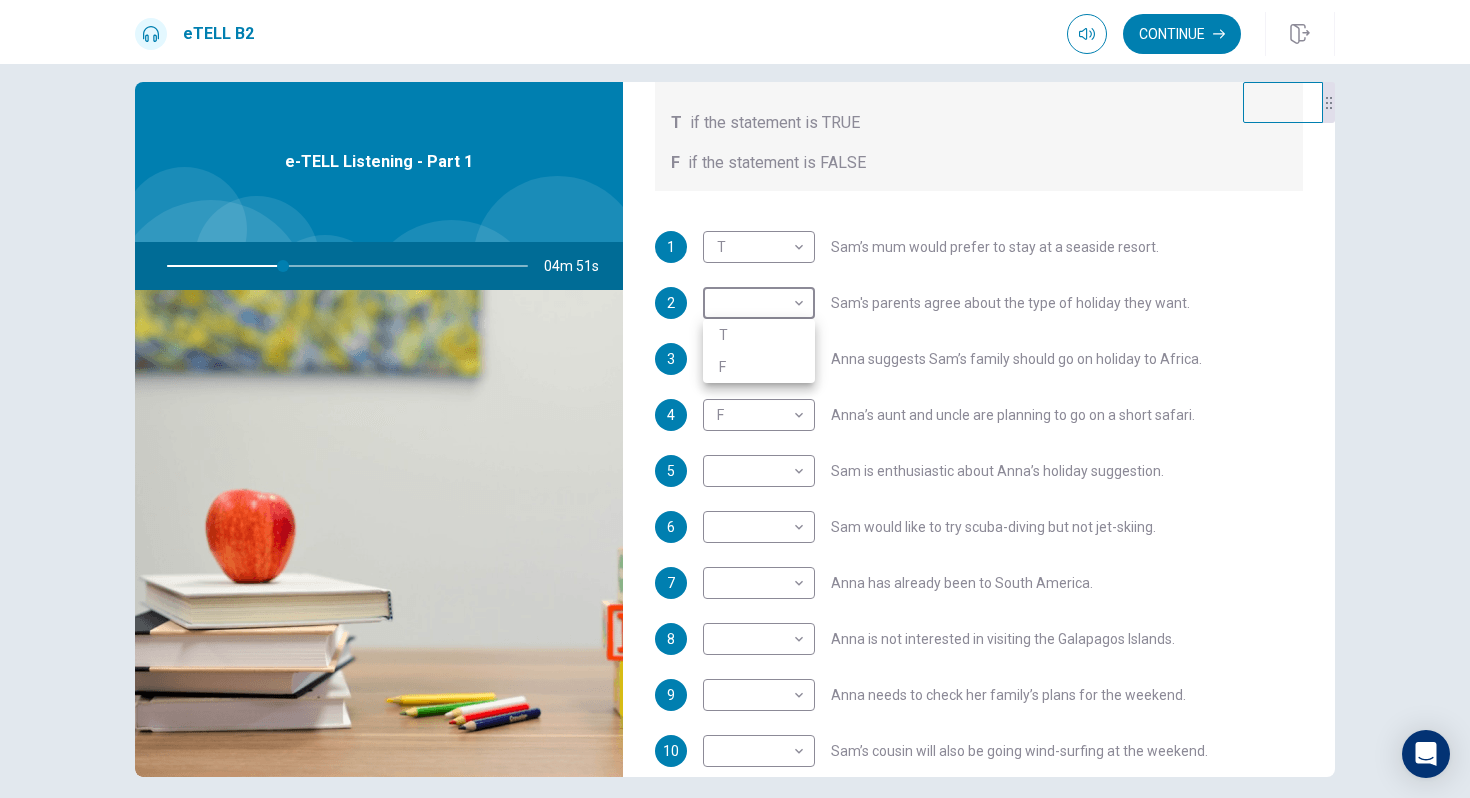 type on "**" 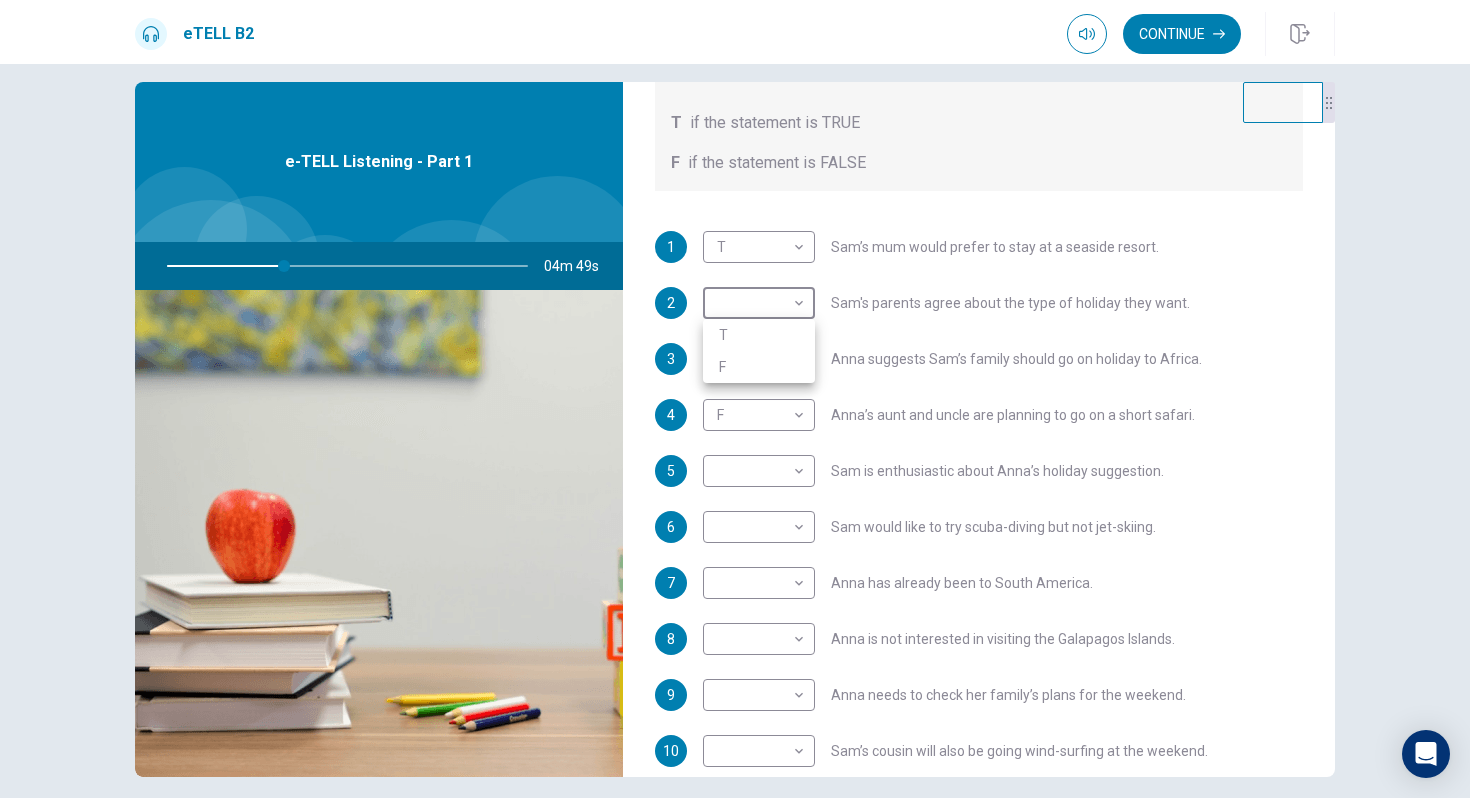 click on "F" at bounding box center [759, 367] 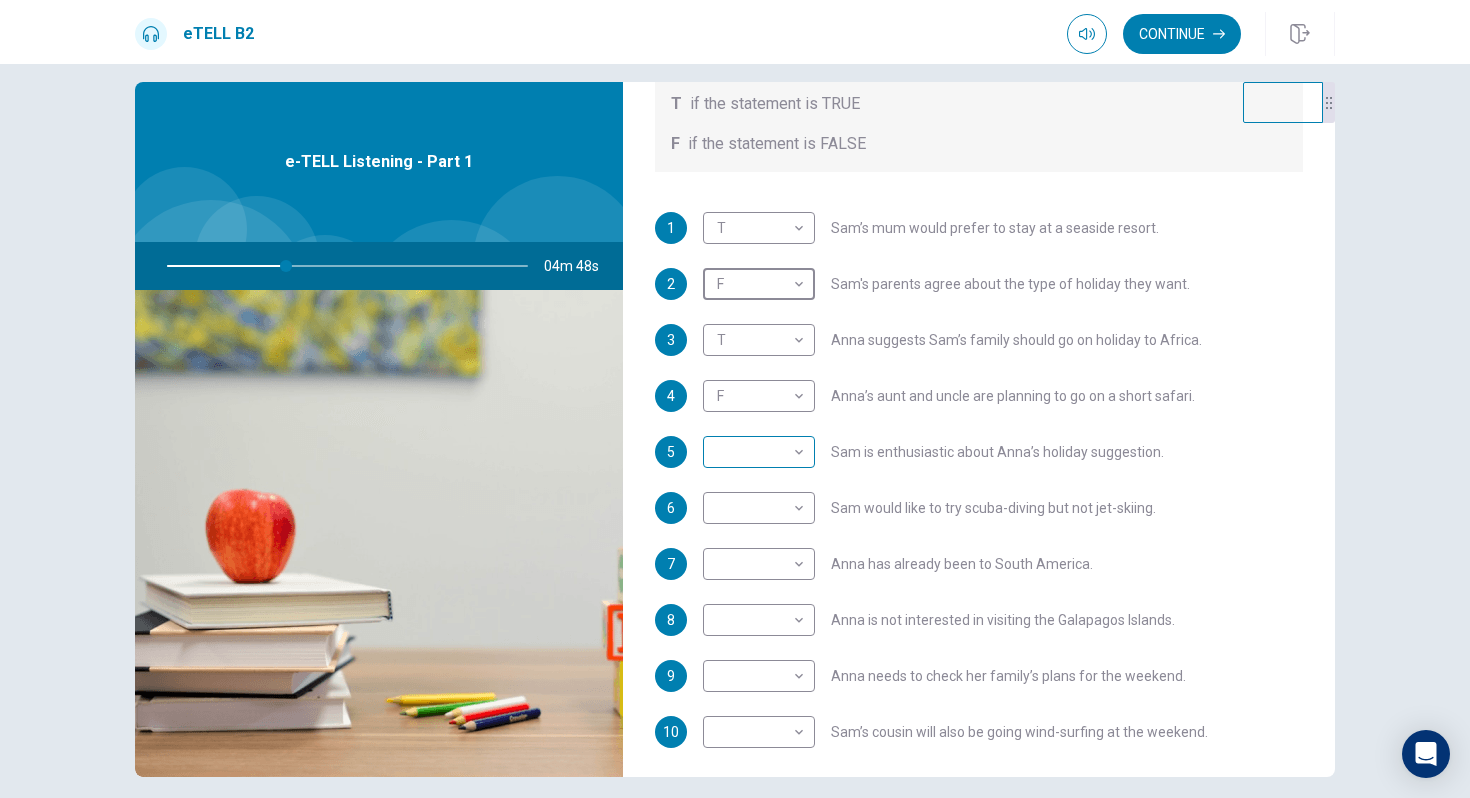 scroll, scrollTop: 304, scrollLeft: 0, axis: vertical 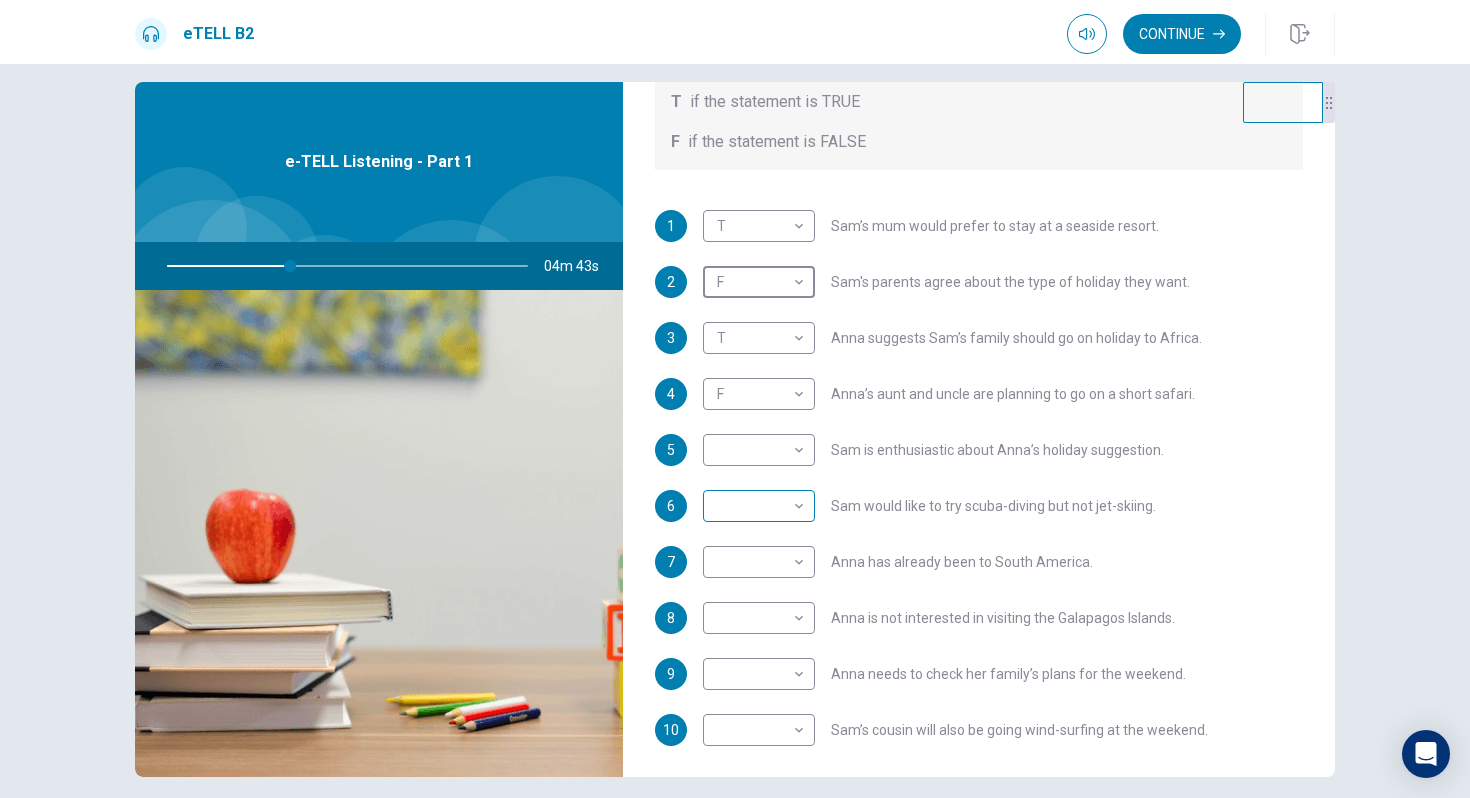 click on "This site uses cookies, as explained in our Privacy Policy . If you agree to the use of cookies, please click the Accept button and continue to browse our site. Privacy Policy Accept eTELL B2 Continue Continue Question 1 For questions 1 – 10, mark each statement True (T) or False (F). You will hear Part One TWICE. You have one minute to read the questions for Part One. Questions 1 - 10 T if the statement is TRUE F if the statement is FALSE 1 T * Sam’s mum would prefer to stay at a seaside resort. 2 F * Sam's parents agree about the type of holiday they want. 3 T * Anna suggests Sam’s family should go on holiday to Africa. 4 F * Anna’s aunt and uncle are planning to go on a short safari. 5 Sam is enthusiastic about Anna’s holiday suggestion. 6 Sam would like to try scuba-diving but not jet-skiing. 7 Anna has already been to South America. 8 Anna is not interested in the Galapagos Islands. 9 10 04m 43s © Copyright" at bounding box center [735, 399] 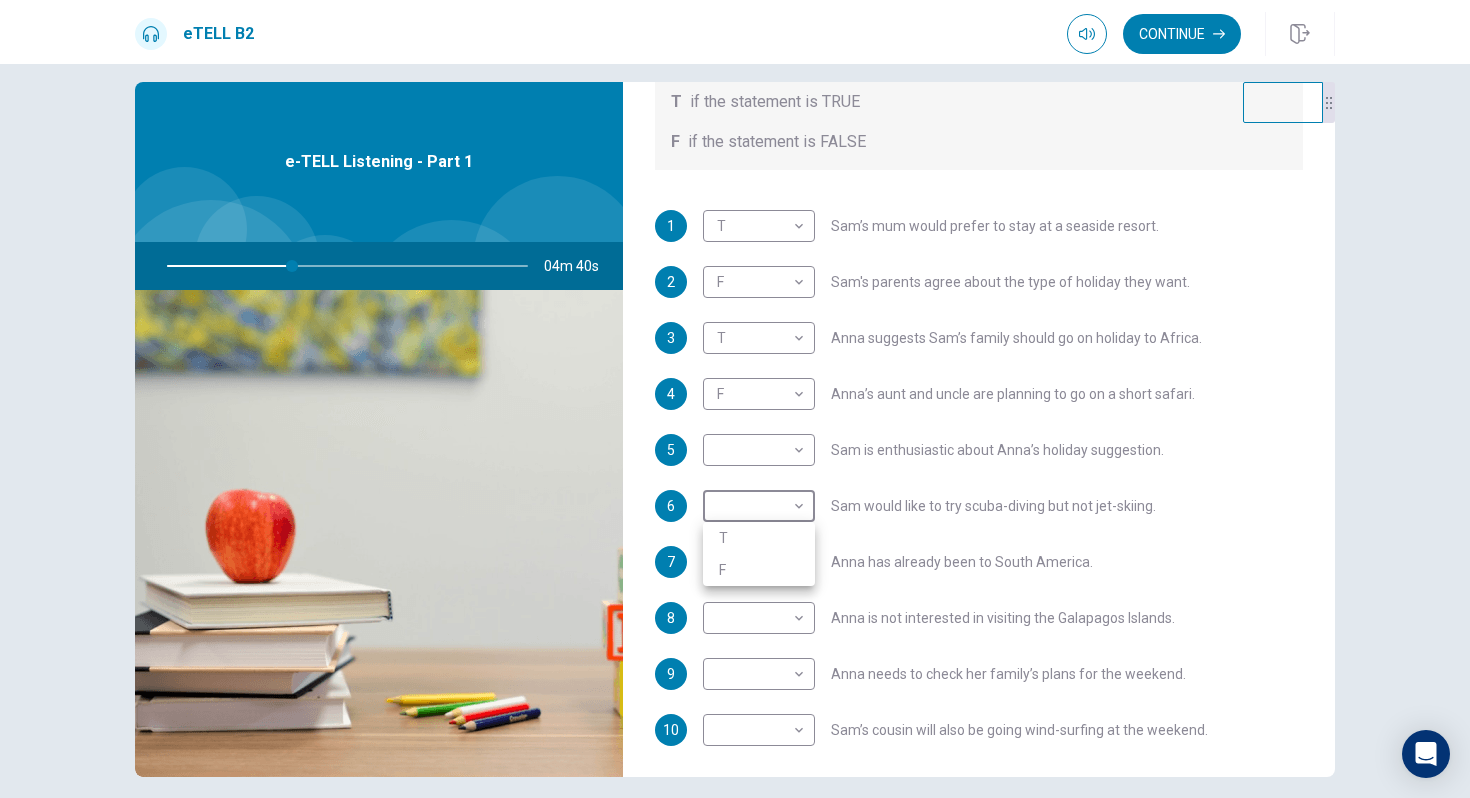 click at bounding box center [735, 399] 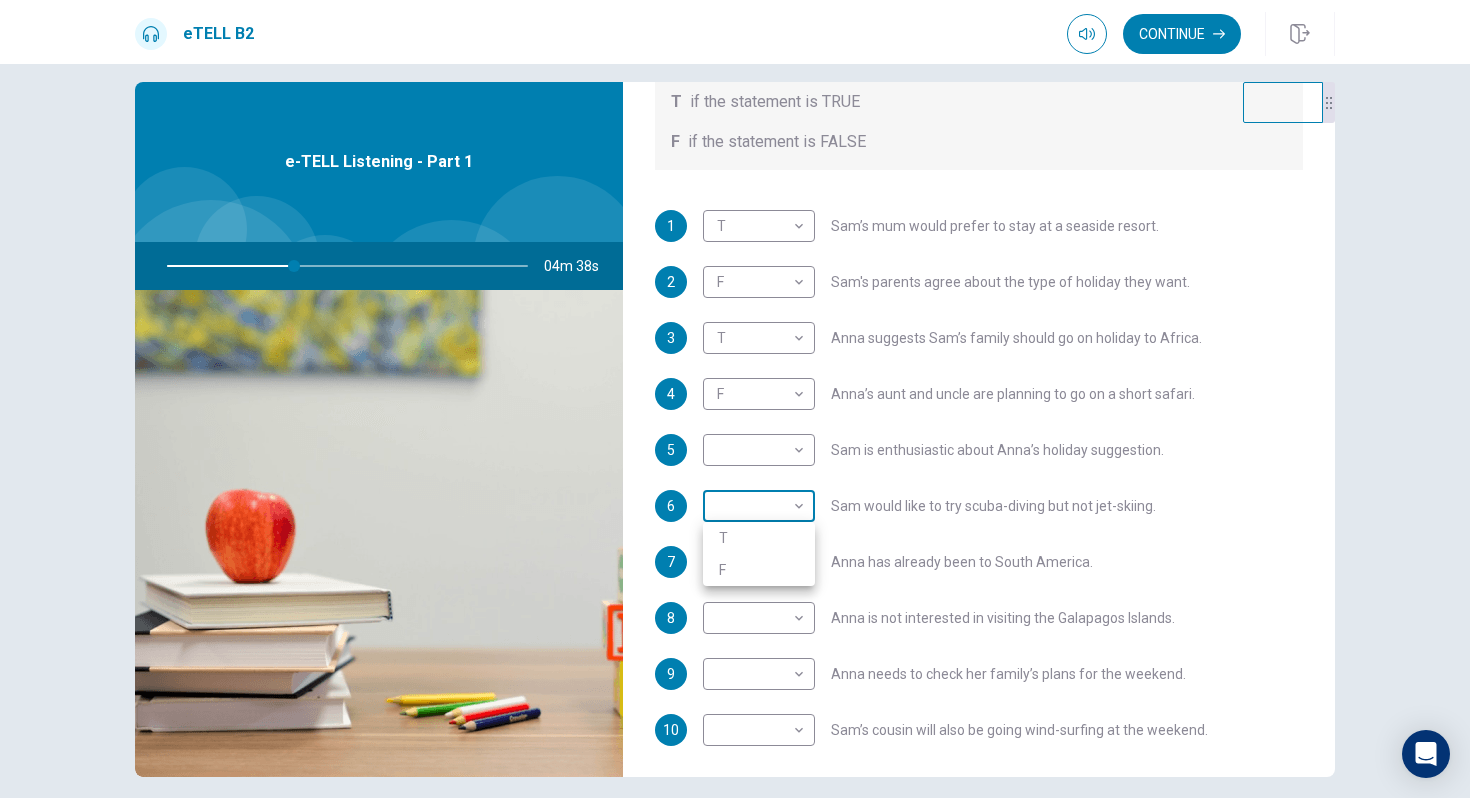 click on "This site uses cookies, as explained in our  Privacy Policy . If you agree to the use of cookies, please click the Accept button and continue to browse our site.   Privacy Policy Accept   eTELL B2 Continue Continue Question 1 For questions 1 – 10, mark each statement True (T) or False (F). You will hear Part One  TWICE.
You have one minute to read the questions for Part One.
Questions 1 - 10 T if the statement is TRUE F if the statement is FALSE 1 T * ​ [NAME]’s mum would prefer to stay at a seaside resort. 2 F * ​ [NAME]'s parents agree about the type of holiday they want.  3 T * ​ [NAME] suggests [NAME]’s family should go on holiday to Africa. 4 F * ​ [NAME]’s aunt and uncle are planning to go on a short safari. 5 ​ ​ [NAME] is enthusiastic about [NAME]’s holiday suggestion.  6 ​ ​  [NAME] would like to try scuba-diving but not jet-skiing.  7 ​ ​ [NAME] has already been to South America. 8 ​ ​ [NAME] is not interested in visiting the Galapagos Islands. 9 ​ ​ 10 ​ ​ 04m 38s © Copyright" at bounding box center (735, 399) 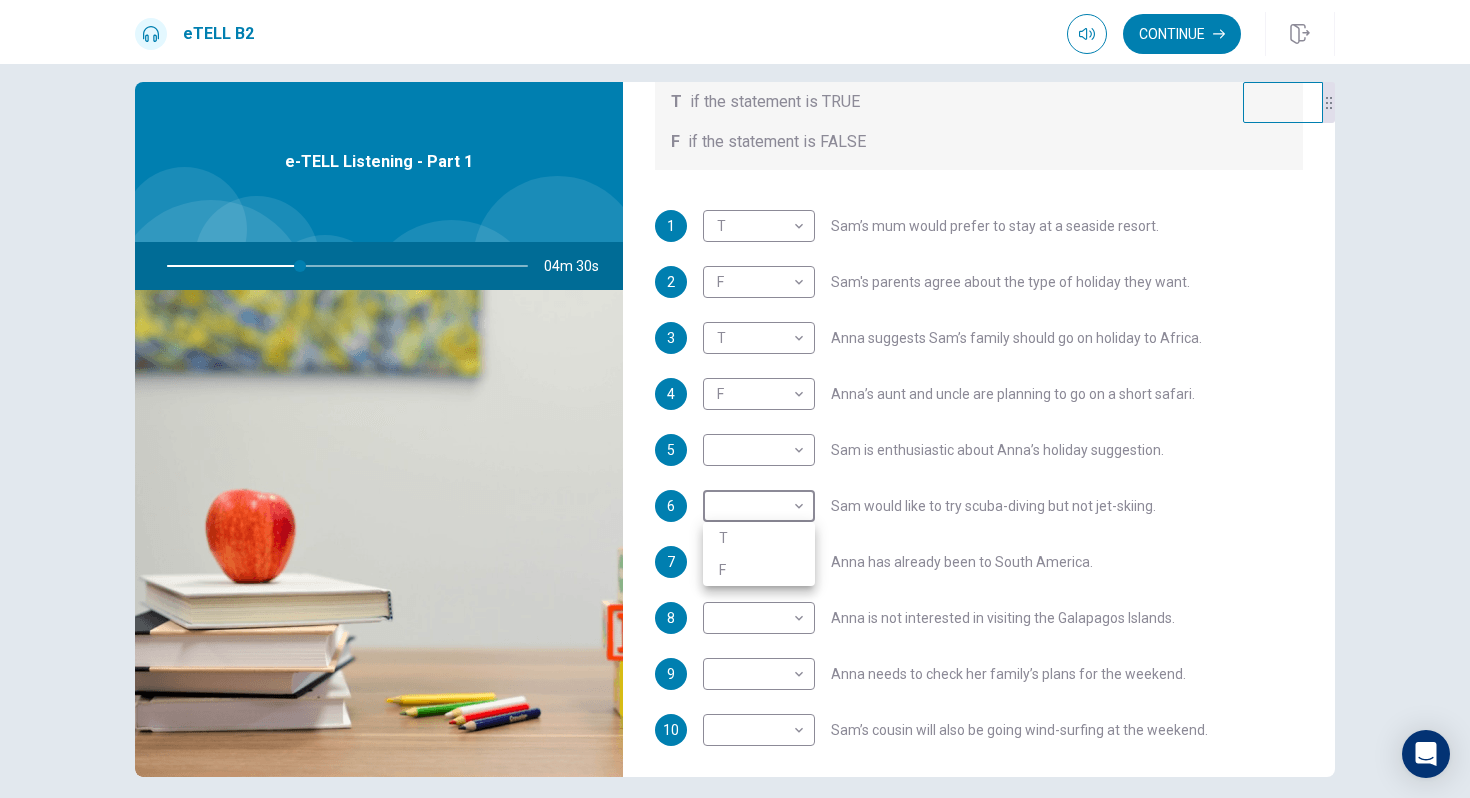 click at bounding box center [735, 399] 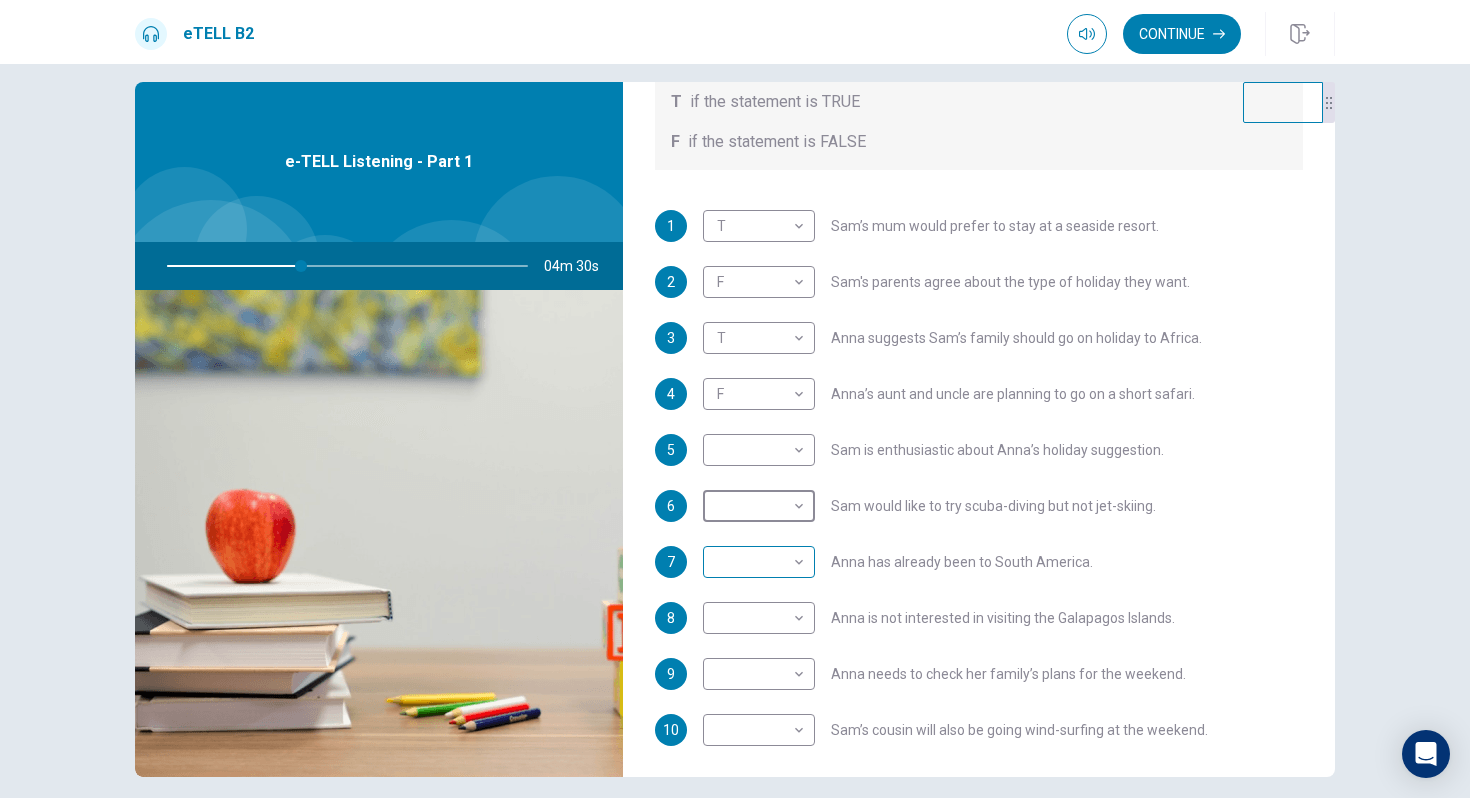 click on "This site uses cookies, as explained in our Privacy Policy . If you agree to the use of cookies, please click the Accept button and continue to browse our site. Privacy Policy Accept eTELL B2 Continue Continue Question 1 For questions 1 – 10, mark each statement True (T) or False (F). You will hear Part One TWICE. You have one minute to read the questions for Part One. Questions 1 - 10 T if the statement is TRUE F if the statement is FALSE 1 T * Sam’s mum would prefer to stay at a seaside resort. 2 F * Sam's parents agree about the type of holiday they want. 3 T * Anna suggests Sam’s family should go on holiday to Africa. 4 F * Anna’s aunt and uncle are planning to go on a short safari. 5 Sam is enthusiastic about Anna’s holiday suggestion. 6 Sam would like to try scuba-diving but not jet-skiing. 7 Anna has already been to South America. 8 Anna is not interested in the Galapagos Islands. 9 10 04m 30s © Copyright" at bounding box center (735, 399) 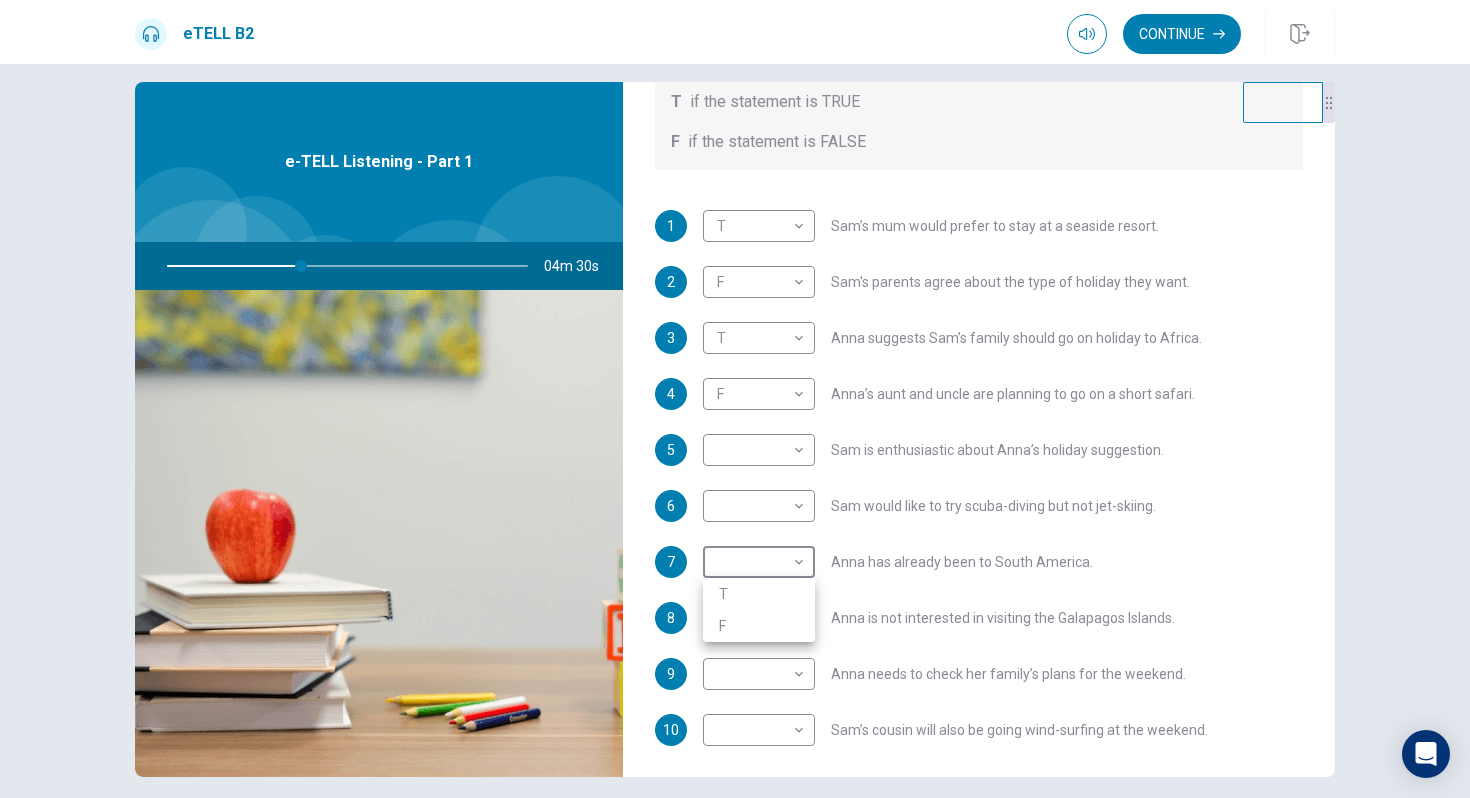 type on "**" 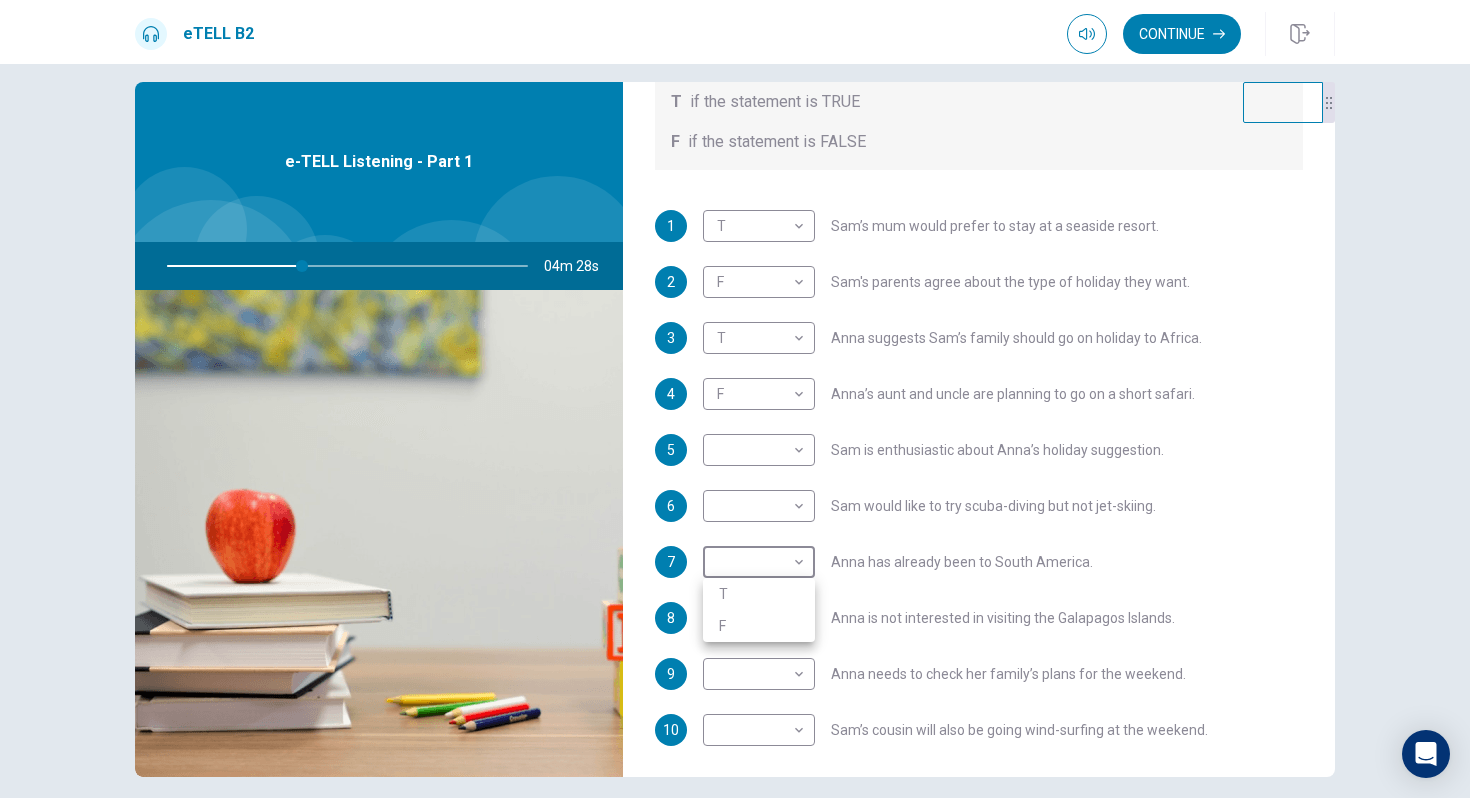 click on "F" at bounding box center (759, 626) 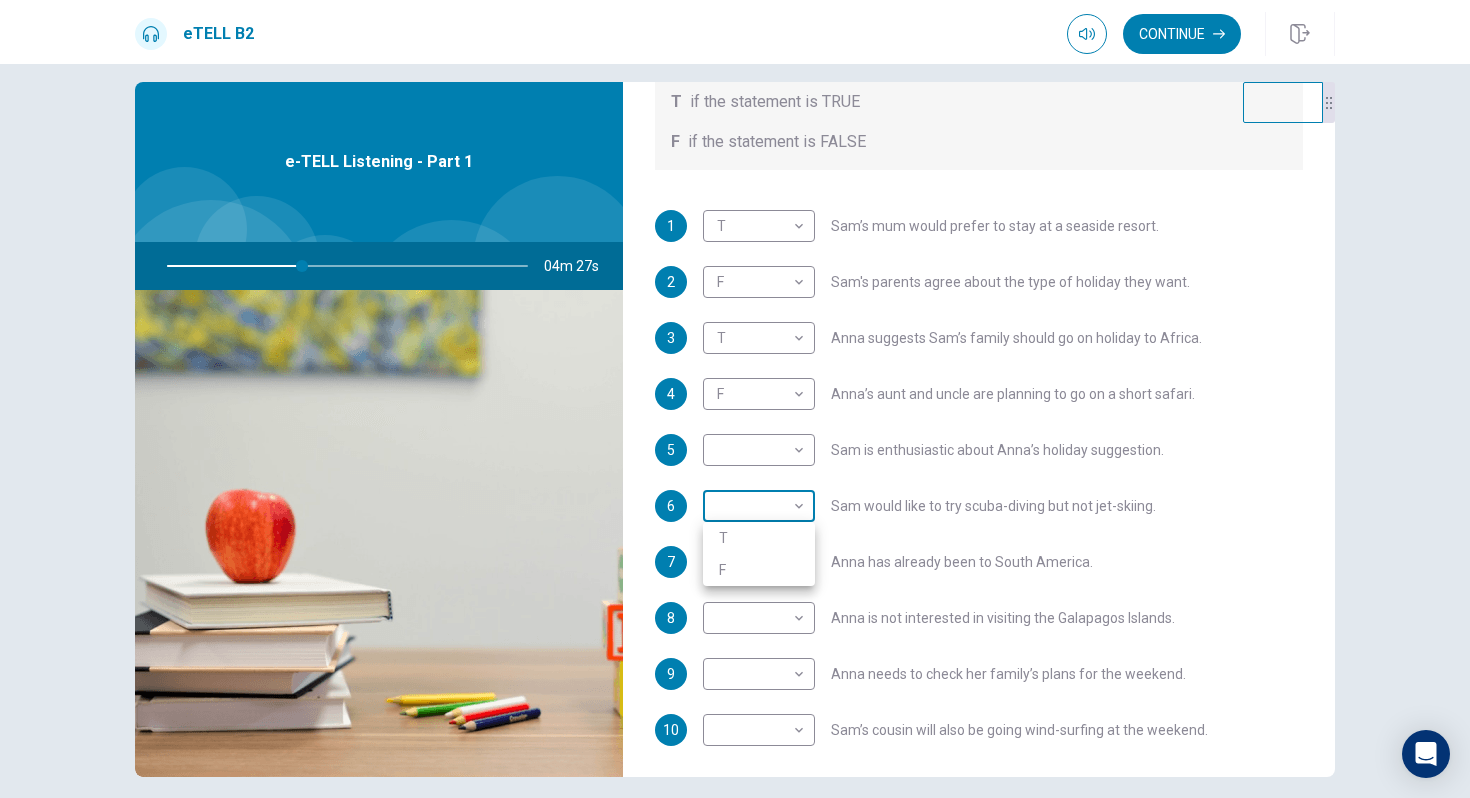 click on "This site uses cookies, as explained in our  Privacy Policy . If you agree to the use of cookies, please click the Accept button and continue to browse our site.   Privacy Policy Accept   eTELL B2 Continue Continue Question 1 For questions 1 – 10, mark each statement True (T) or False (F). You will hear Part One  TWICE.
You have one minute to read the questions for Part One.
Questions 1 - 10 T if the statement is TRUE F if the statement is FALSE 1 T * ​ [NAME]’s mum would prefer to stay at a seaside resort. 2 F * ​ [NAME]'s parents agree about the type of holiday they want.  3 T * ​ [NAME] suggests [NAME]’s family should go on holiday to Africa. 4 F * ​ [NAME]’s aunt and uncle are planning to go on a short safari. 5 ​ ​ [NAME] is enthusiastic about [NAME]’s holiday suggestion.  6 ​ ​  [NAME] would like to try scuba-diving but not jet-skiing.  7 F * ​ [NAME] has already been to South America. 8 ​ ​ [NAME] is not interested in visiting the Galapagos Islands. 9 ​ ​ 10 ​ ​ 04m 27s © Copyright" at bounding box center [735, 399] 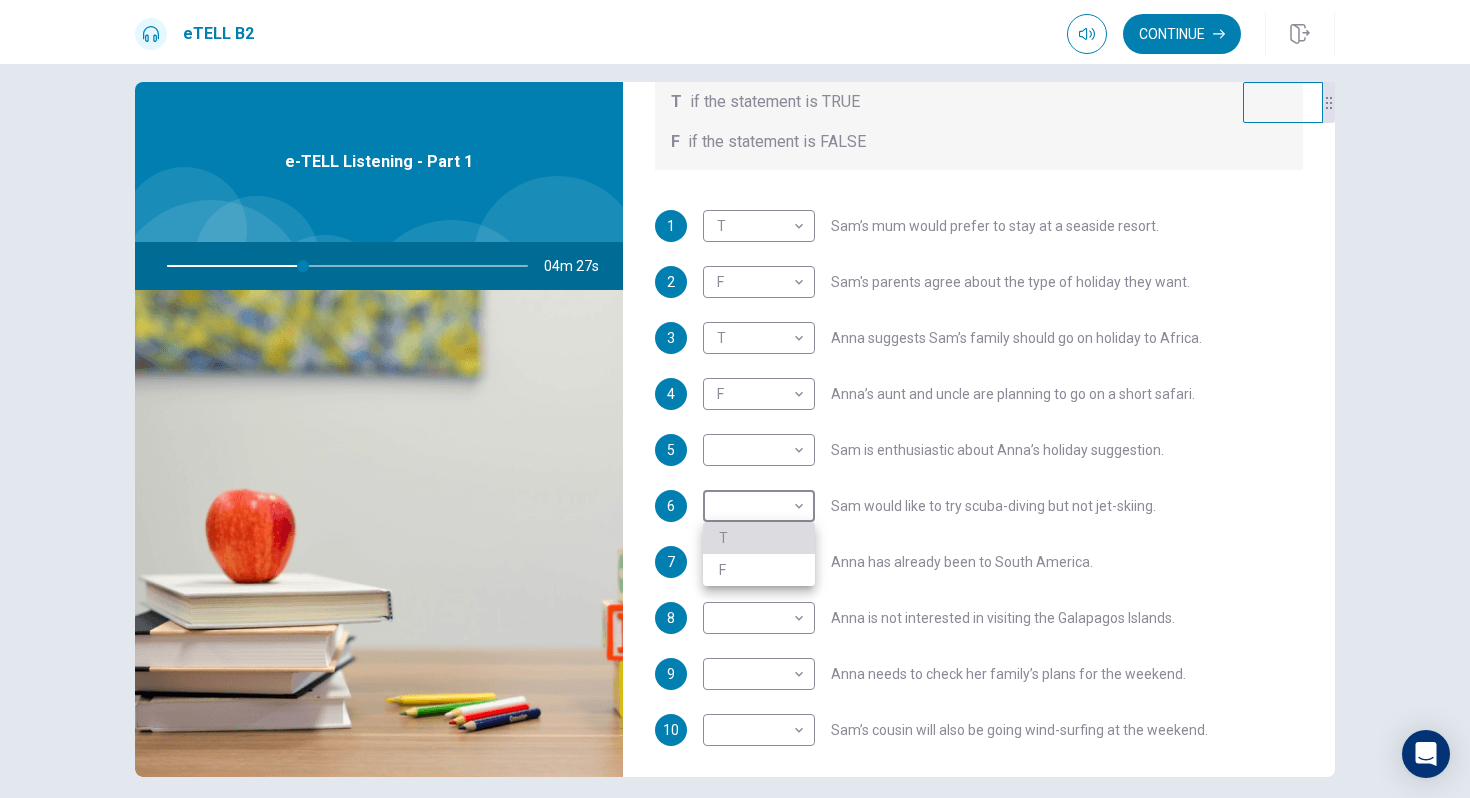 click on "T" at bounding box center (759, 538) 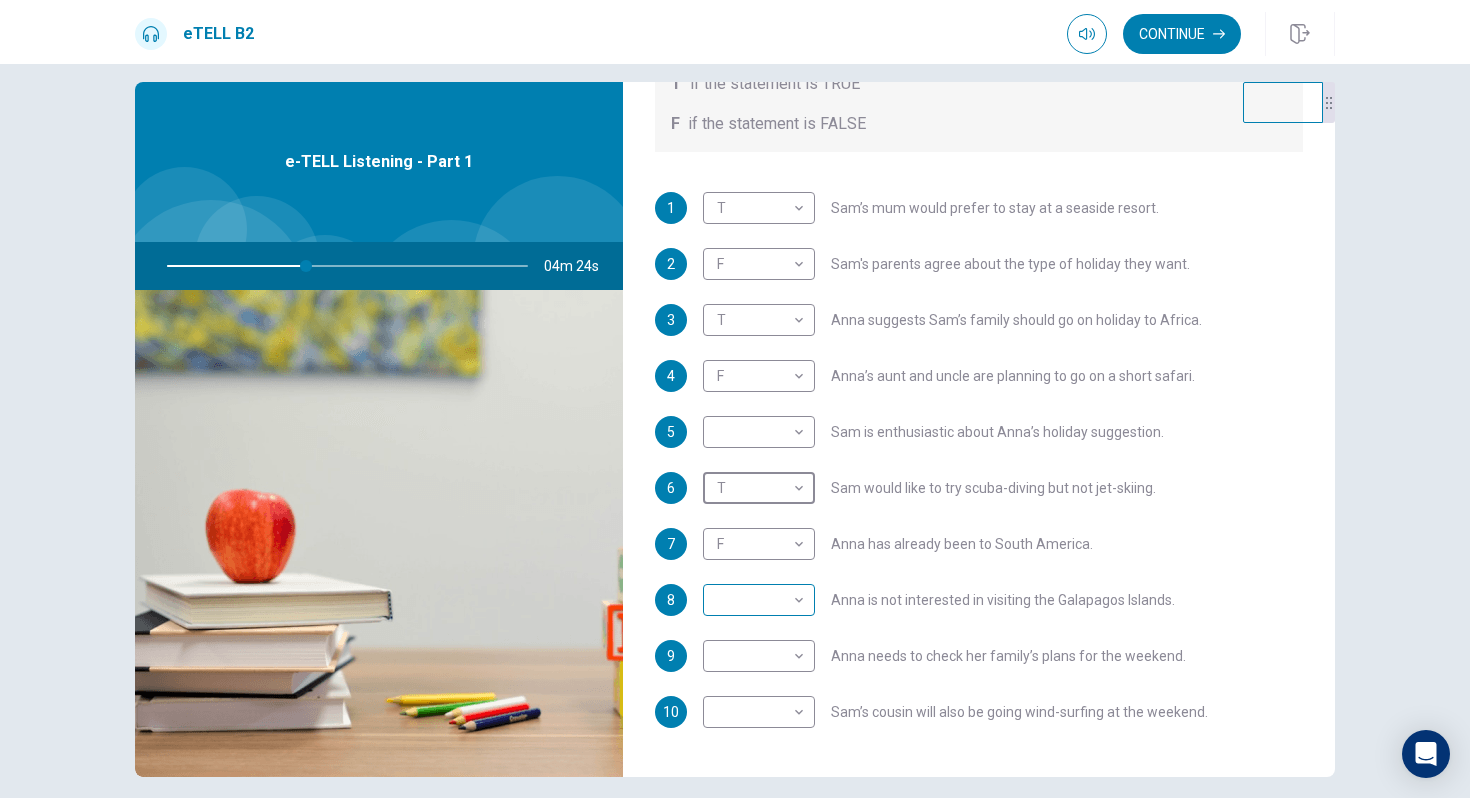 scroll, scrollTop: 325, scrollLeft: 0, axis: vertical 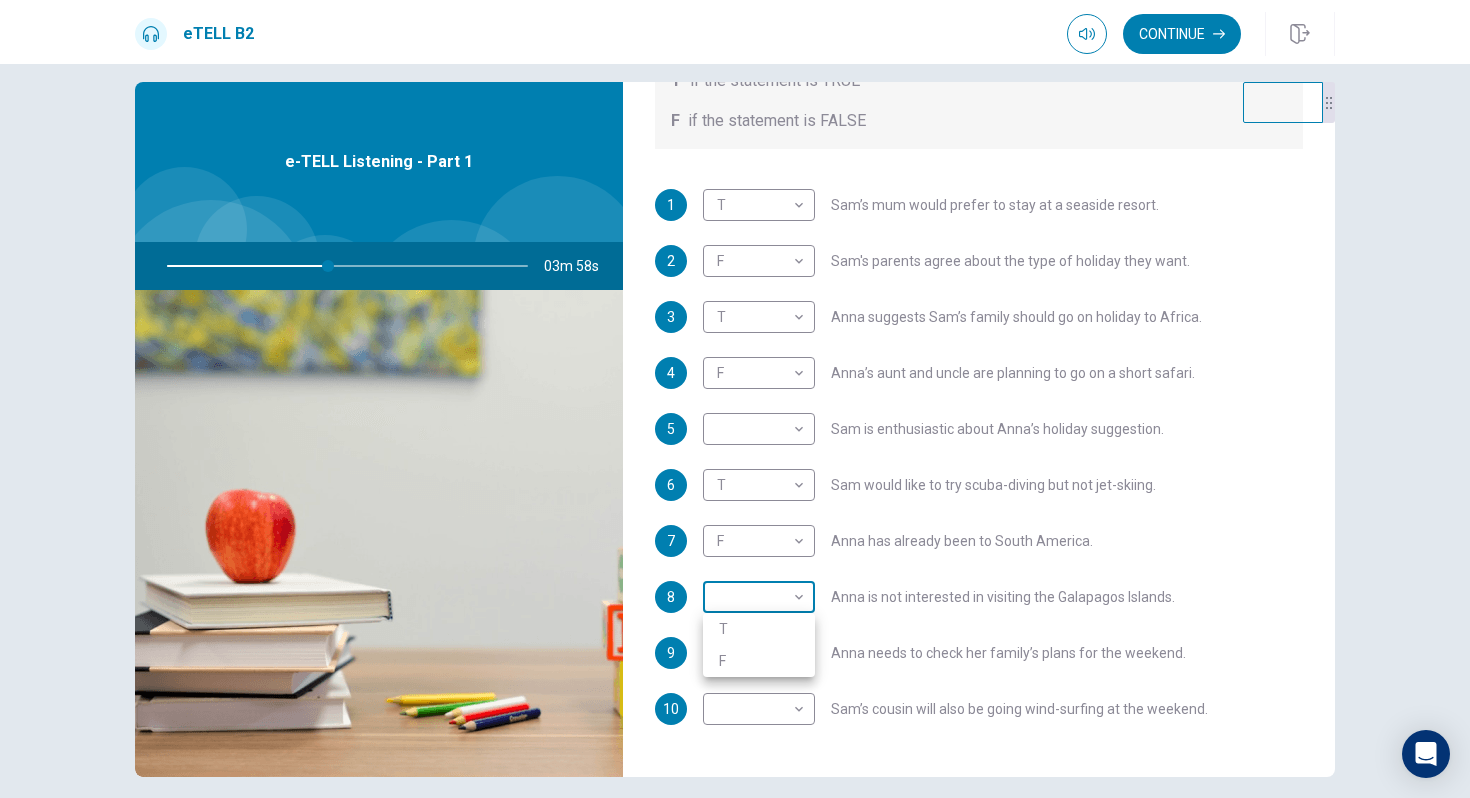 click on "This site uses cookies, as explained in our Privacy Policy . If you agree to the use of cookies, please click the Accept button and continue to browse our site. Privacy Policy Accept eTELL B2 Continue Continue Question 1 For questions 1 – 10, mark each statement True (T) or False (F). You will hear Part One TWICE. You have one minute to read the questions for Part One. Questions 1 - 10 T if the statement is TRUE F if the statement is FALSE 1 T * Sam’s mum would prefer to stay at a seaside resort. 2 F * Sam's parents agree about the type of holiday they want. 3 T * Anna suggests Sam’s family should go on holiday to Africa. 4 F * Anna’s aunt and uncle are planning to go on a short safari. 5 Sam is enthusiastic about Anna’s holiday suggestion. 6 T * Sam would like to try scuba-diving but not jet-skiing. 7 F * Anna has already been to South America. 8 Anna is not interested in the Galapagos Islands. 9 10 03m 58s © Copyright" at bounding box center [735, 399] 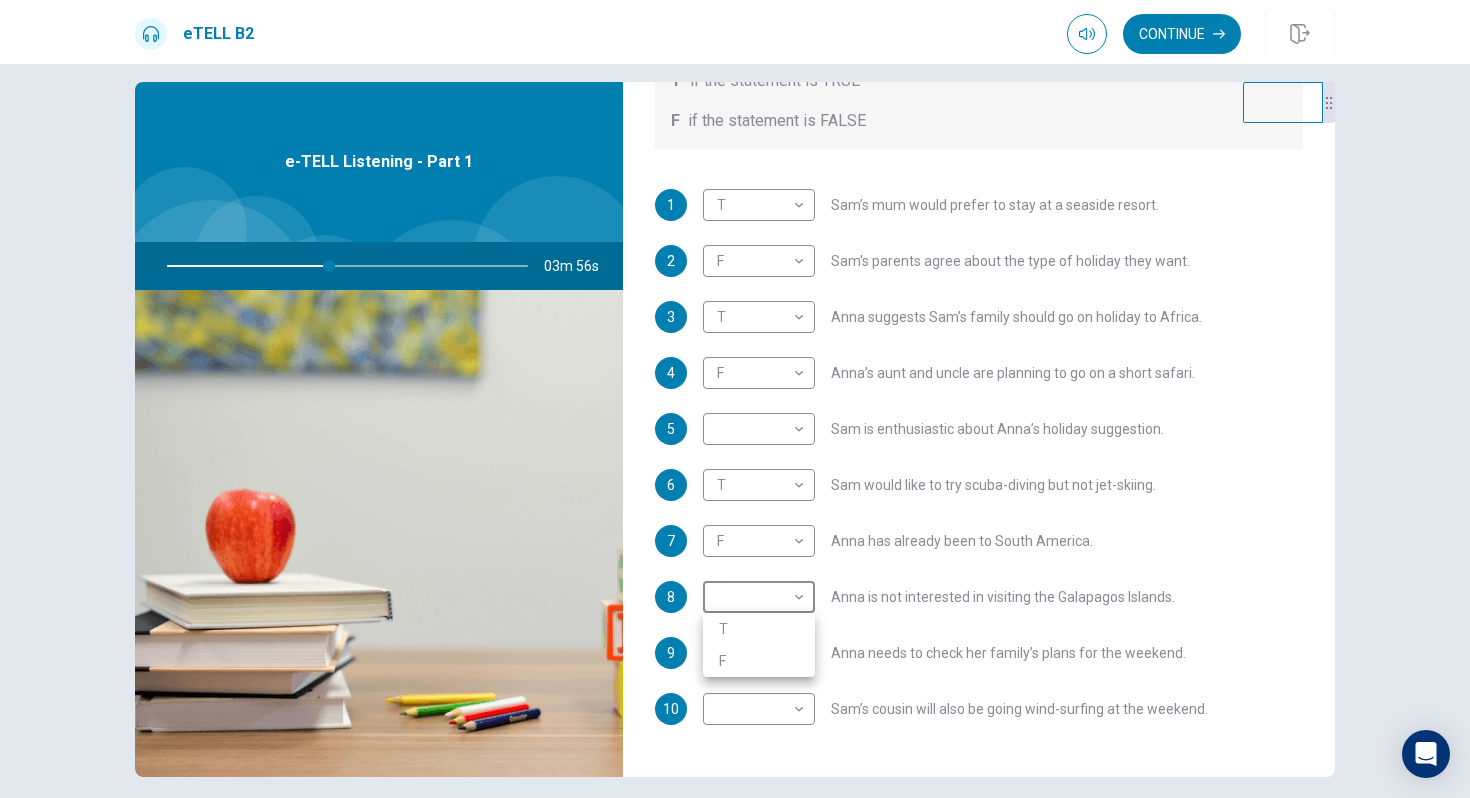 type on "**" 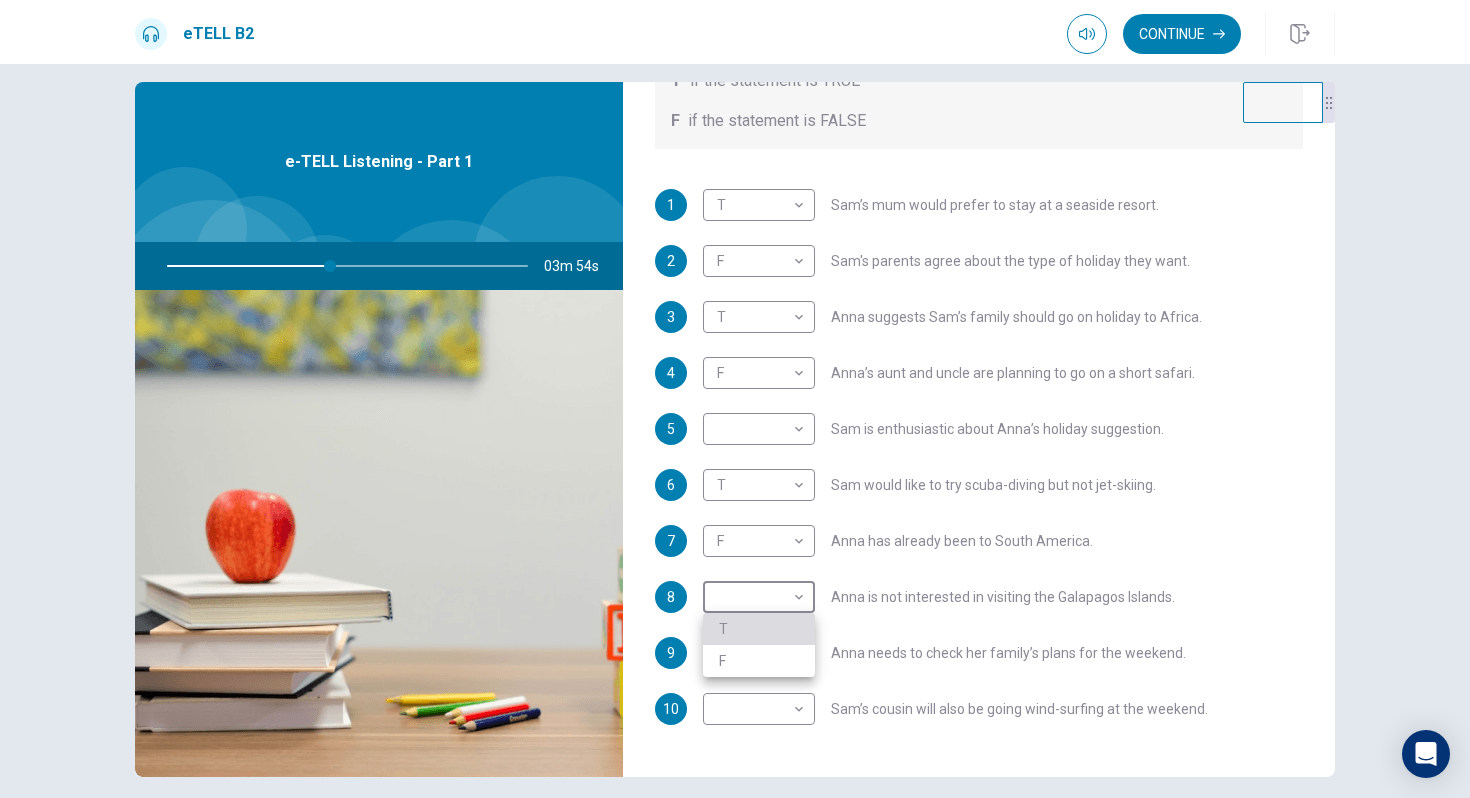 click on "T" at bounding box center (759, 629) 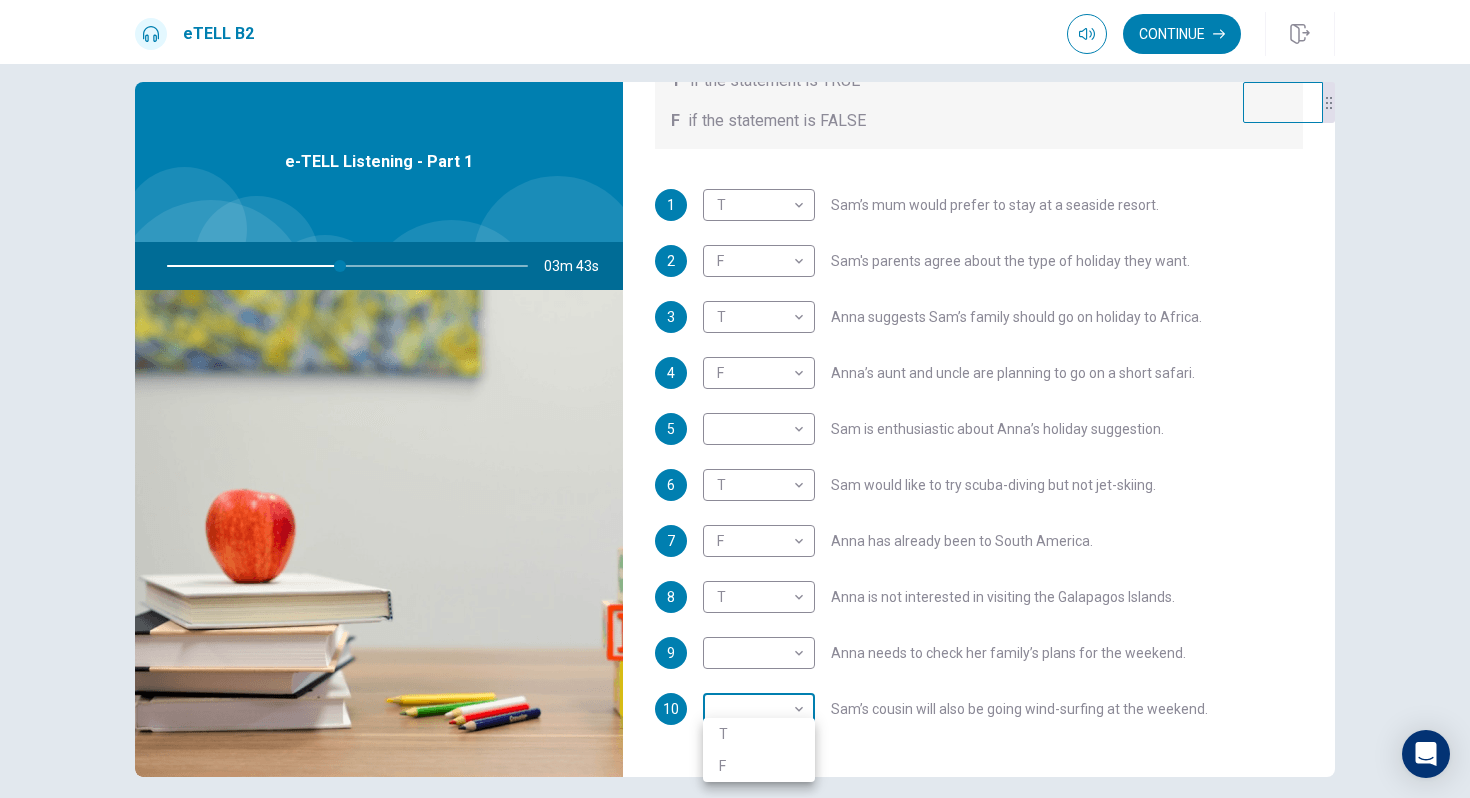 click on "This site uses cookies, as explained in our  Privacy Policy . If you agree to the use of cookies, please click the Accept button and continue to browse our site.   Privacy Policy Accept   eTELL B2 Continue Continue Question 1 For questions 1 – 10, mark each statement True (T) or False (F). You will hear Part One  TWICE.
You have one minute to read the questions for Part One.
Questions 1 - 10 T if the statement is TRUE F if the statement is FALSE 1 T * ​ [NAME]’s mum would prefer to stay at a seaside resort. 2 F * ​ [NAME]'s parents agree about the type of holiday they want.  3 T * ​ [NAME] suggests [NAME]’s family should go on holiday to Africa. 4 F * ​ [NAME]’s aunt and uncle are planning to go on a short safari. 5 ​ ​ [NAME] is enthusiastic about [NAME]’s holiday suggestion.  6 T * ​  [NAME] would like to try scuba-diving but not jet-skiing.  7 F * ​ [NAME] has already been to South America. 8 T * ​ [NAME] is not interested in visiting the Galapagos Islands. 9 ​ ​ 10 ​ ​ 03m 43s © Copyright" at bounding box center (735, 399) 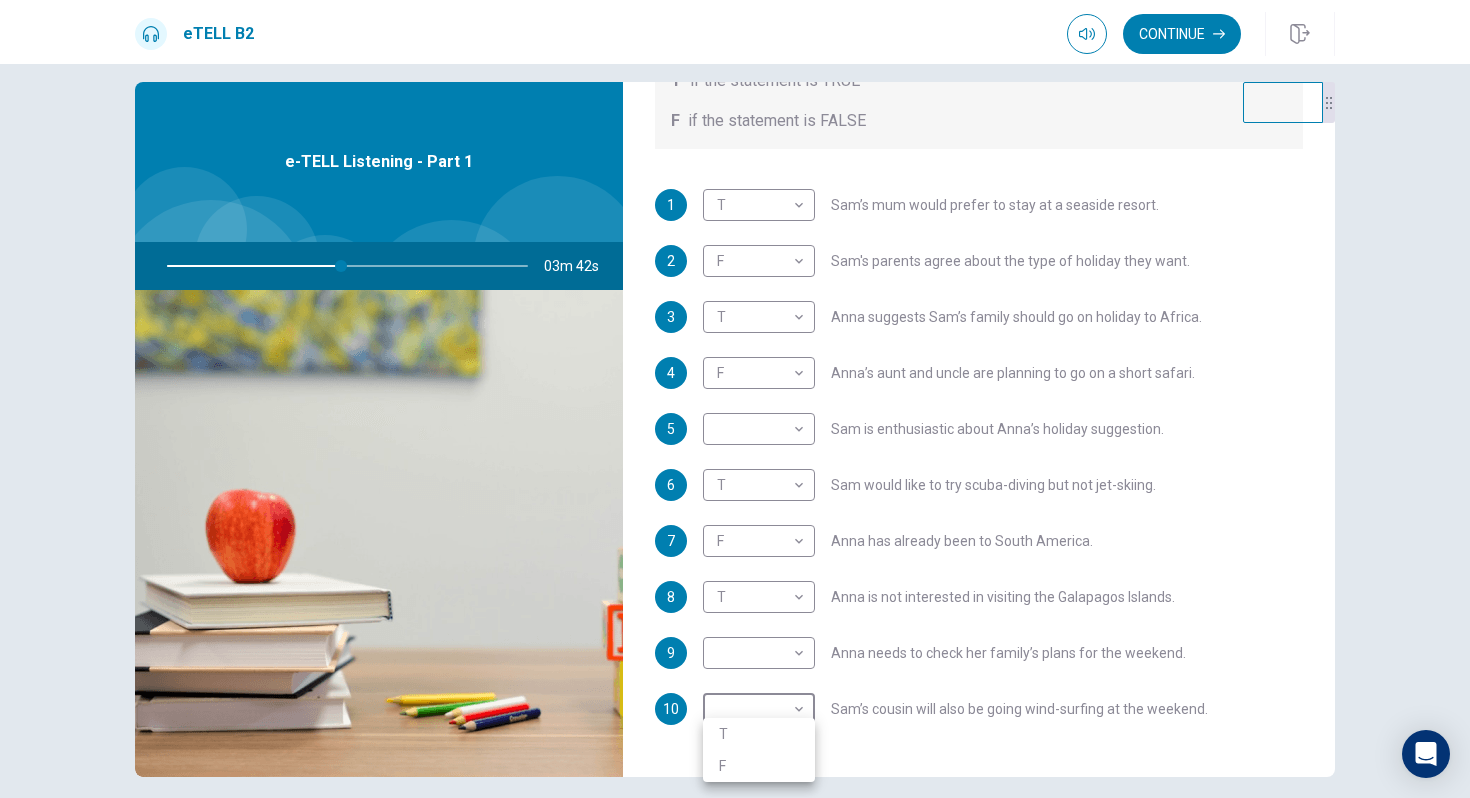 click at bounding box center [735, 399] 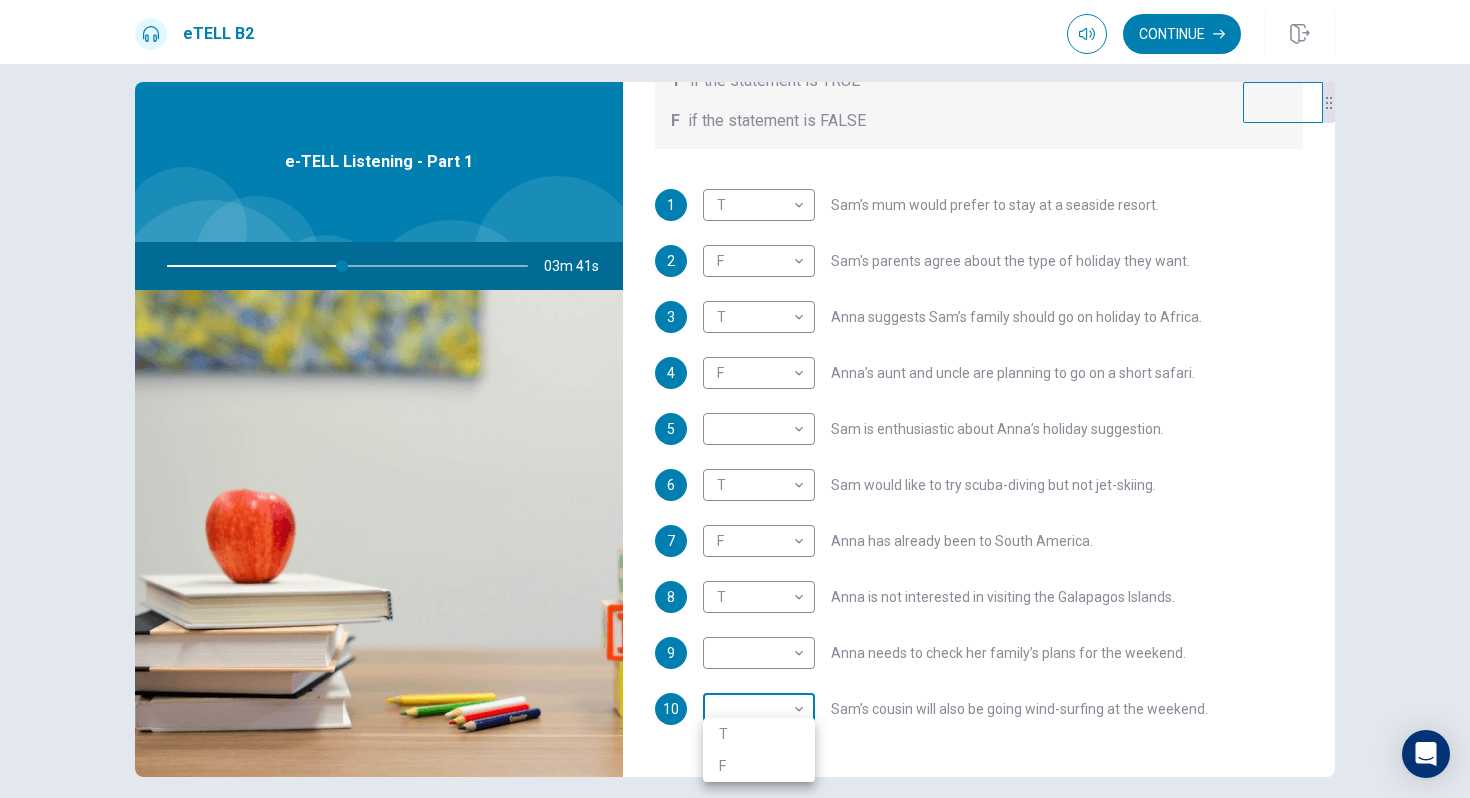 click on "This site uses cookies, as explained in our Privacy Policy . If you agree to the use of cookies, please click the Accept button and continue to browse our site. Privacy Policy Accept eTELL B2 Continue Continue Question 1 For questions 1 – 10, mark each statement True (T) or False (F). You will hear Part One TWICE. You have one minute to read the questions for Part One. Questions 1 - 10 T if the statement is TRUE F if the statement is FALSE 1 T * Sam’s mum would prefer to stay at a seaside resort. 2 F * Sam's parents agree about the type of holiday they want. 3 T * Anna suggests Sam’s family should go on holiday to Africa. 4 F * Anna’s aunt and uncle are planning to go on a short safari. 5 Sam is enthusiastic about Anna’s holiday suggestion. 6 T * Sam would like to try scuba-diving but not jet-skiing. 7 F * Anna has already been to South America. 8 T * Anna is not interested in the Galapagos Islands. 9 10 03m 41s © Copyright" at bounding box center (735, 399) 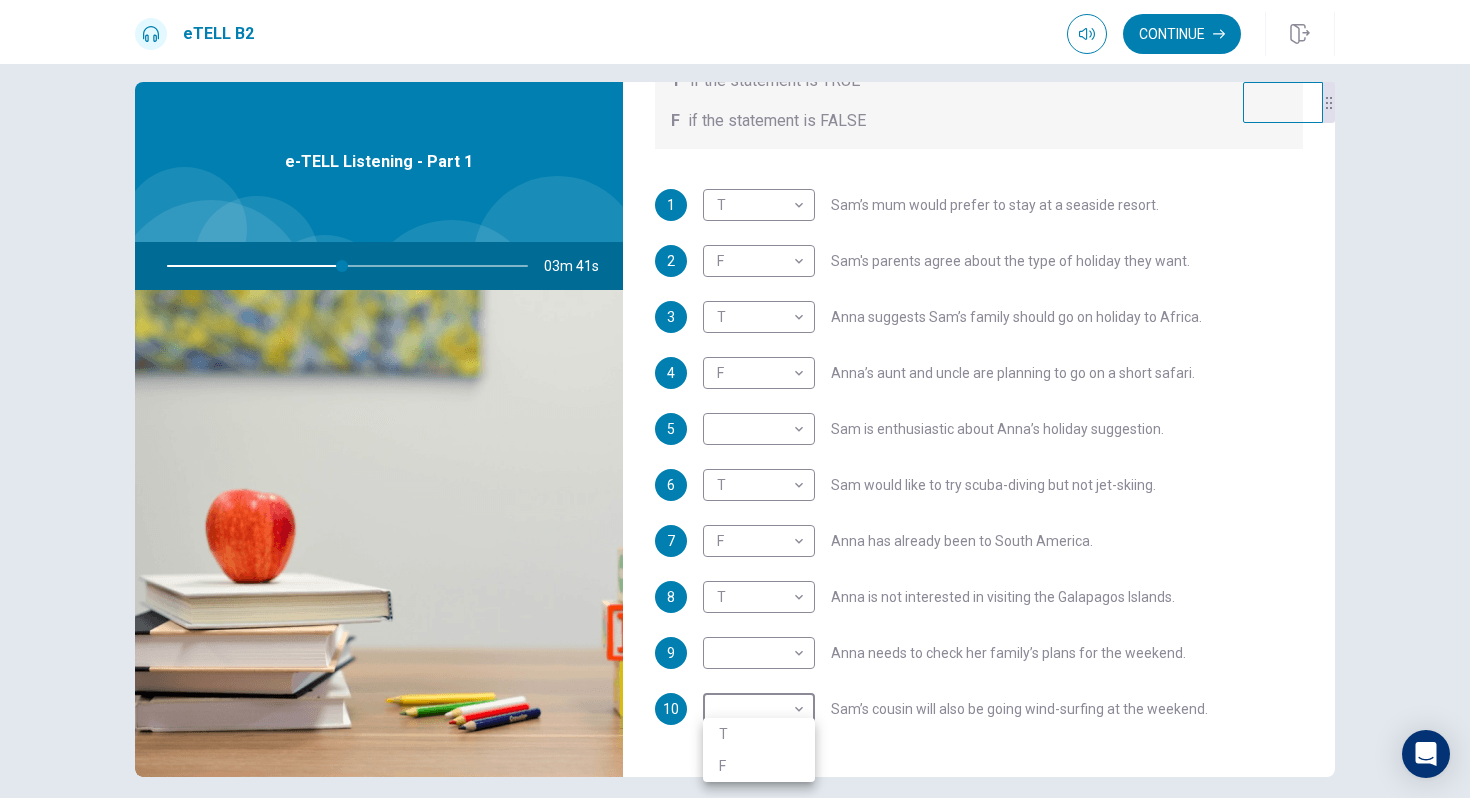 type on "**" 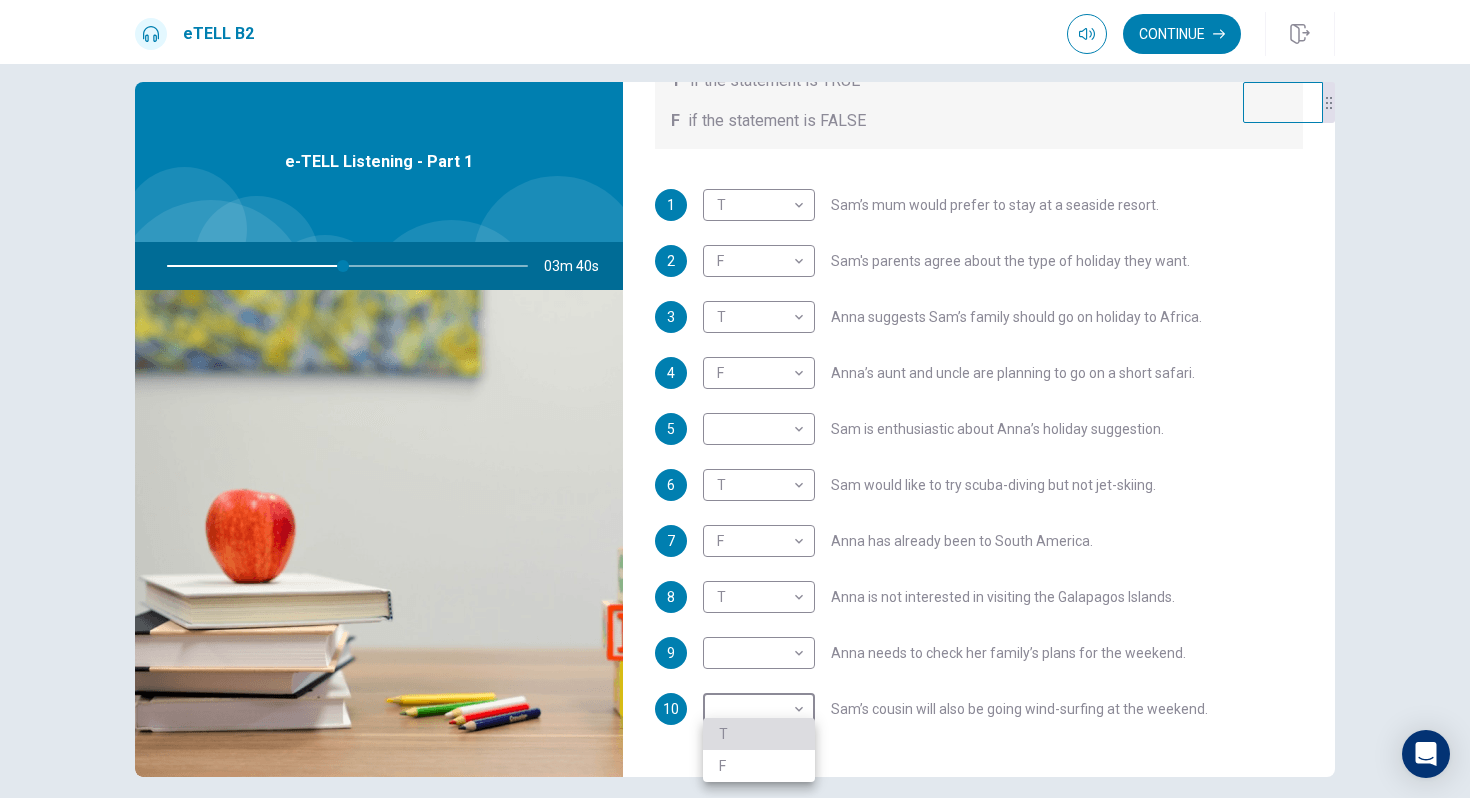 click on "T" at bounding box center [759, 734] 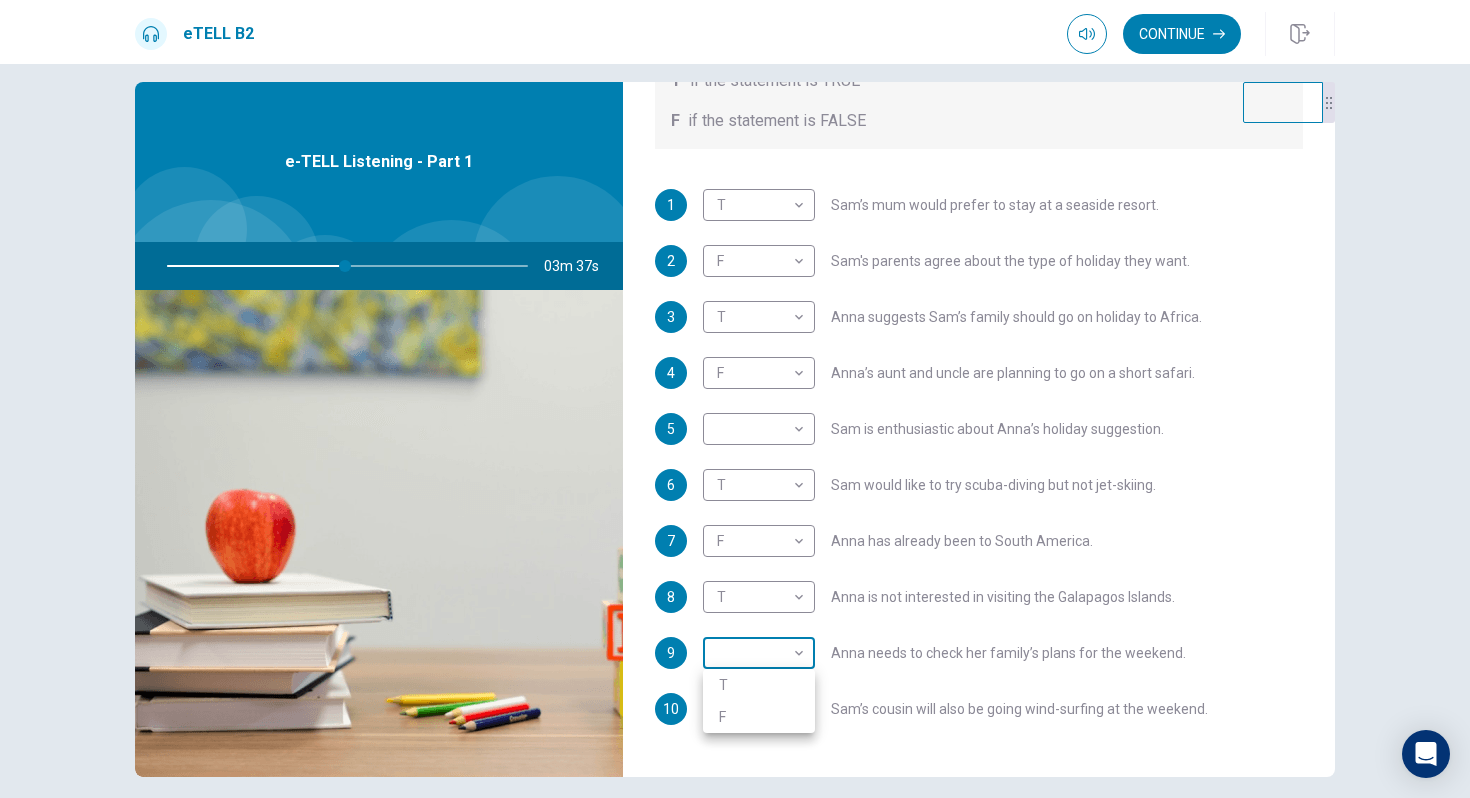 click on "This site uses cookies, as explained in our Privacy Policy . If you agree to the use of cookies, please click the Accept button and continue to browse our site. Privacy Policy Accept eTELL B2 Continue Continue Question 1 For questions 1 – 10, mark each statement True (T) or False (F). You will hear Part One TWICE. You have one minute to read the questions for Part One. Questions 1 - 10 T if the statement is TRUE F if the statement is FALSE 1 T * Sam’s mum would prefer to stay at a seaside resort. 2 F * Sam's parents agree about the type of holiday they want. 3 T * Anna suggests Sam’s family should go on holiday to Africa. 4 F * Anna’s aunt and uncle are planning to go on a short safari. 5 Sam is enthusiastic about Anna’s holiday suggestion. 6 T * Sam would like to try scuba-diving but not jet-skiing. 7 F * Anna has already been to South America. 8 T * Anna is not interested in the Galapagos Islands. 9 10 03m 37s © Copyright" at bounding box center (735, 399) 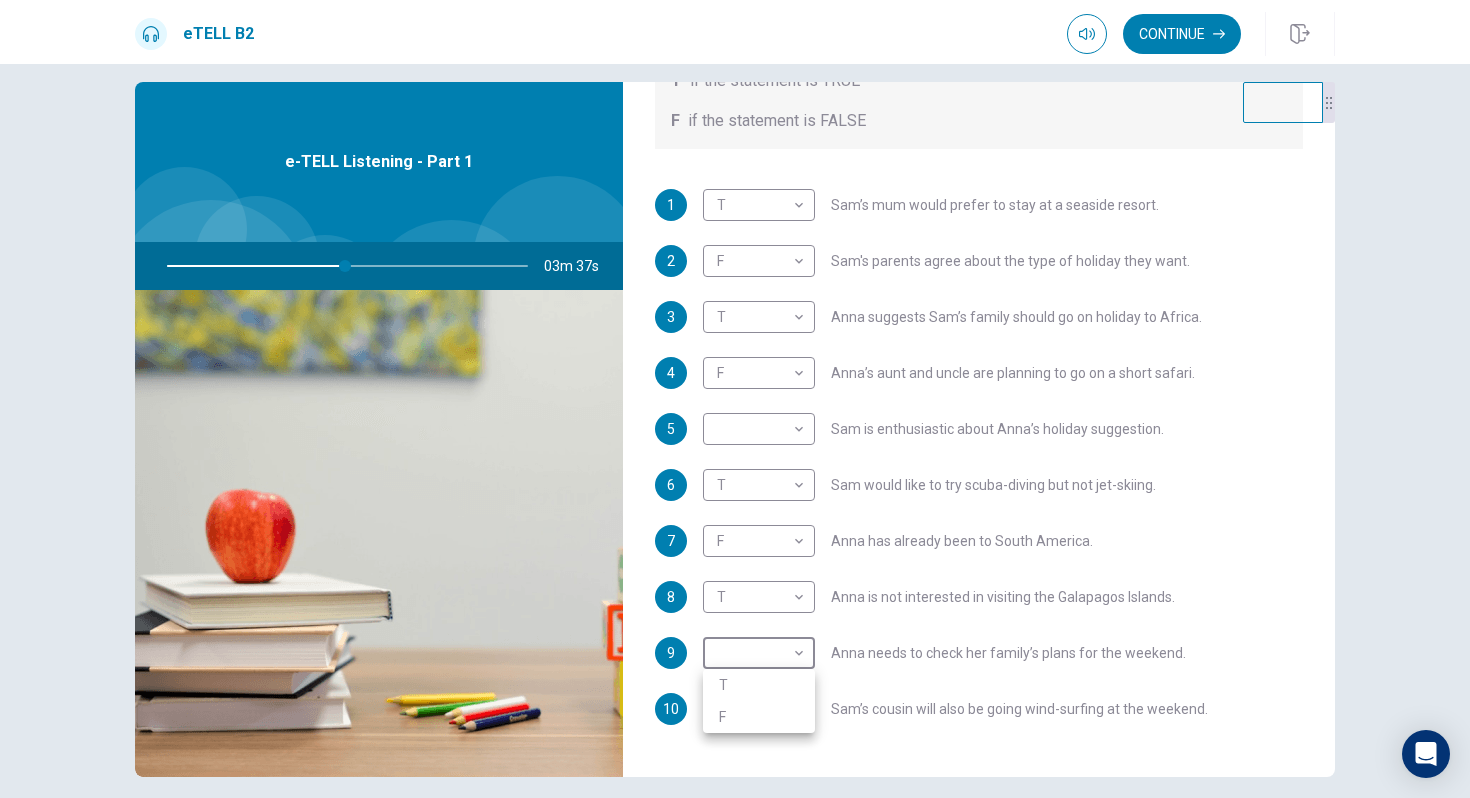 type on "**" 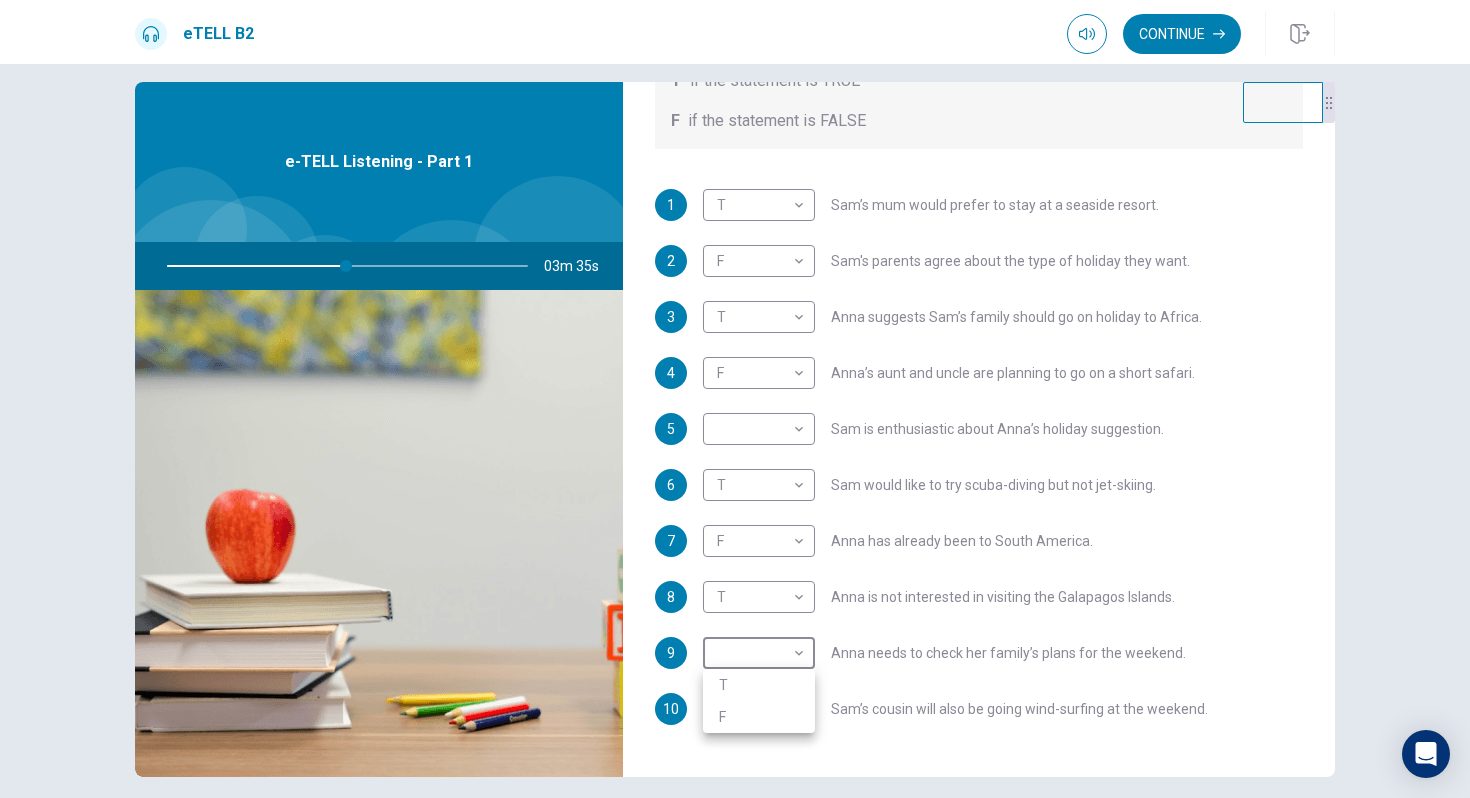 click on "T" at bounding box center (759, 685) 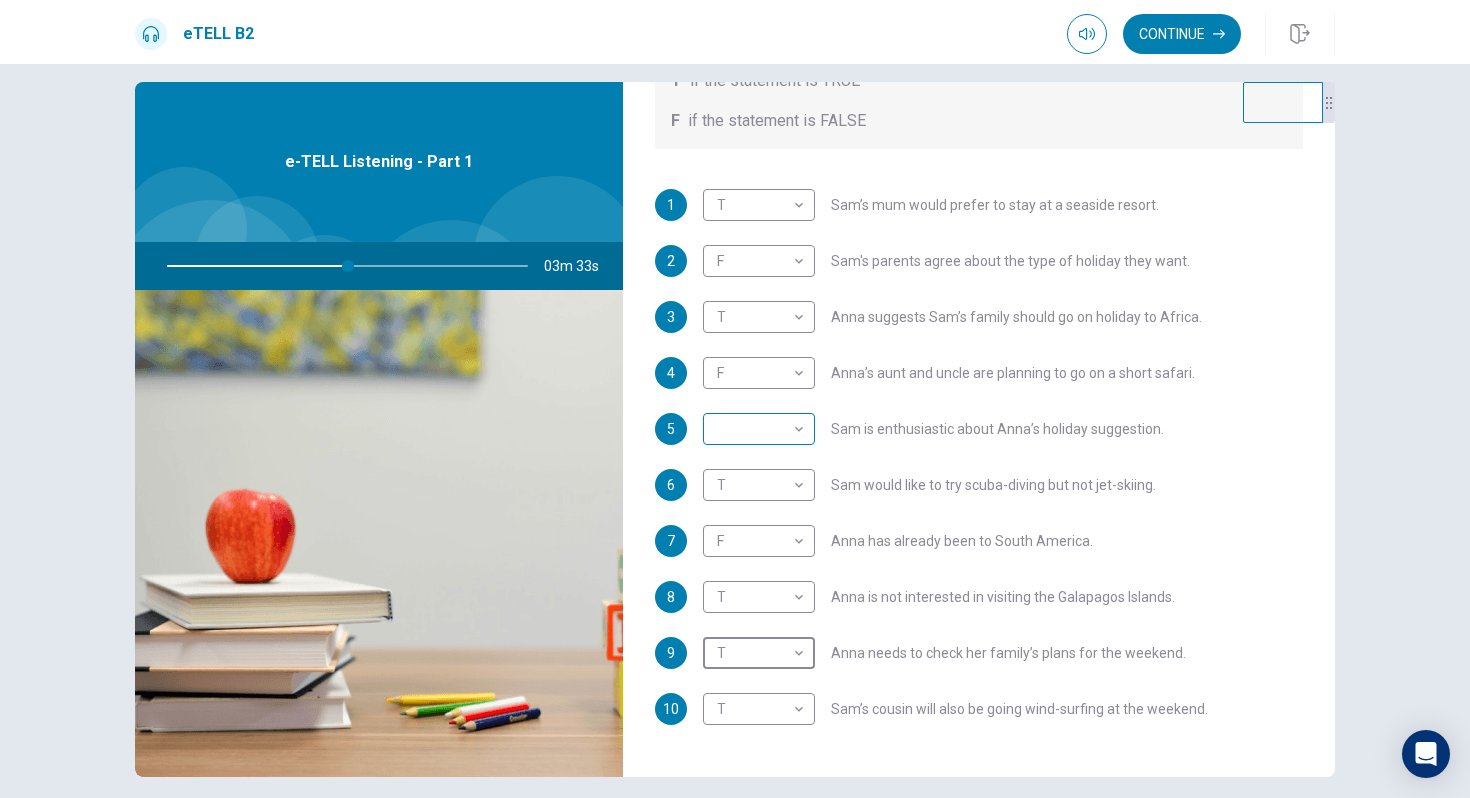 click on "This site uses cookies, as explained in our Privacy Policy . If you agree to the use of cookies, please click the Accept button and continue to browse our site. Privacy Policy Accept eTELL B2 Continue Continue Question 1 For questions 1 – 10, mark each statement True (T) or False (F). You will hear Part One TWICE. You have one minute to read the questions for Part One. Questions 1 - 10 T if the statement is TRUE F if the statement is FALSE 1 T * Sam’s mum would prefer to stay at a seaside resort. 2 Sam's parents agree about the type of holiday they want. 3 T * Anna suggests Sam’s family should go on holiday to Africa. 4 Anna’s aunt and uncle are planning to go on a short safari. 5 Sam is enthusiastic about Anna’s holiday suggestion. 6 T * Sam would like to try scuba-diving but not jet-skiing. 7 F * Anna has already been to South America. 8 T * Anna is not interested in the Galapagos Islands. 9 T * 10 T * 03m 33s © Copyright" at bounding box center [735, 399] 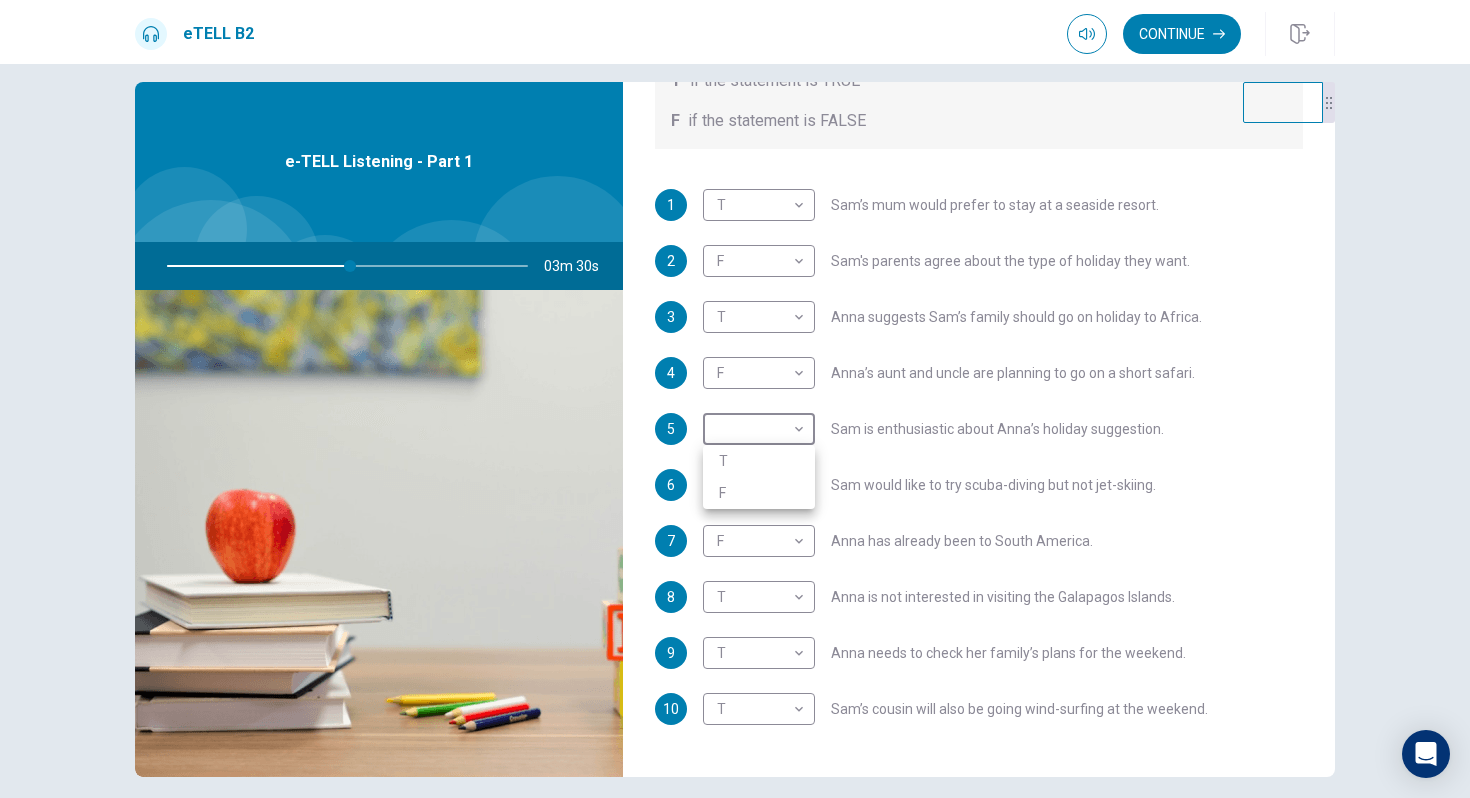 type on "**" 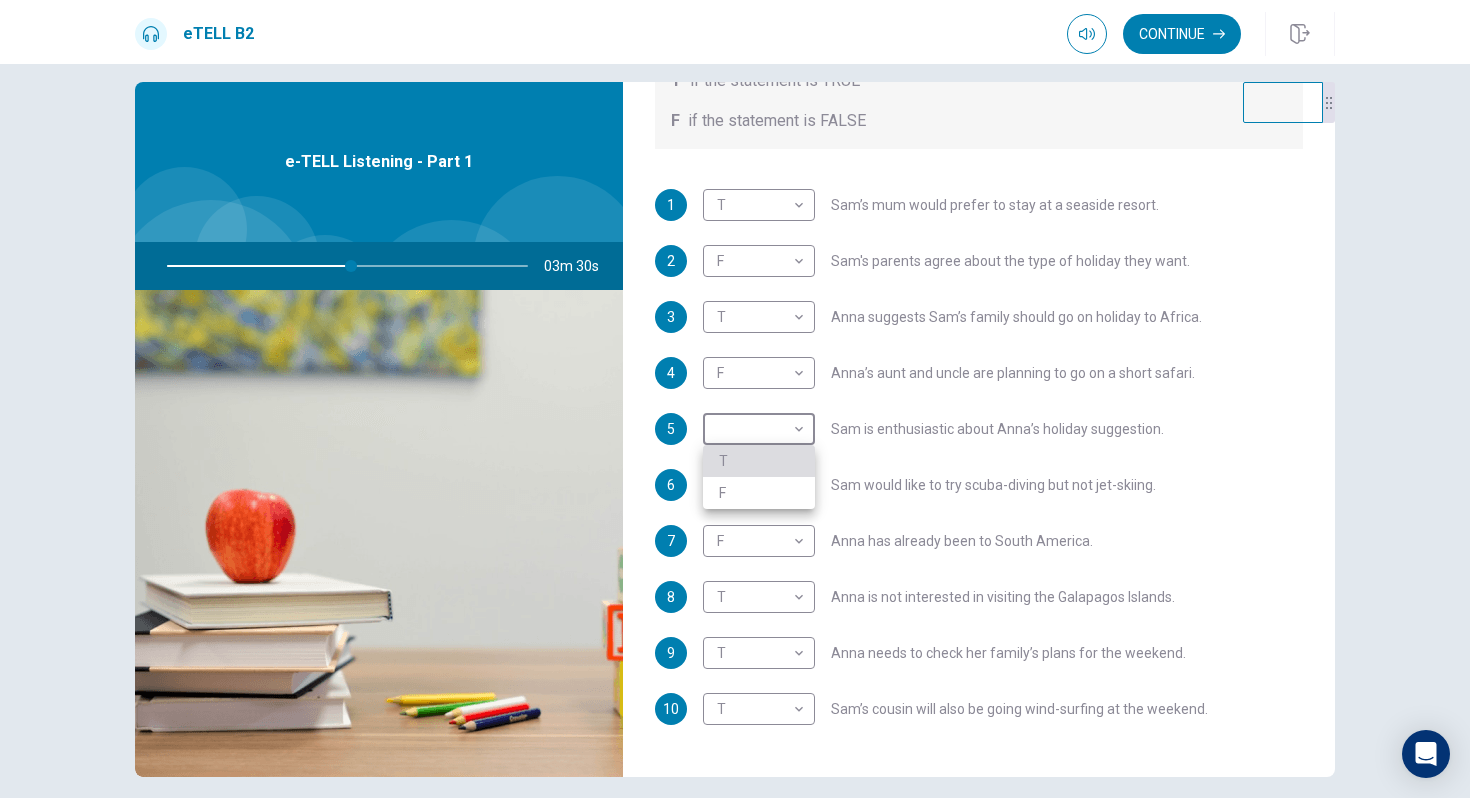 click on "T" at bounding box center [759, 461] 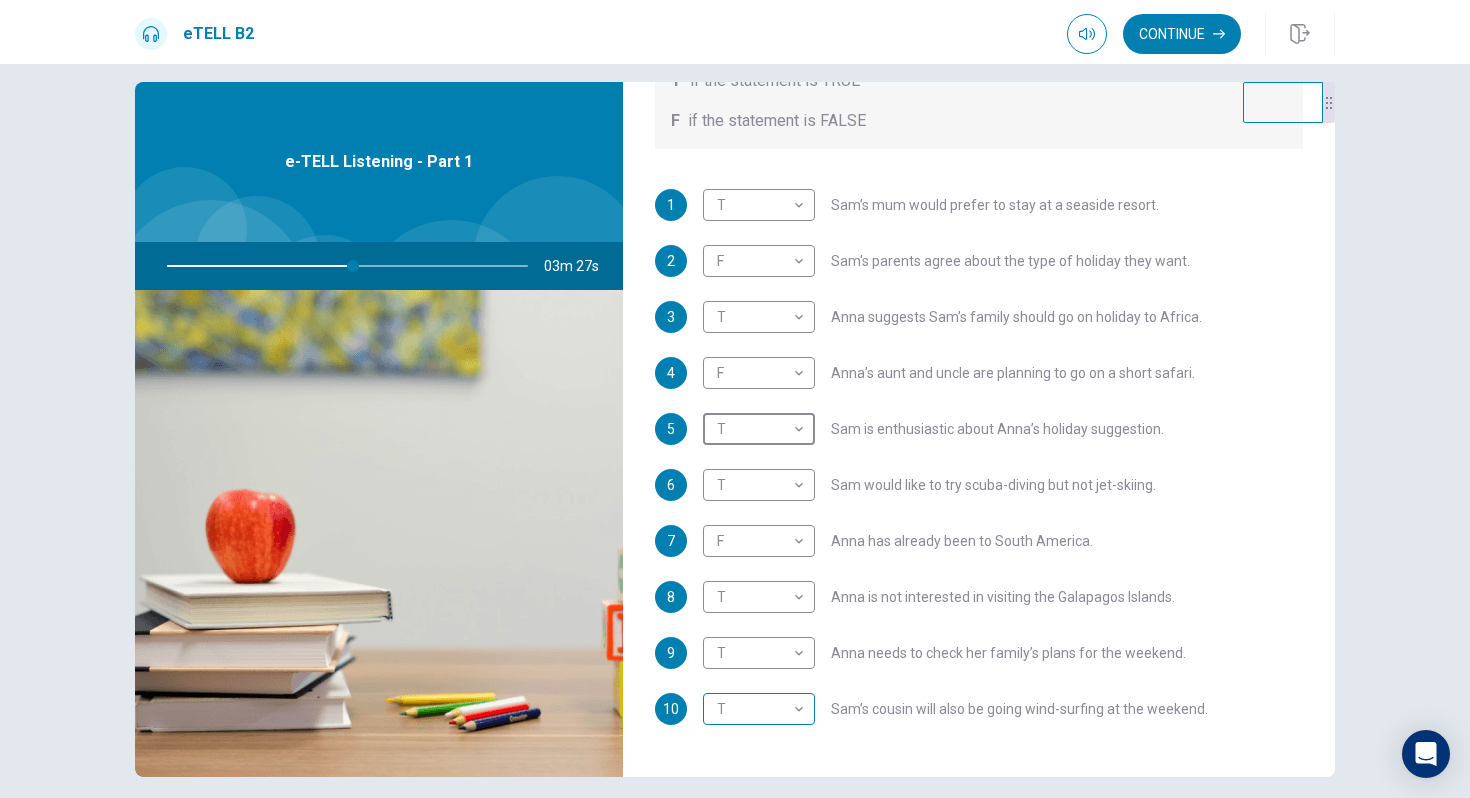 scroll, scrollTop: 353, scrollLeft: 0, axis: vertical 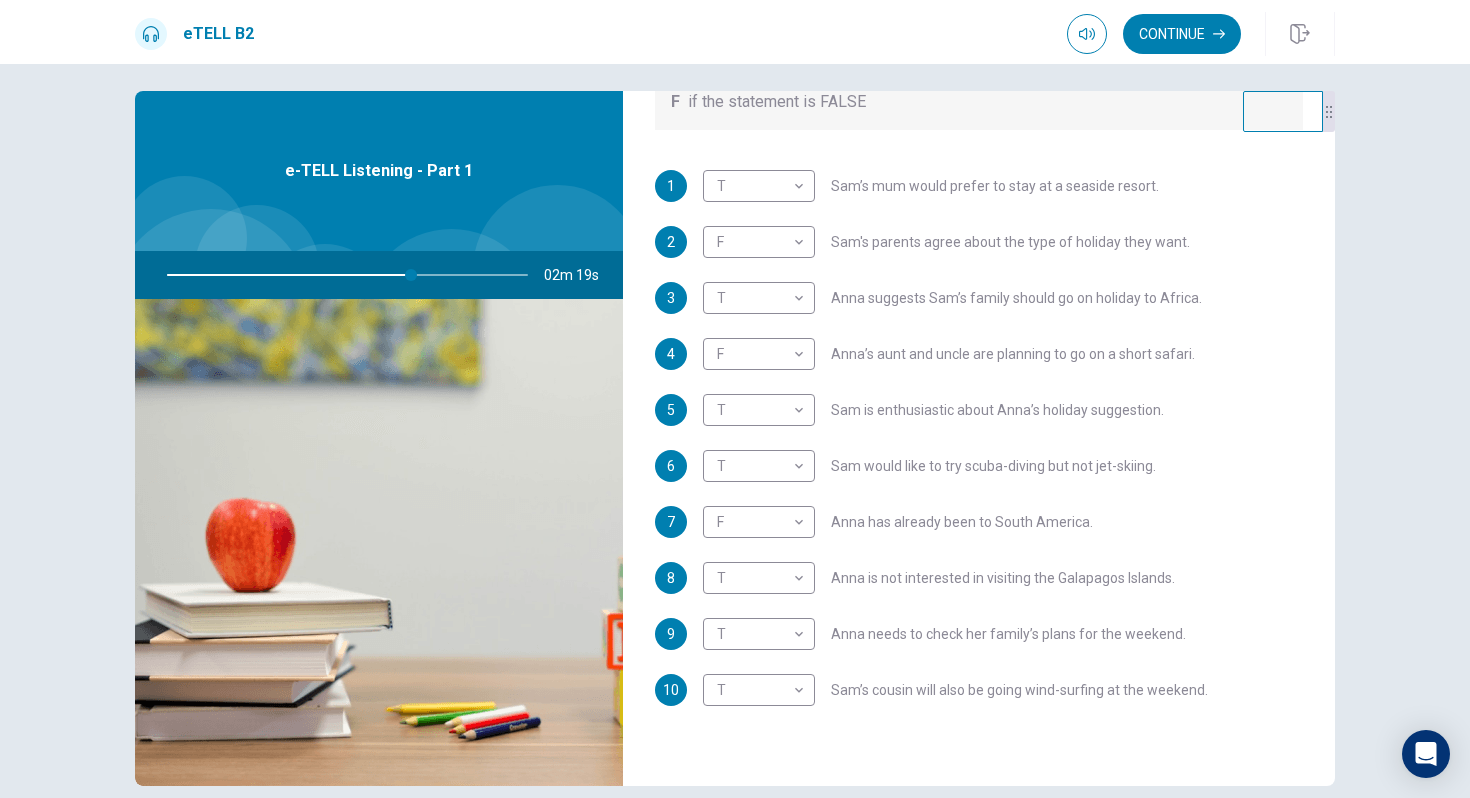 drag, startPoint x: 1182, startPoint y: 33, endPoint x: 1170, endPoint y: 232, distance: 199.36148 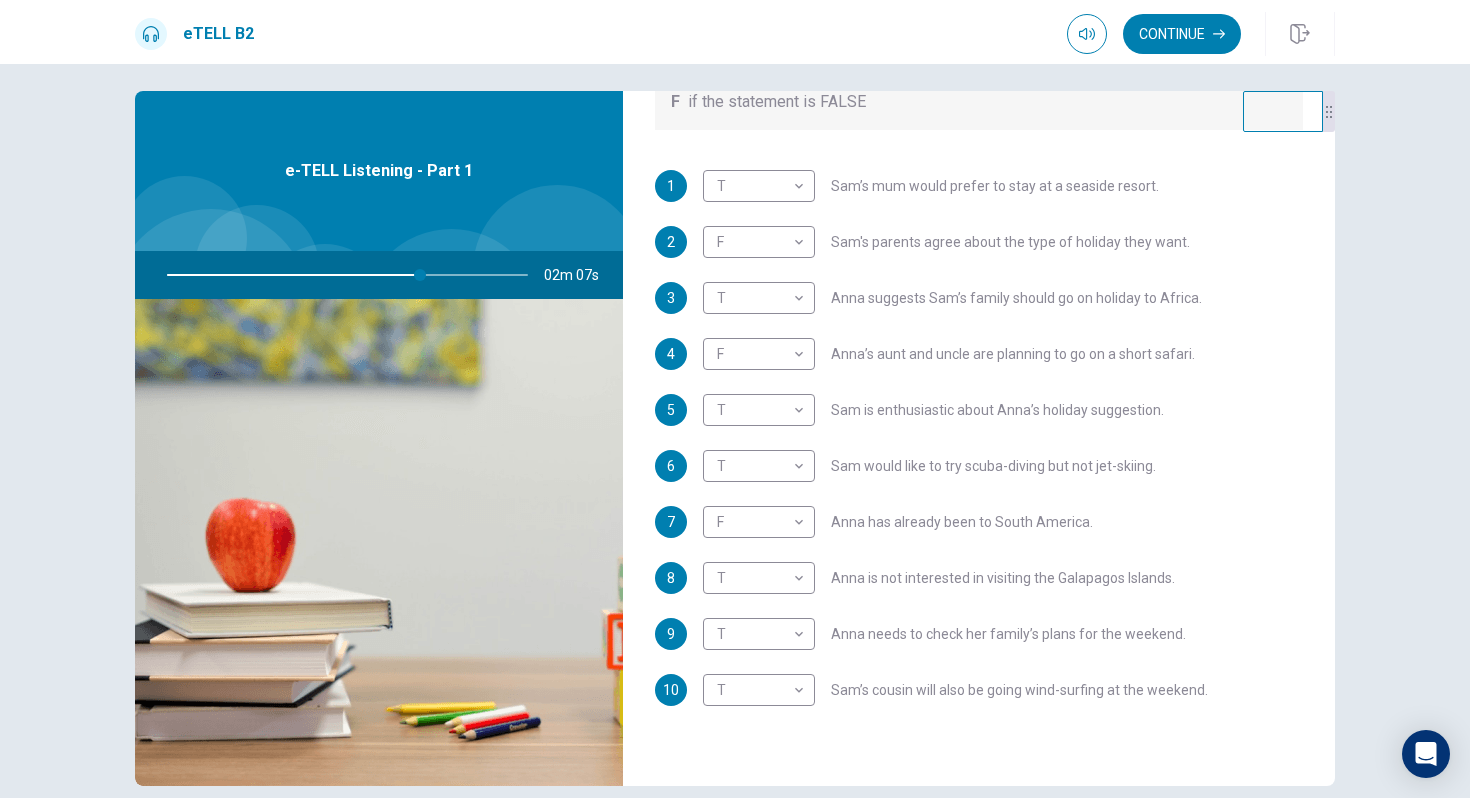 click at bounding box center (343, 275) 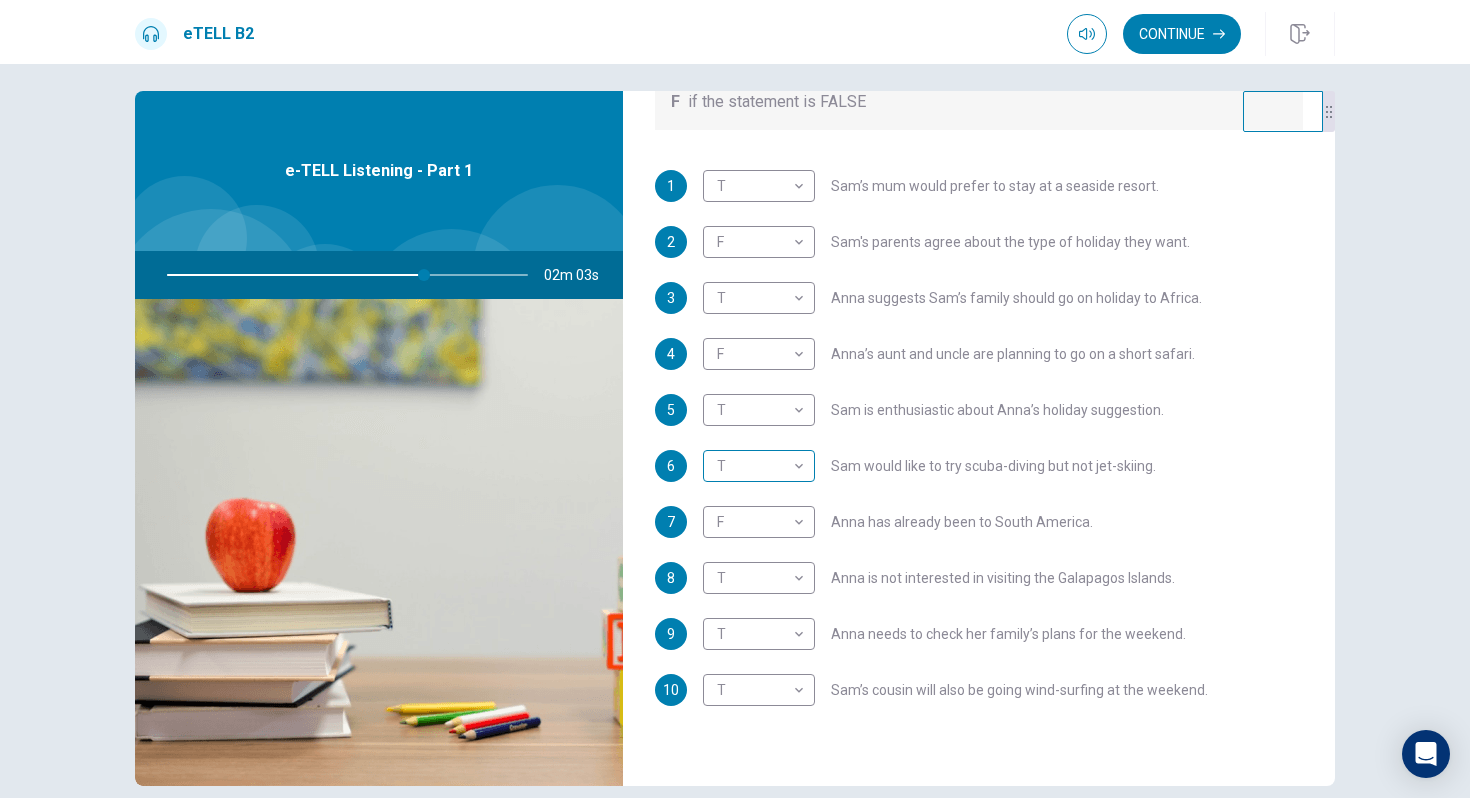 click on "This site uses cookies, as explained in our  Privacy Policy . If you agree to the use of cookies, please click the Accept button and continue to browse our site.   Privacy Policy Accept   eTELL B2 Continue Continue Question 1 For questions 1 – 10, mark each statement True (T) or False (F). You will hear Part One  TWICE.
You have one minute to read the questions for Part One.
Questions 1 - 10 T if the statement is TRUE F if the statement is FALSE 1 T * ​ [NAME]’s mum would prefer to stay at a seaside resort. 2 F * ​ [NAME]'s parents agree about the type of holiday they want.  3 T * ​ [NAME] suggests [NAME]’s family should go on holiday to Africa. 4 F * ​ [NAME]’s aunt and uncle are planning to go on a short safari. 5 T * ​ [NAME] is enthusiastic about [NAME]’s holiday suggestion.  6 T * ​  [NAME] would like to try scuba-diving but not jet-skiing.  7 F * ​ [NAME] has already been to South America. 8 T * ​ [NAME] is not interested in visiting the Galapagos Islands. 9 T * ​ 10 T * ​ 02m 03s © Copyright" at bounding box center [735, 399] 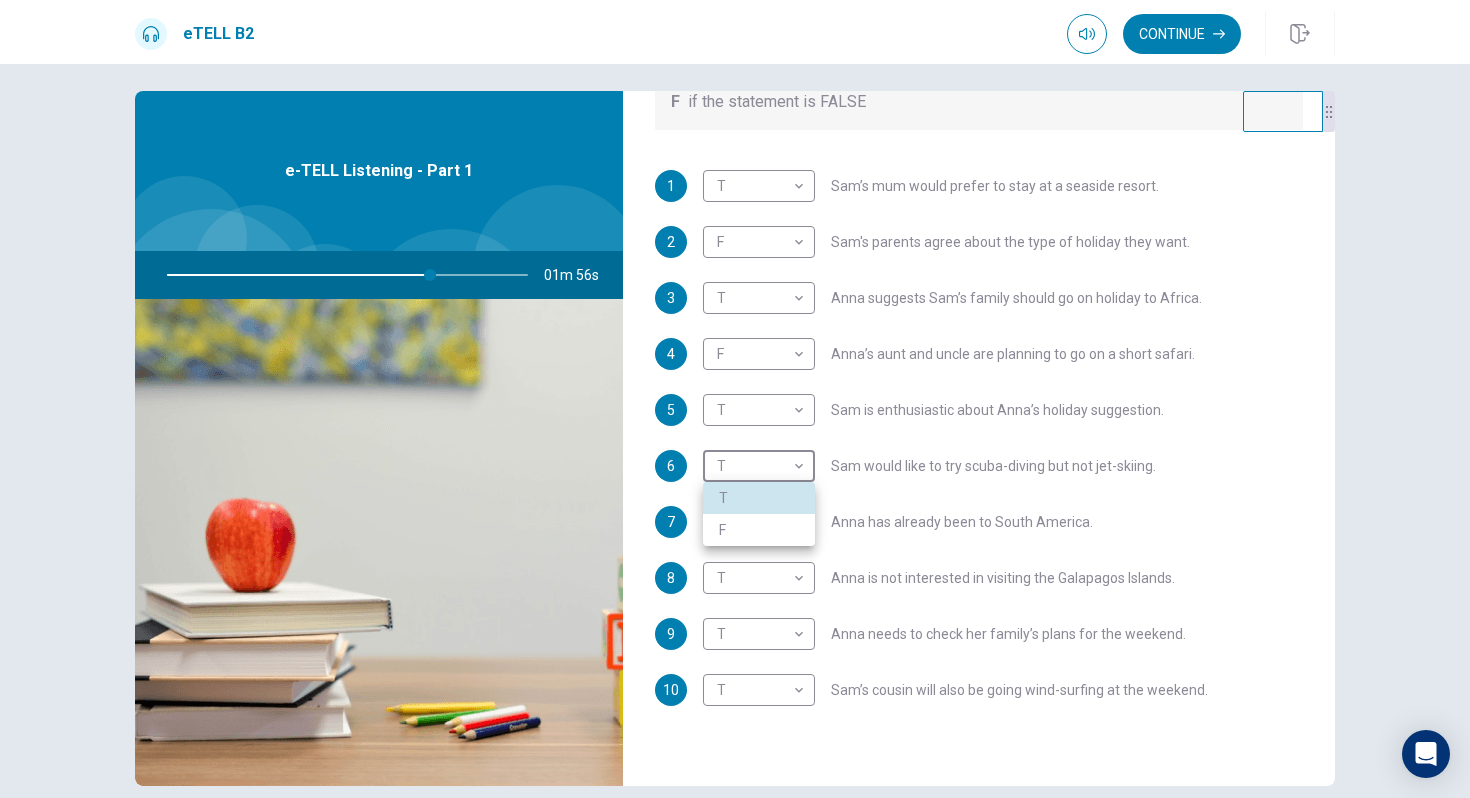 type on "**" 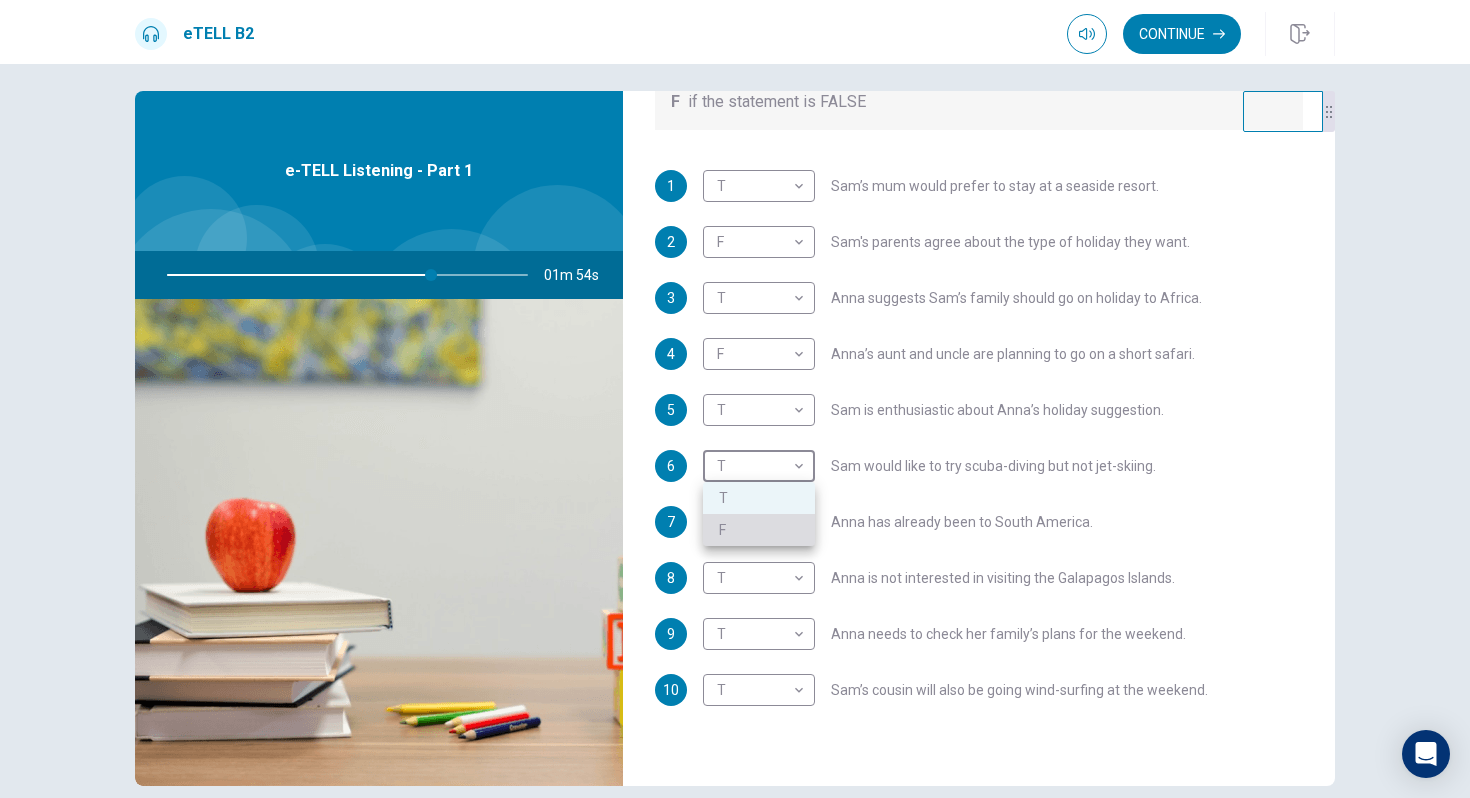 click on "F" at bounding box center (759, 530) 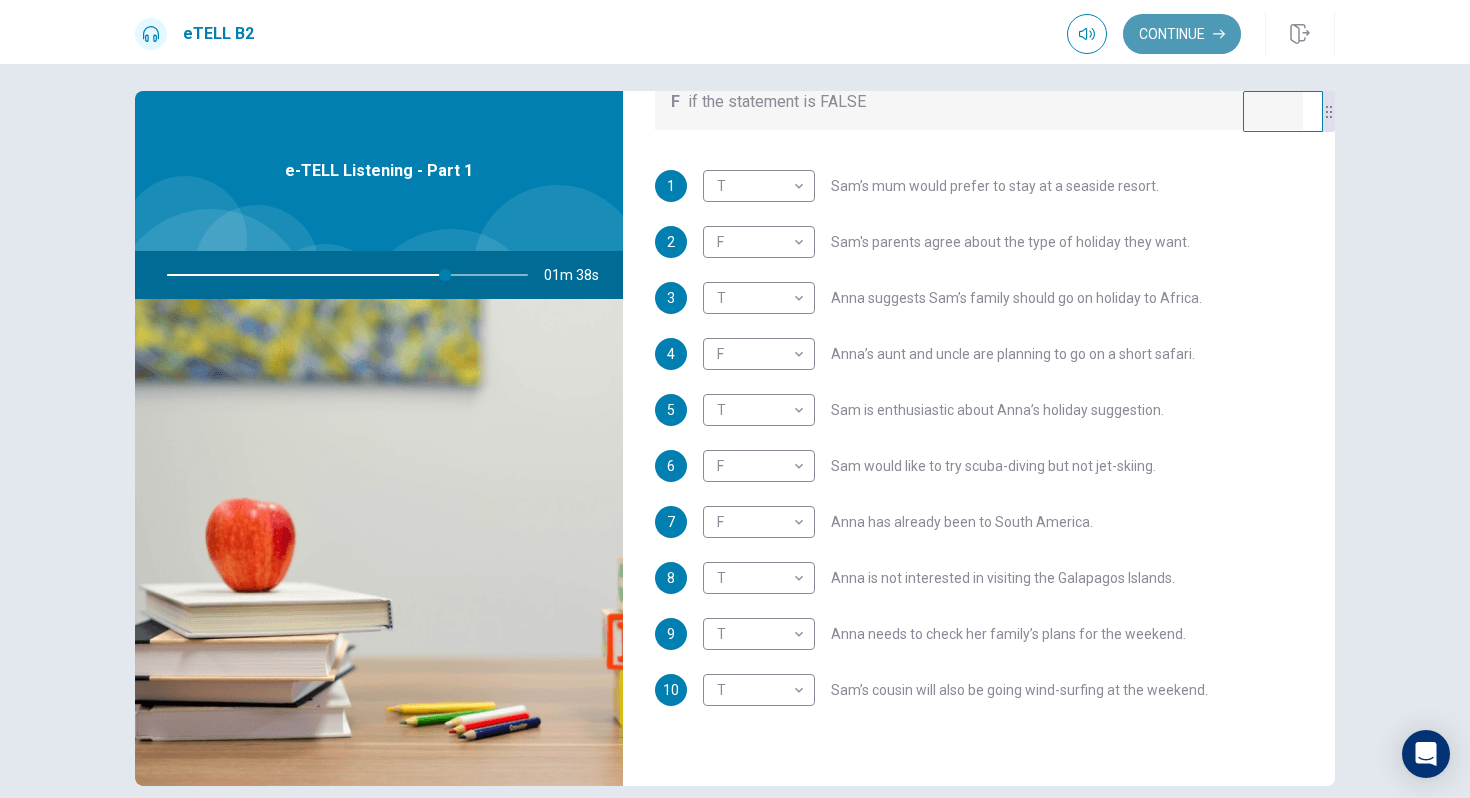 click on "Continue" at bounding box center [1182, 34] 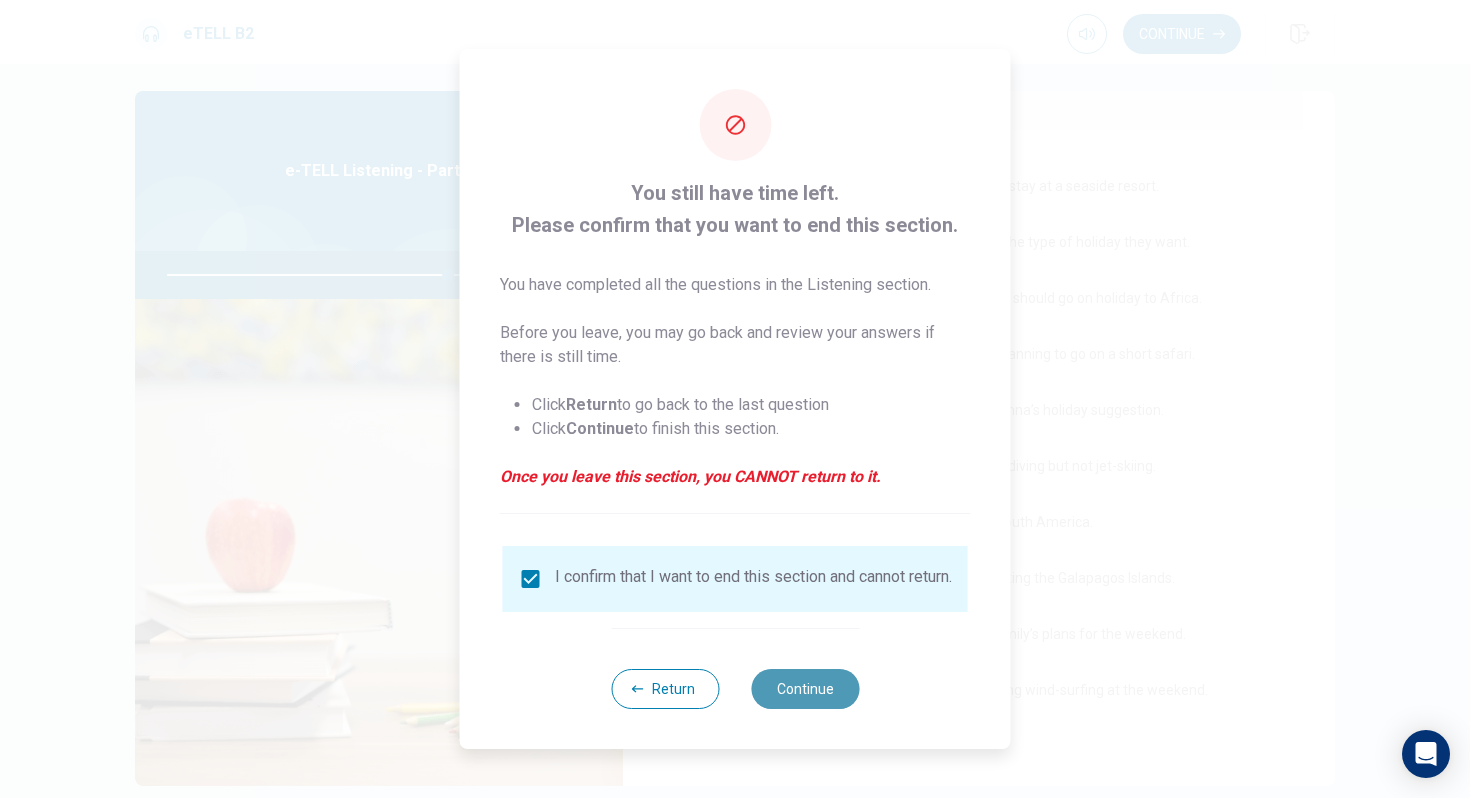 click on "Continue" at bounding box center [805, 689] 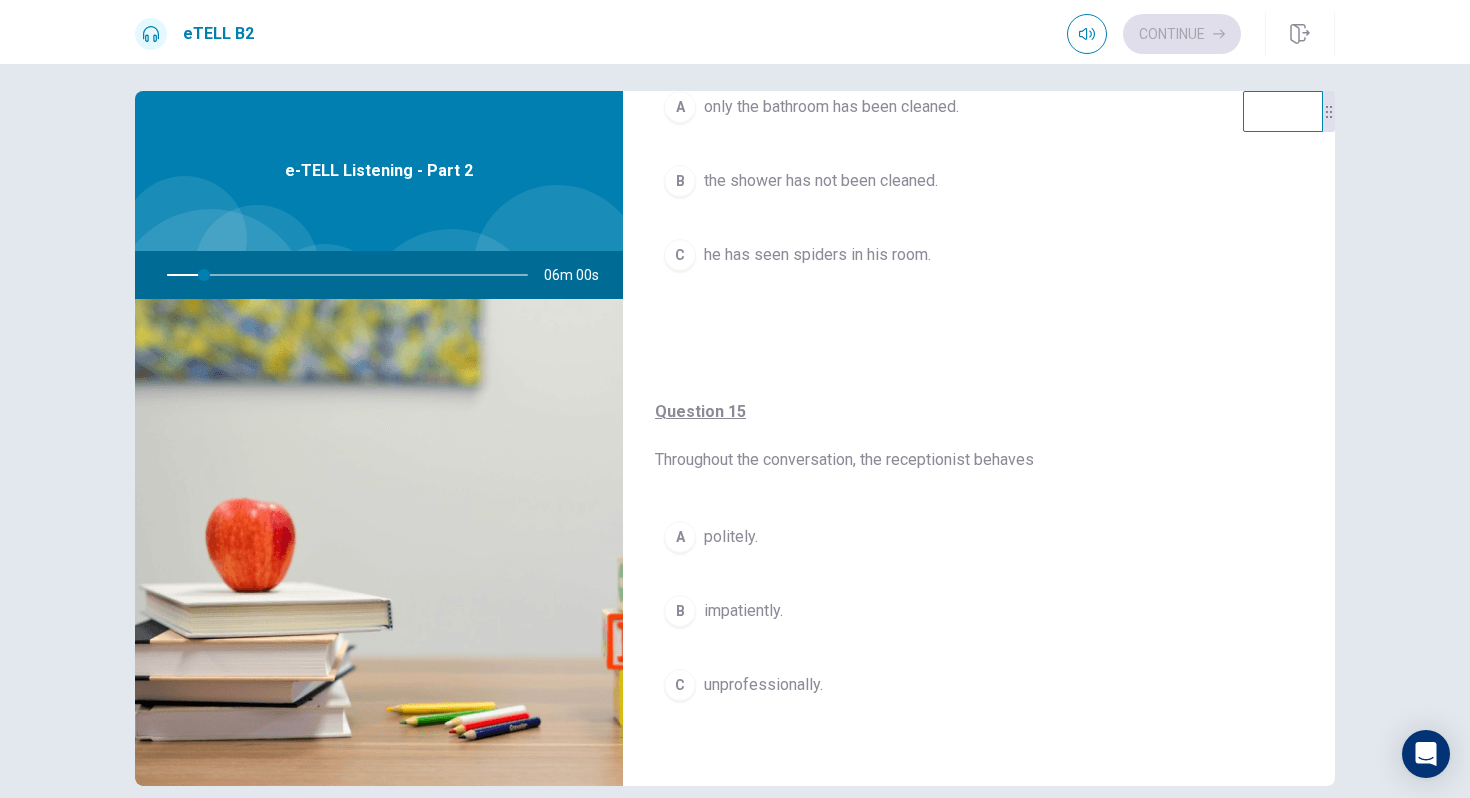 scroll, scrollTop: 1527, scrollLeft: 0, axis: vertical 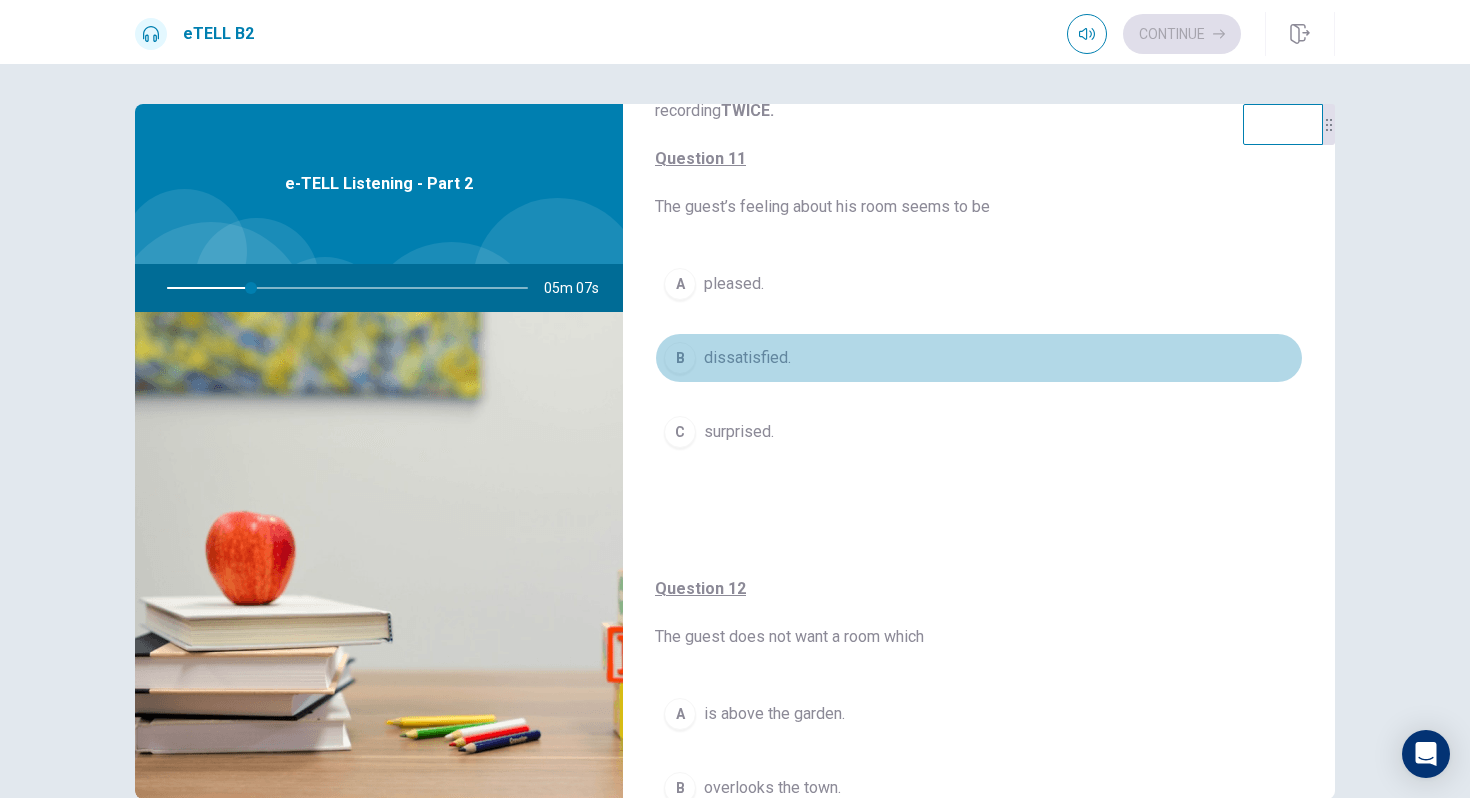 click on "B" at bounding box center (680, 358) 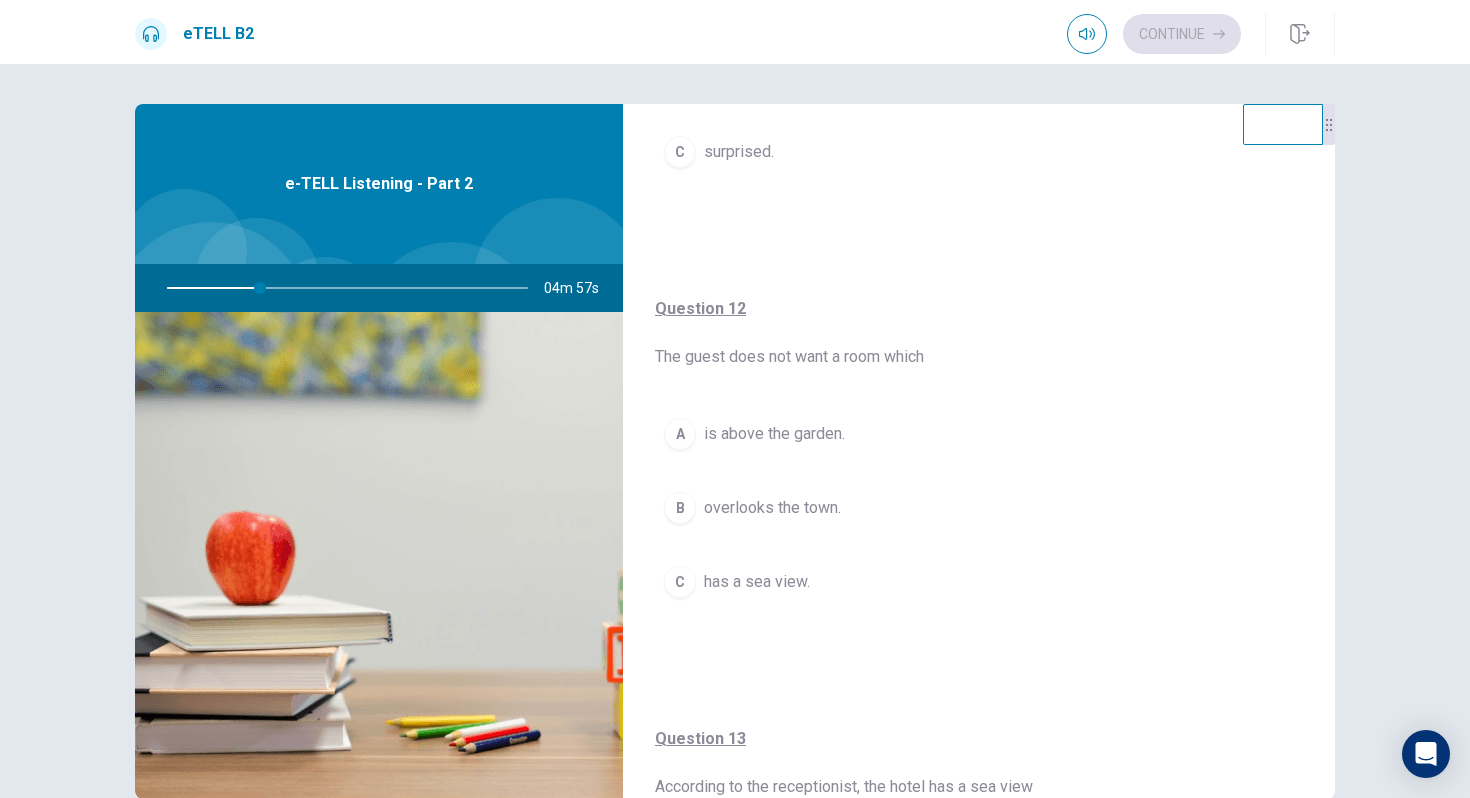 scroll, scrollTop: 351, scrollLeft: 0, axis: vertical 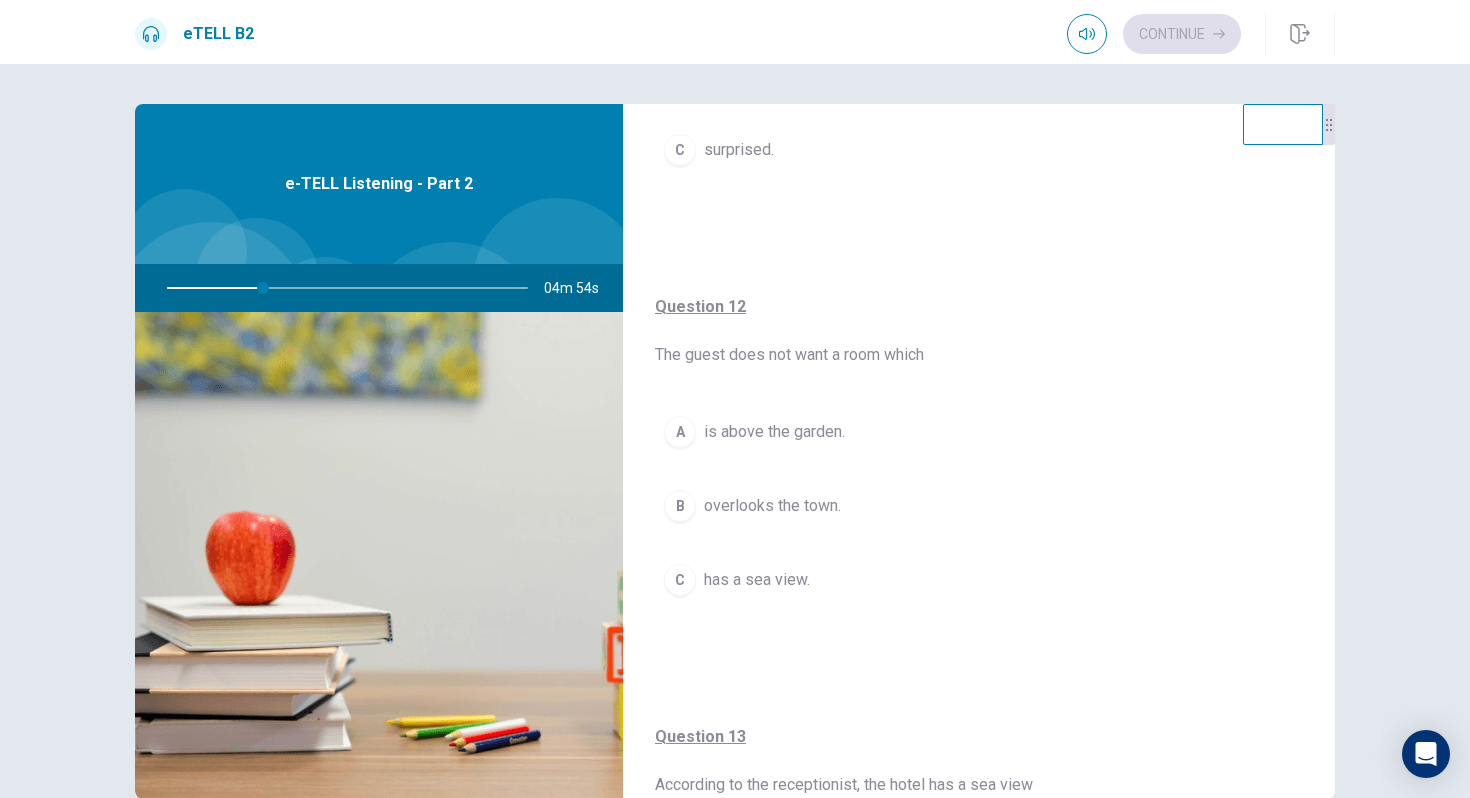 click on "B" at bounding box center (680, 506) 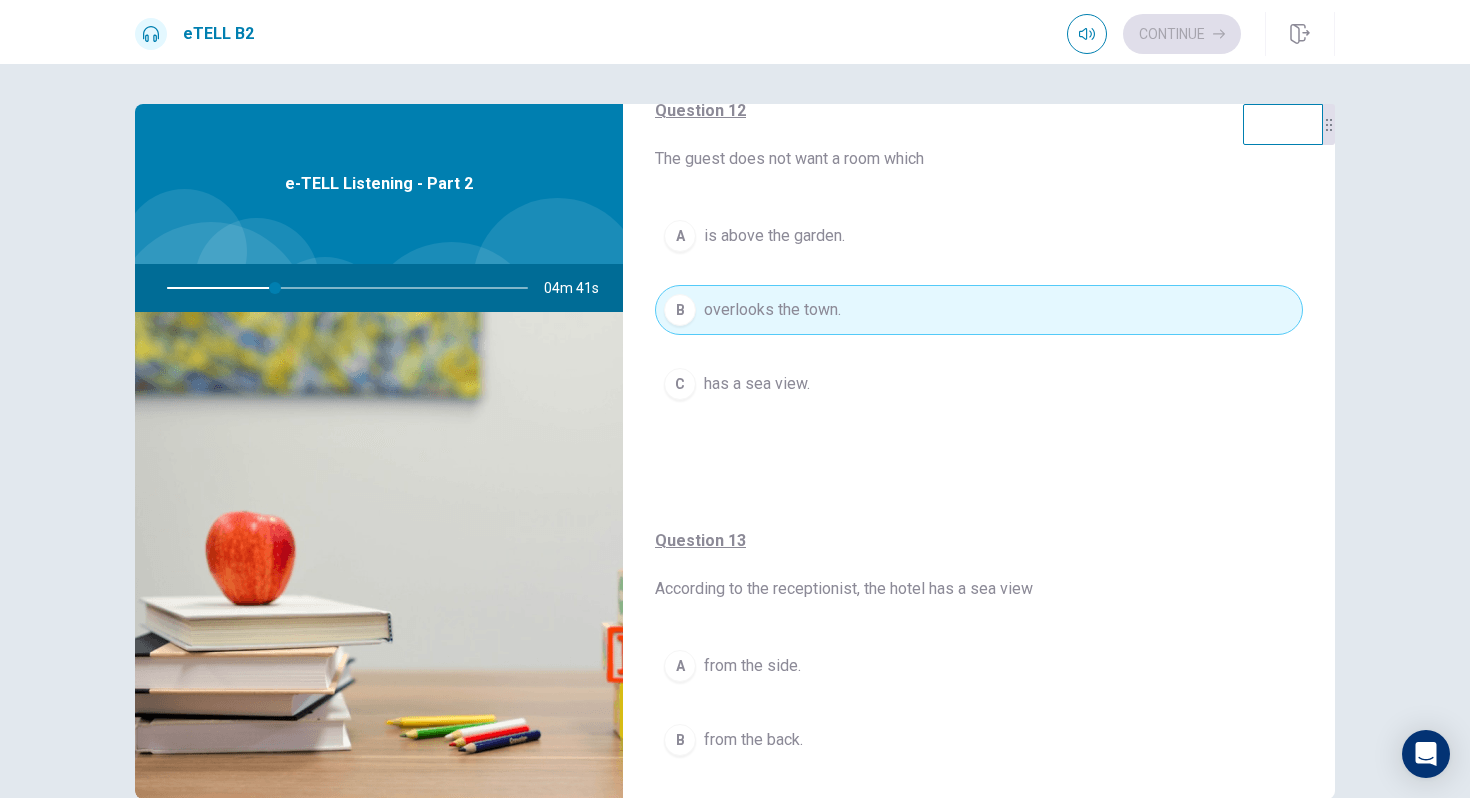 scroll, scrollTop: 549, scrollLeft: 0, axis: vertical 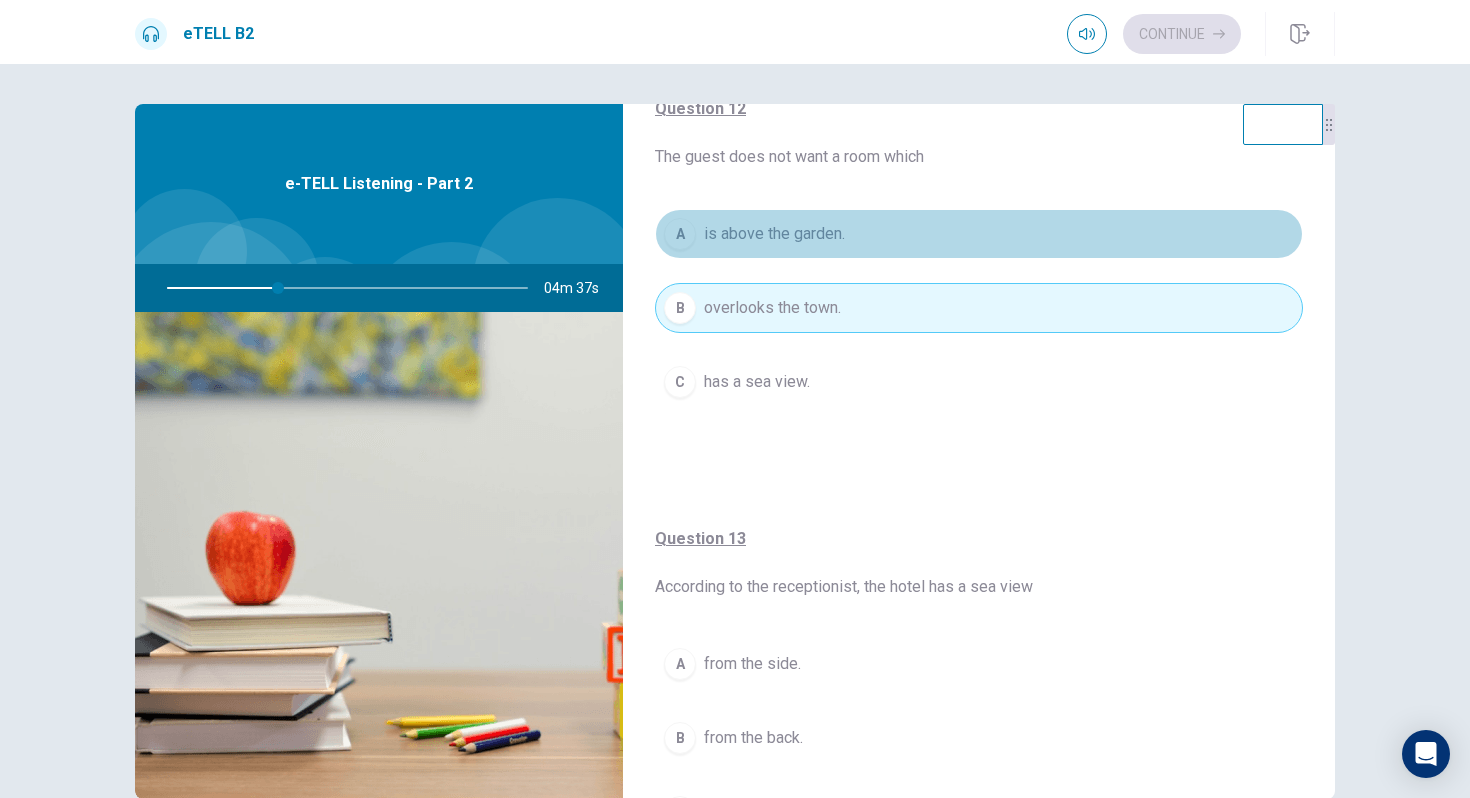 click on "A" at bounding box center (680, 234) 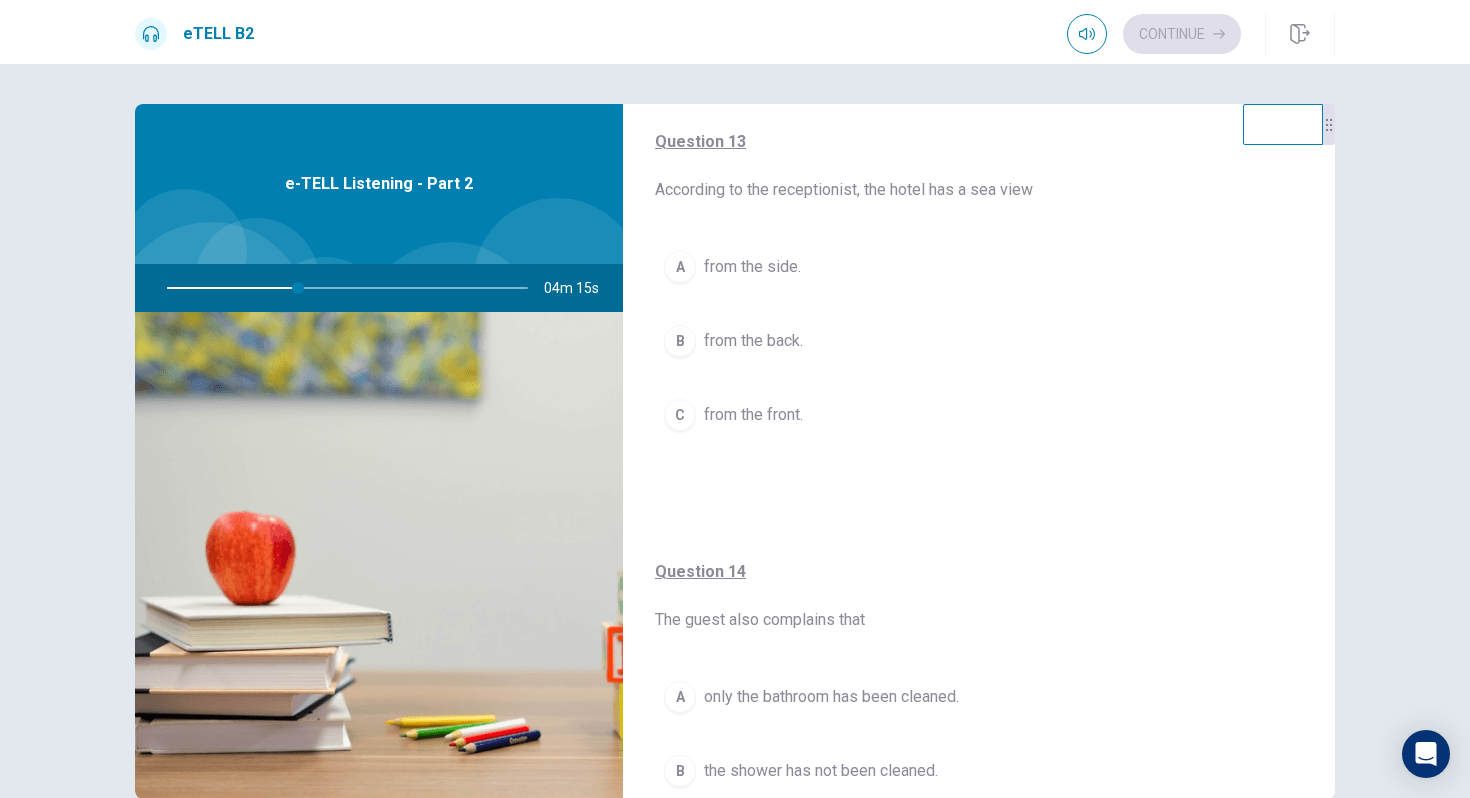 scroll, scrollTop: 944, scrollLeft: 0, axis: vertical 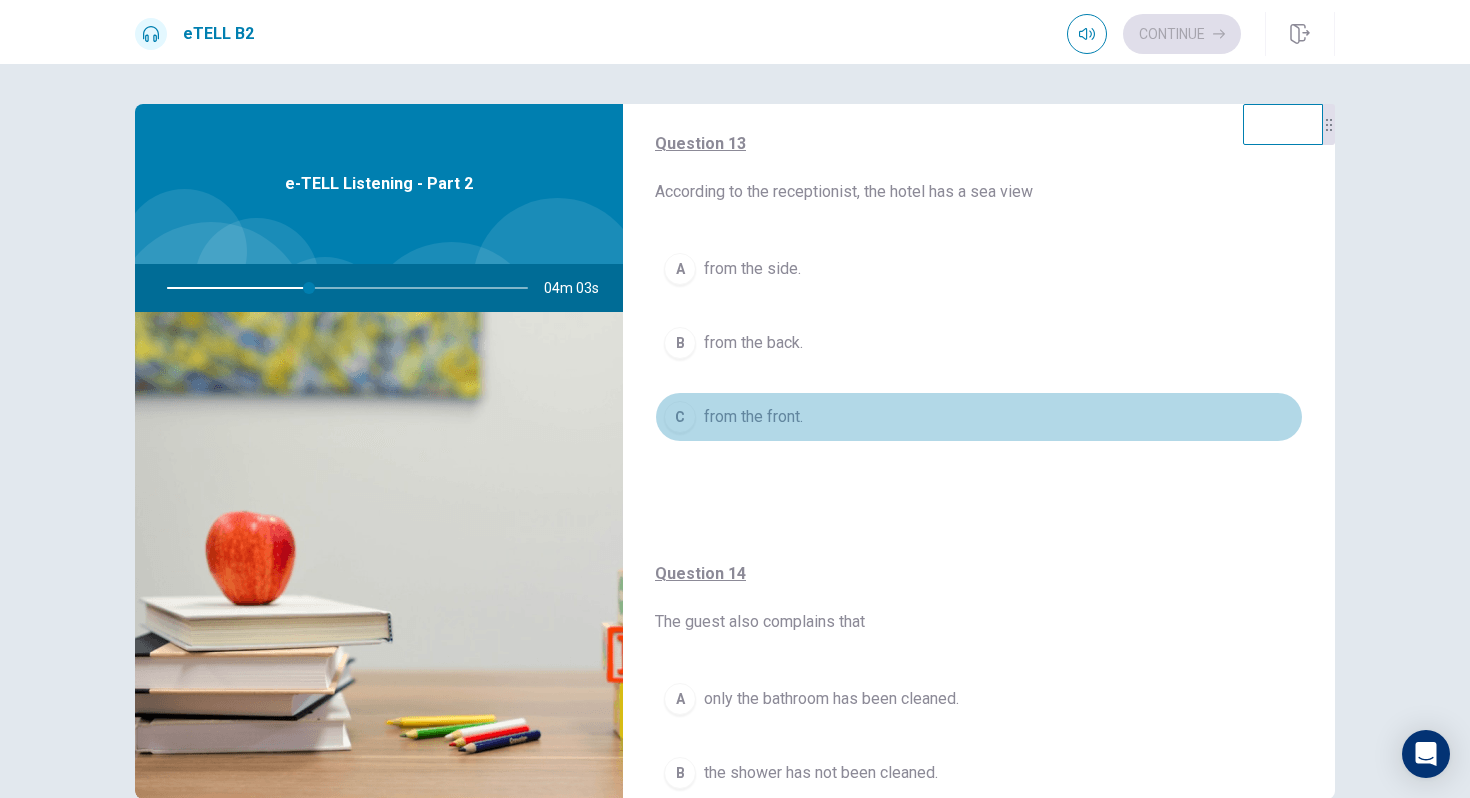 click on "C" at bounding box center [680, 417] 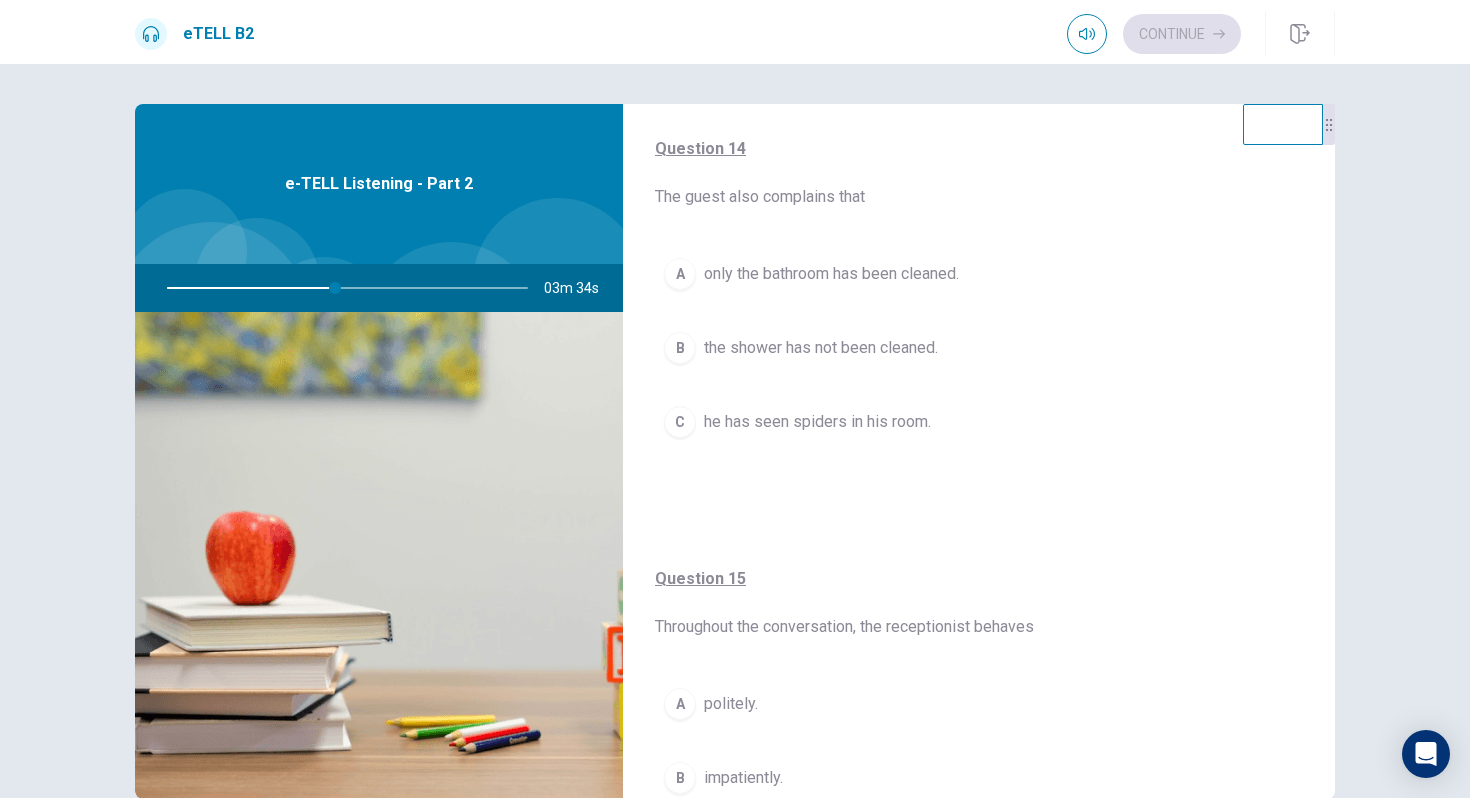 scroll, scrollTop: 1363, scrollLeft: 0, axis: vertical 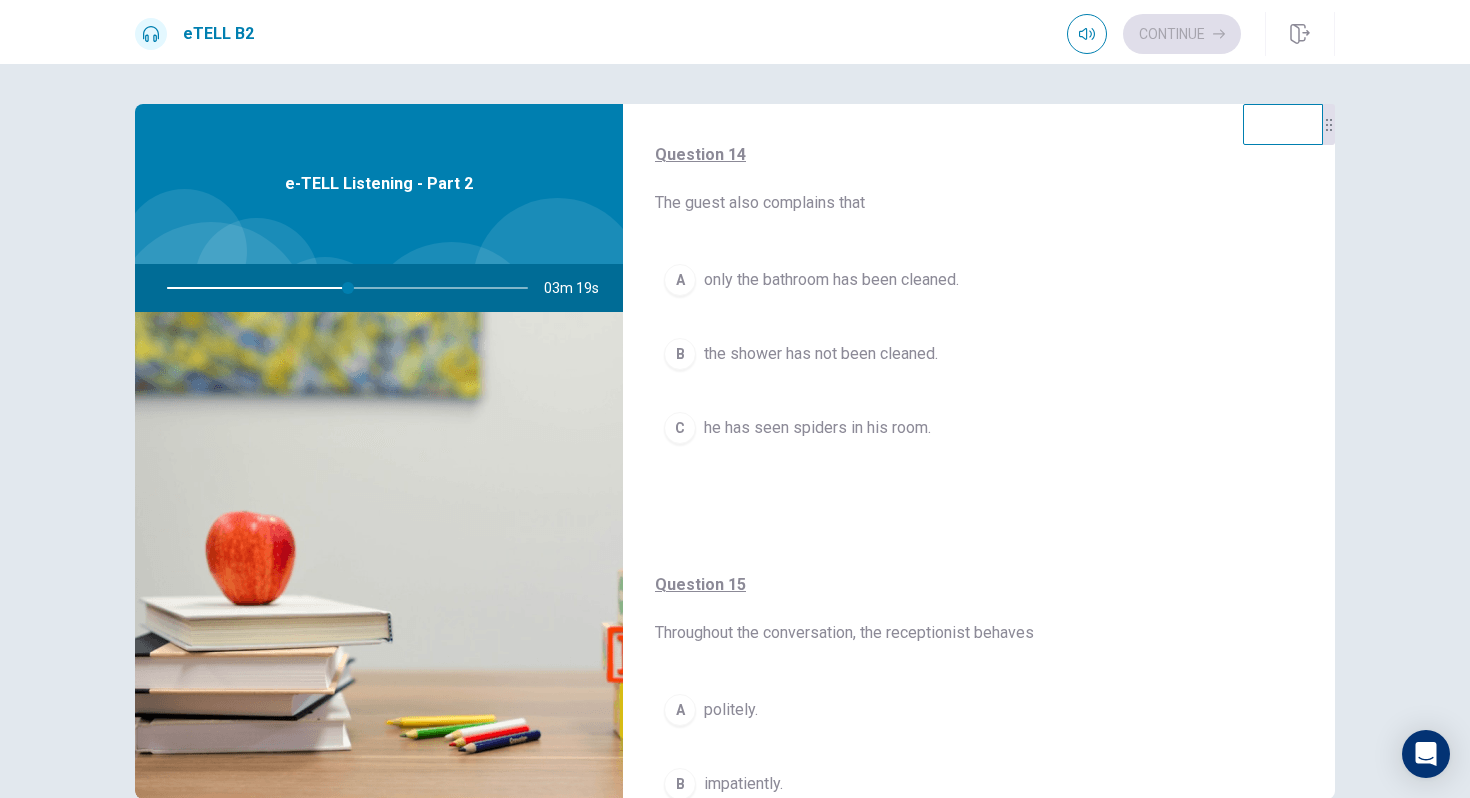 click on "A" at bounding box center (680, 280) 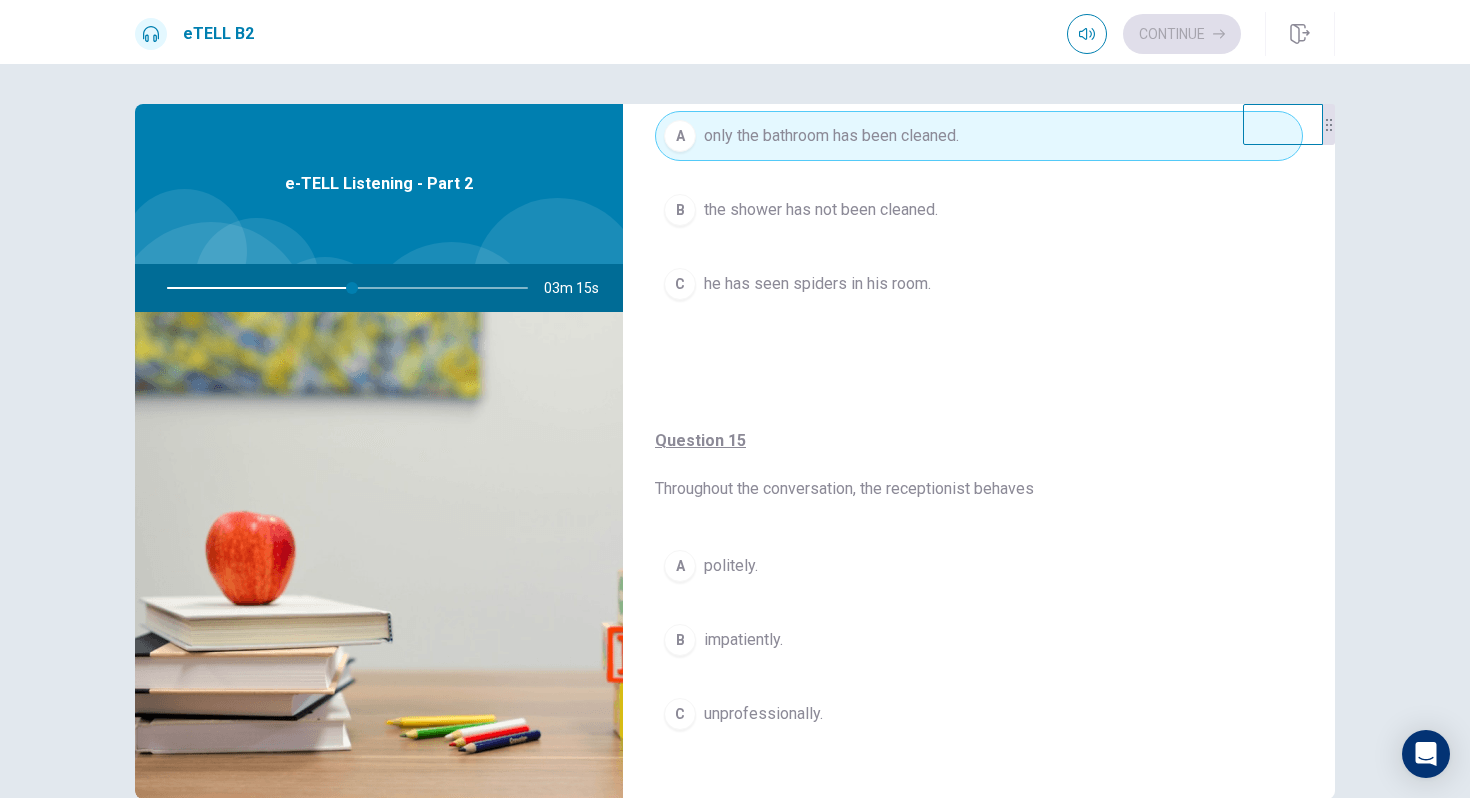 scroll, scrollTop: 1527, scrollLeft: 0, axis: vertical 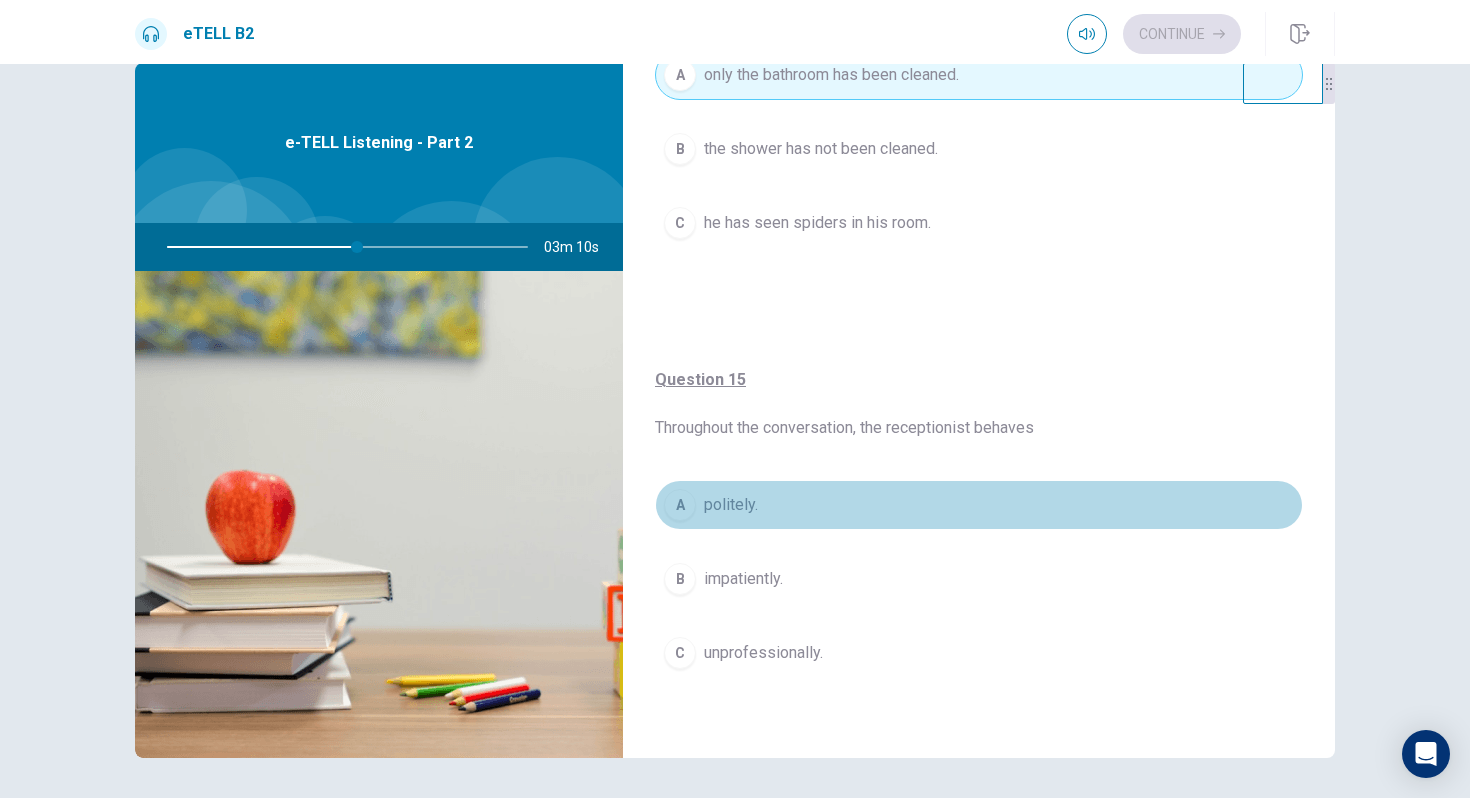 click on "A" at bounding box center [680, 505] 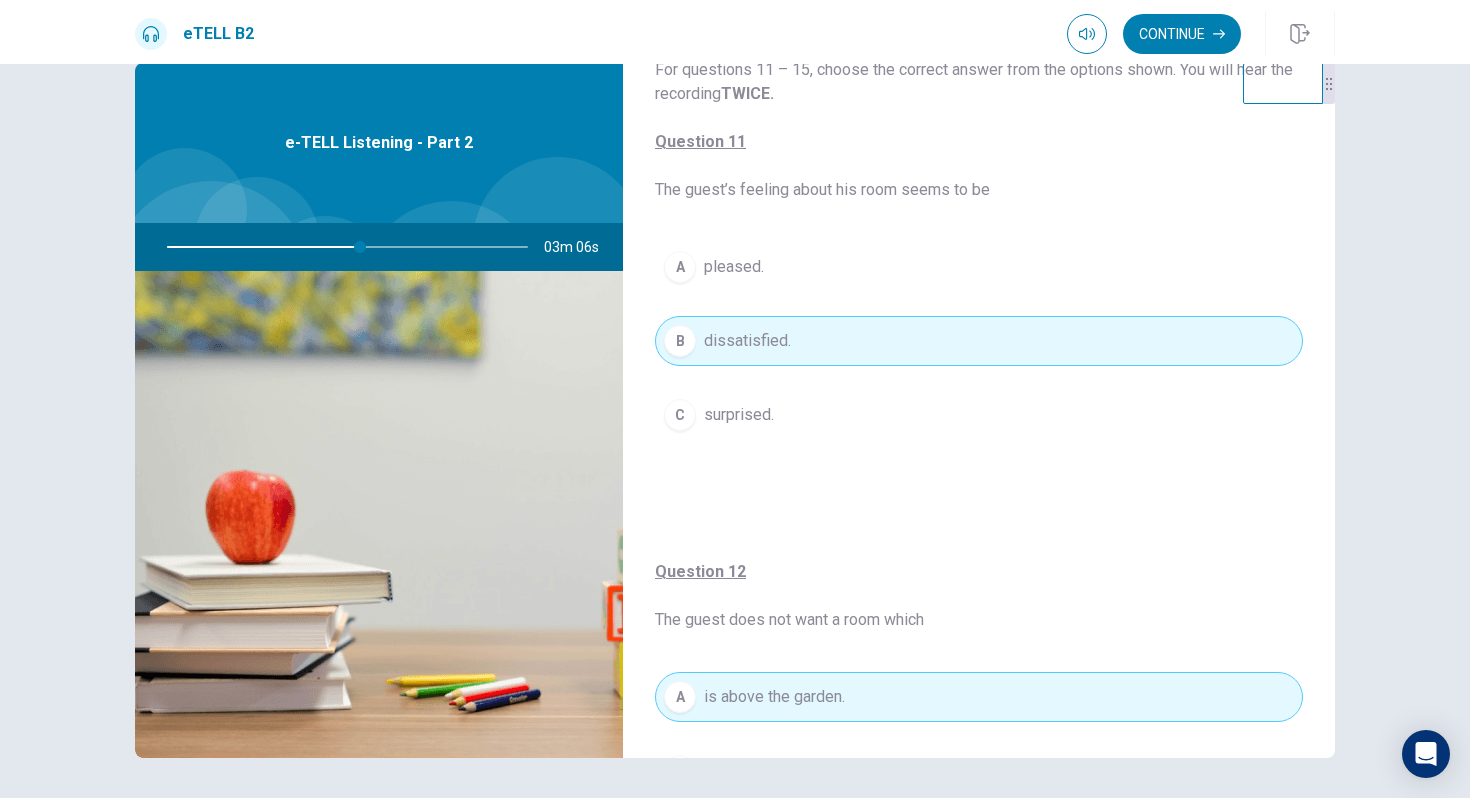 scroll, scrollTop: 0, scrollLeft: 0, axis: both 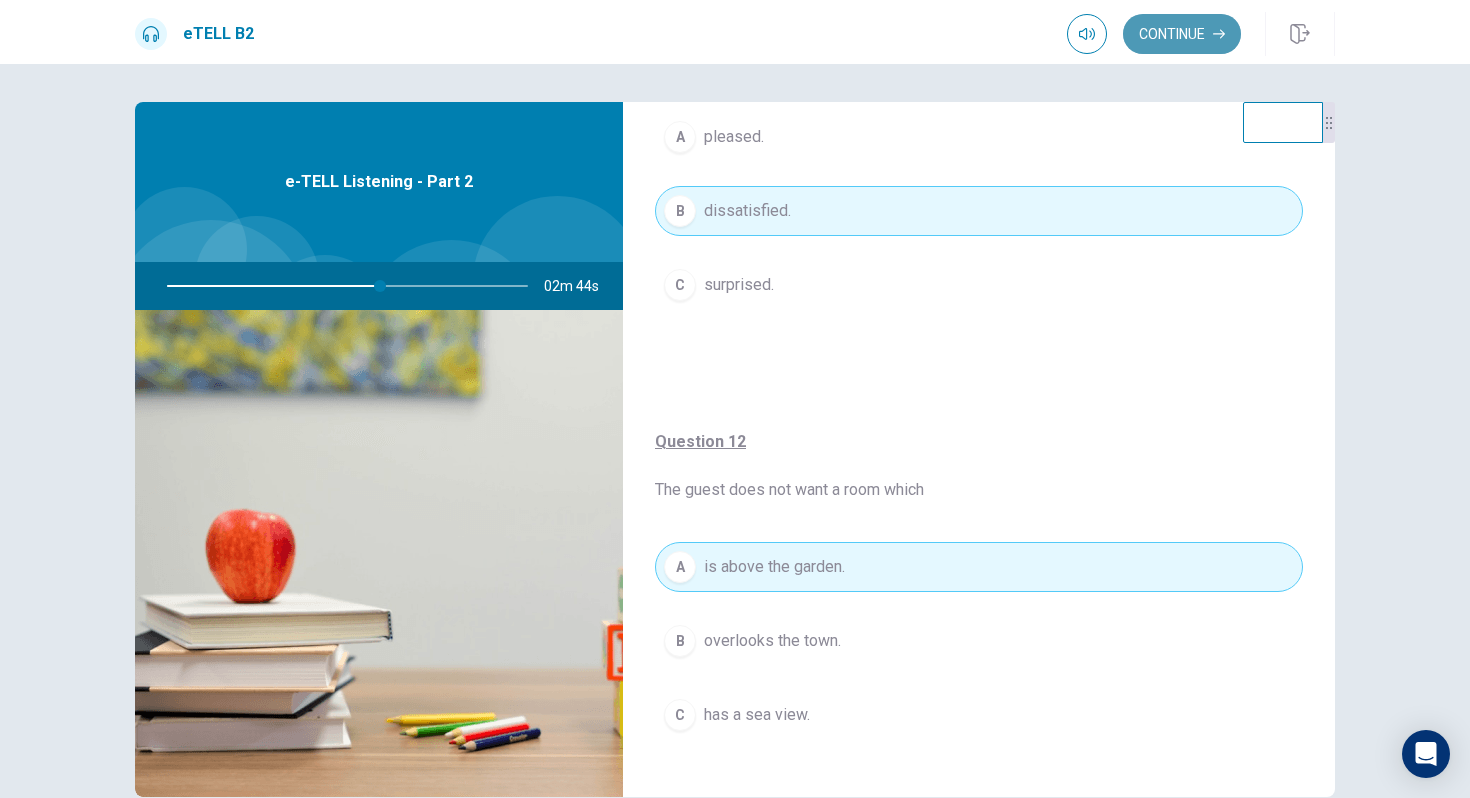click on "Continue" at bounding box center [1182, 34] 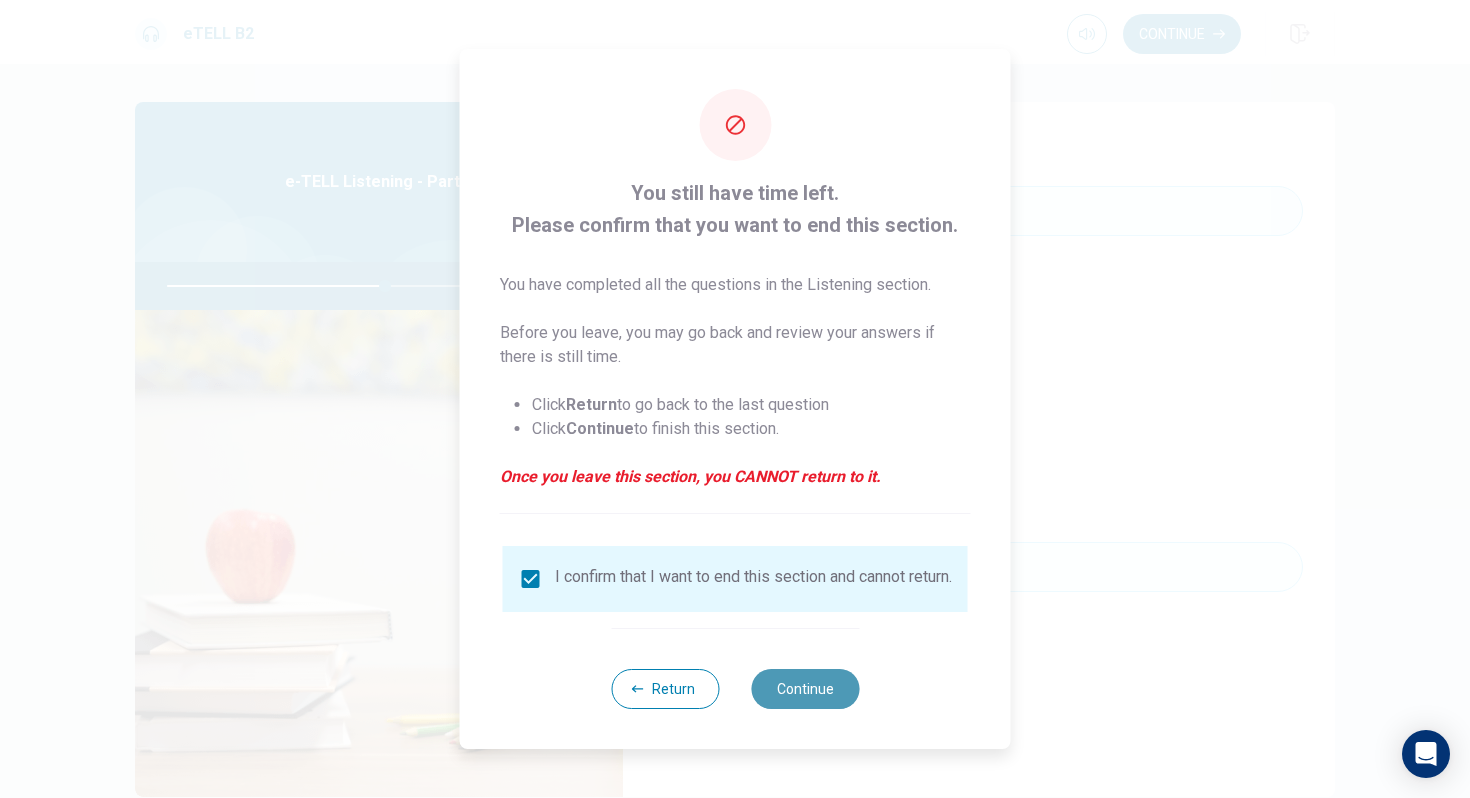 click on "Continue" at bounding box center (805, 689) 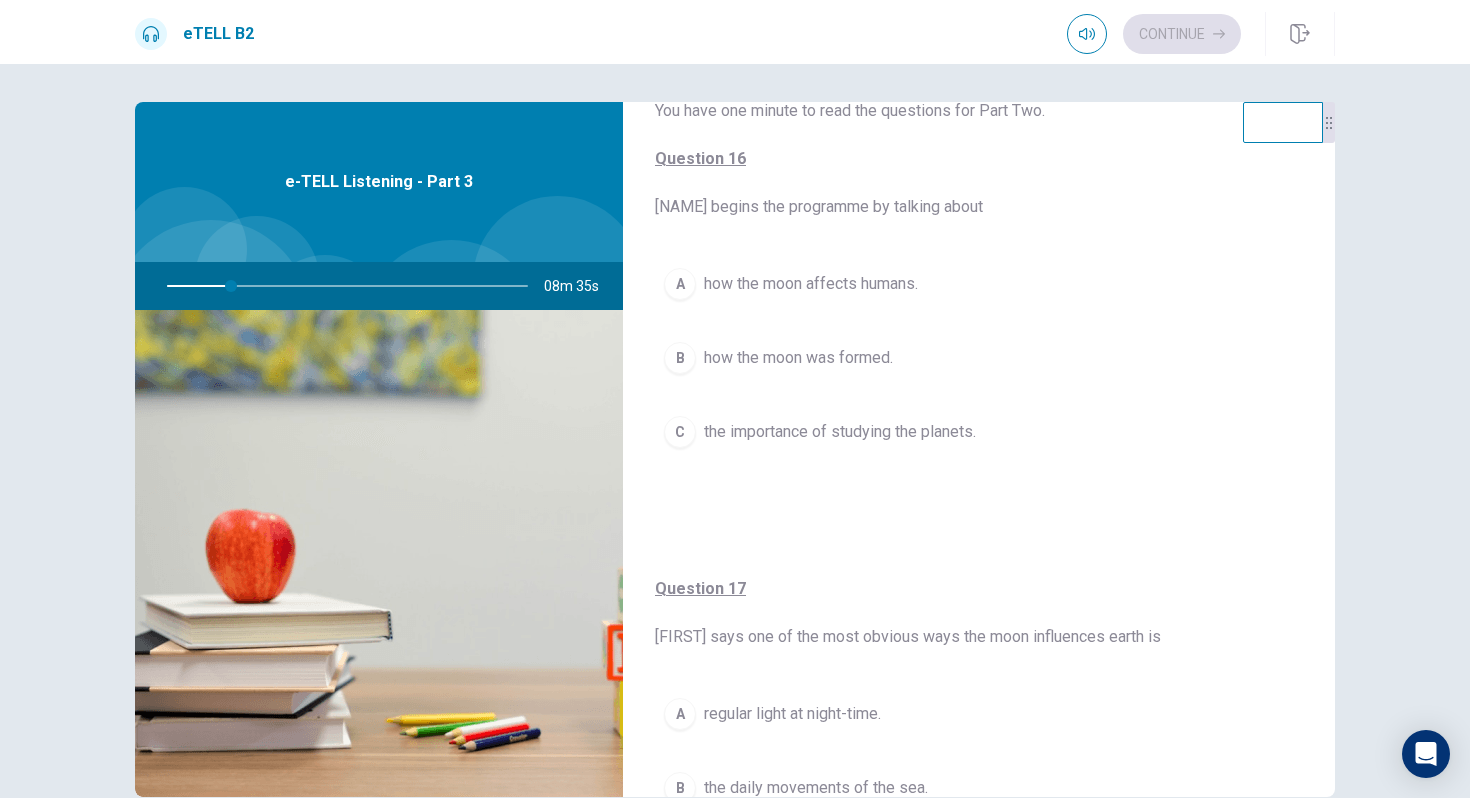 scroll, scrollTop: 118, scrollLeft: 0, axis: vertical 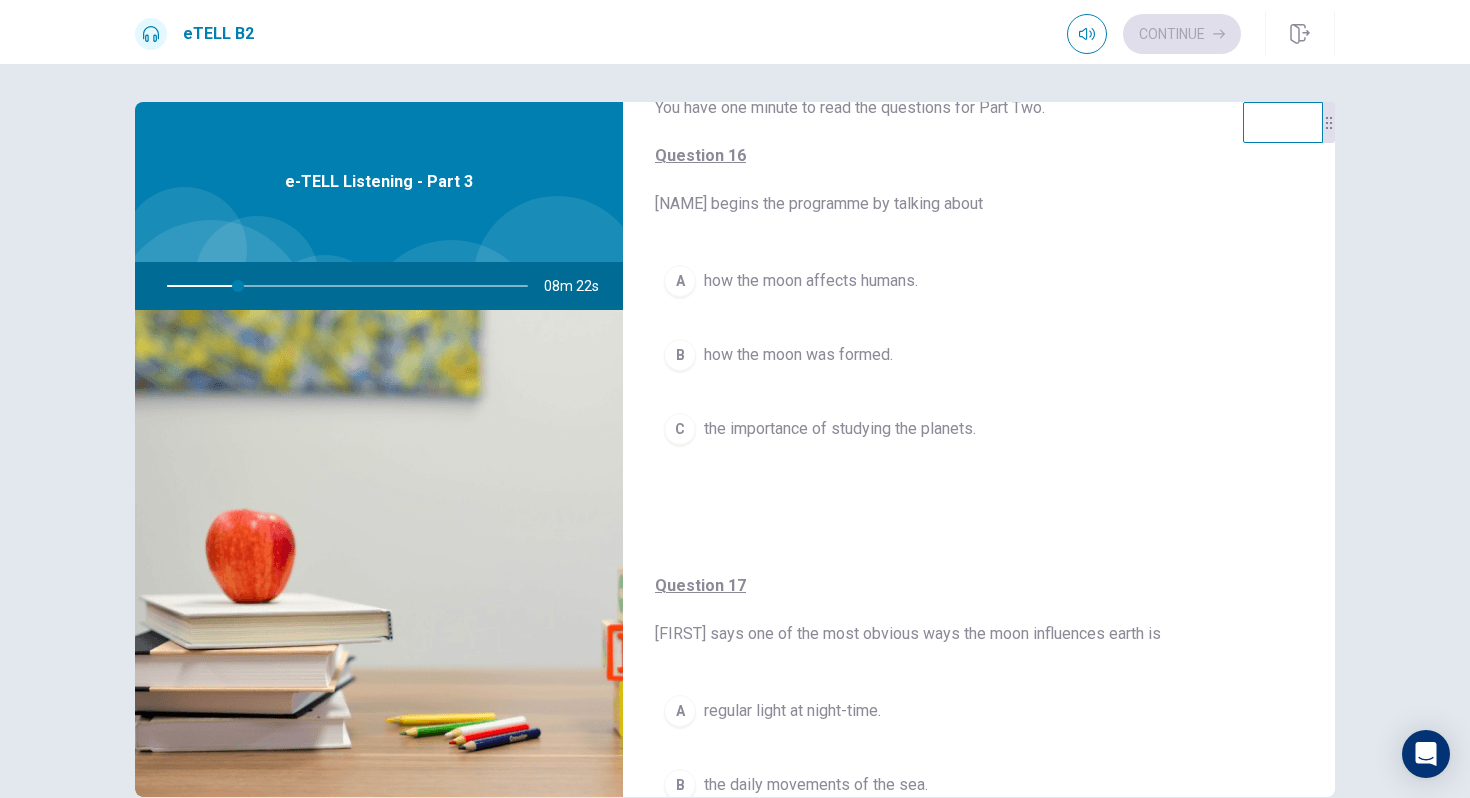 click on "A" at bounding box center (680, 281) 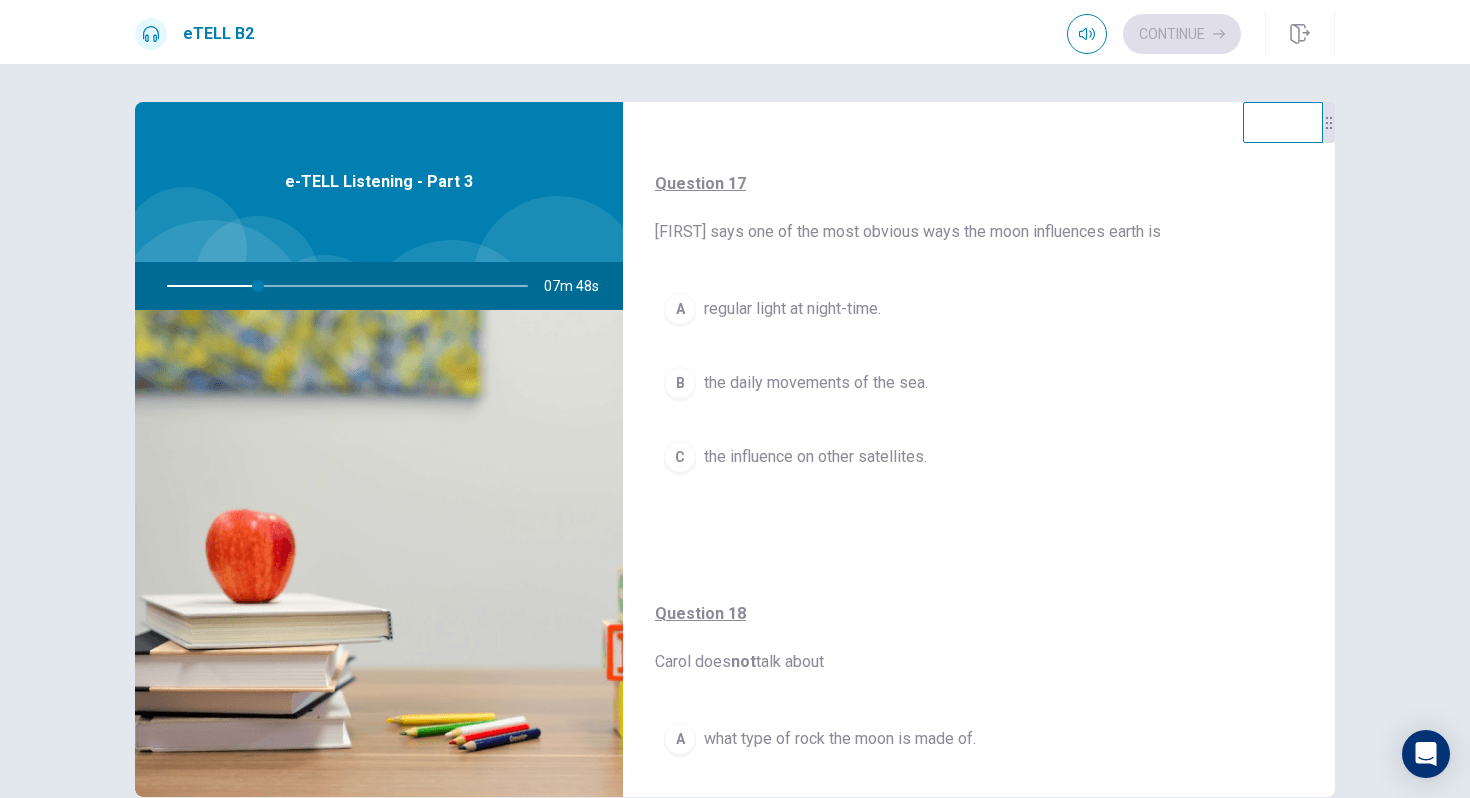 scroll, scrollTop: 522, scrollLeft: 0, axis: vertical 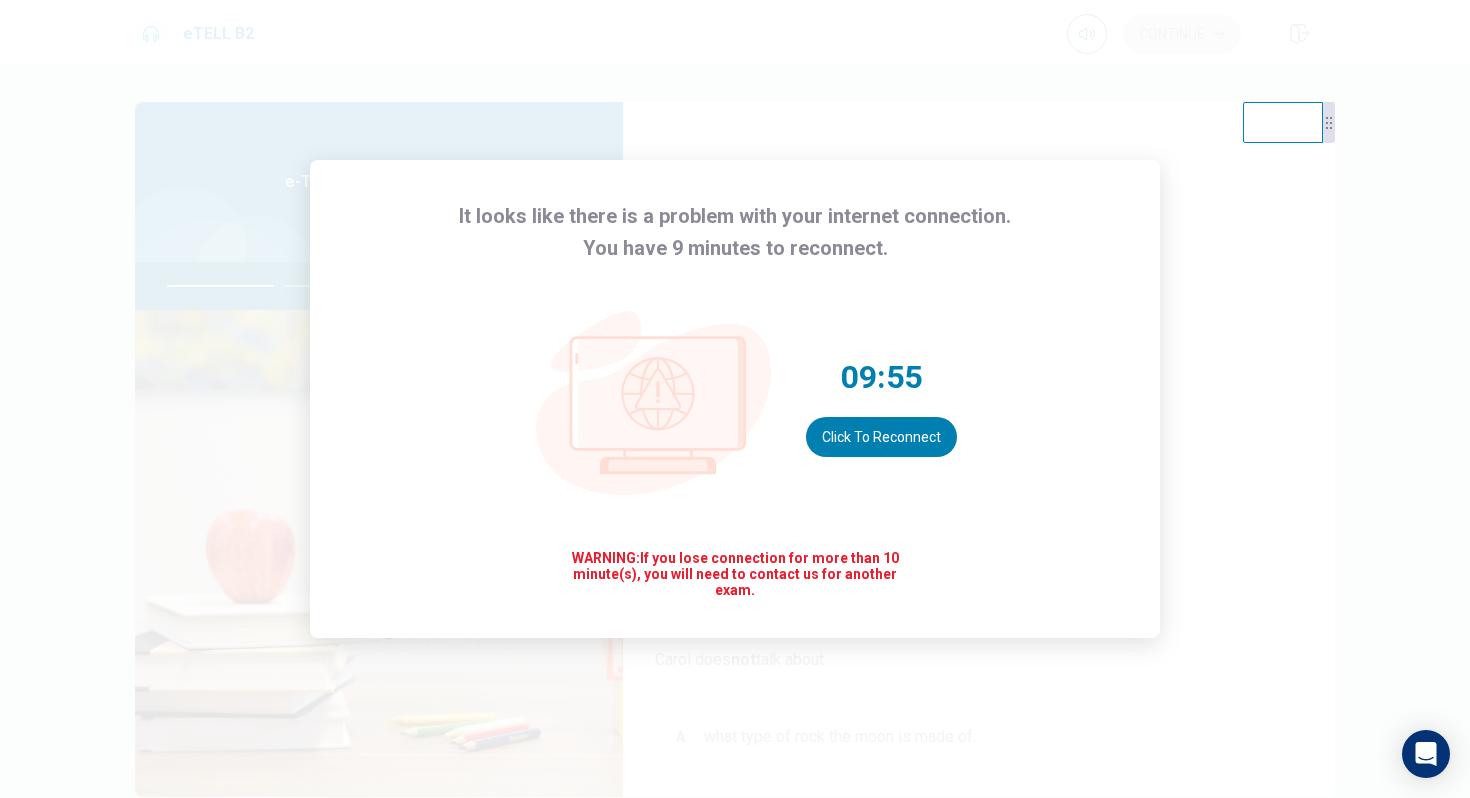 click on "It looks like there is a problem with your internet connection. You have 9 minute(s) to reconnect. 09:55 Click to reconnect WARNING:  If you lose connection for more than 10 minute(s), you will need to contact us for another exam." at bounding box center (735, 399) 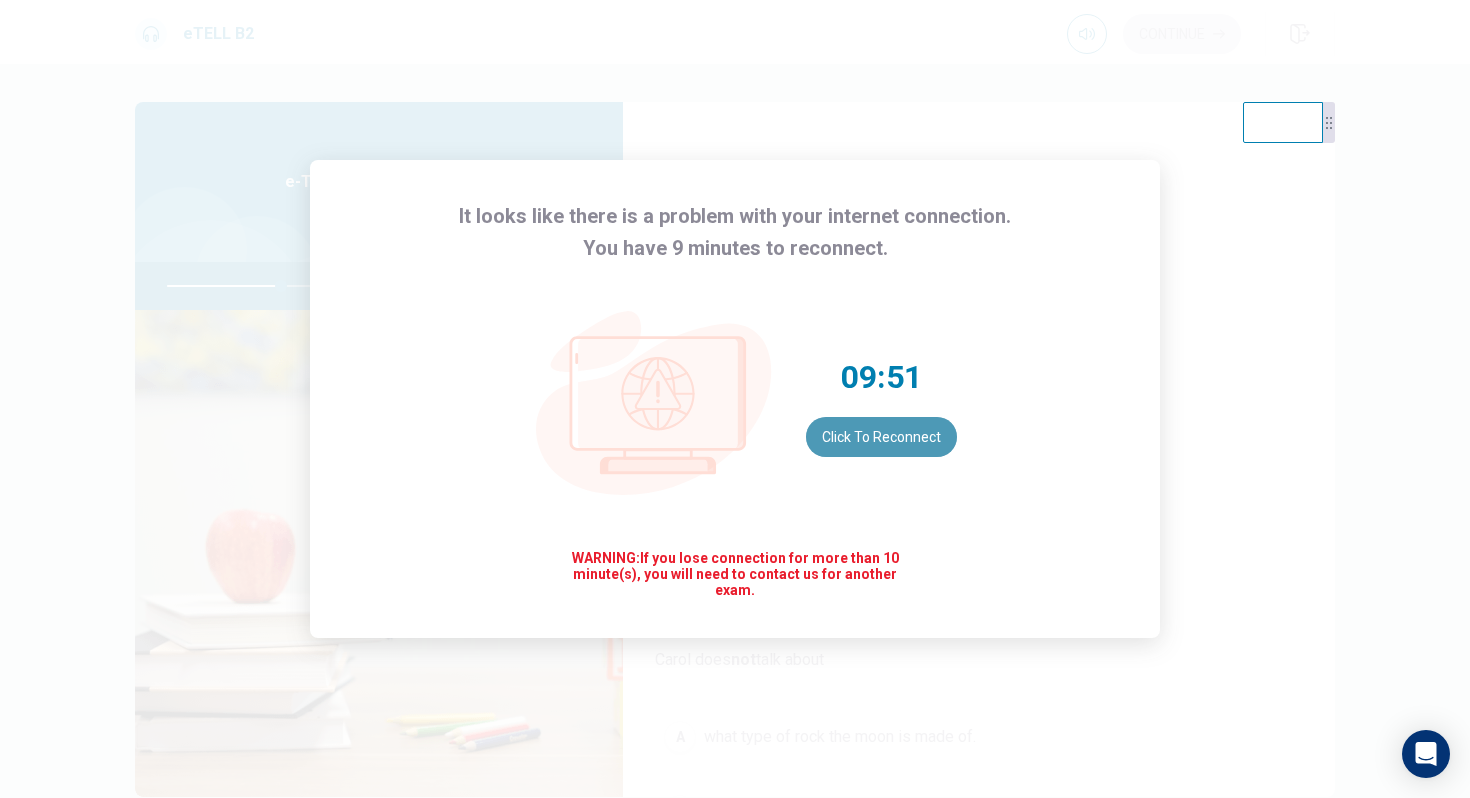 click on "Click to reconnect" at bounding box center [881, 437] 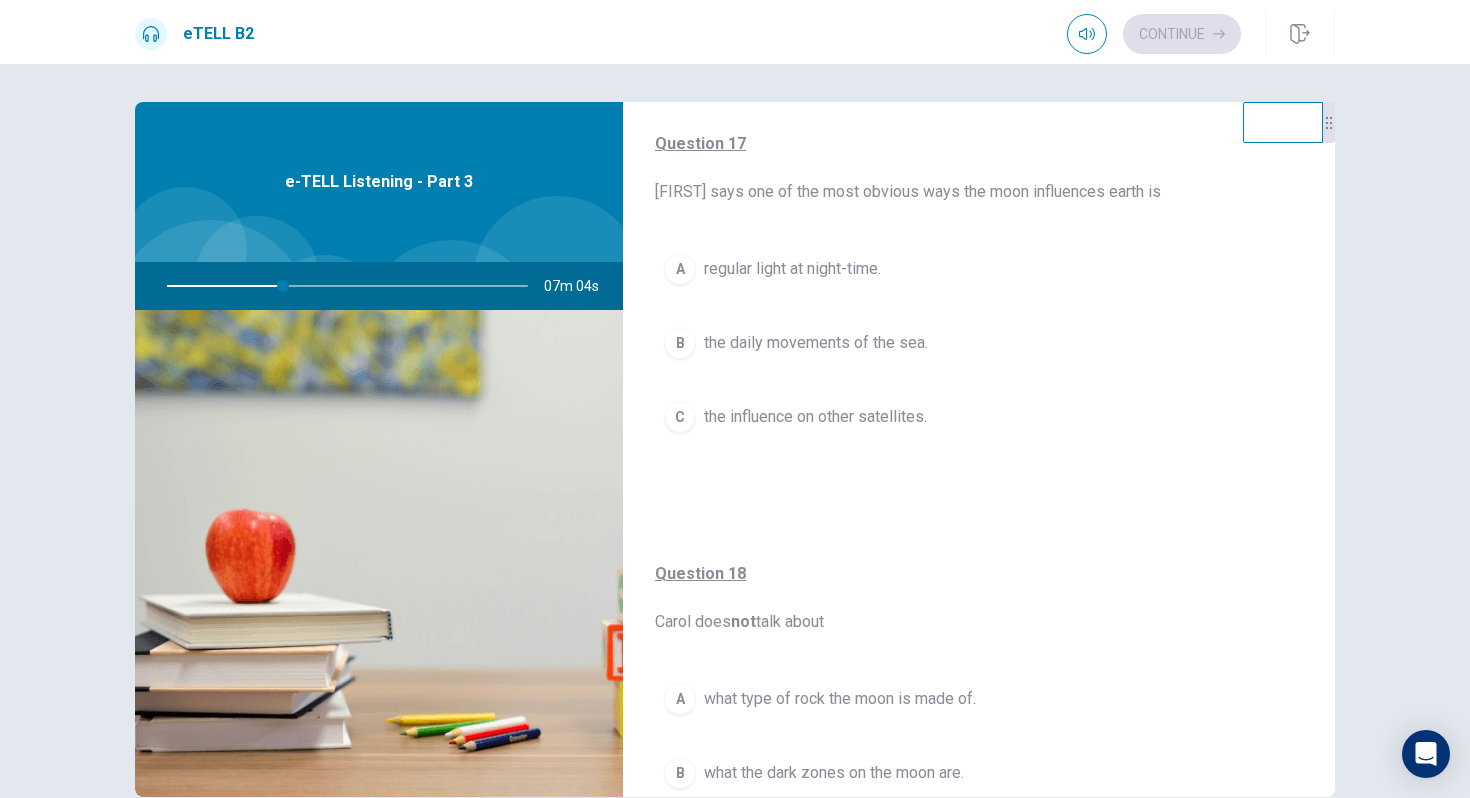 scroll, scrollTop: 563, scrollLeft: 0, axis: vertical 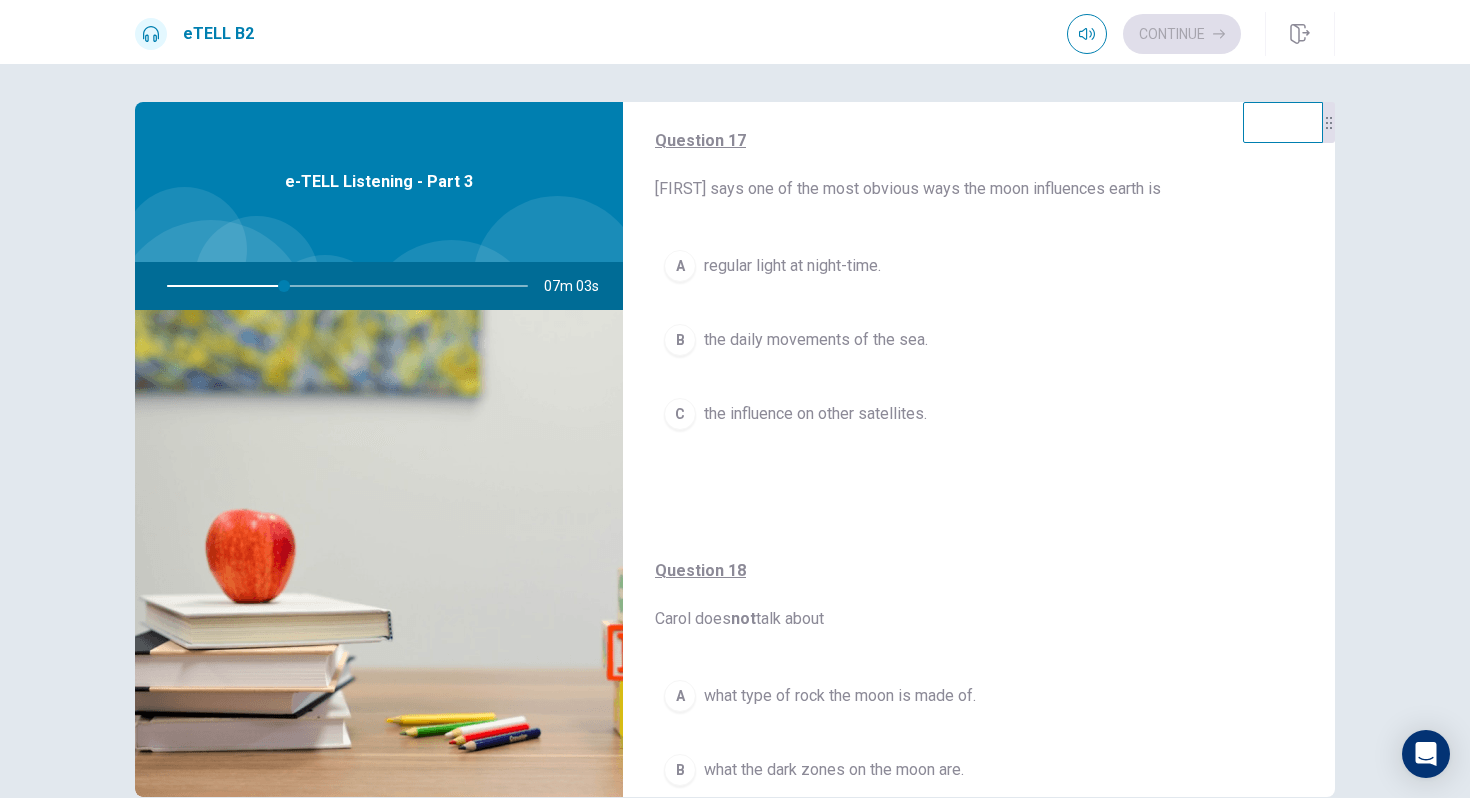 click on "B" at bounding box center [680, 340] 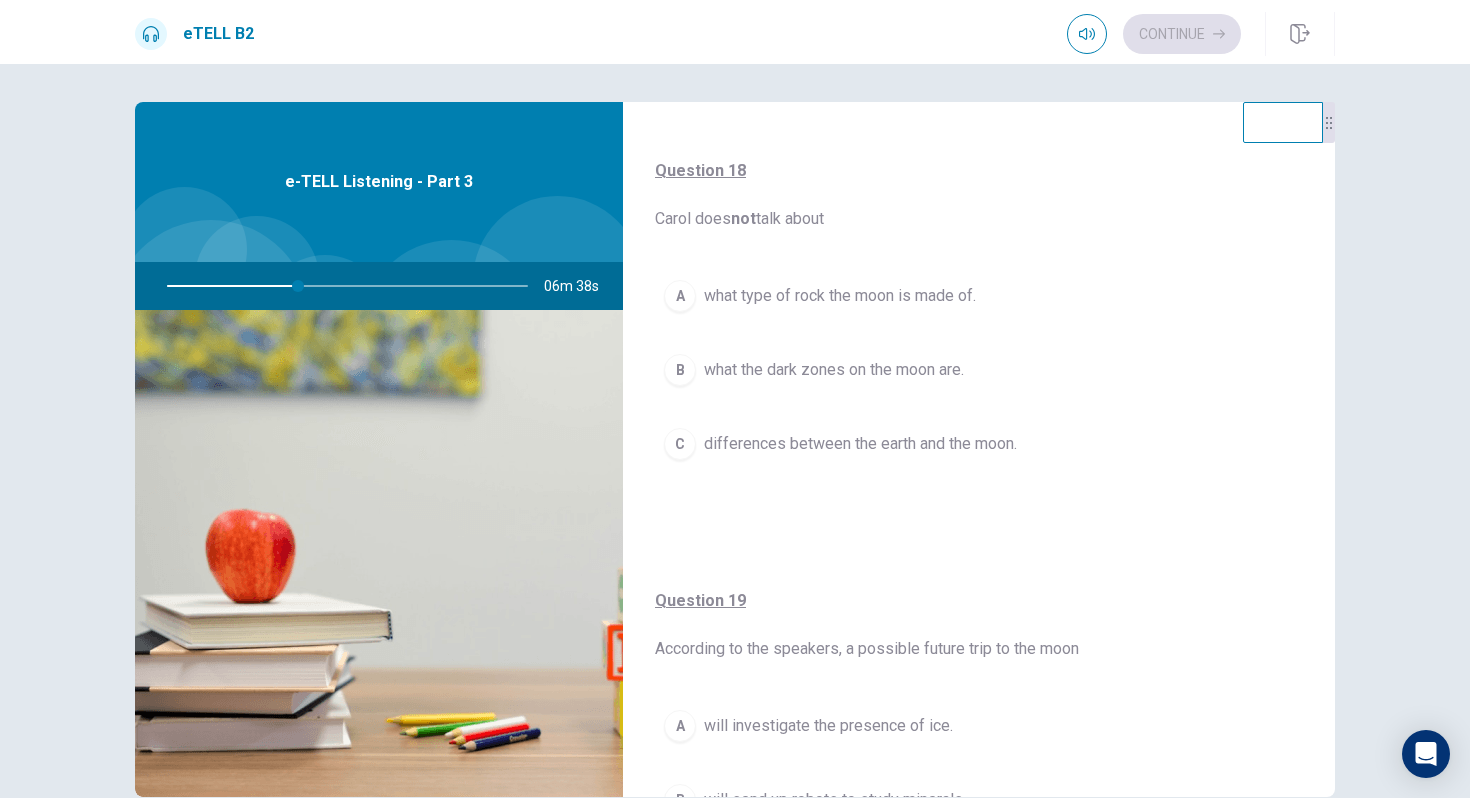 scroll, scrollTop: 964, scrollLeft: 0, axis: vertical 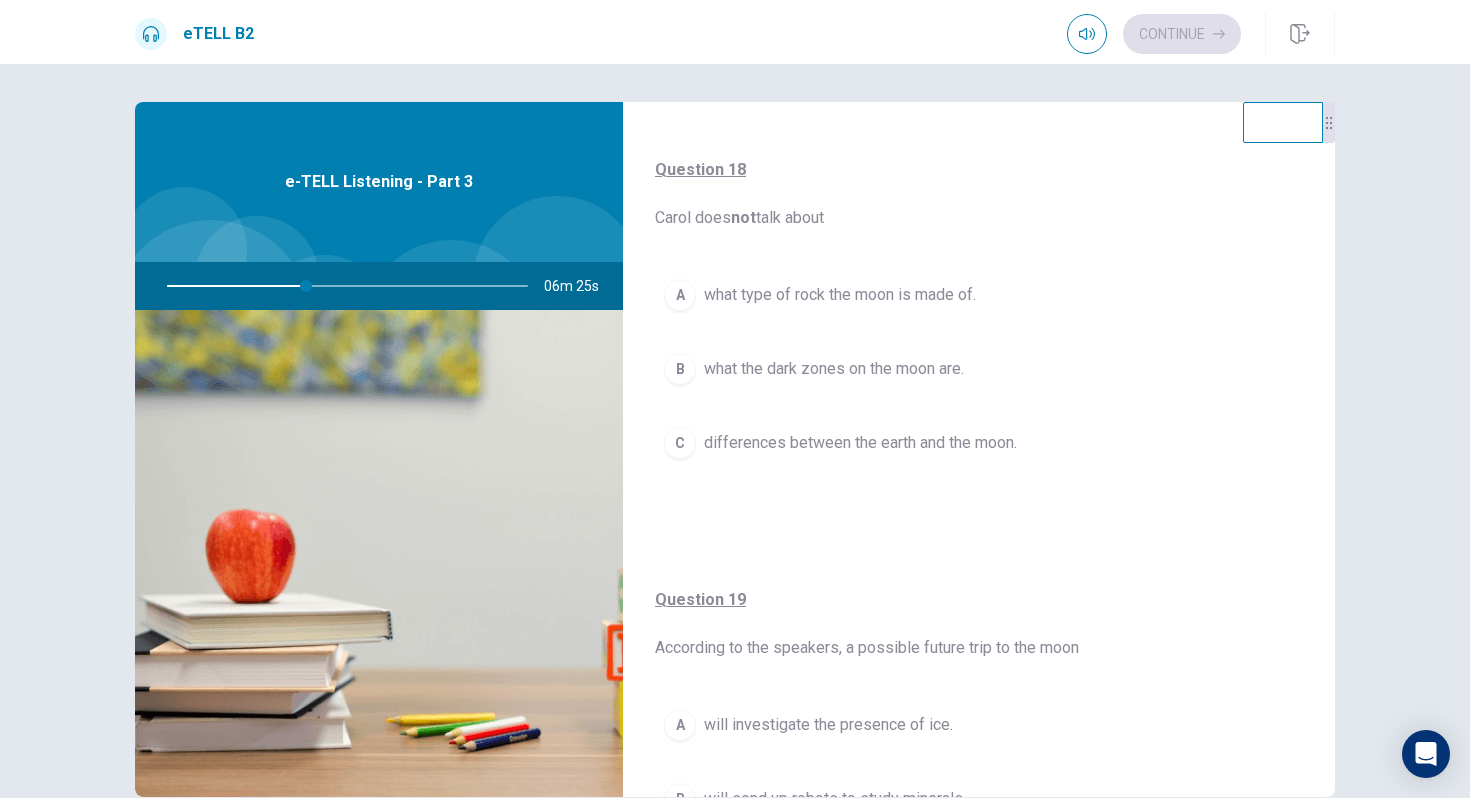 click on "A" at bounding box center [680, 295] 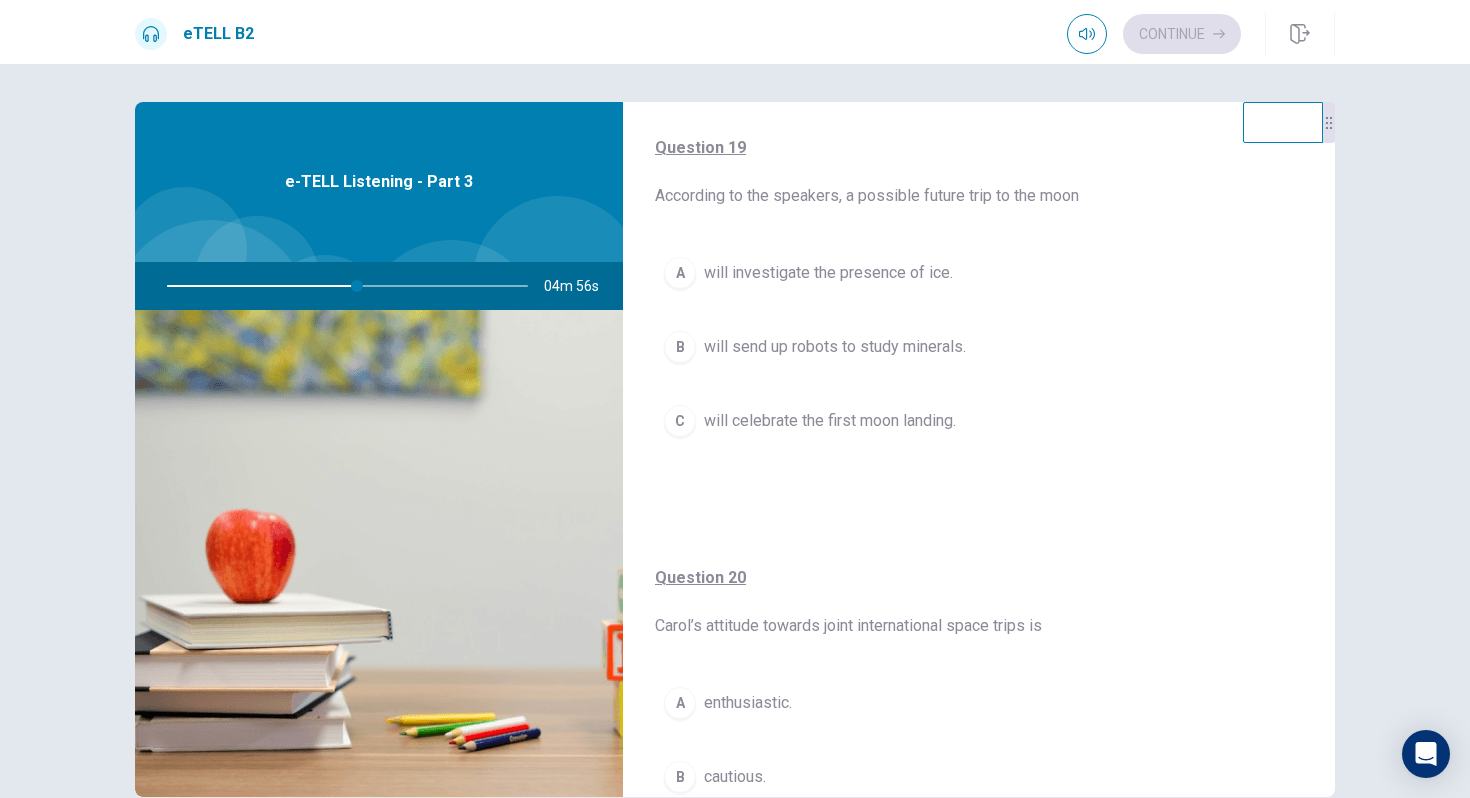 scroll, scrollTop: 1417, scrollLeft: 0, axis: vertical 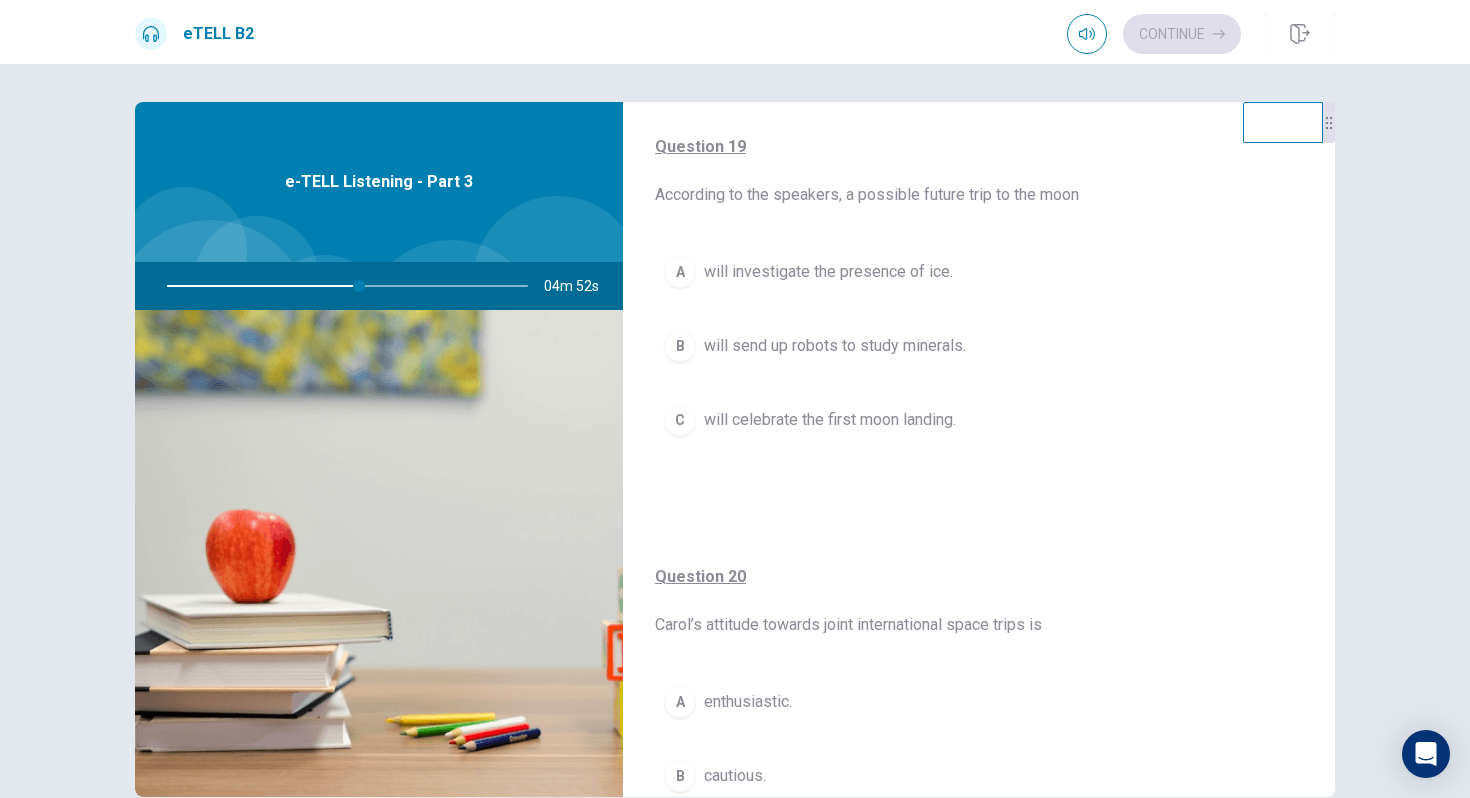 click on "C" at bounding box center (680, 420) 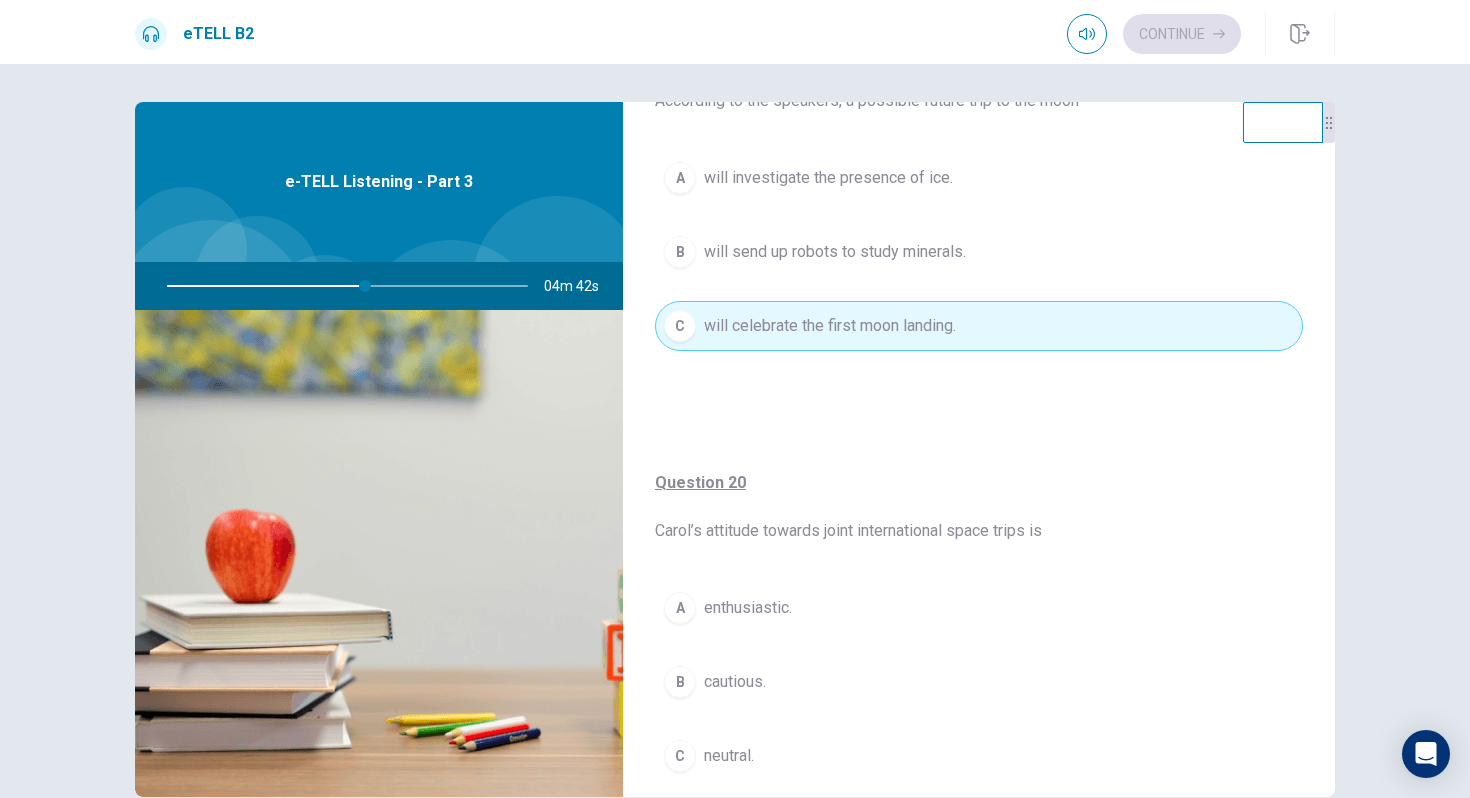 scroll, scrollTop: 1575, scrollLeft: 0, axis: vertical 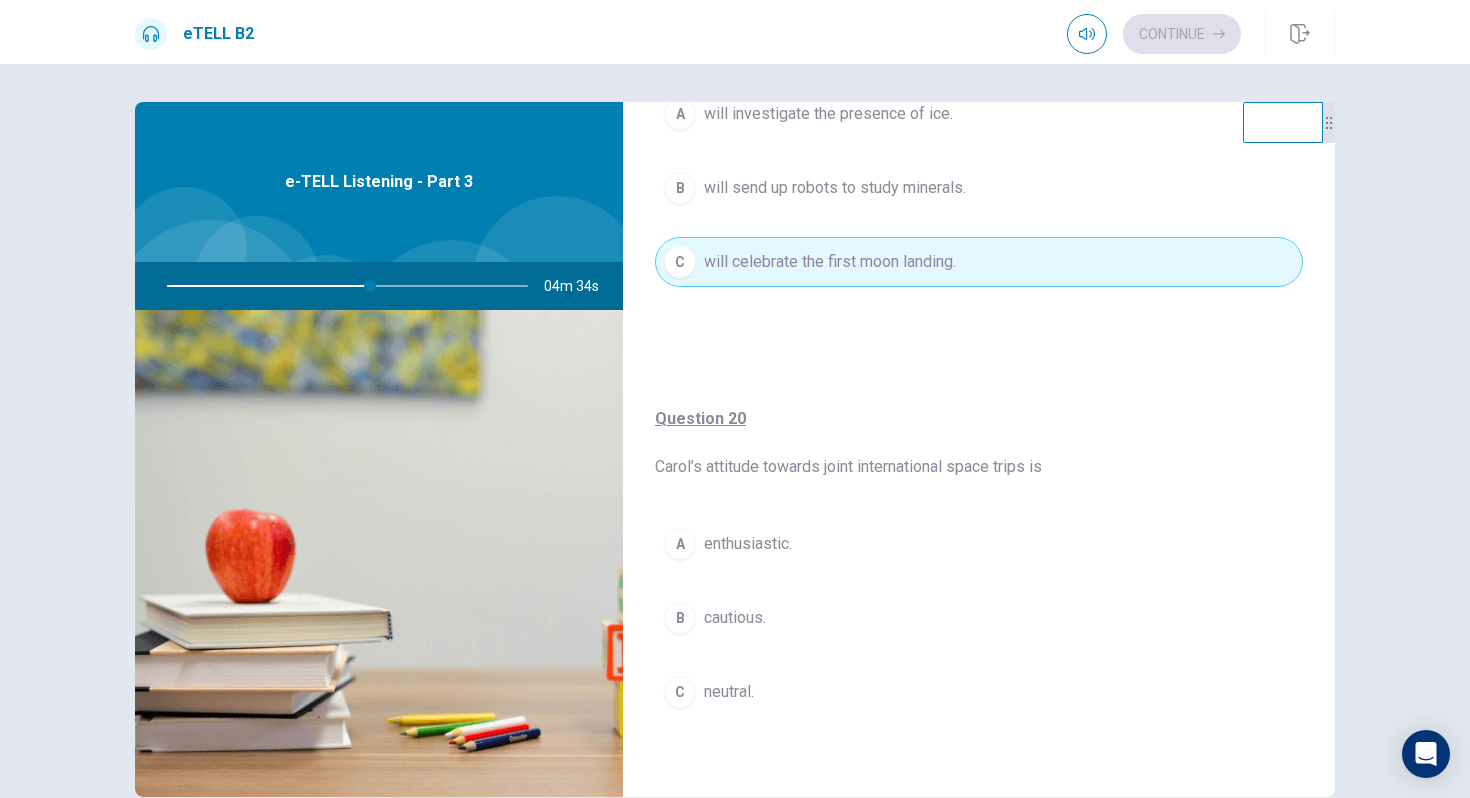 click on "A" at bounding box center [680, 544] 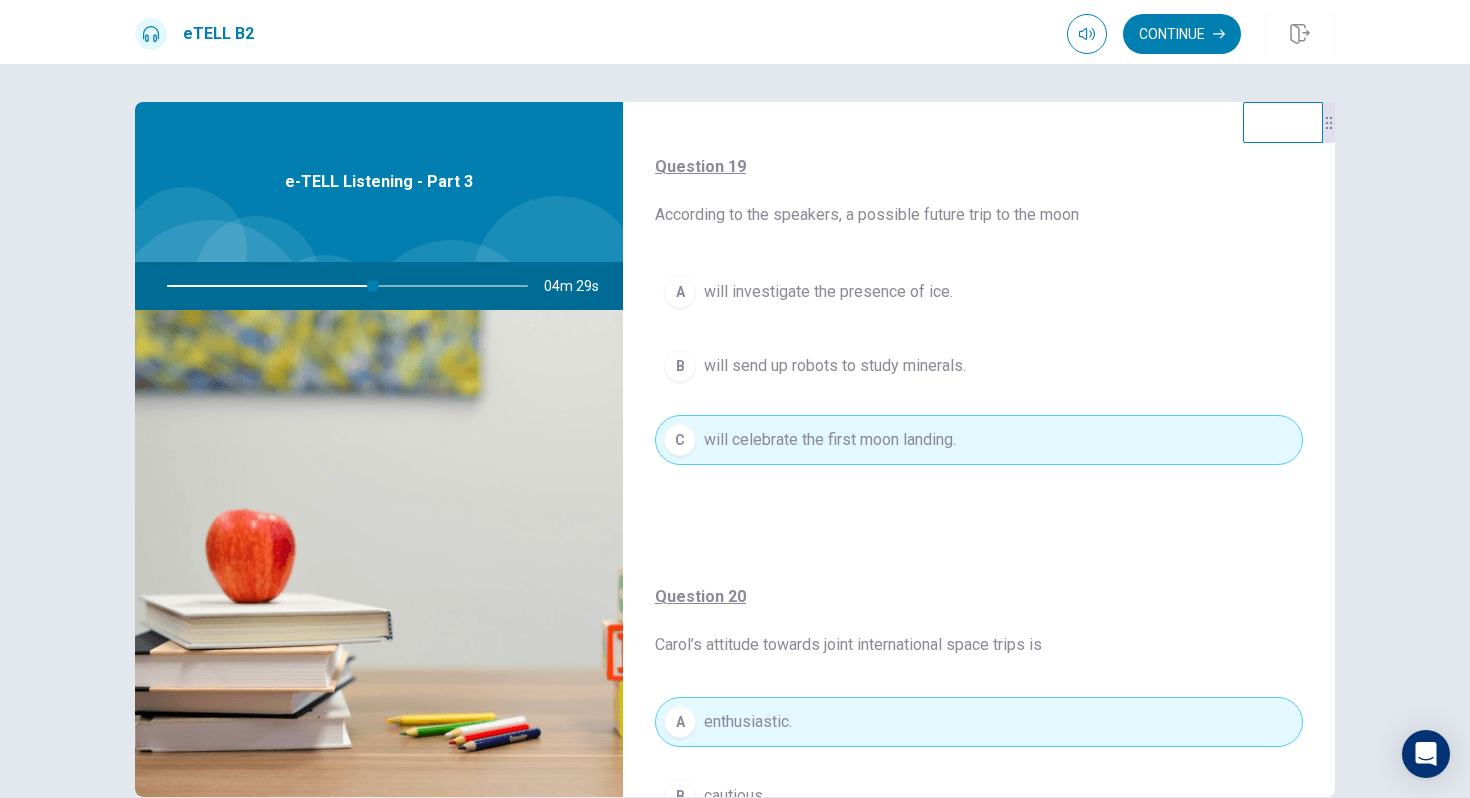 scroll, scrollTop: 1575, scrollLeft: 0, axis: vertical 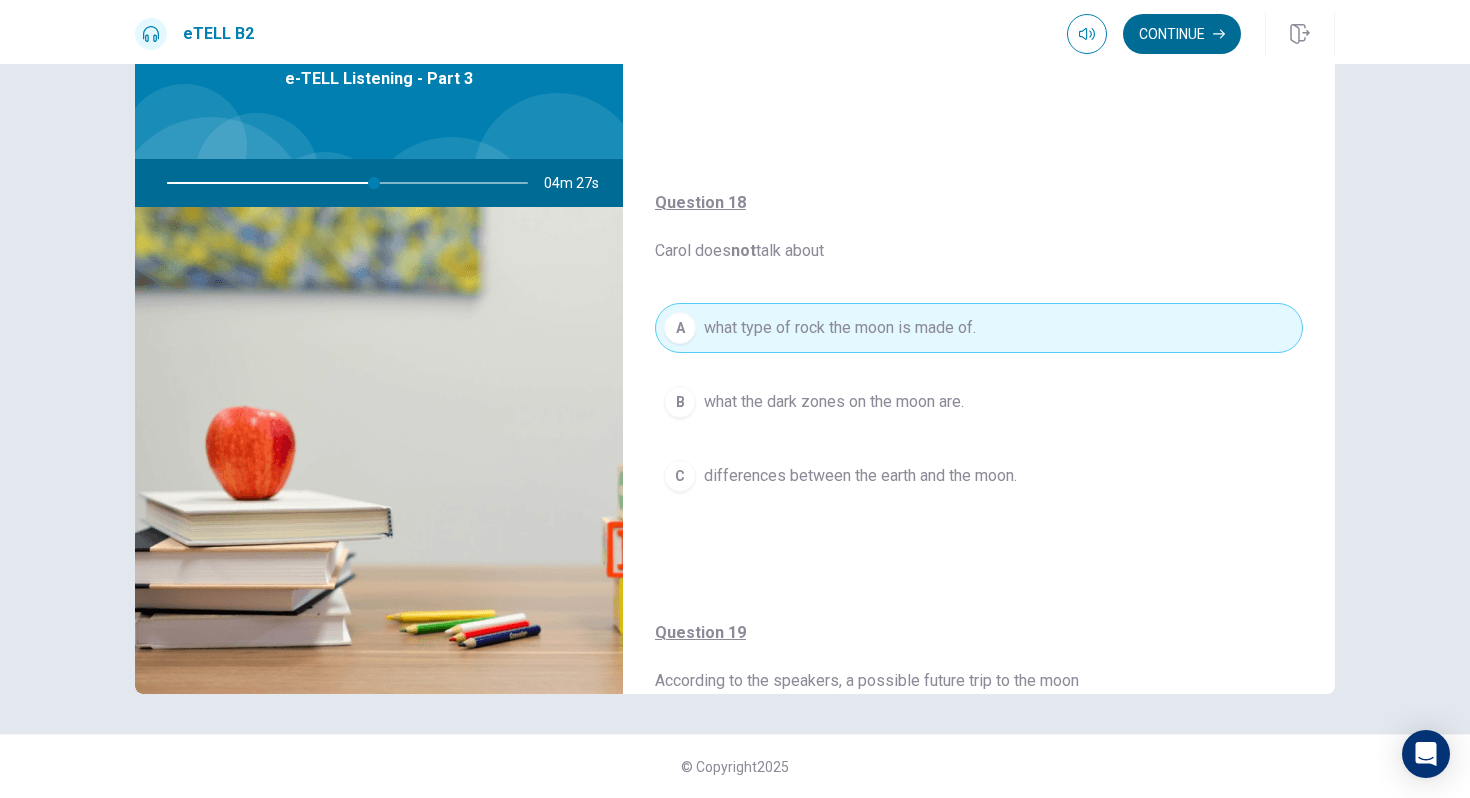 click on "Continue" at bounding box center [1182, 34] 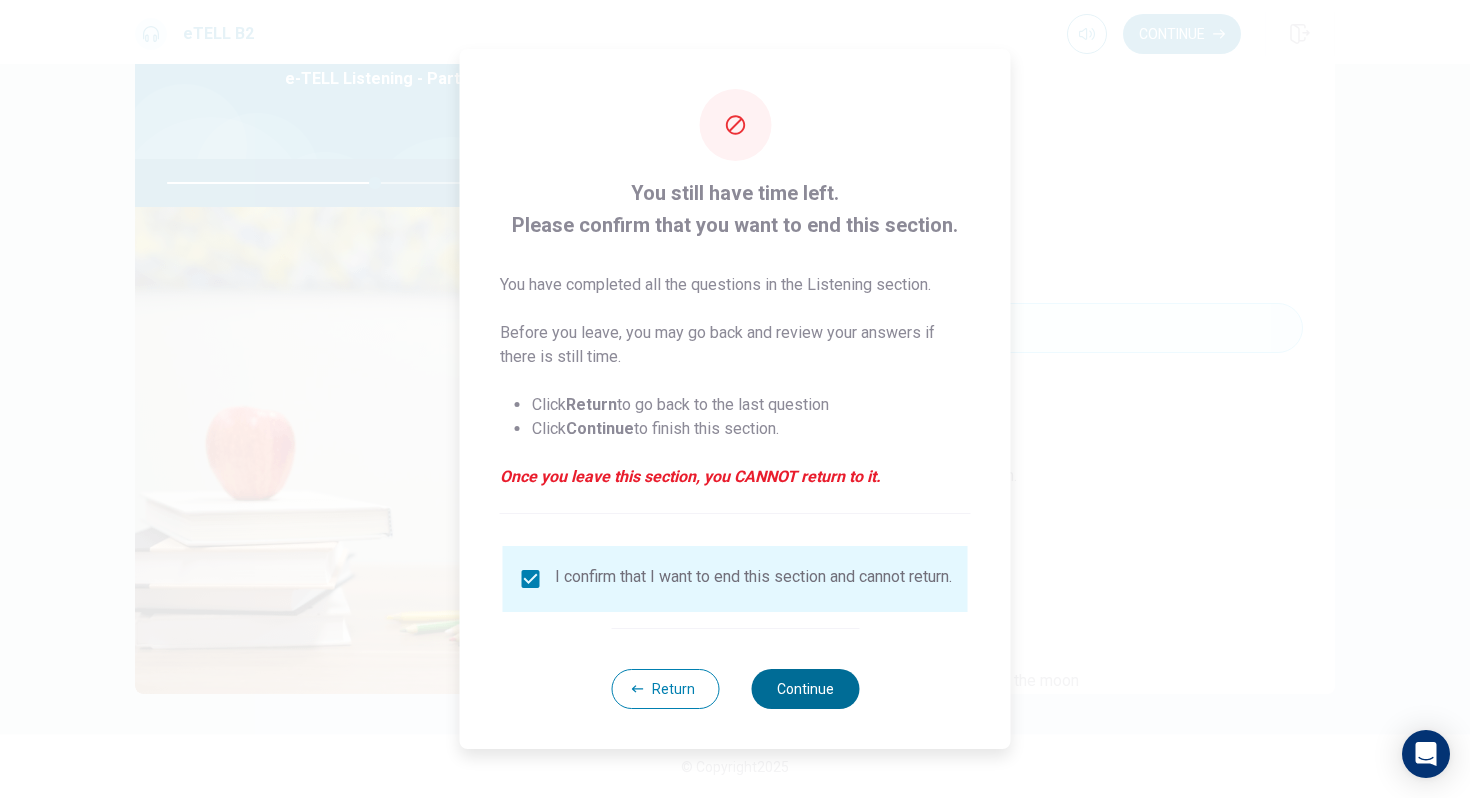 click on "Continue" at bounding box center (805, 689) 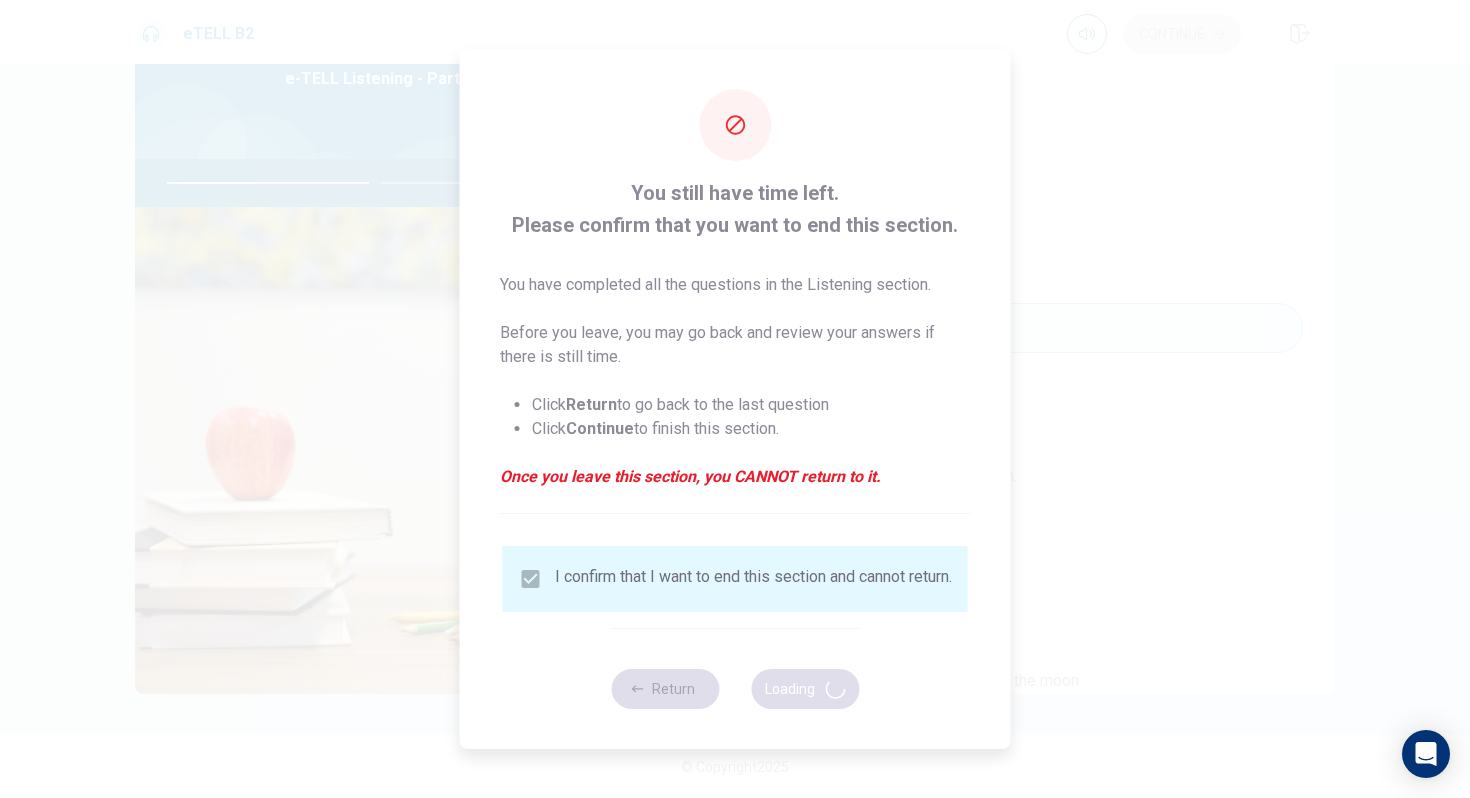 type on "**" 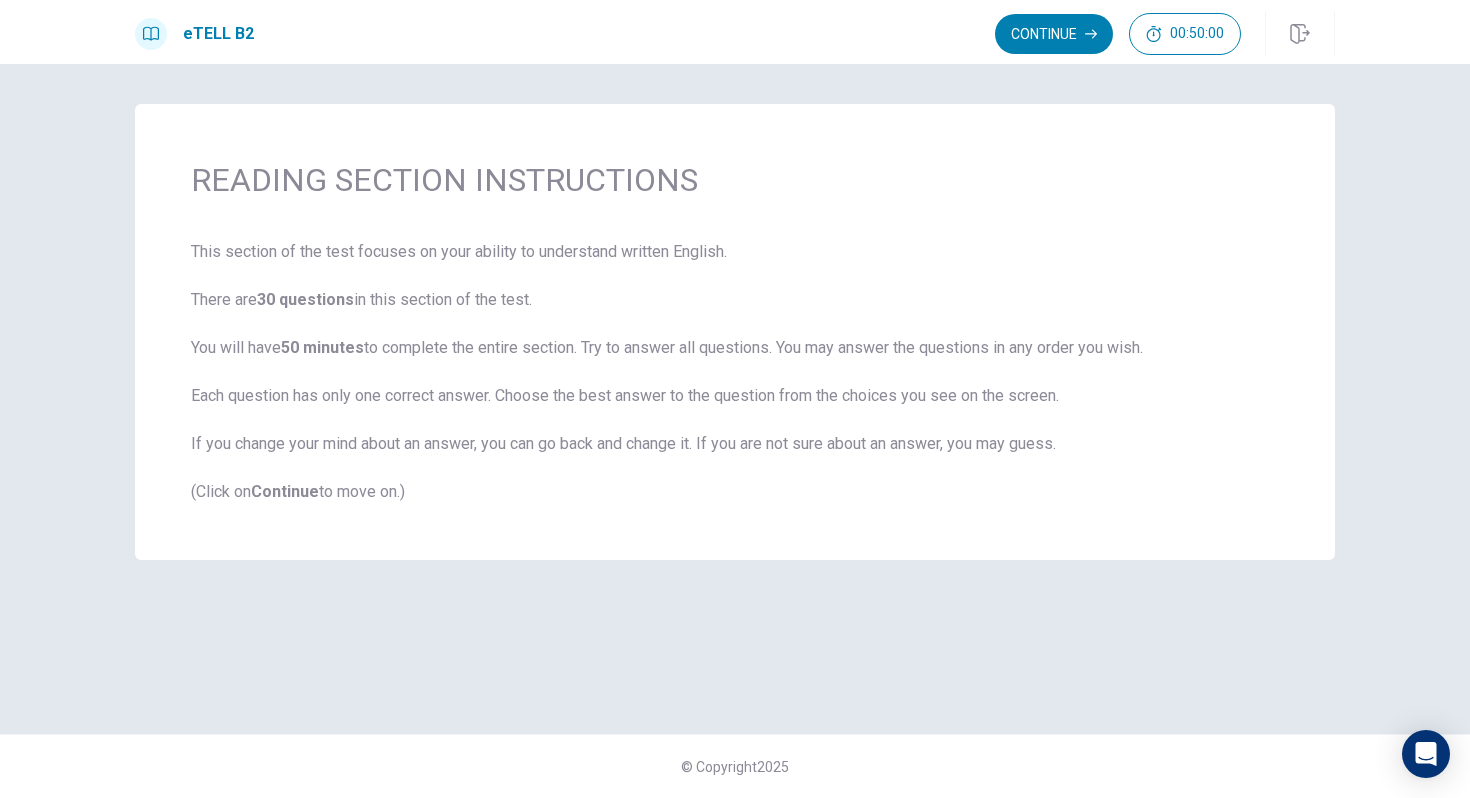 scroll, scrollTop: 0, scrollLeft: 0, axis: both 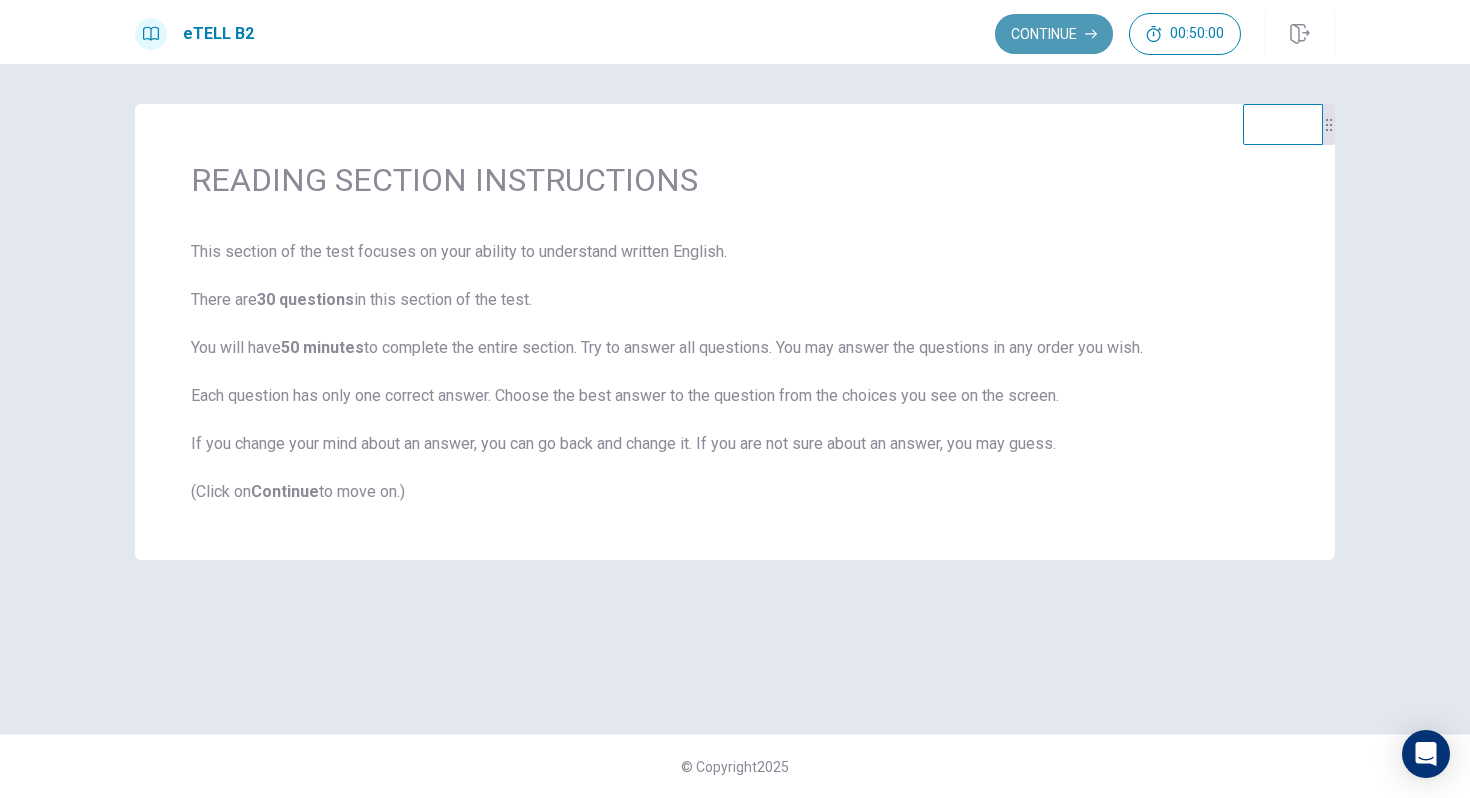 click on "Continue" at bounding box center (1054, 34) 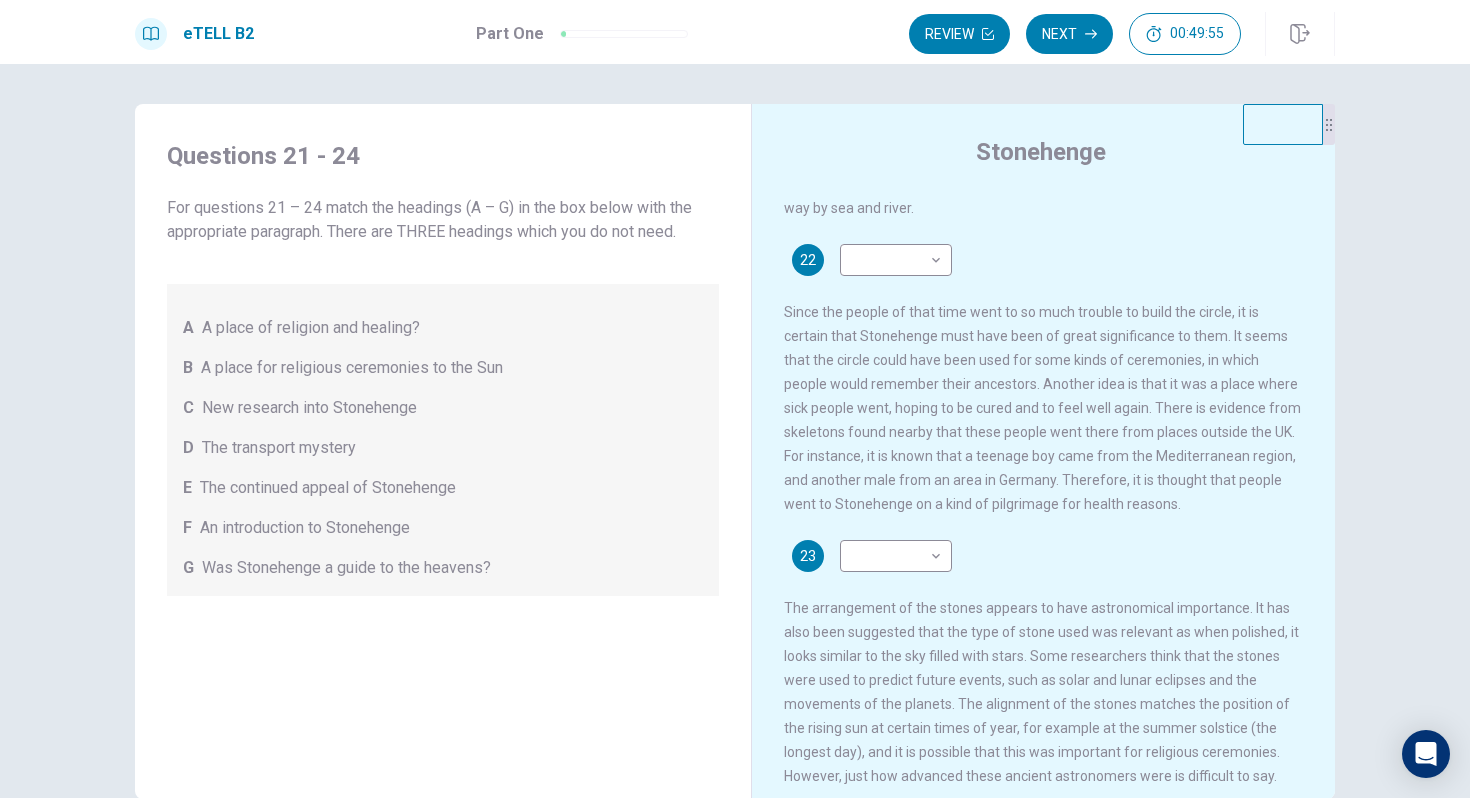 scroll, scrollTop: 716, scrollLeft: 0, axis: vertical 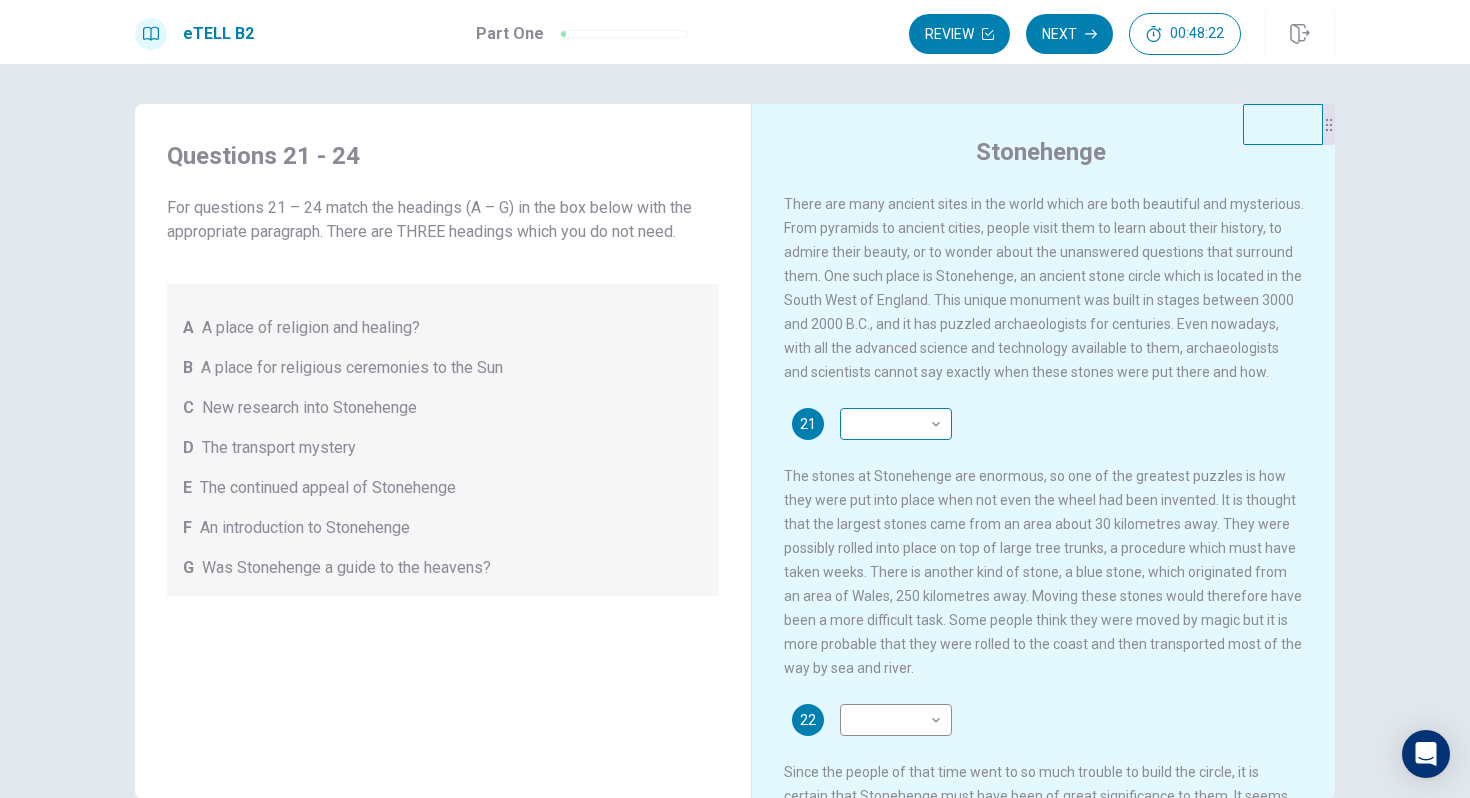 click on "This site uses cookies, as explained in our  Privacy Policy . If you agree to the use of cookies, please click the Accept button and continue to browse our site.   Privacy Policy Accept   eTELL B2 Part One Review Next 00:48:22 Question 1 - 4 of 30 00:48:22 Review Next Questions 21 - 24 For questions 21 – 24 match the headings (A – G) in the box below with the appropriate paragraph. There are THREE headings which you do not need. A A place of religion and healing? B A place for religious ceremonies to the Sun C New research into Stonehenge D The transport mystery E The continued appeal of Stonehenge F An introduction to Stonehenge G Was Stonehenge a guide to the heavens? Stonehenge 21 F * ​ 22 D * ​ 23 ​ ​ 24 ​ ​ © Copyright  2025 Going somewhere? You are not allowed to open other tabs/pages or switch windows during a test. Doing this will be reported as cheating to the Administrators. Are you sure you want to leave this page? Please continue until you finish your test. 09:51 WARNING: Continue" at bounding box center (735, 399) 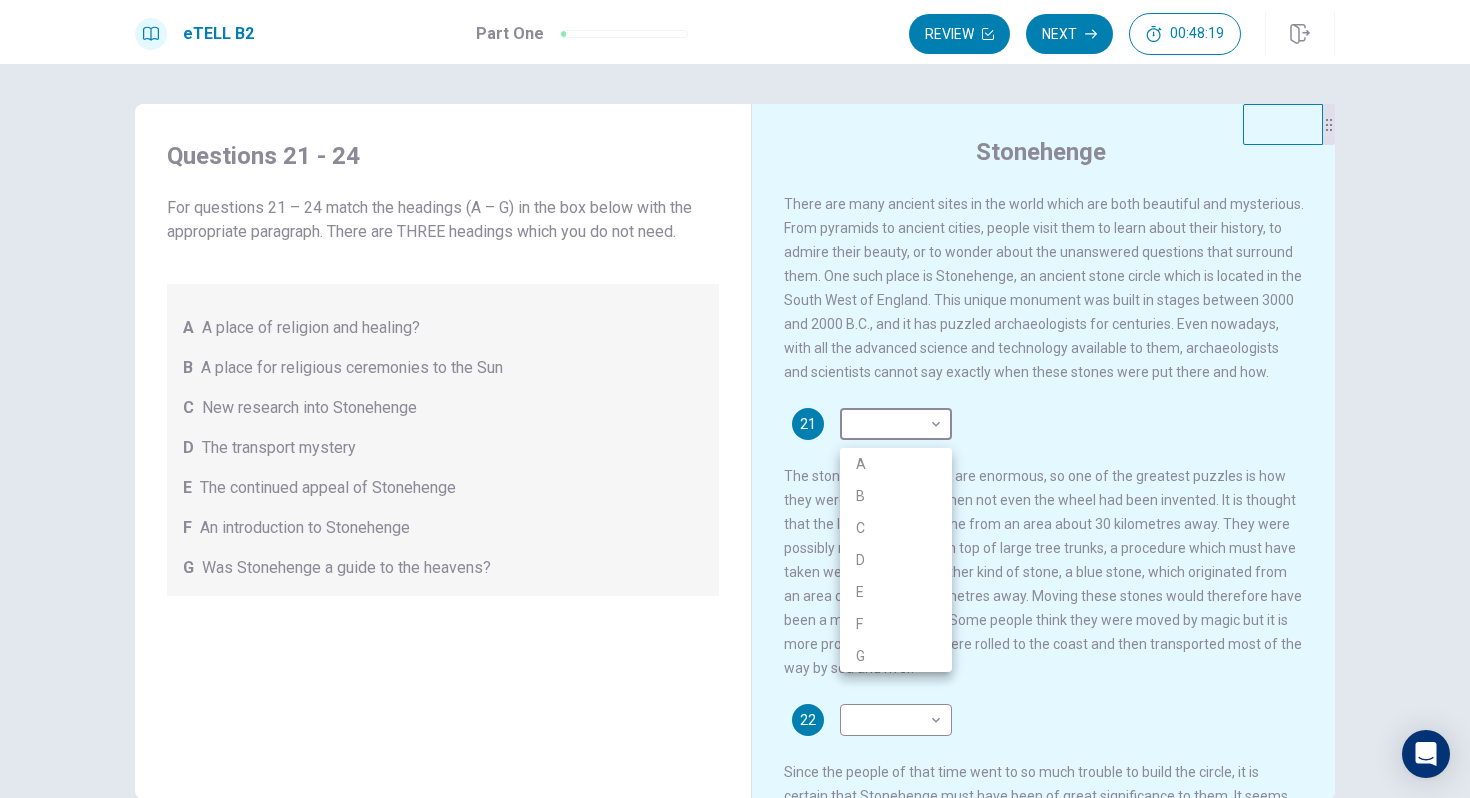 click on "F" at bounding box center [896, 624] 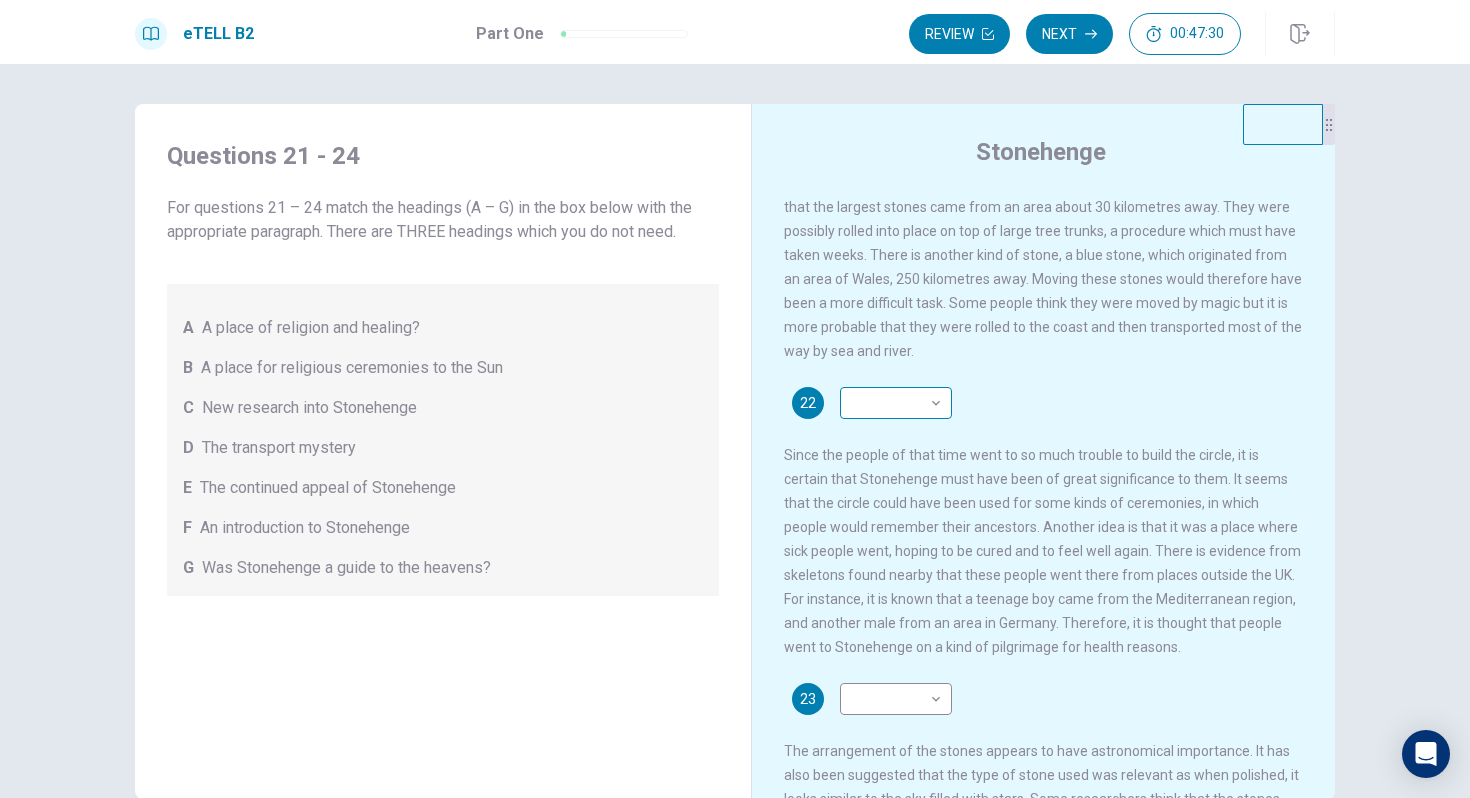 scroll, scrollTop: 318, scrollLeft: 0, axis: vertical 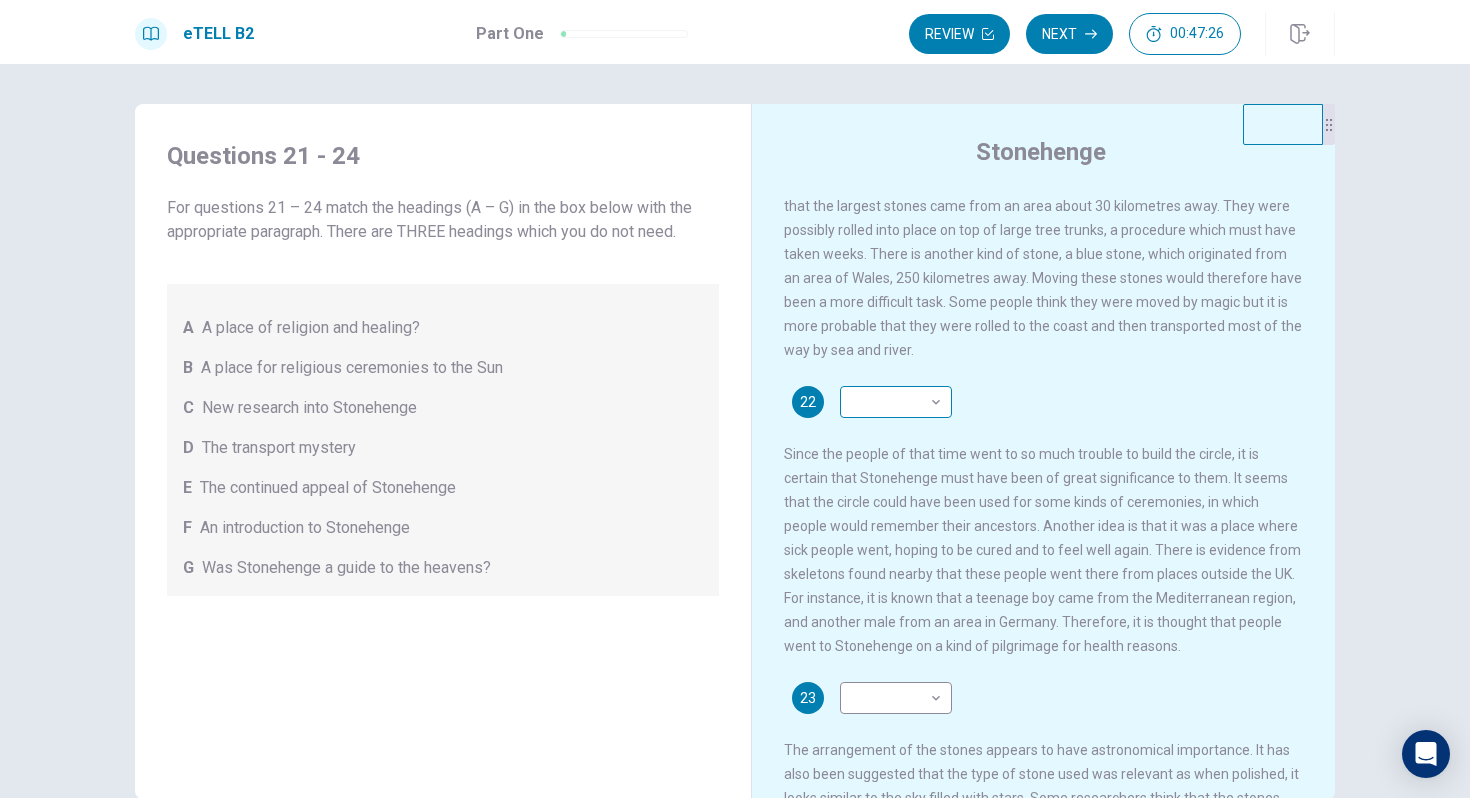click on "This site uses cookies, as explained in our  Privacy Policy . If you agree to the use of cookies, please click the Accept button and continue to browse our site.   Privacy Policy Accept   eTELL B2 Part One Review Next 00:47:26 Question 1 - 4 of 30 00:47:26 Review Next Questions 21 - 24 For questions 21 – 24 match the headings (A – G) in the box below with the appropriate paragraph. There are THREE headings which you do not need. A A place of religion and healing? B A place for religious ceremonies to the Sun C New research into Stonehenge D The transport mystery E The continued appeal of Stonehenge F An introduction to Stonehenge G Was Stonehenge a guide to the heavens? Stonehenge 21 F * ​ 22 ​ ​ 23 ​ ​ 24 ​ ​ © Copyright  2025 Going somewhere? You are not allowed to open other tabs/pages or switch windows during a test. Doing this will be reported as cheating to the Administrators. Are you sure you want to leave this page? Please continue until you finish your test. 09:51 WARNING: Continue" at bounding box center (735, 399) 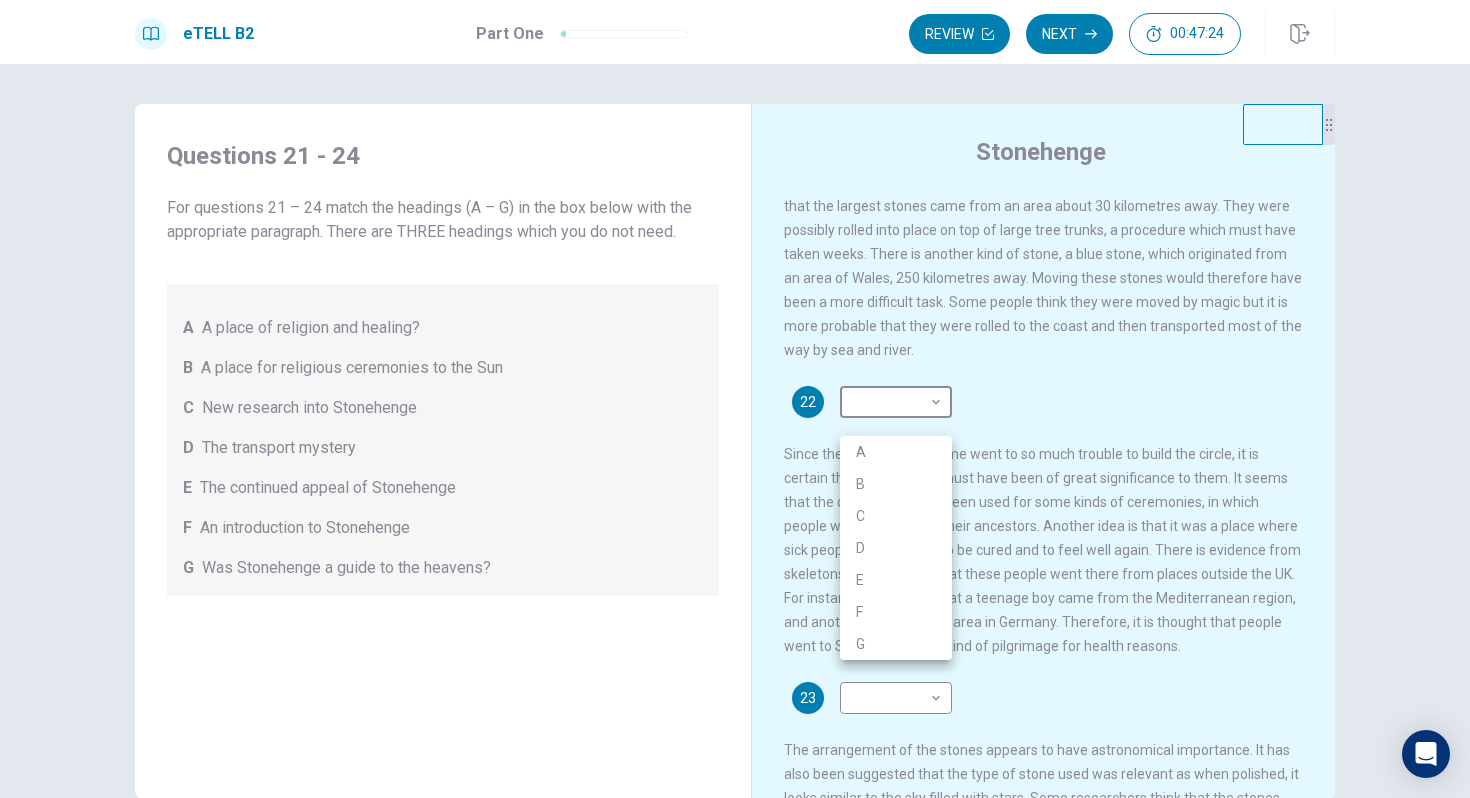 click on "D" at bounding box center [896, 548] 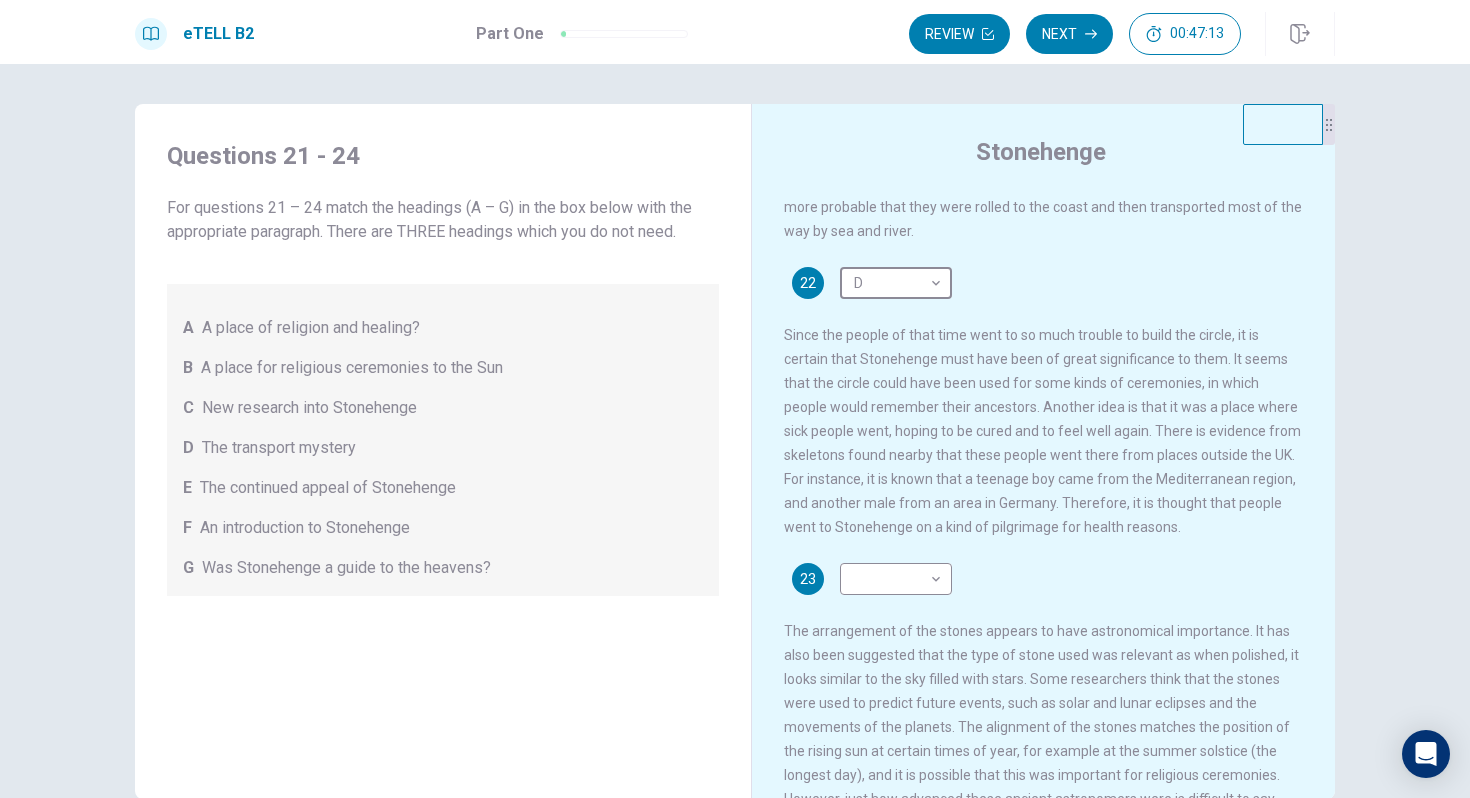 scroll, scrollTop: 438, scrollLeft: 0, axis: vertical 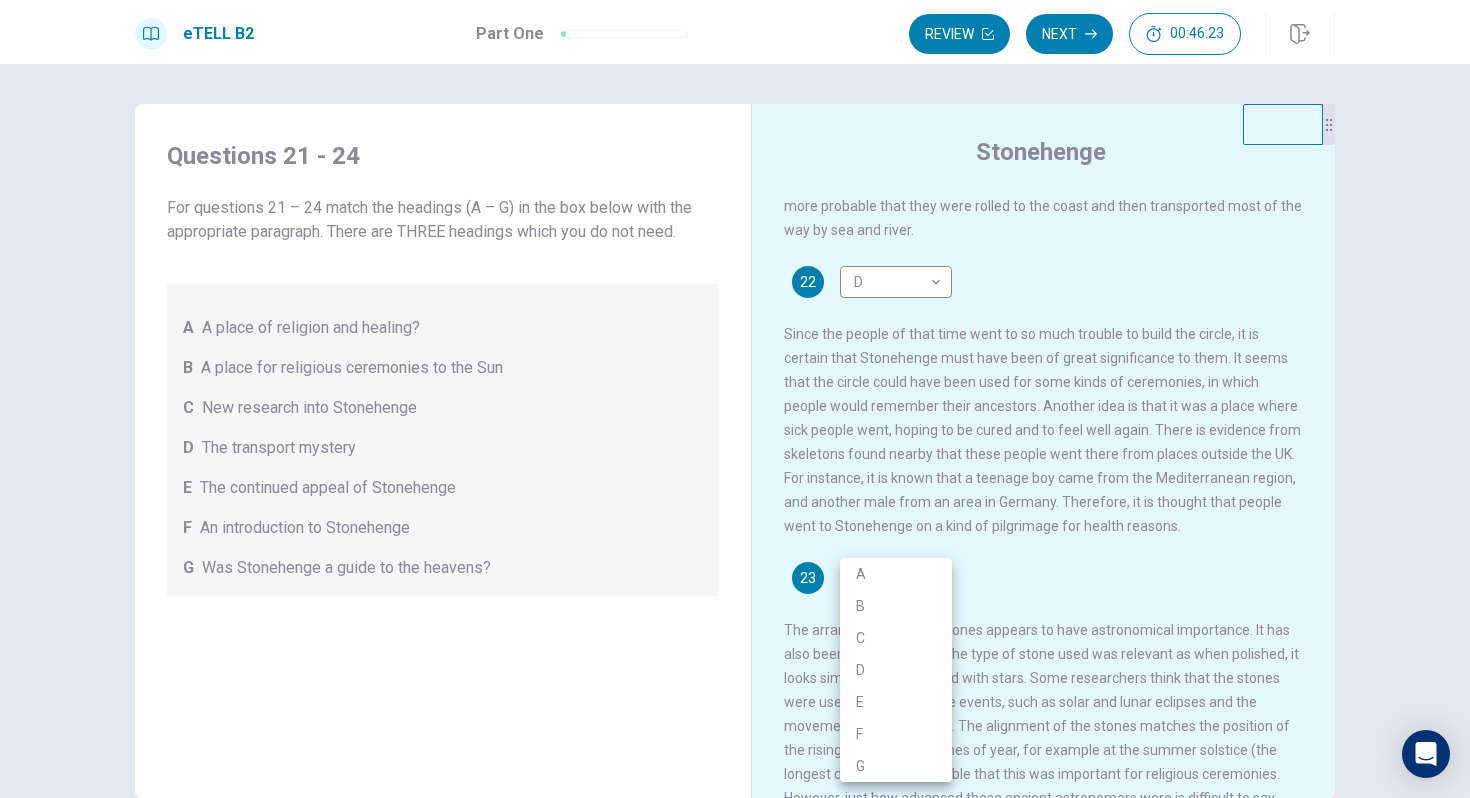 click on "This site uses cookies, as explained in our  Privacy Policy . If you agree to the use of cookies, please click the Accept button and continue to browse our site.   Privacy Policy Accept   eTELL B2 Part One Review Next 00:46:23 Question 1 - 4 of 30 00:46:23 Review Next Questions 21 - 24 For questions 21 – 24 match the headings (A – G) in the box below with the appropriate paragraph. There are THREE headings which you do not need. A A place of religion and healing? B A place for religious ceremonies to the Sun C New research into Stonehenge D The transport mystery E The continued appeal of Stonehenge F An introduction to Stonehenge G Was Stonehenge a guide to the heavens? Stonehenge 21 F * ​ 22 D * ​ 23 ​ ​ 24 ​ ​ © Copyright  2025 Going somewhere? You are not allowed to open other tabs/pages or switch windows during a test. Doing this will be reported as cheating to the Administrators. Are you sure you want to leave this page? Please continue until you finish your test. 09:51 WARNING: Continue" at bounding box center (735, 399) 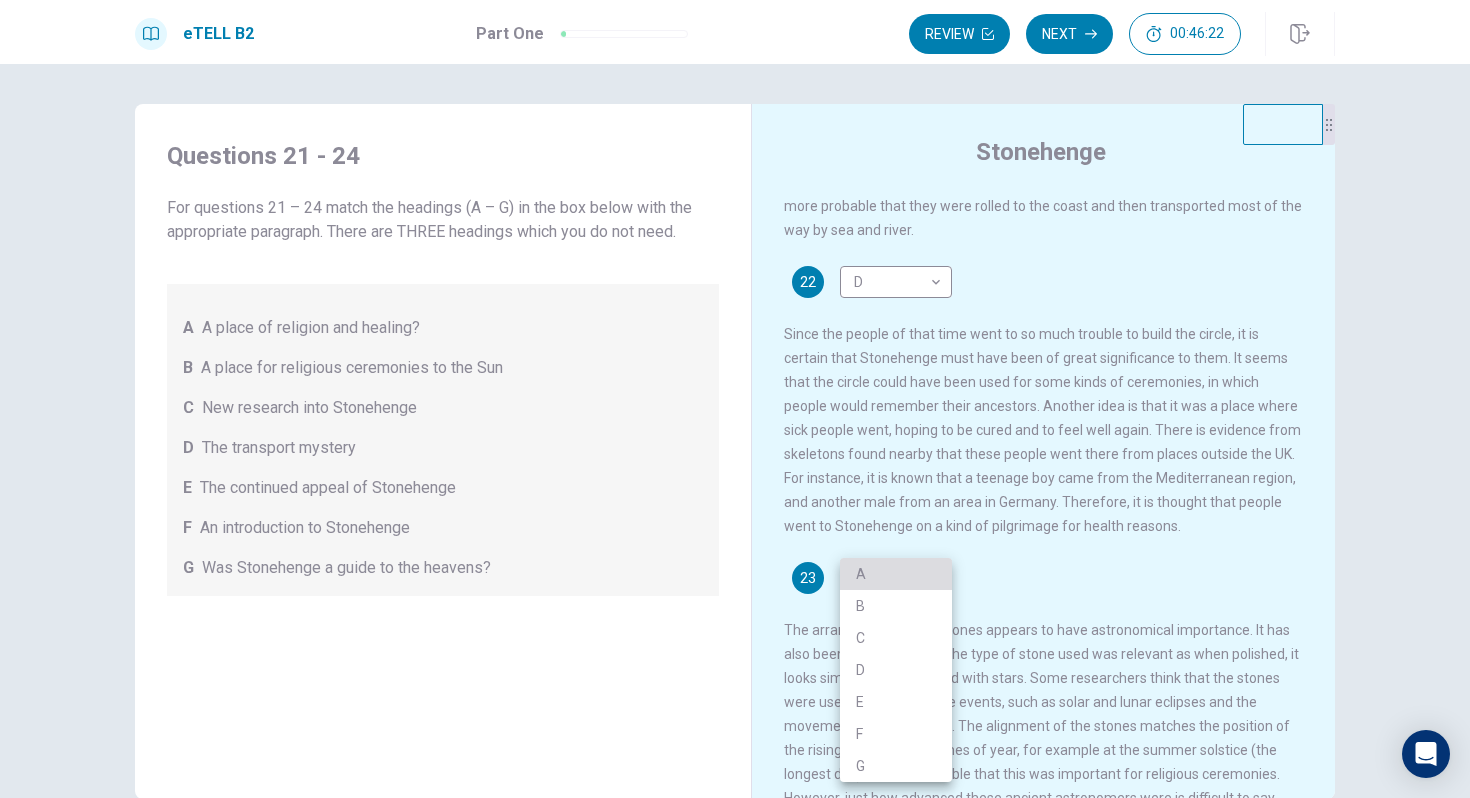 click on "A" at bounding box center [896, 574] 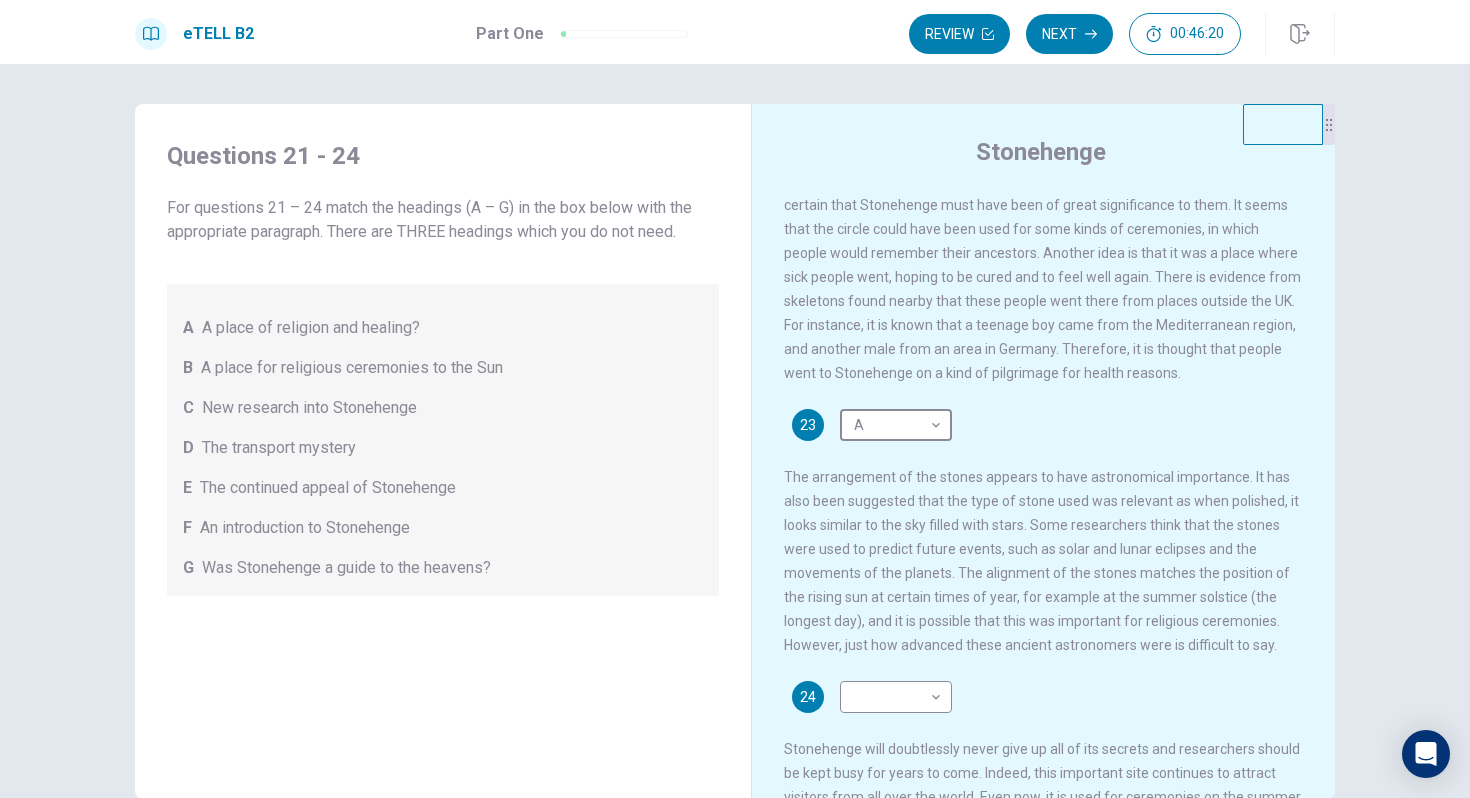 scroll, scrollTop: 716, scrollLeft: 0, axis: vertical 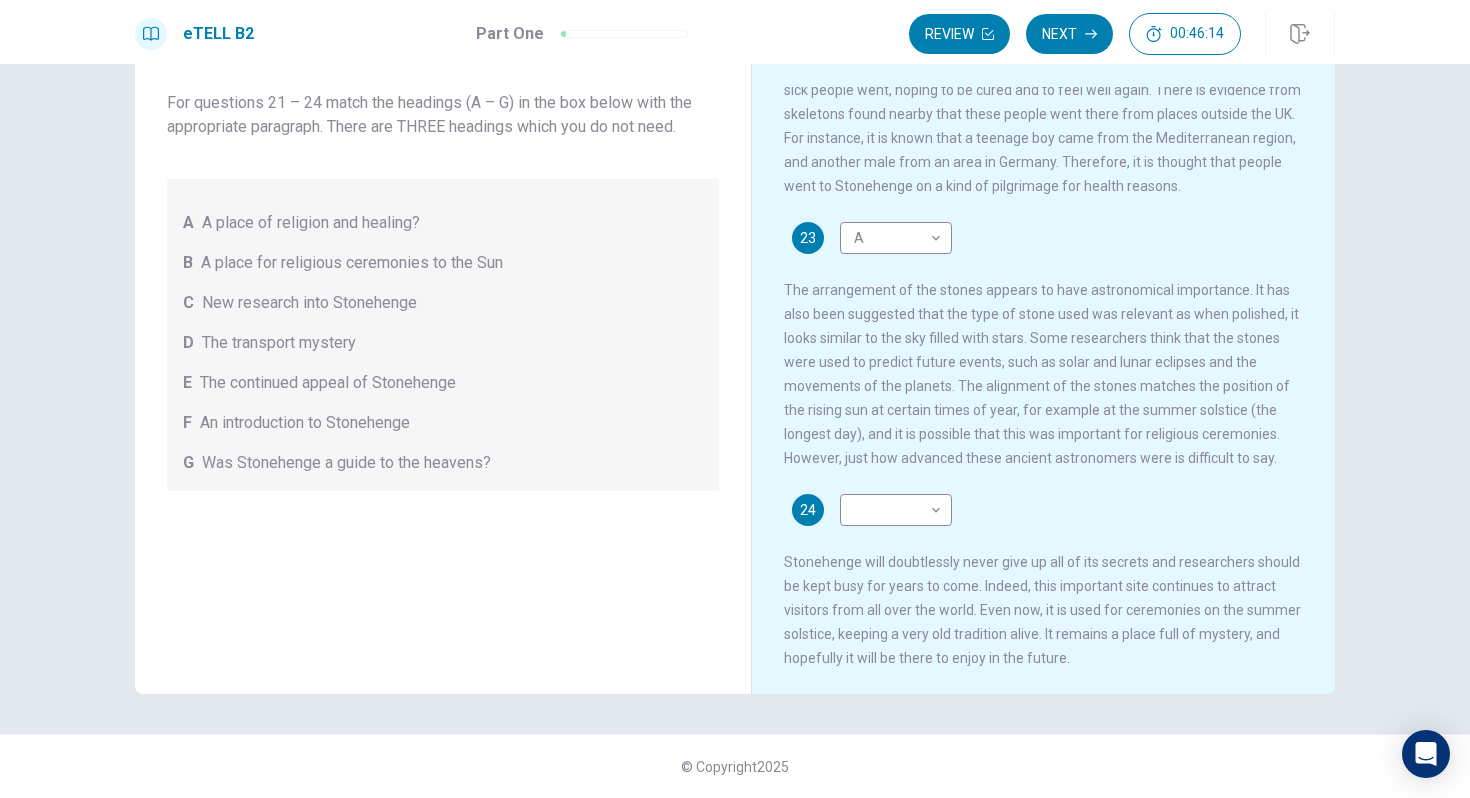 drag, startPoint x: 1004, startPoint y: 711, endPoint x: 998, endPoint y: 765, distance: 54.33231 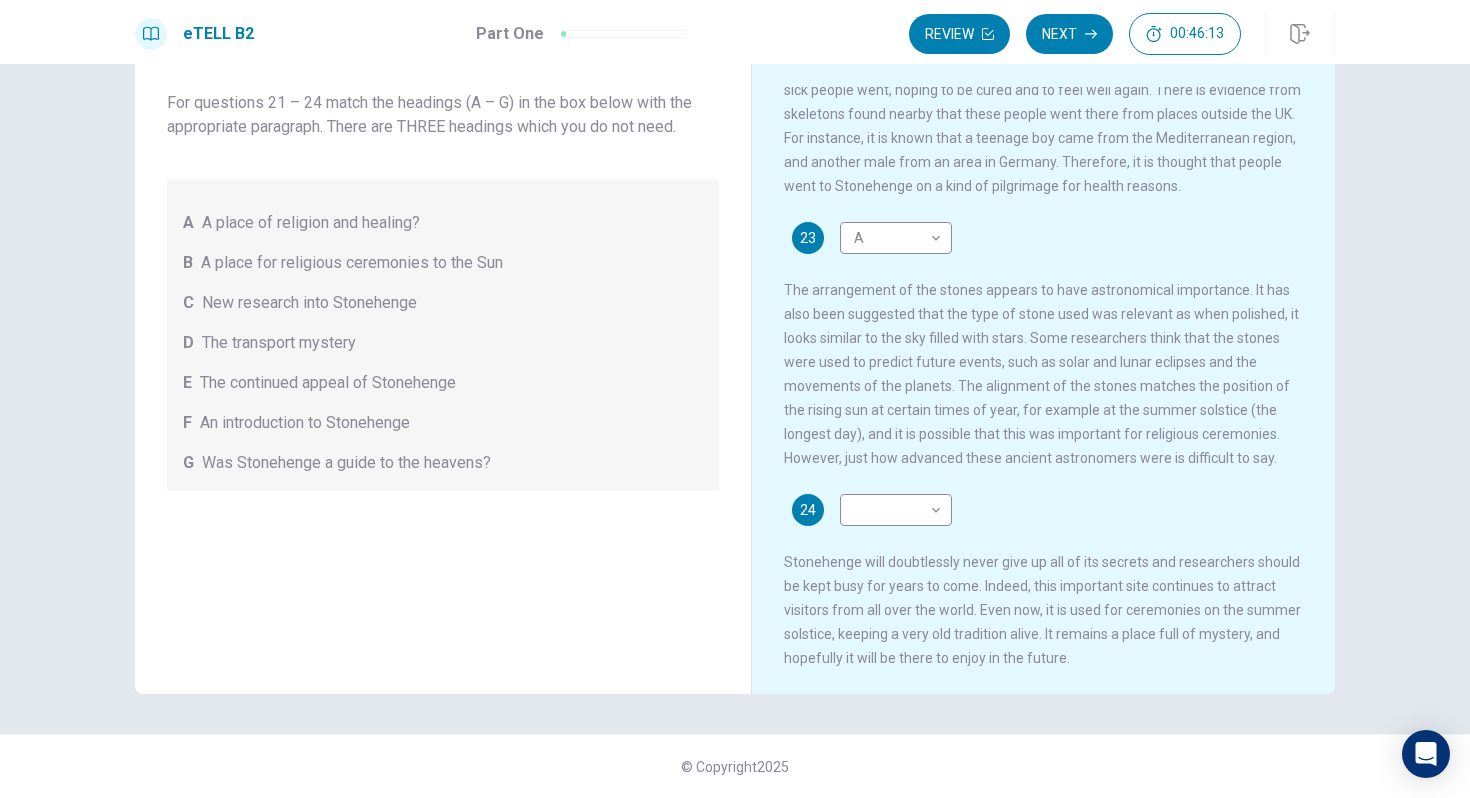 drag, startPoint x: 1398, startPoint y: 469, endPoint x: 1397, endPoint y: 494, distance: 25.019993 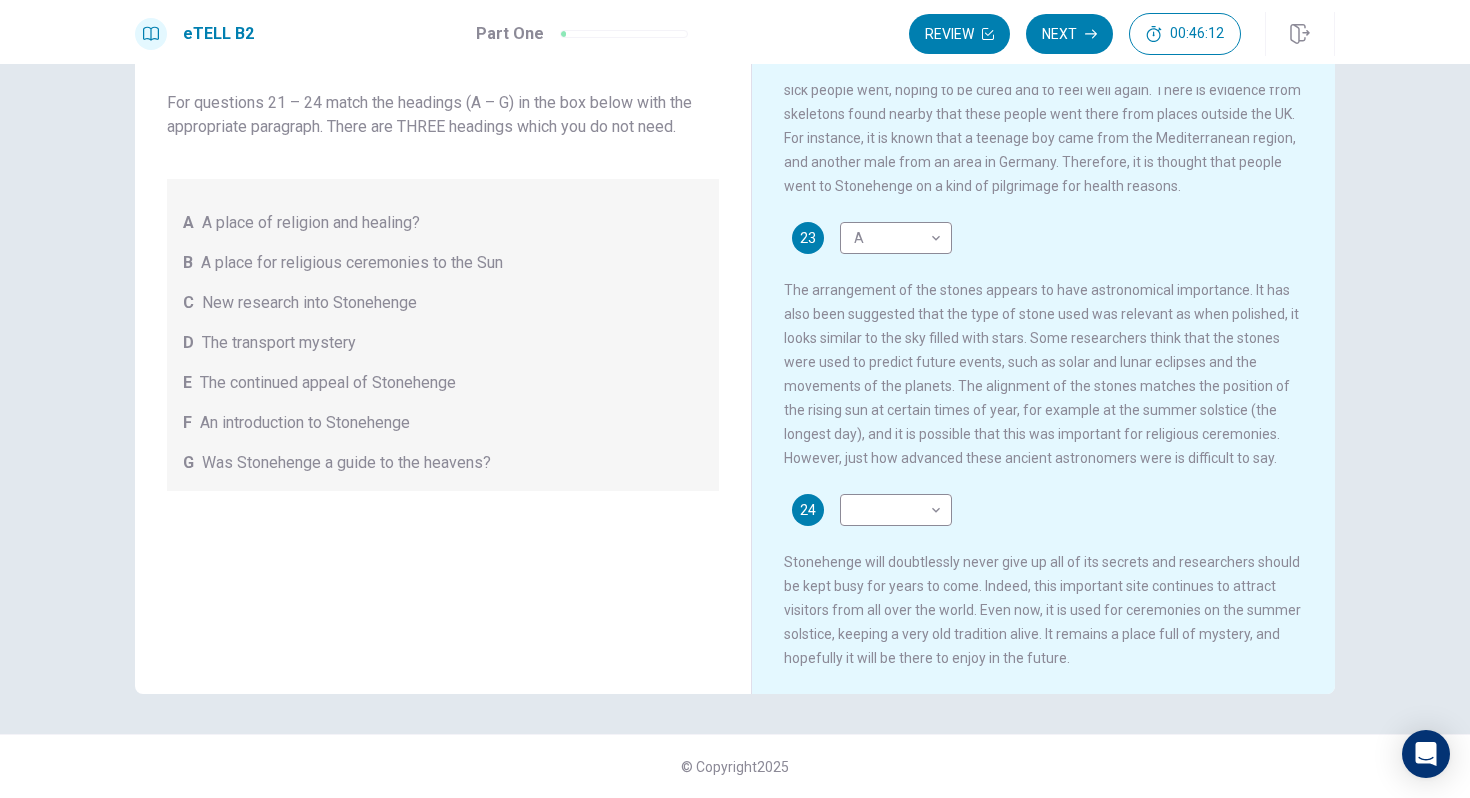 drag, startPoint x: 1397, startPoint y: 494, endPoint x: 1397, endPoint y: 599, distance: 105 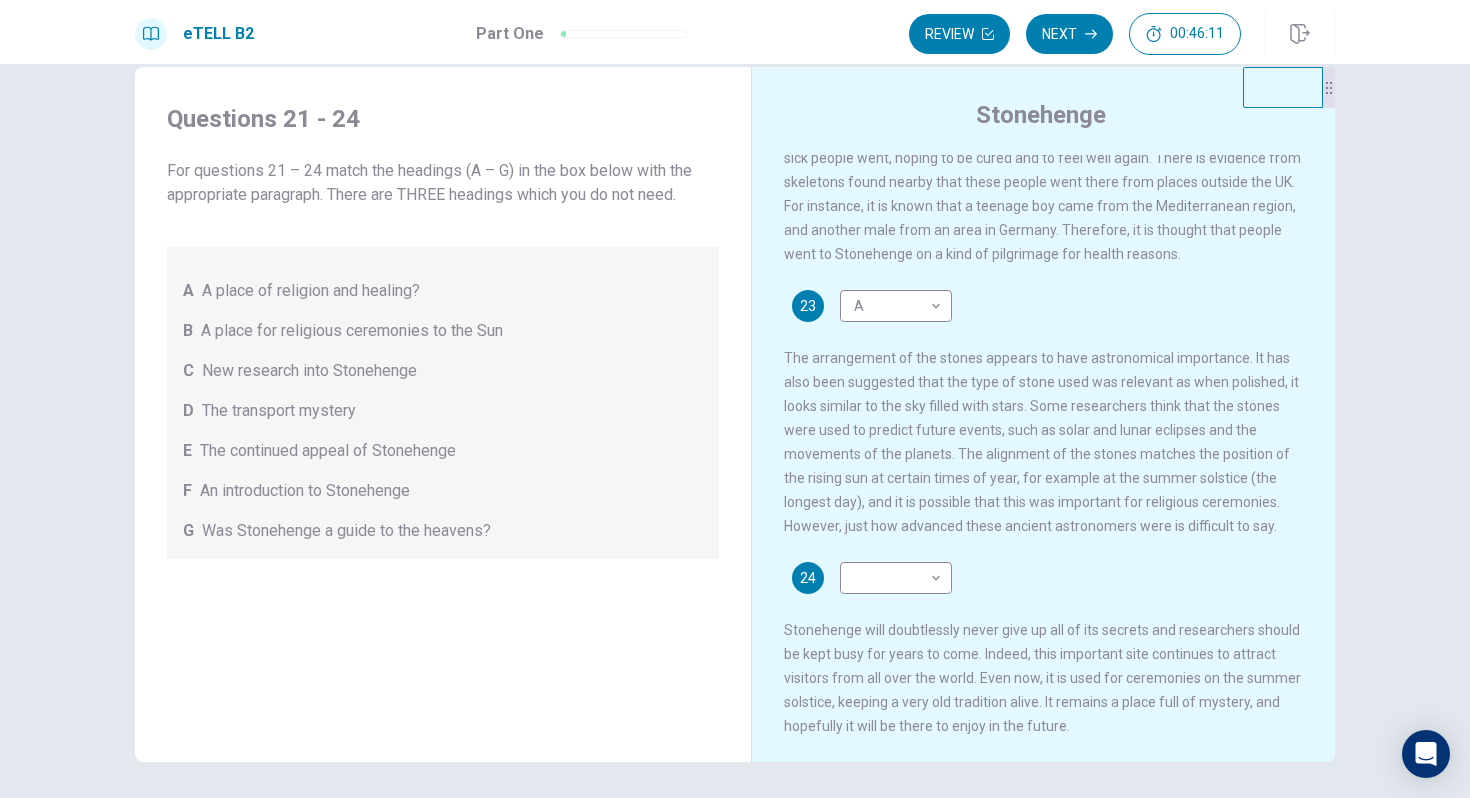 scroll, scrollTop: 34, scrollLeft: 0, axis: vertical 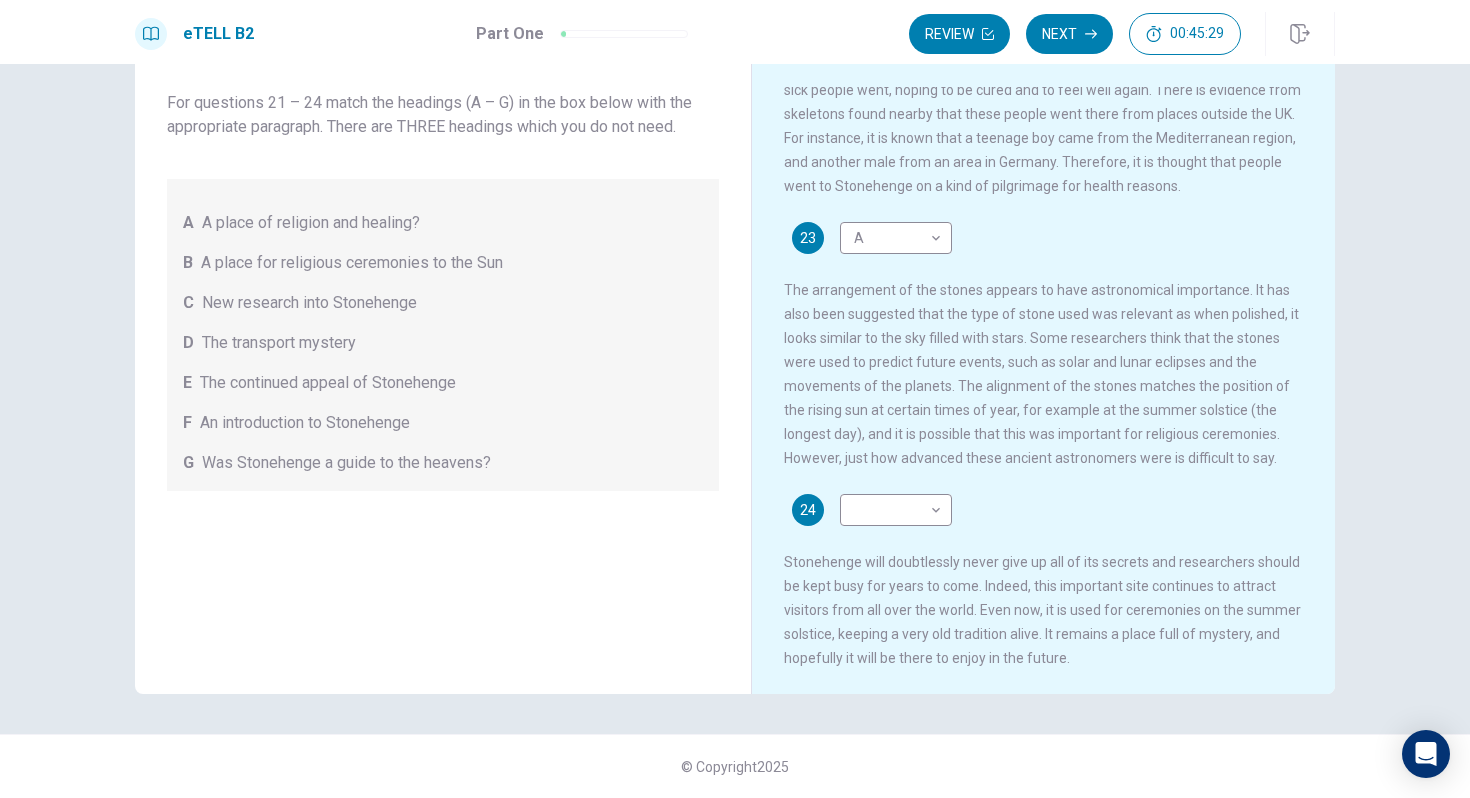 drag, startPoint x: 1065, startPoint y: 484, endPoint x: 1068, endPoint y: 498, distance: 14.3178215 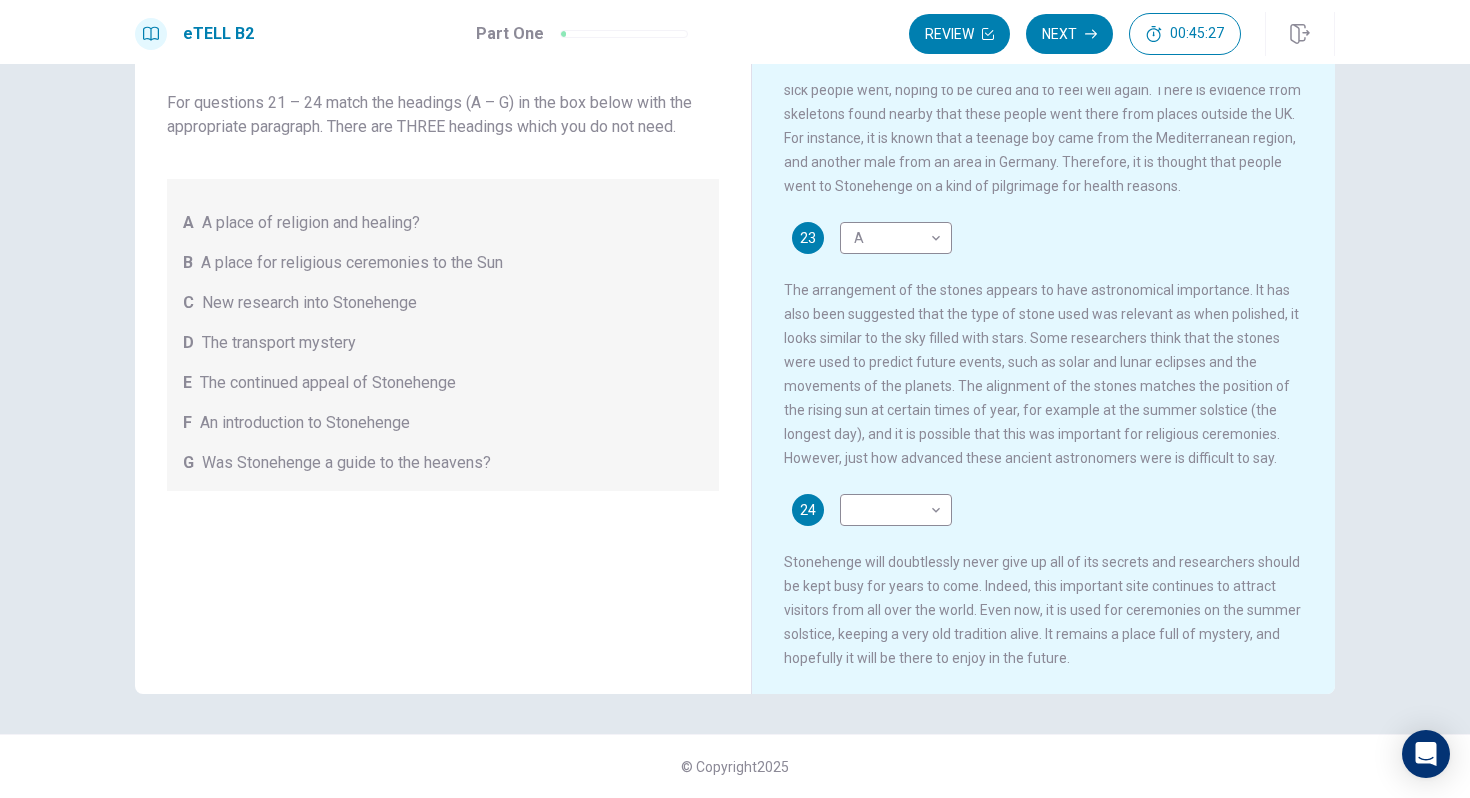 scroll, scrollTop: 716, scrollLeft: 0, axis: vertical 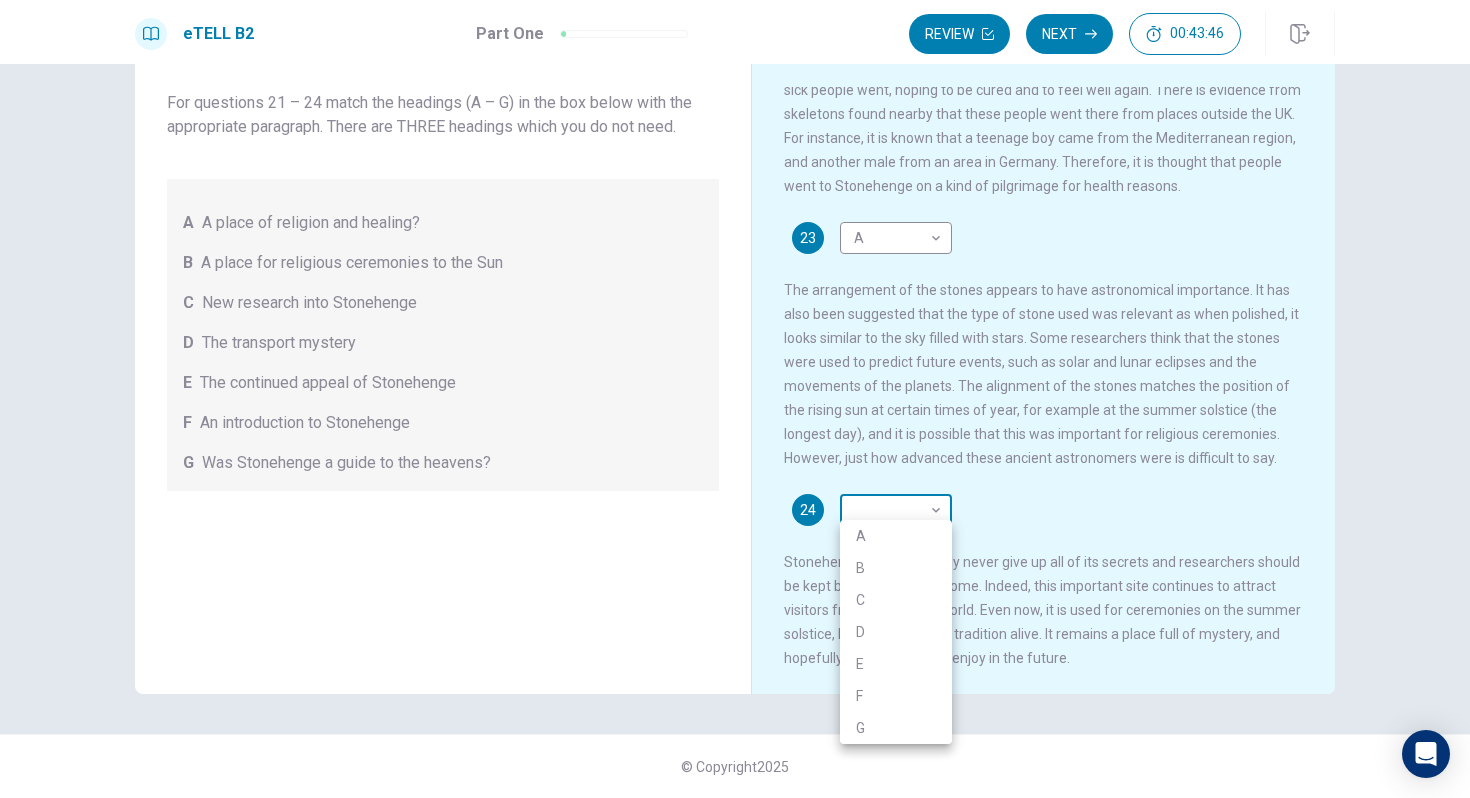 click on "This site uses cookies, as explained in our Privacy Policy . If you agree to the use of cookies, please click the Accept button and continue to browse our site. Privacy Policy Accept eTELL B2 Part One Review Next 00:43:46 Question 1 - 4 of 30 00:43:46 Review Next Questions 21 - 24 For questions 21 – 24 match the headings (A – G) in the box below with the appropriate paragraph. There are THREE headings which you do not need. A A place of religion and healing? B A place for religious ceremonies to the Sun C New research into Stonehenge D The transport mystery E The continued appeal of Stonehenge F An introduction to Stonehenge G Was Stonehenge a guide to the heavens? Stonehenge 21 F * 22 D * 23 A * 24 © Copyright 2025 Going somewhere? You are not allowed to open other tabs/pages or switch windows during a test. Doing this will be reported as cheating to the Administrators. Are you sure you want to leave this page? Please continue until you finish your test. 09:51 WARNING: Continue" at bounding box center (735, 399) 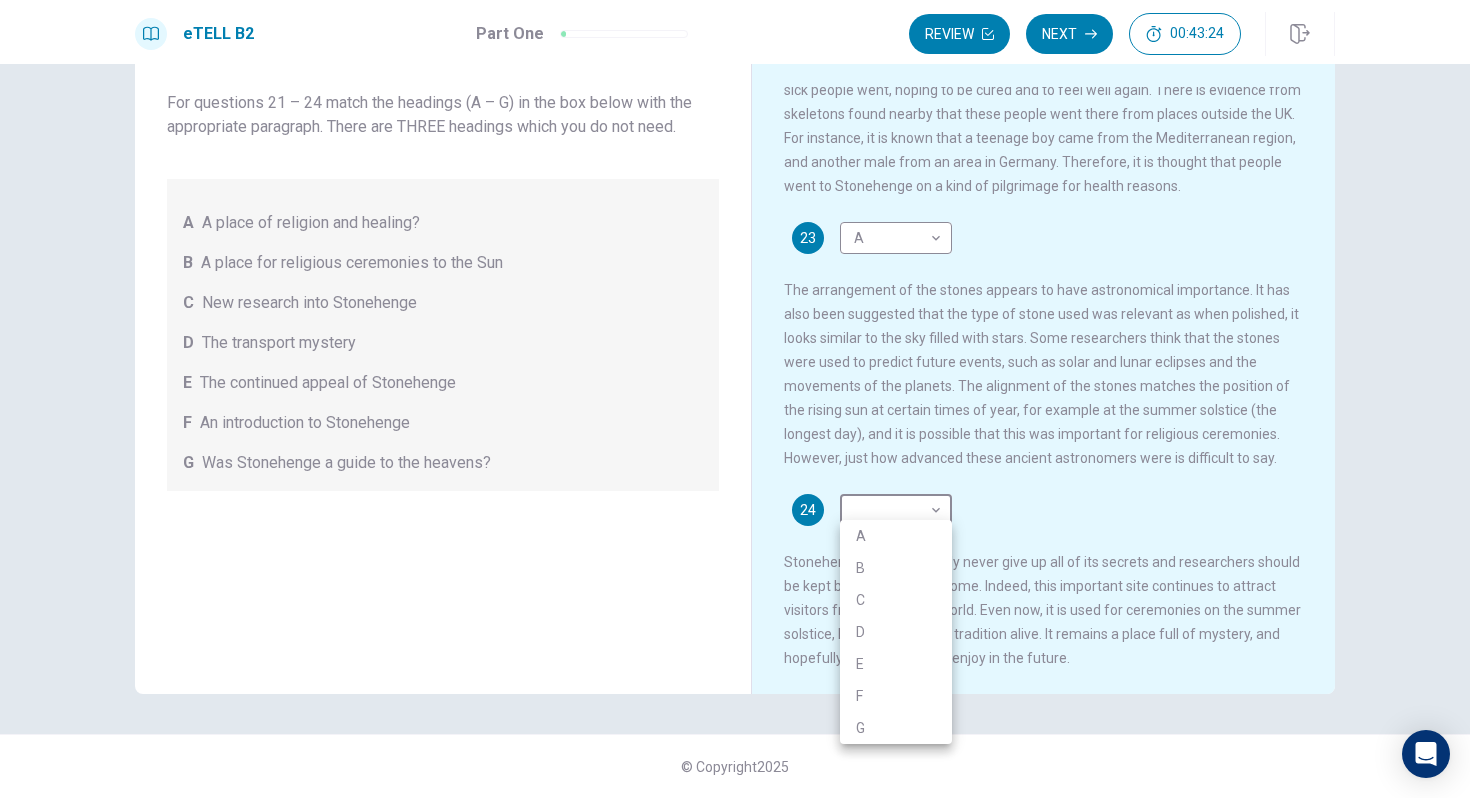click on "B" at bounding box center [896, 568] 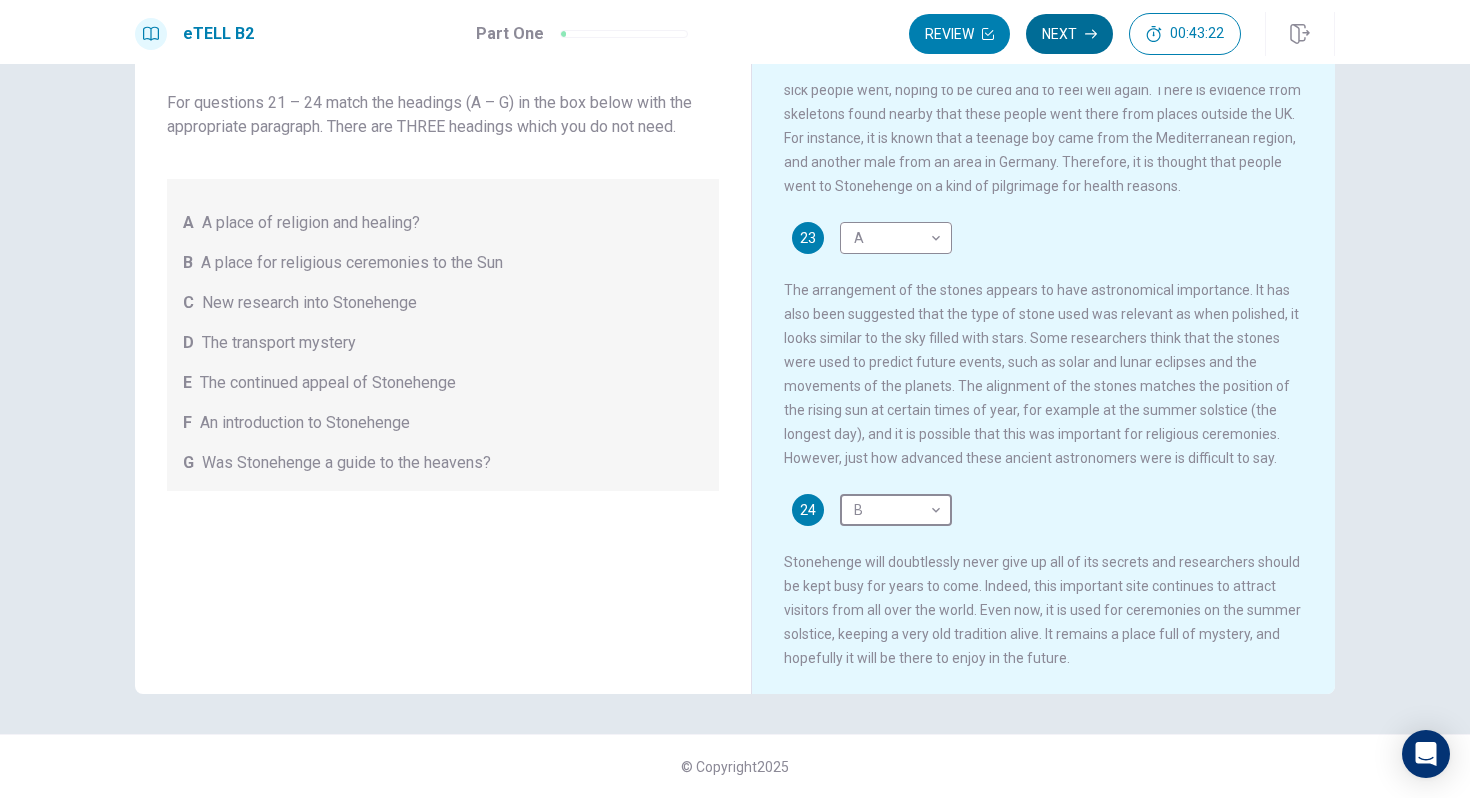 click 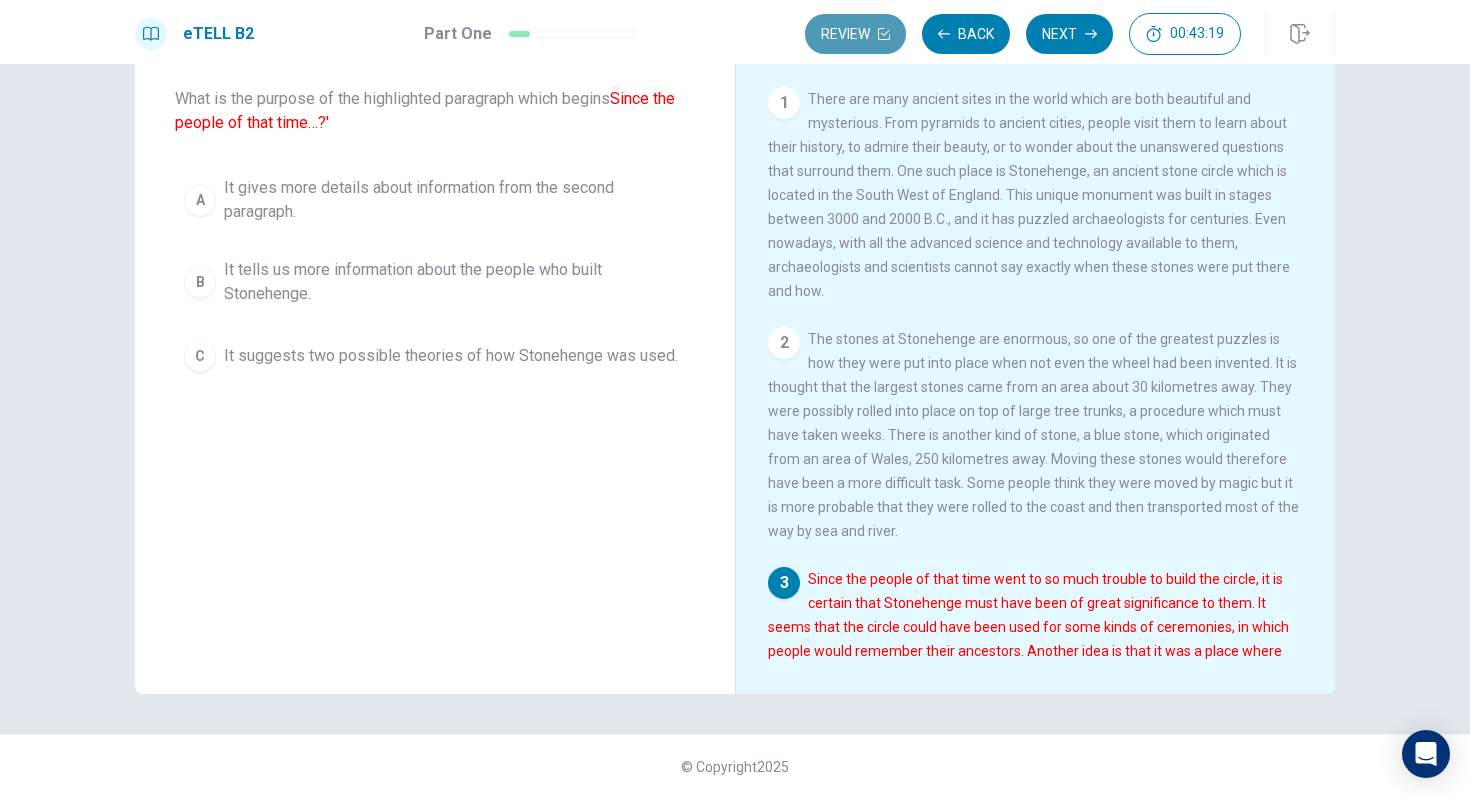 click on "Review" at bounding box center (855, 34) 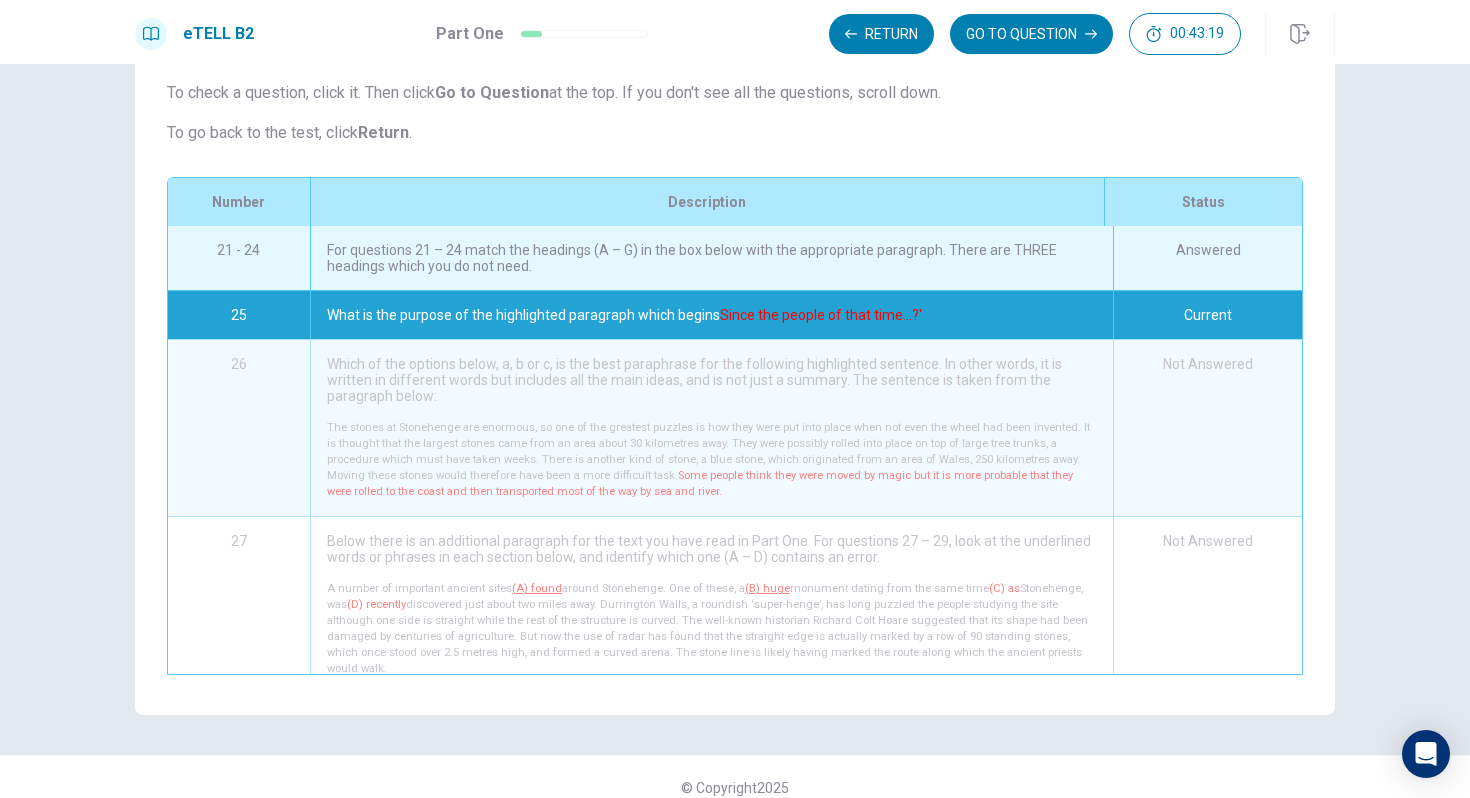 scroll, scrollTop: 212, scrollLeft: 0, axis: vertical 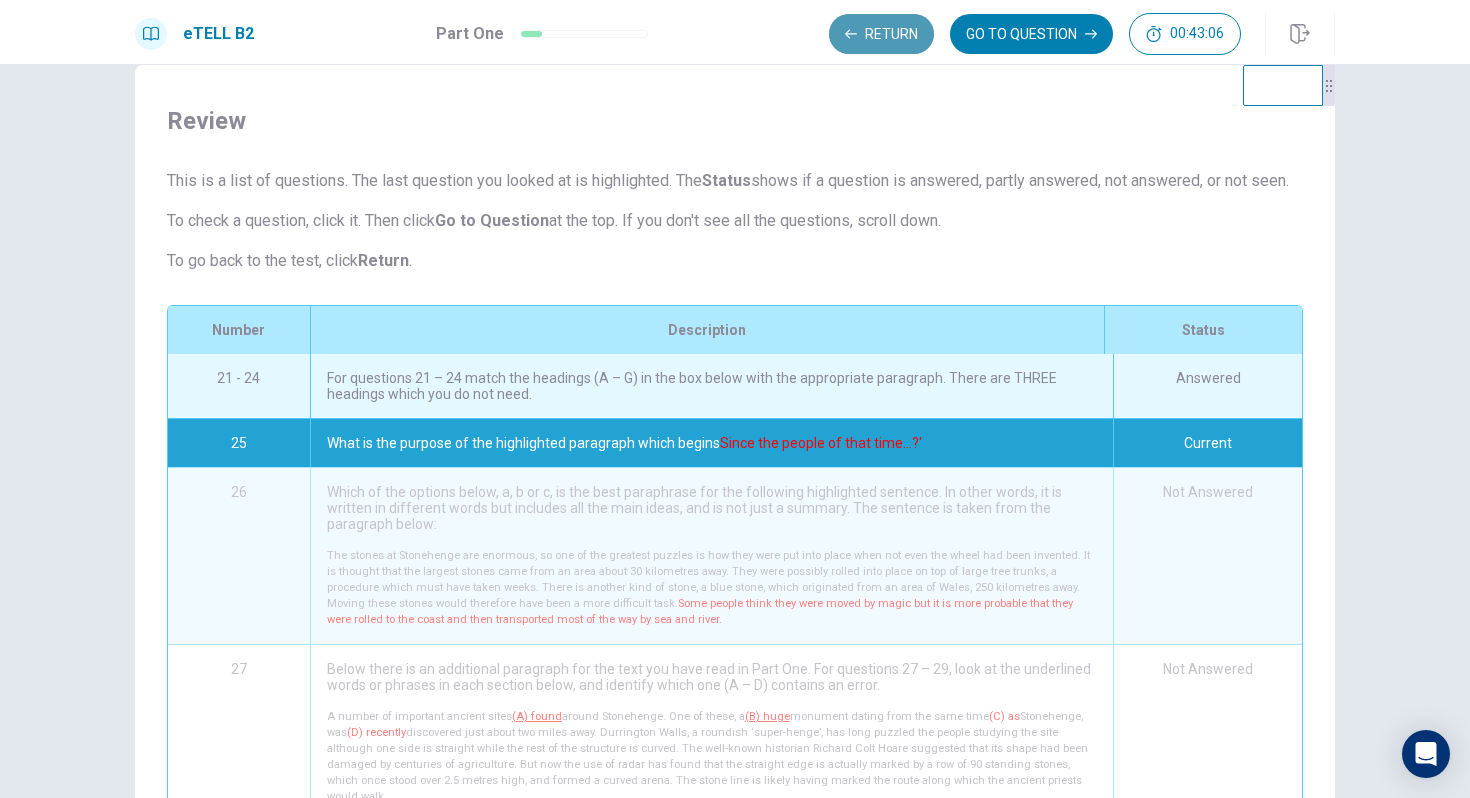click on "Return" at bounding box center [881, 34] 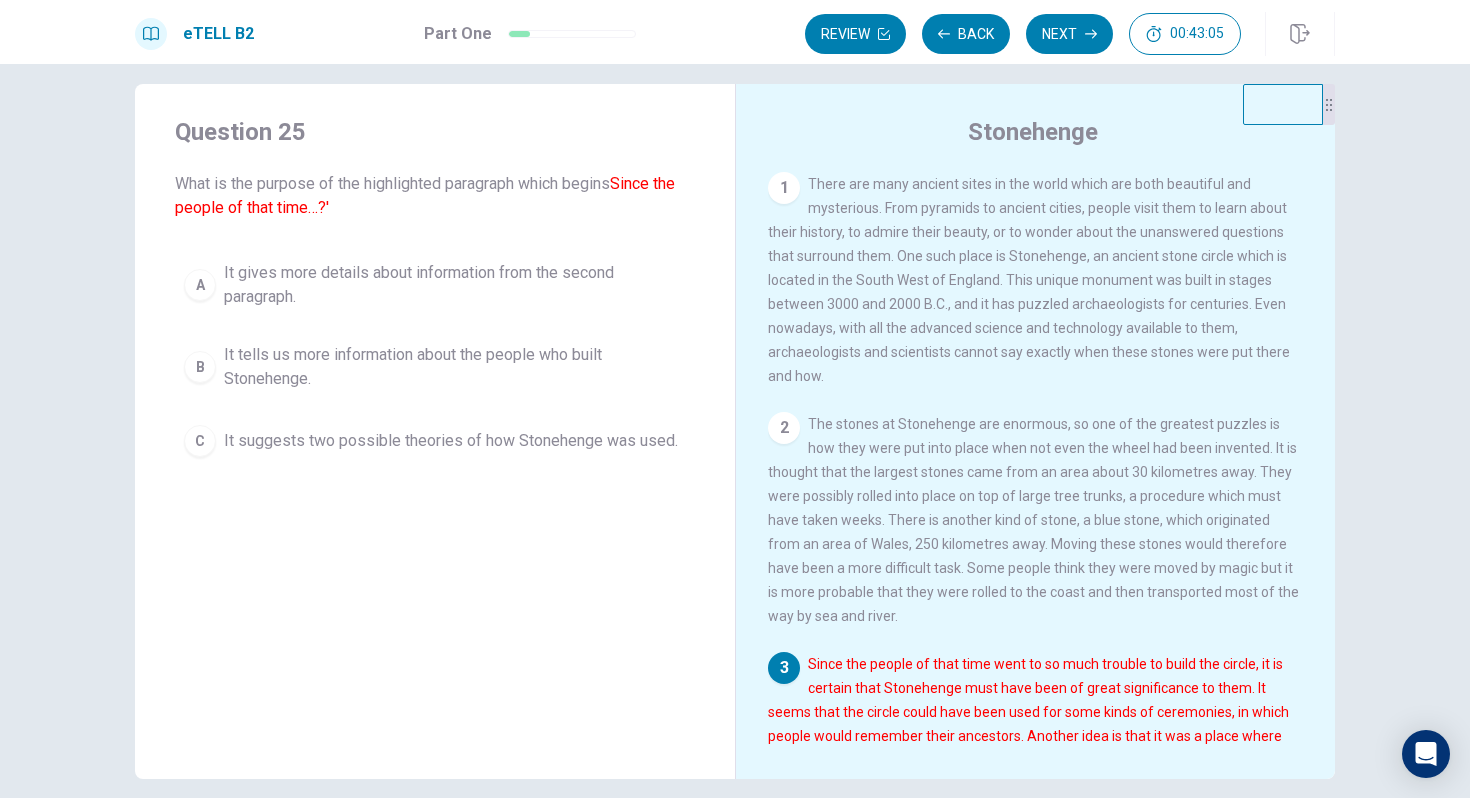 scroll, scrollTop: 21, scrollLeft: 0, axis: vertical 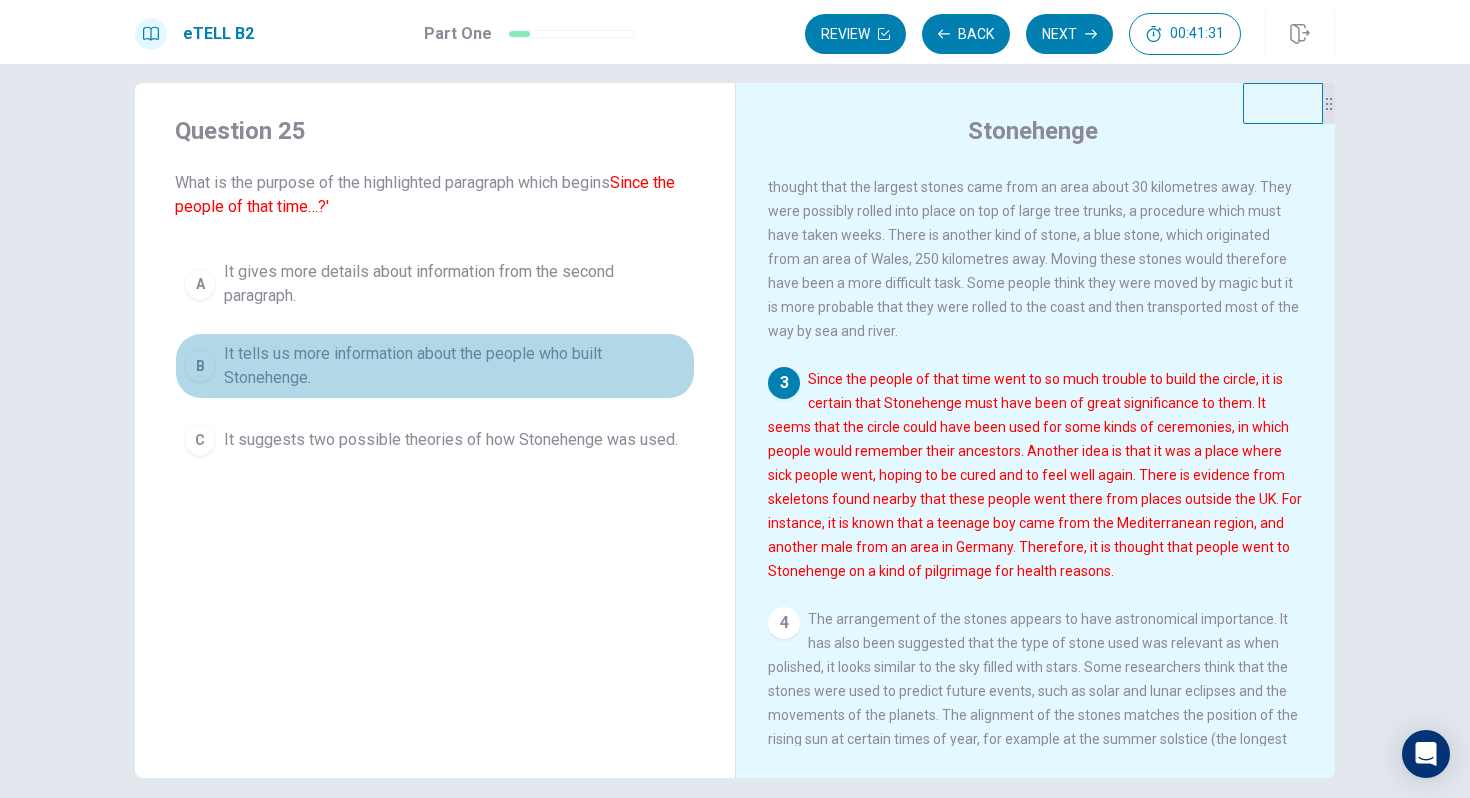 click on "It tells us more information about the people who built Stonehenge." at bounding box center [455, 366] 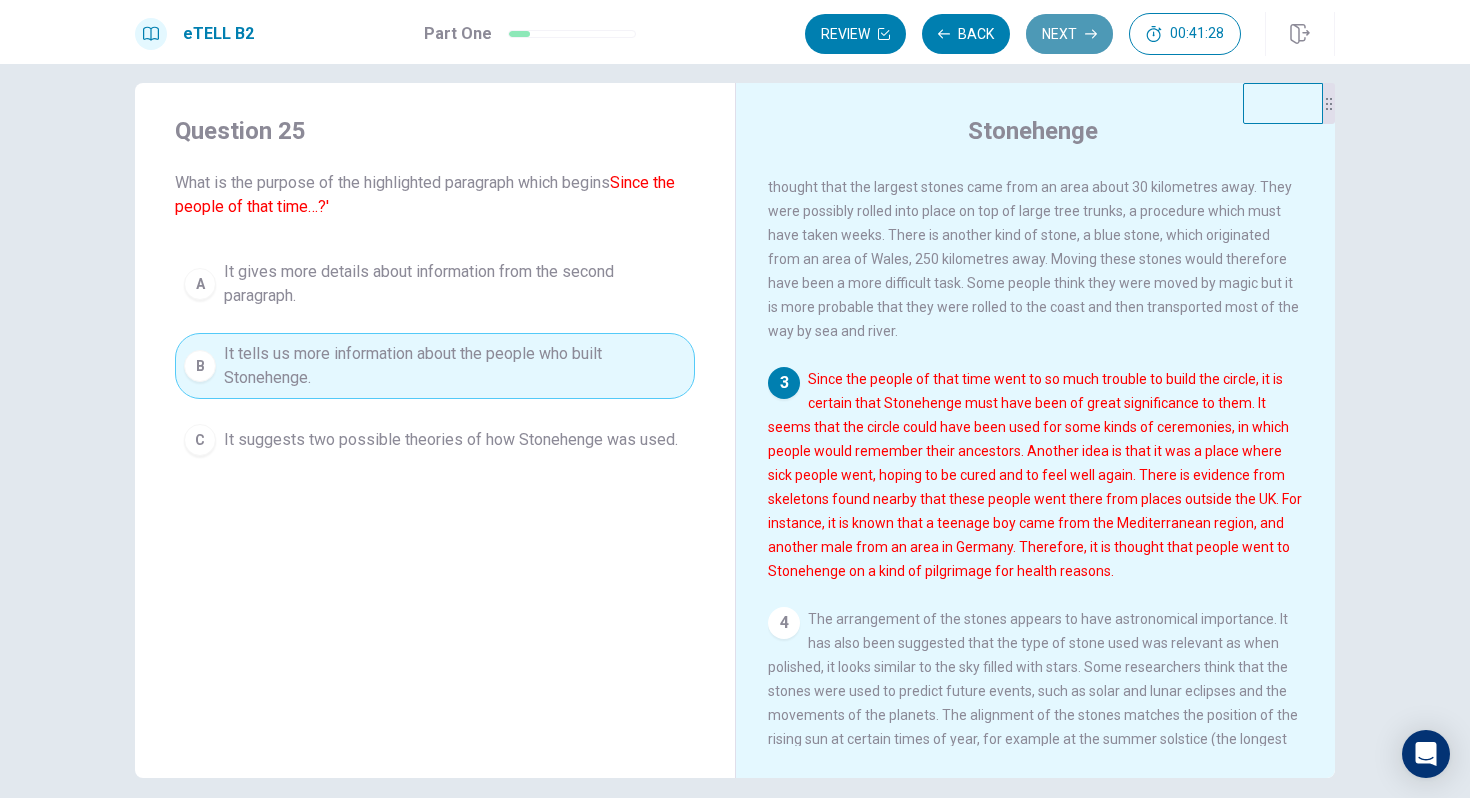 click on "Next" at bounding box center [1069, 34] 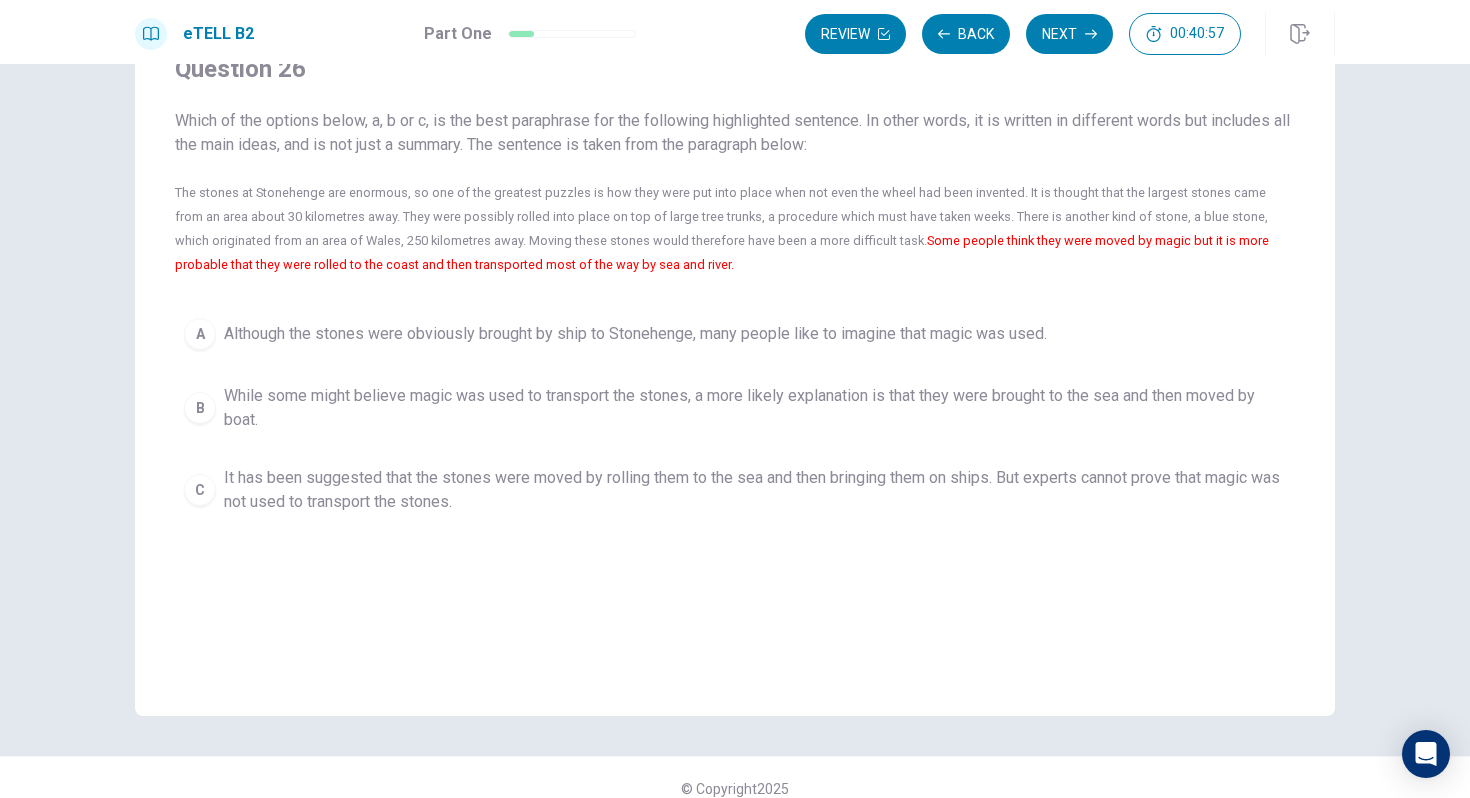 scroll, scrollTop: 85, scrollLeft: 0, axis: vertical 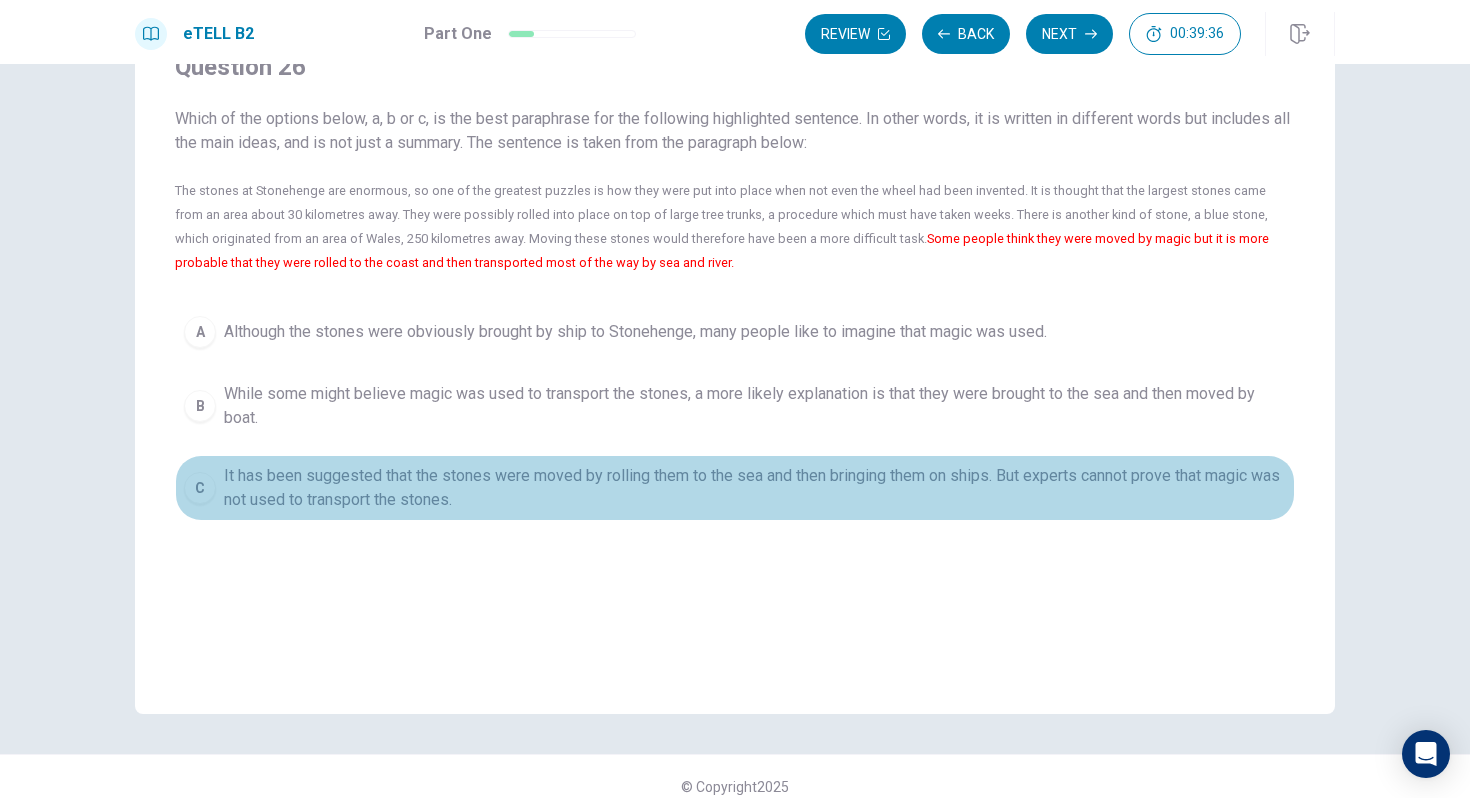click on "It has been suggested that the stones were moved by rolling them to the sea and then bringing them on ships. But experts cannot prove that magic was not used to transport the stones." at bounding box center [755, 488] 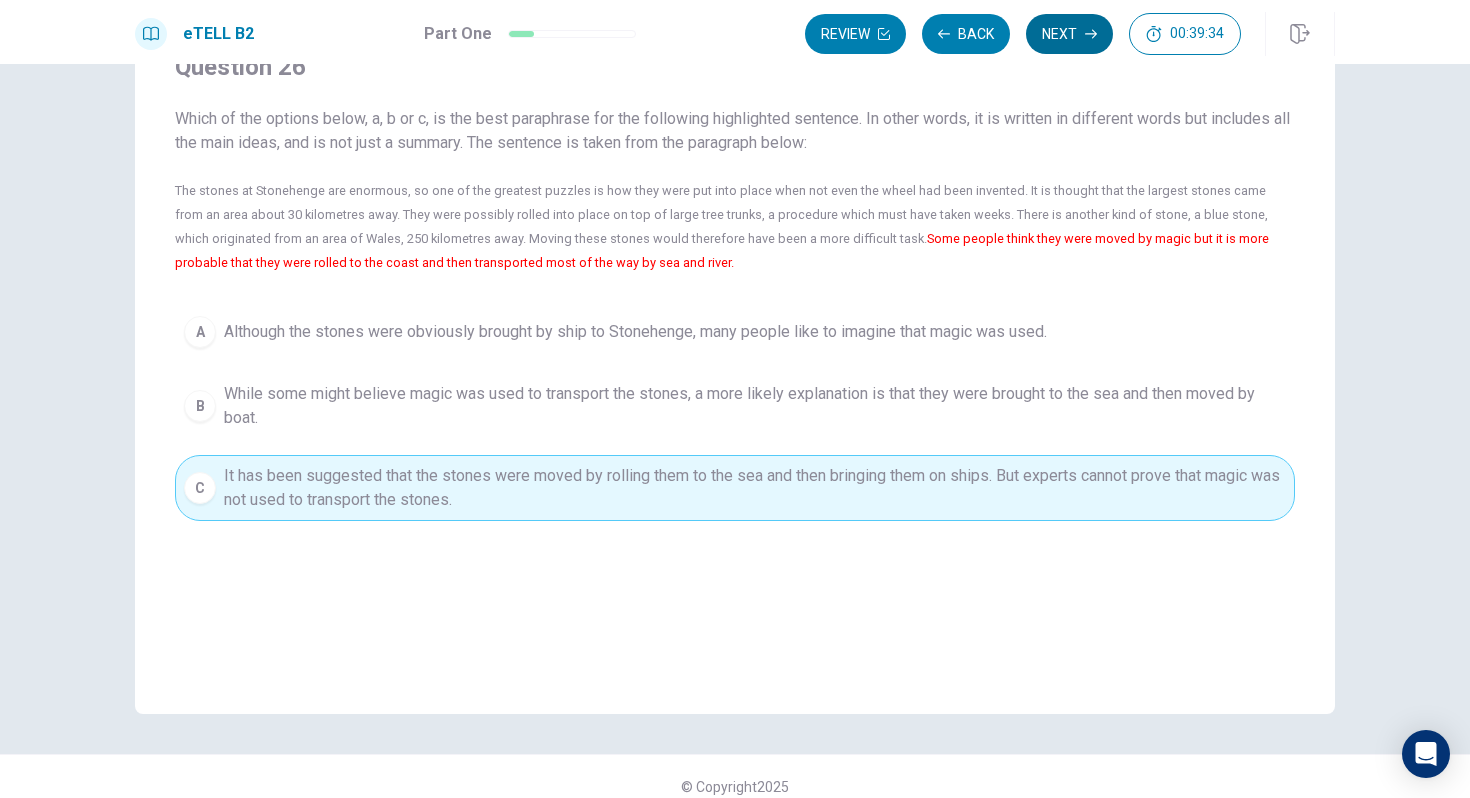 click on "Next" at bounding box center (1069, 34) 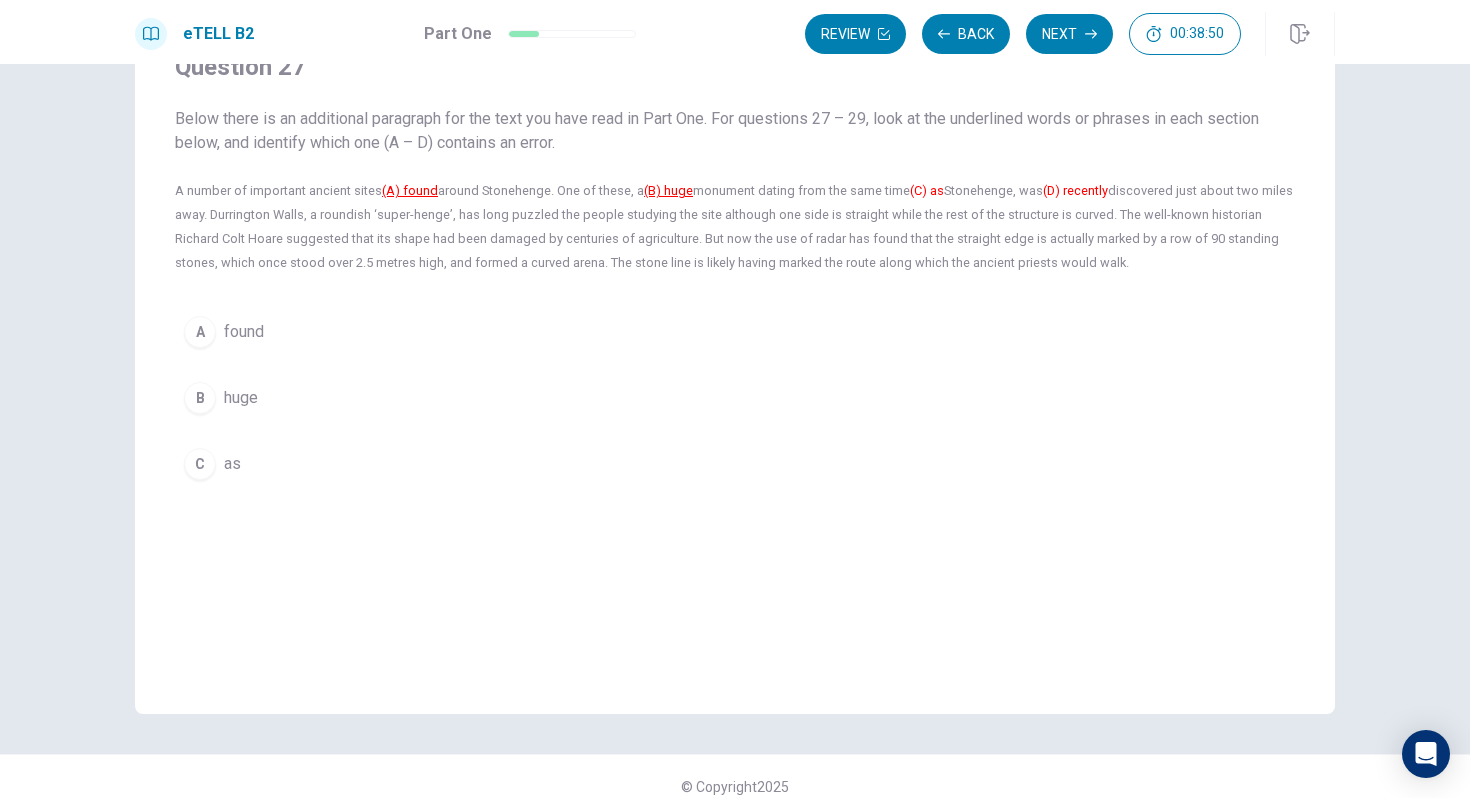 click on "B" at bounding box center (200, 398) 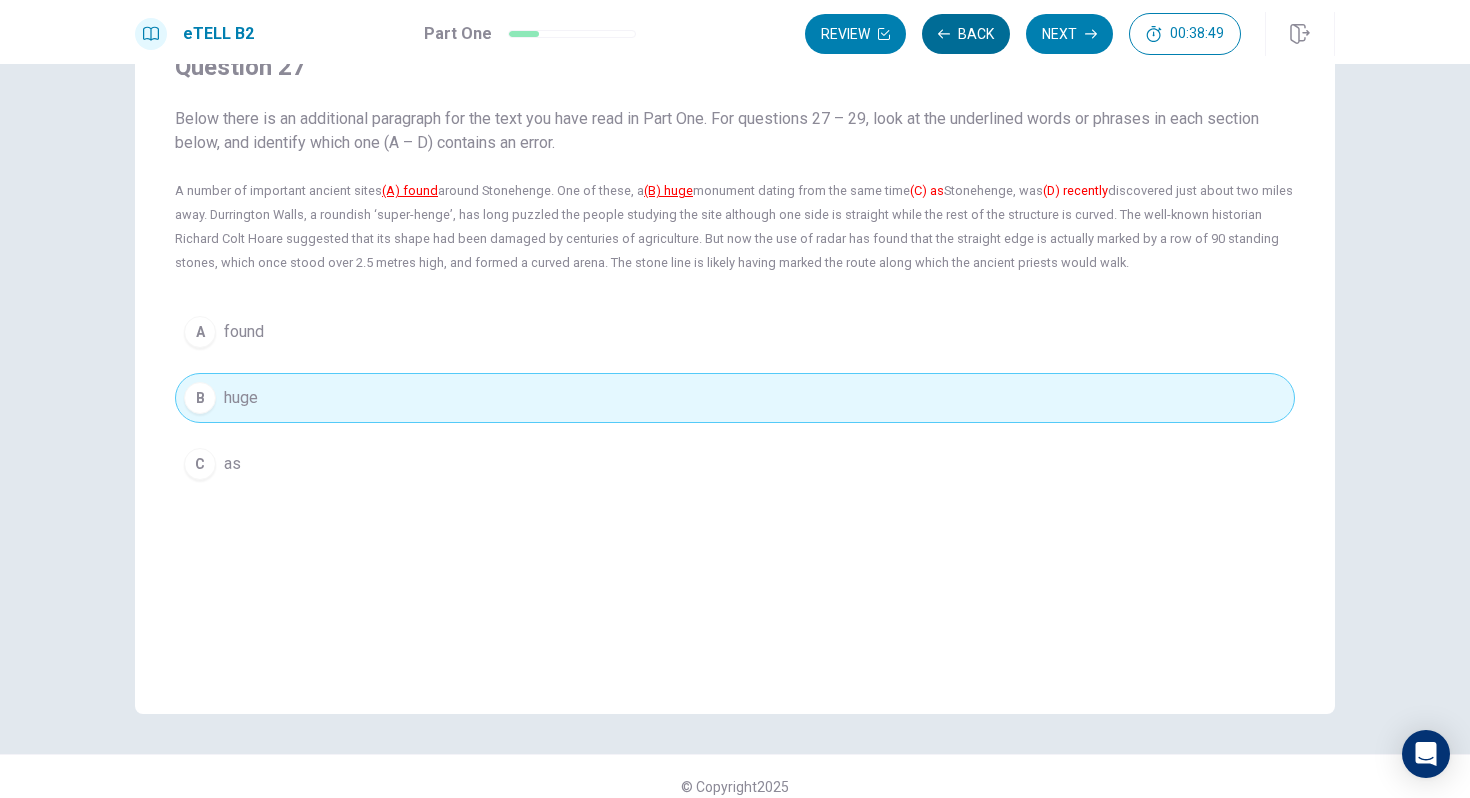 click on "Back" at bounding box center (966, 34) 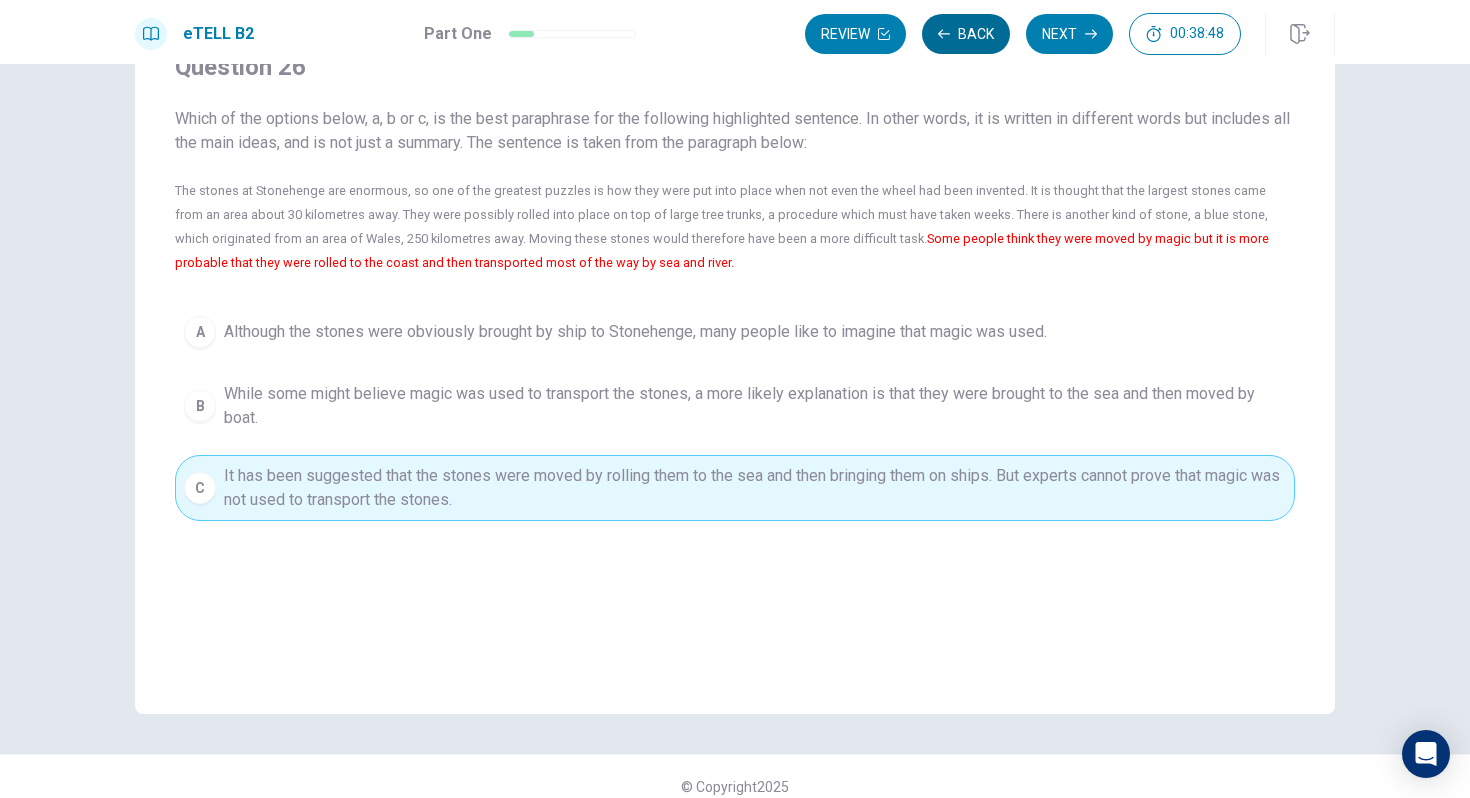 click on "Back" at bounding box center [966, 34] 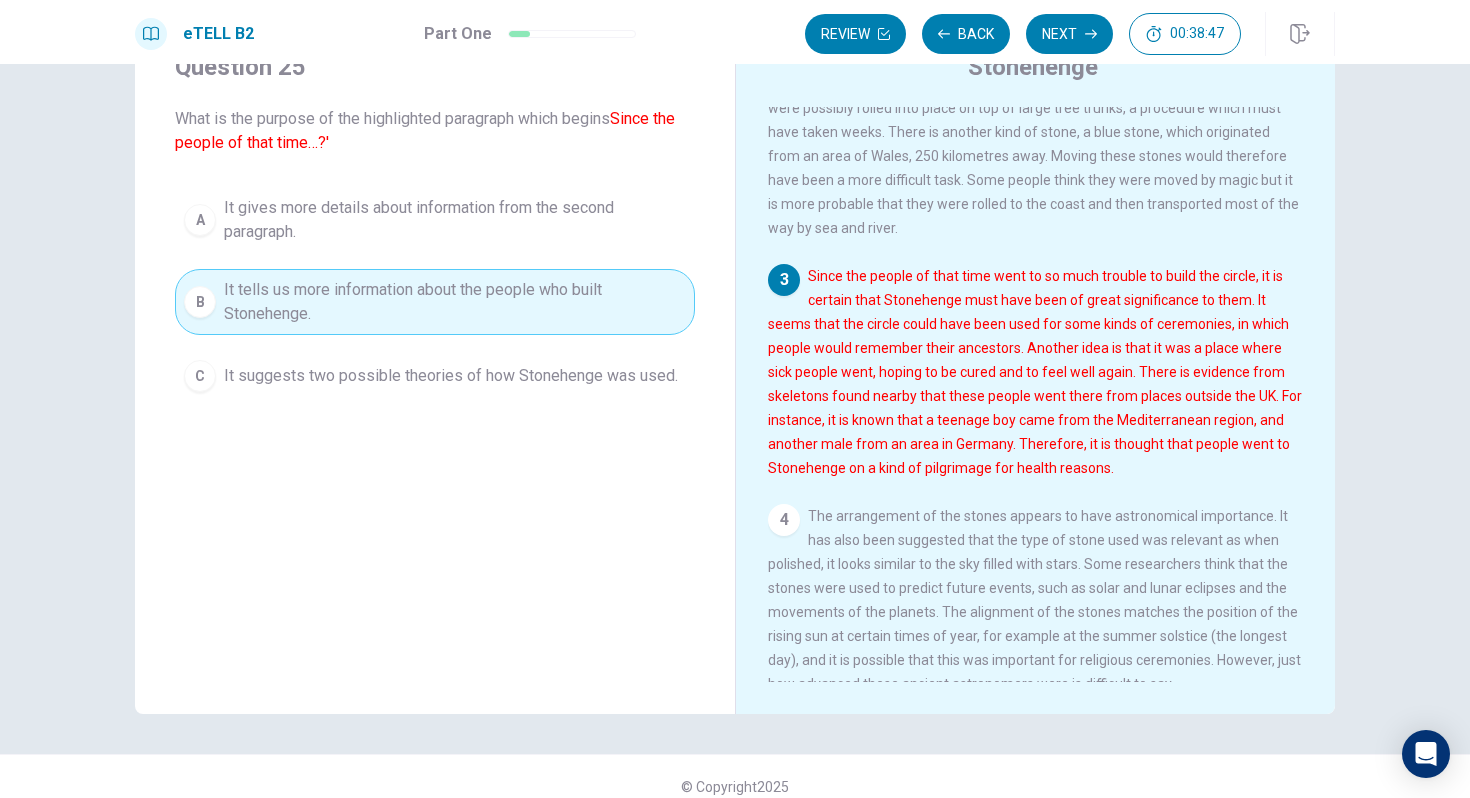 scroll, scrollTop: 0, scrollLeft: 0, axis: both 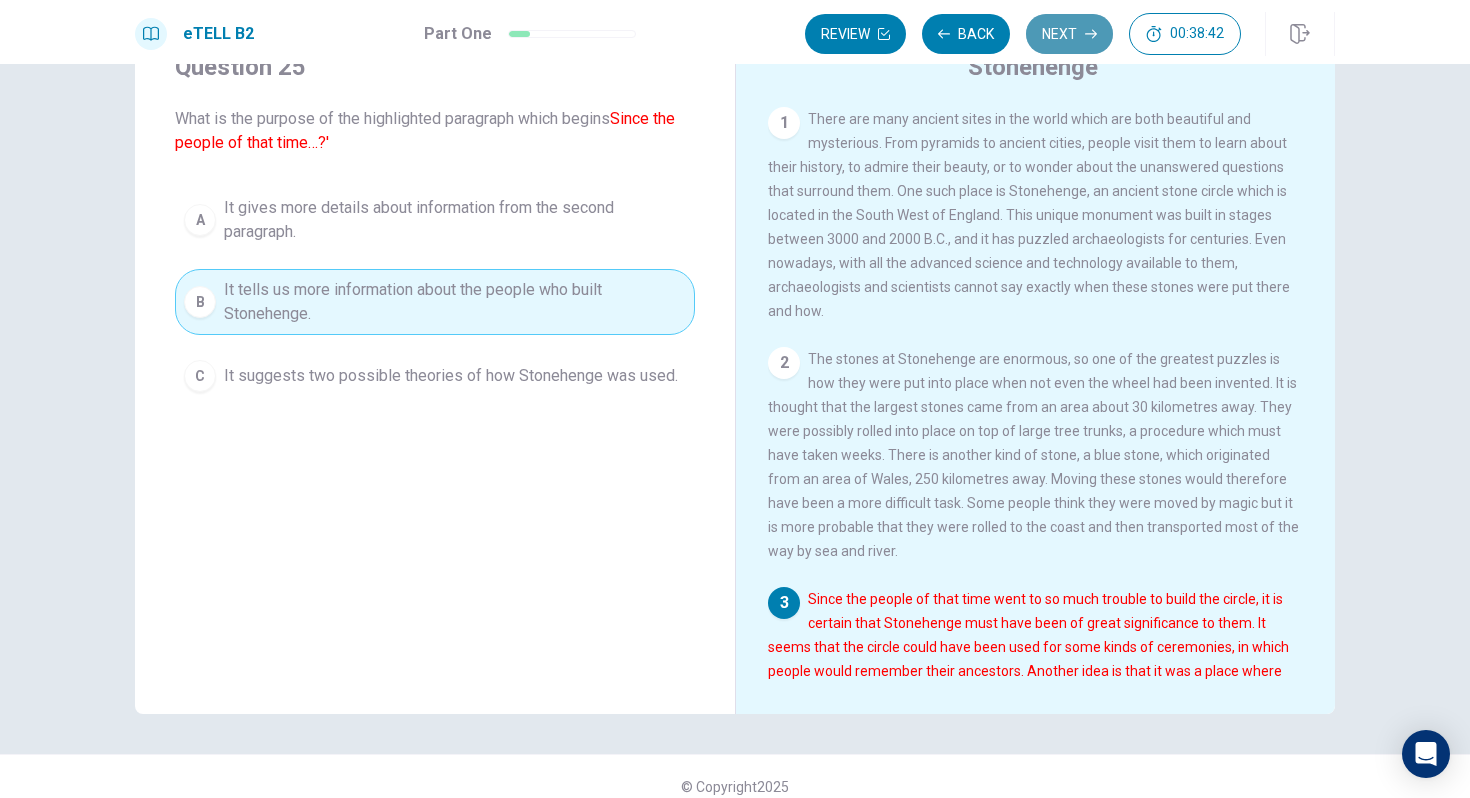 click on "Next" at bounding box center [1069, 34] 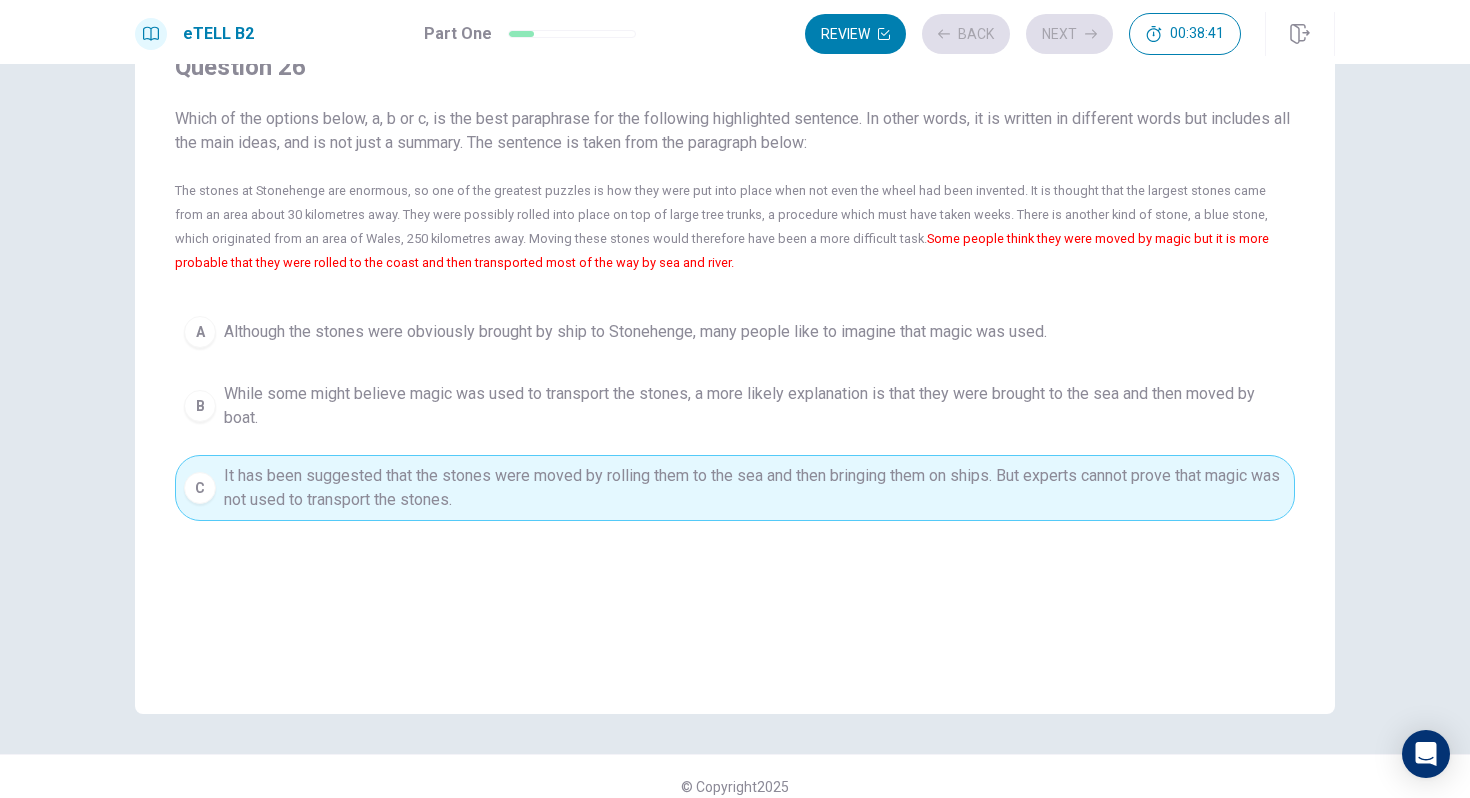 click on "Review Back Next 00:38:41" at bounding box center (1023, 34) 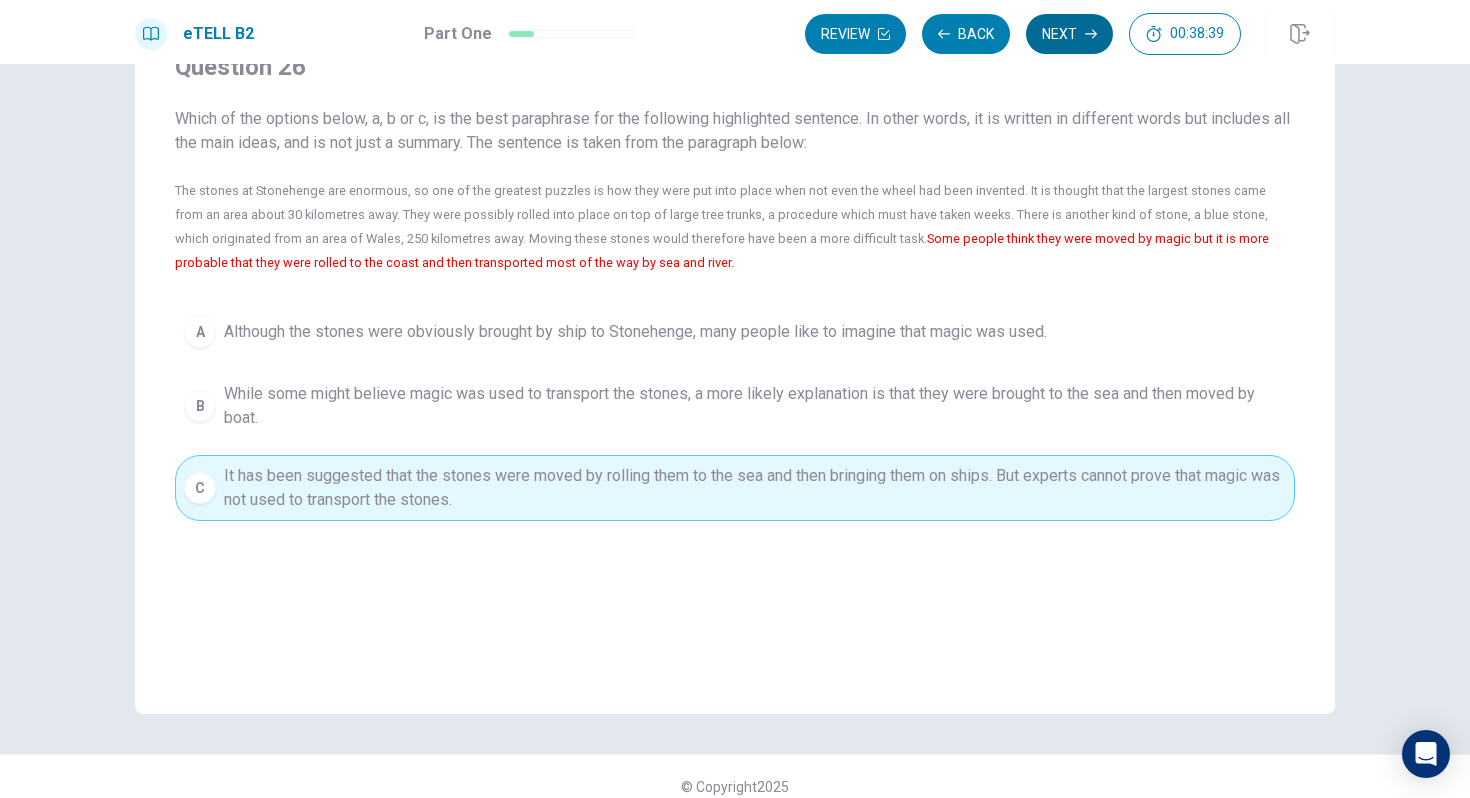 click on "Next" at bounding box center [1069, 34] 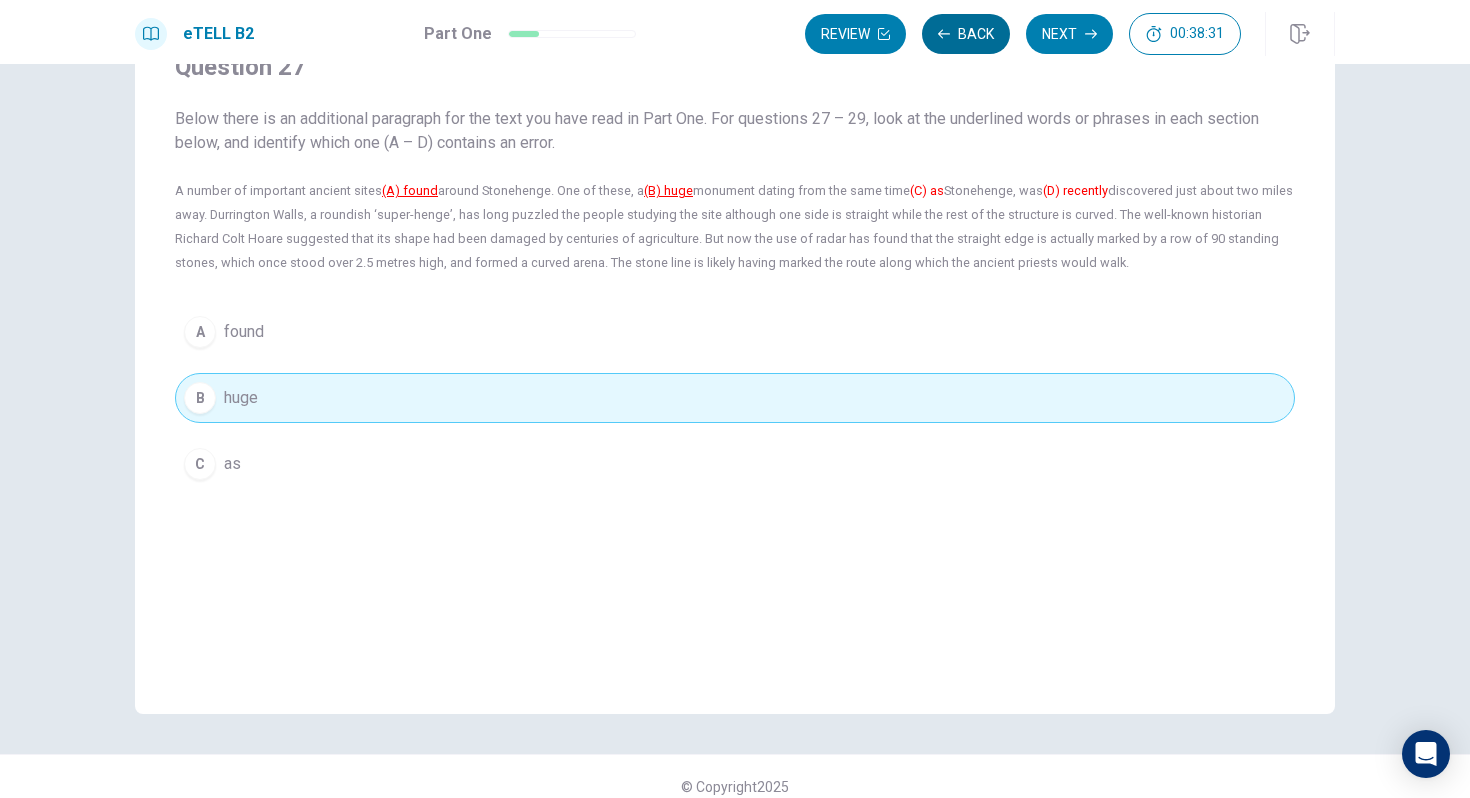 click on "Back" at bounding box center [966, 34] 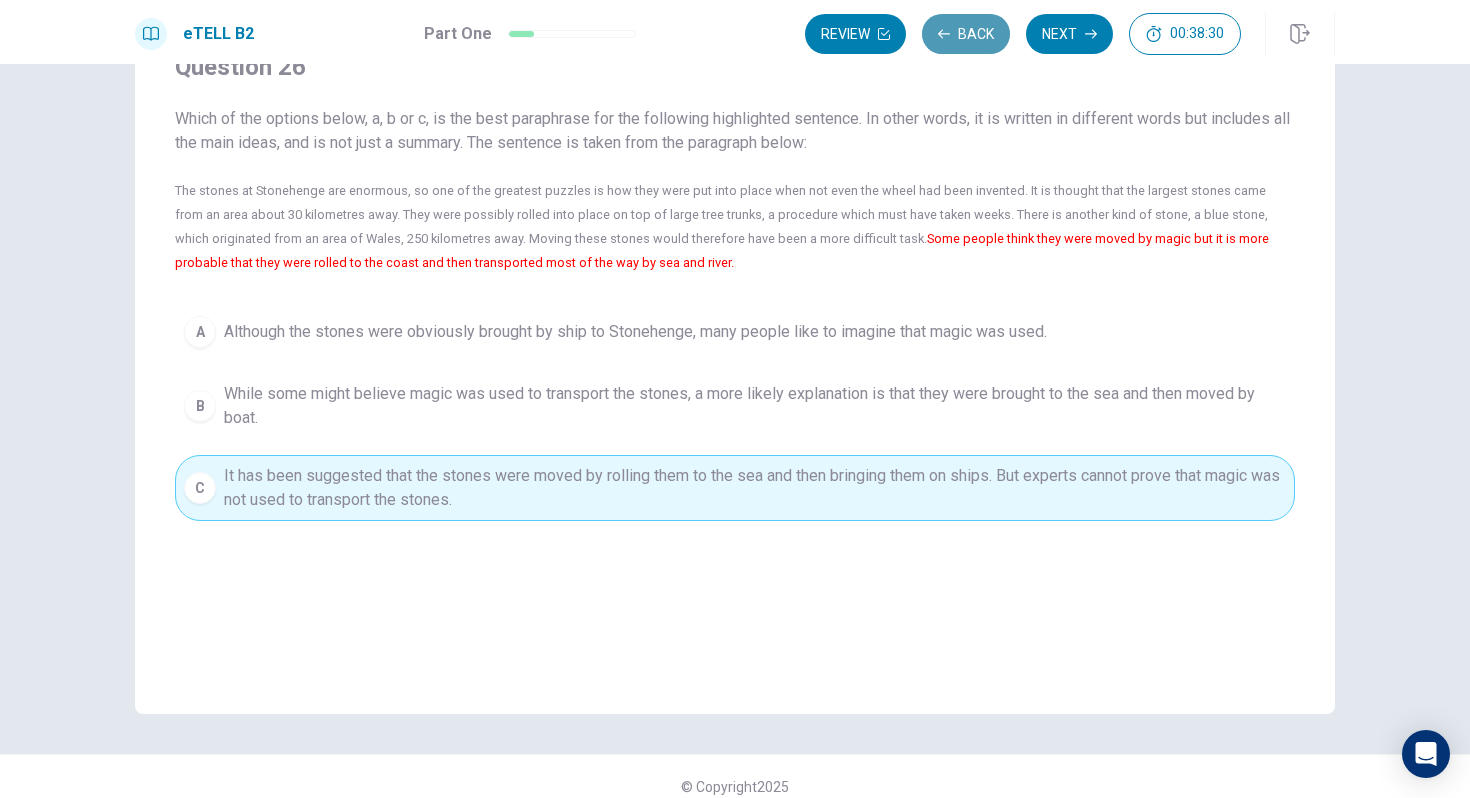click on "Back" at bounding box center [966, 34] 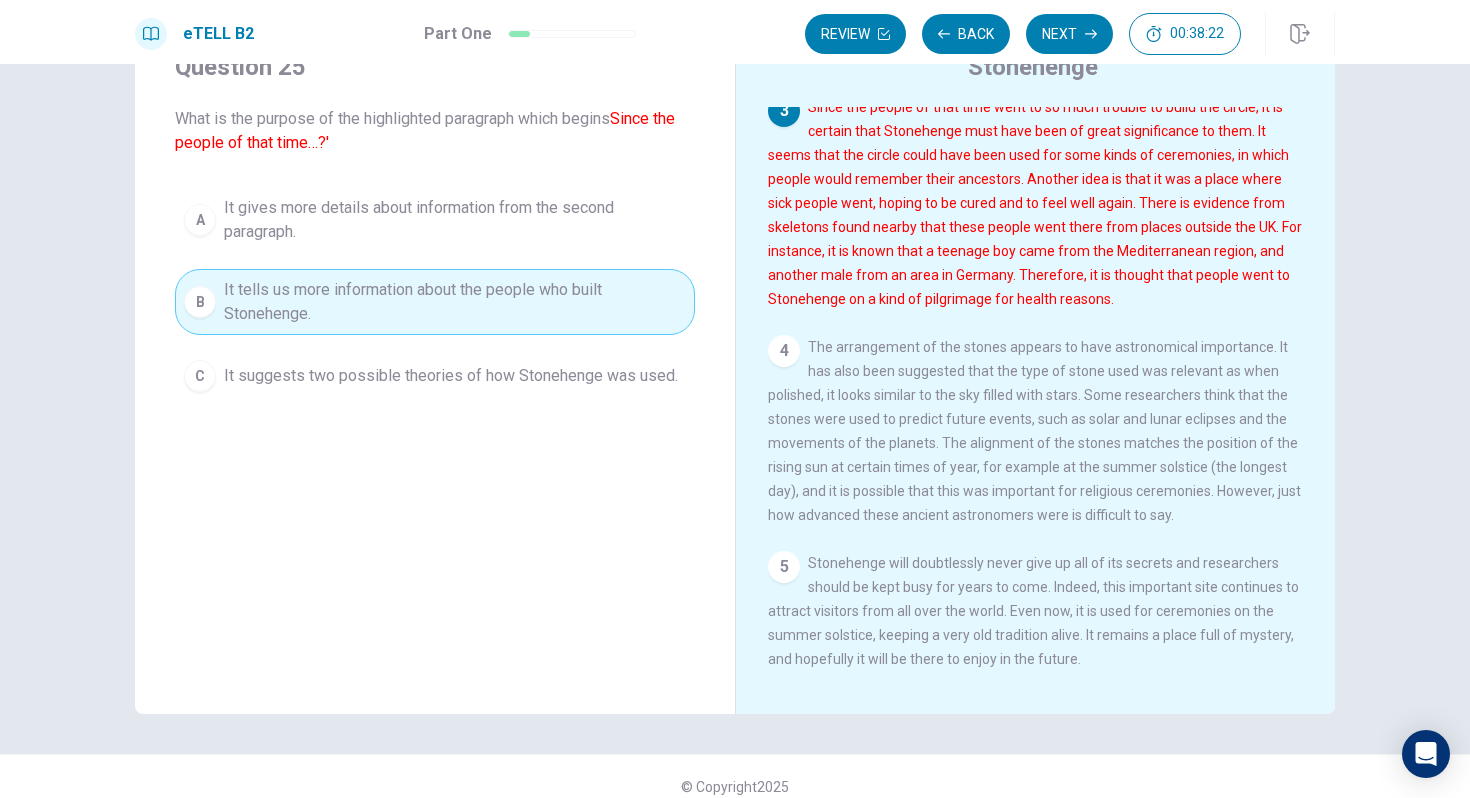 scroll, scrollTop: 520, scrollLeft: 0, axis: vertical 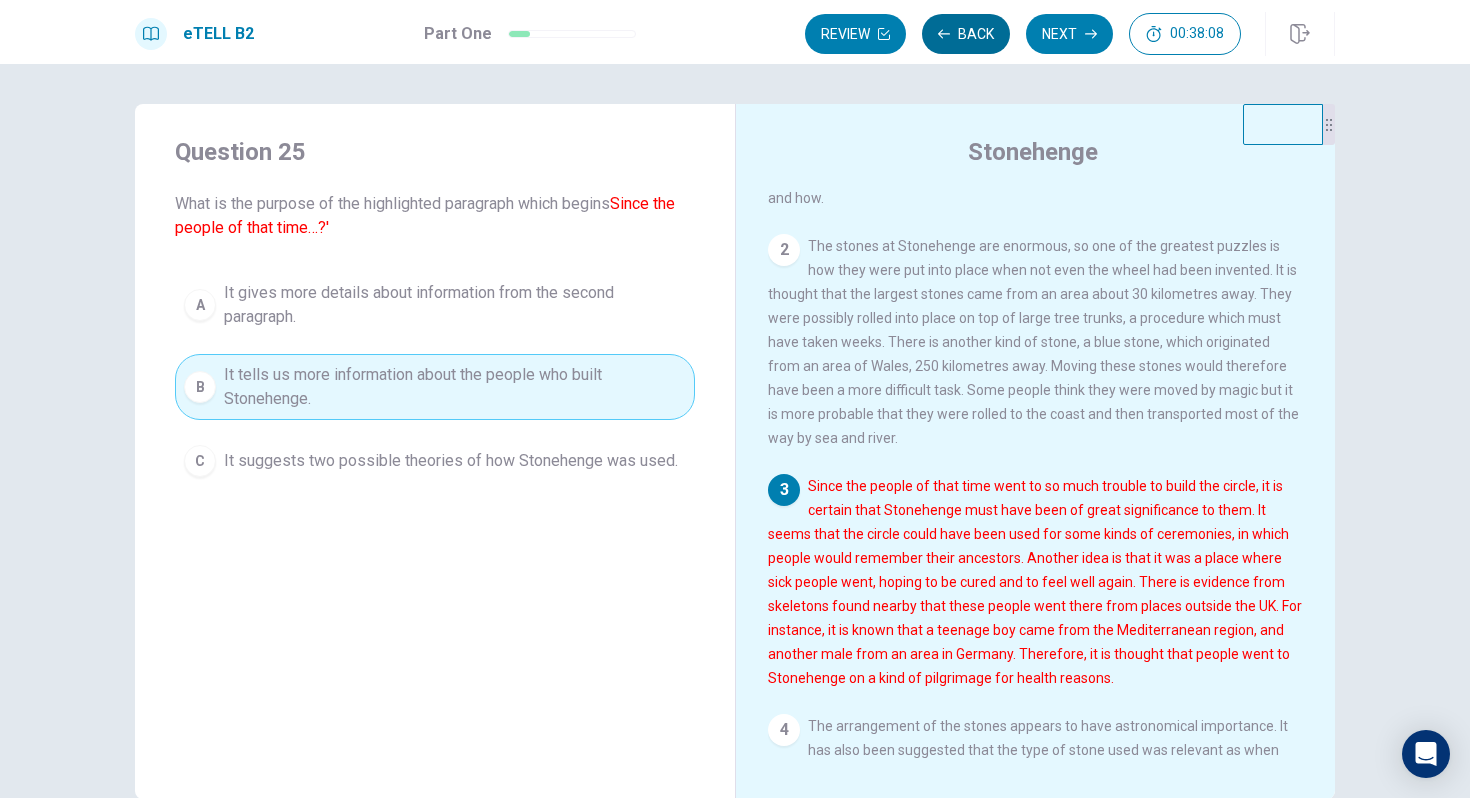 click on "Back" at bounding box center (966, 34) 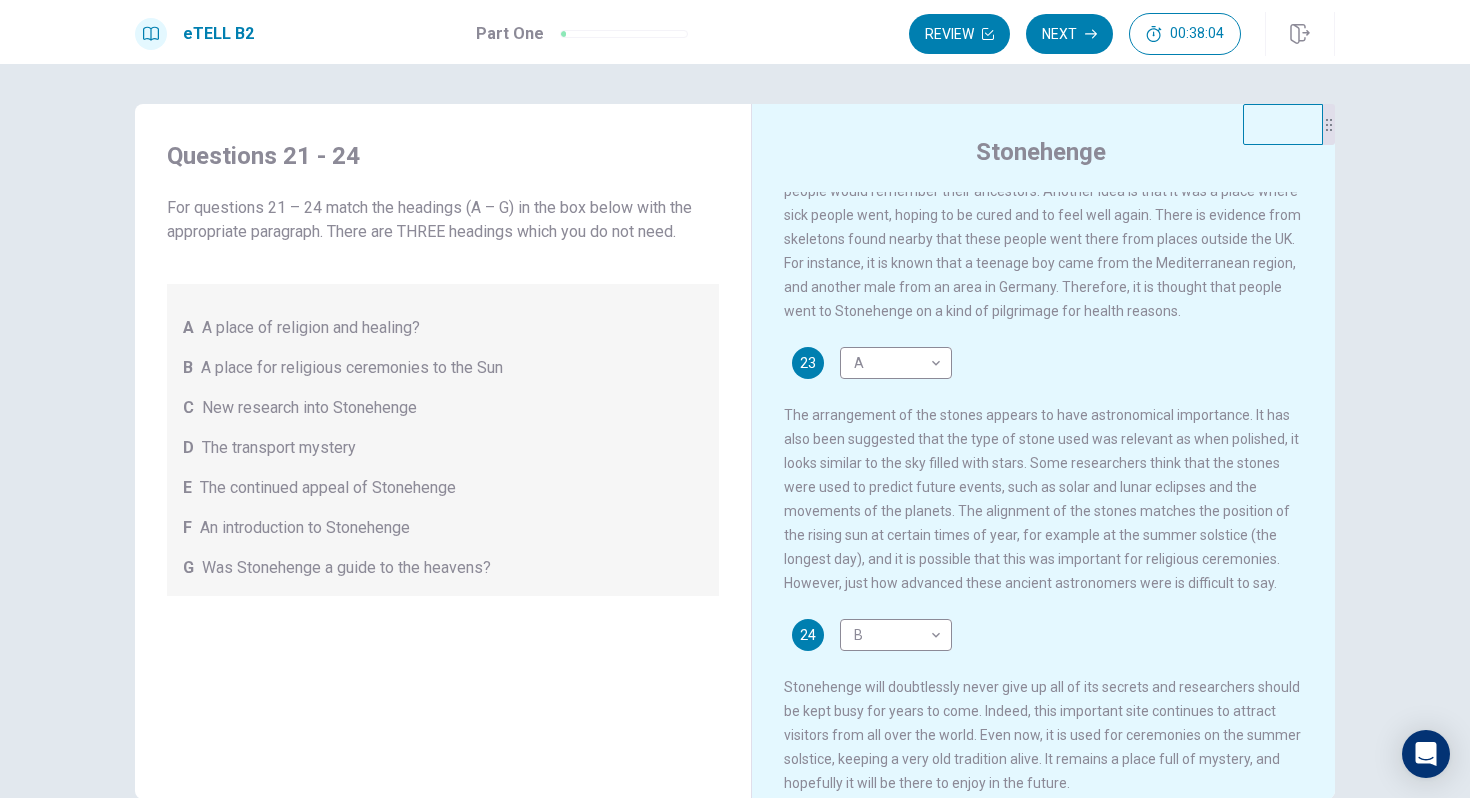 scroll, scrollTop: 716, scrollLeft: 0, axis: vertical 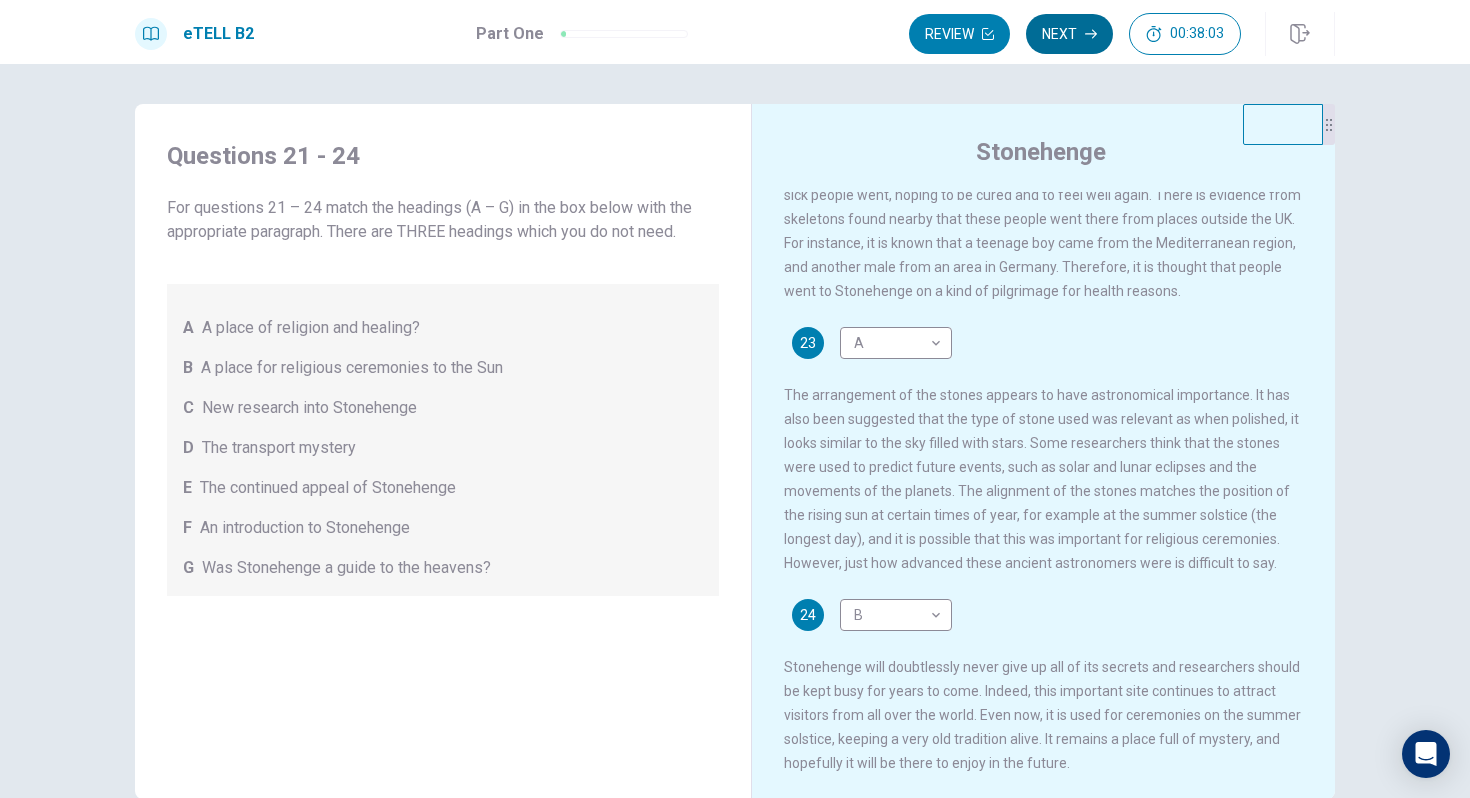 click on "Next" at bounding box center (1069, 34) 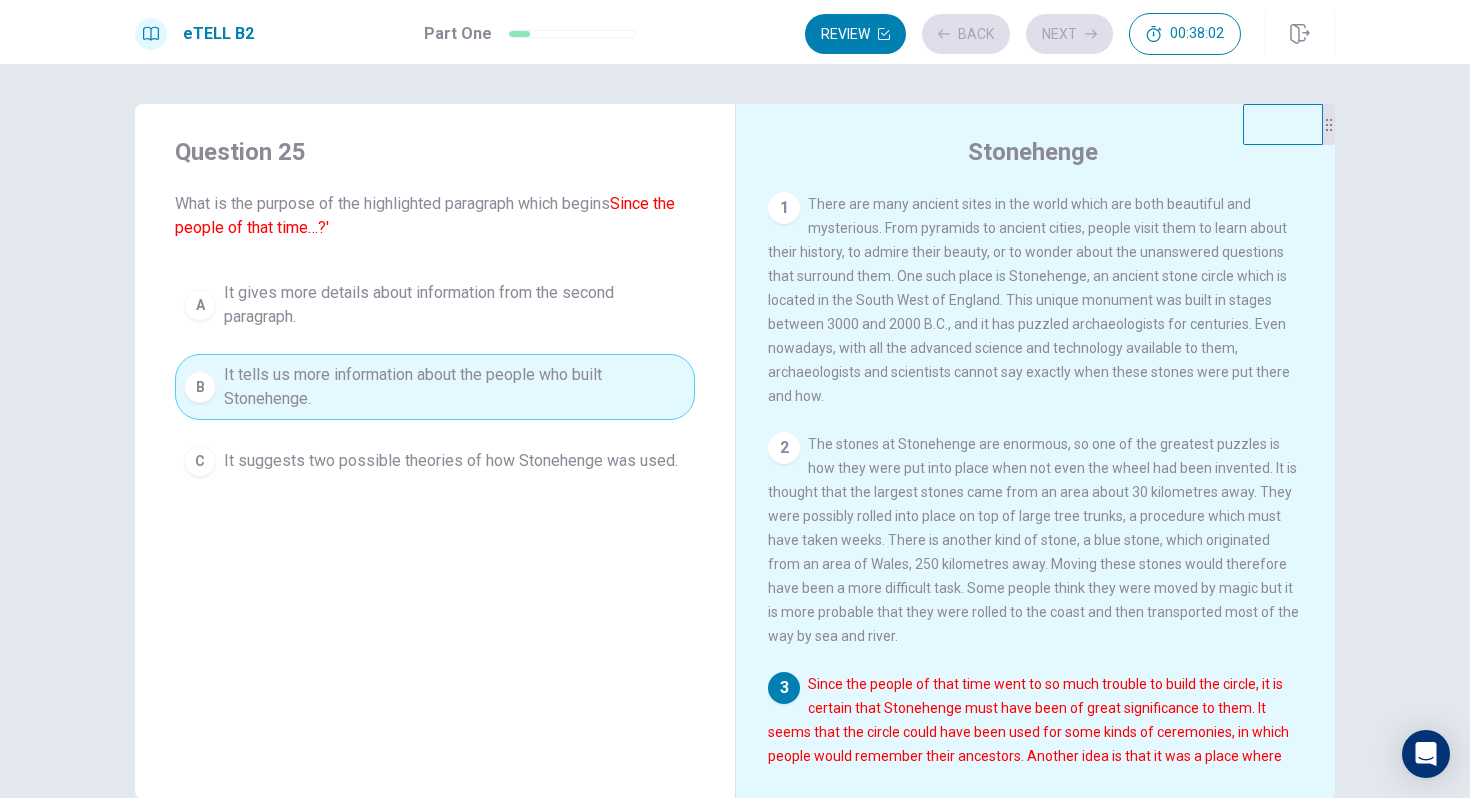 click on "Review Back Next 00:38:02" at bounding box center (1023, 34) 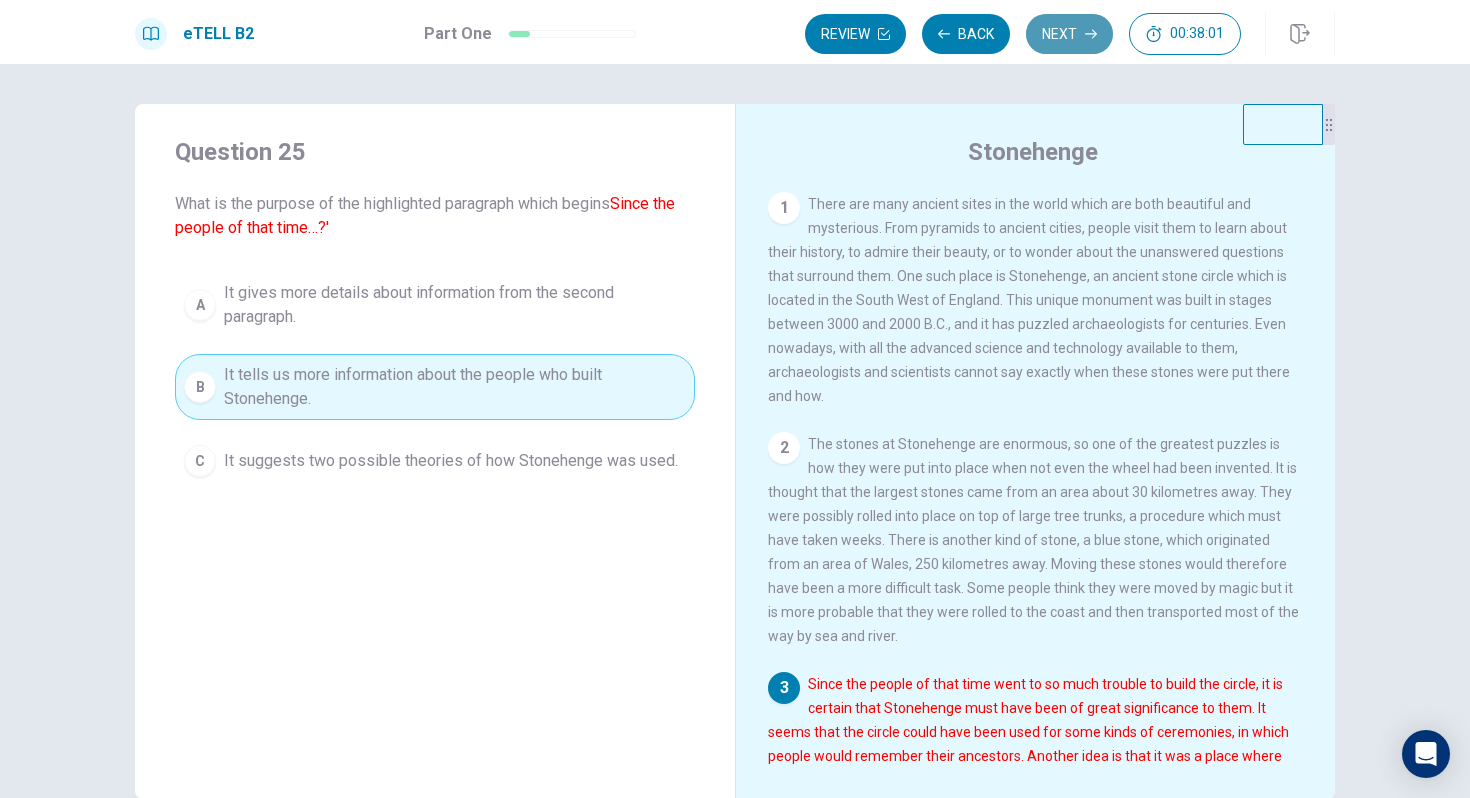 click on "Next" at bounding box center [1069, 34] 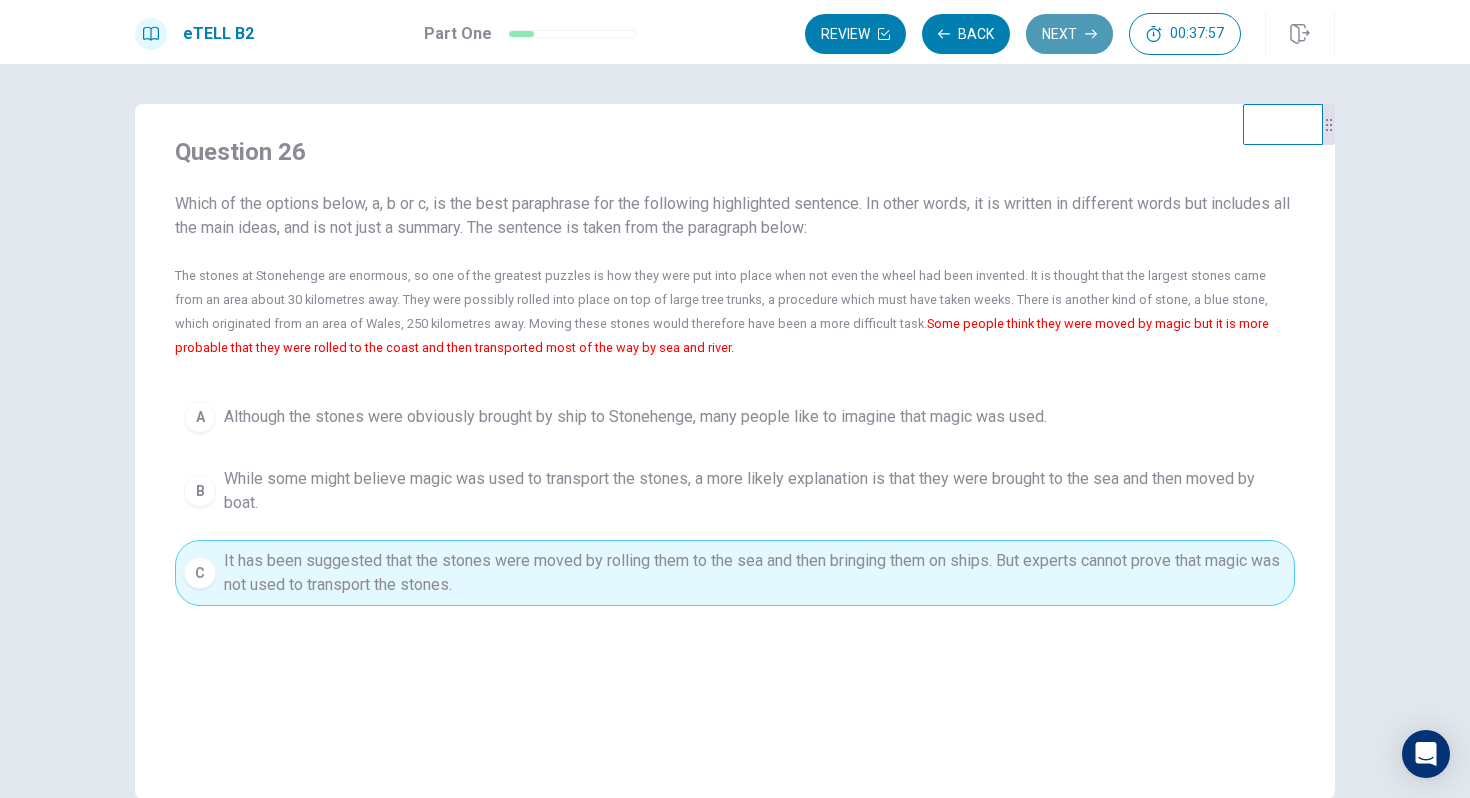 click on "Next" at bounding box center (1069, 34) 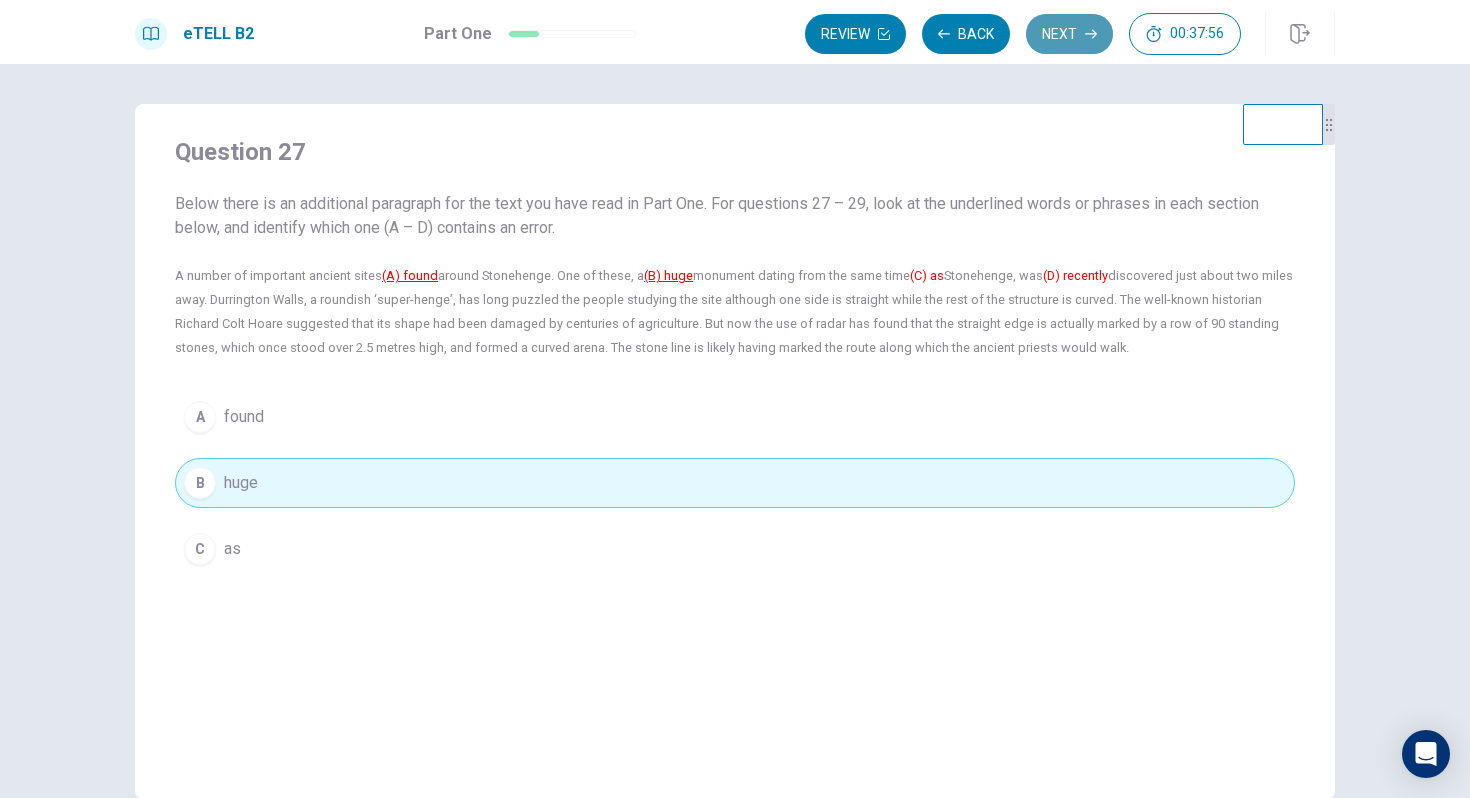 click on "Next" at bounding box center [1069, 34] 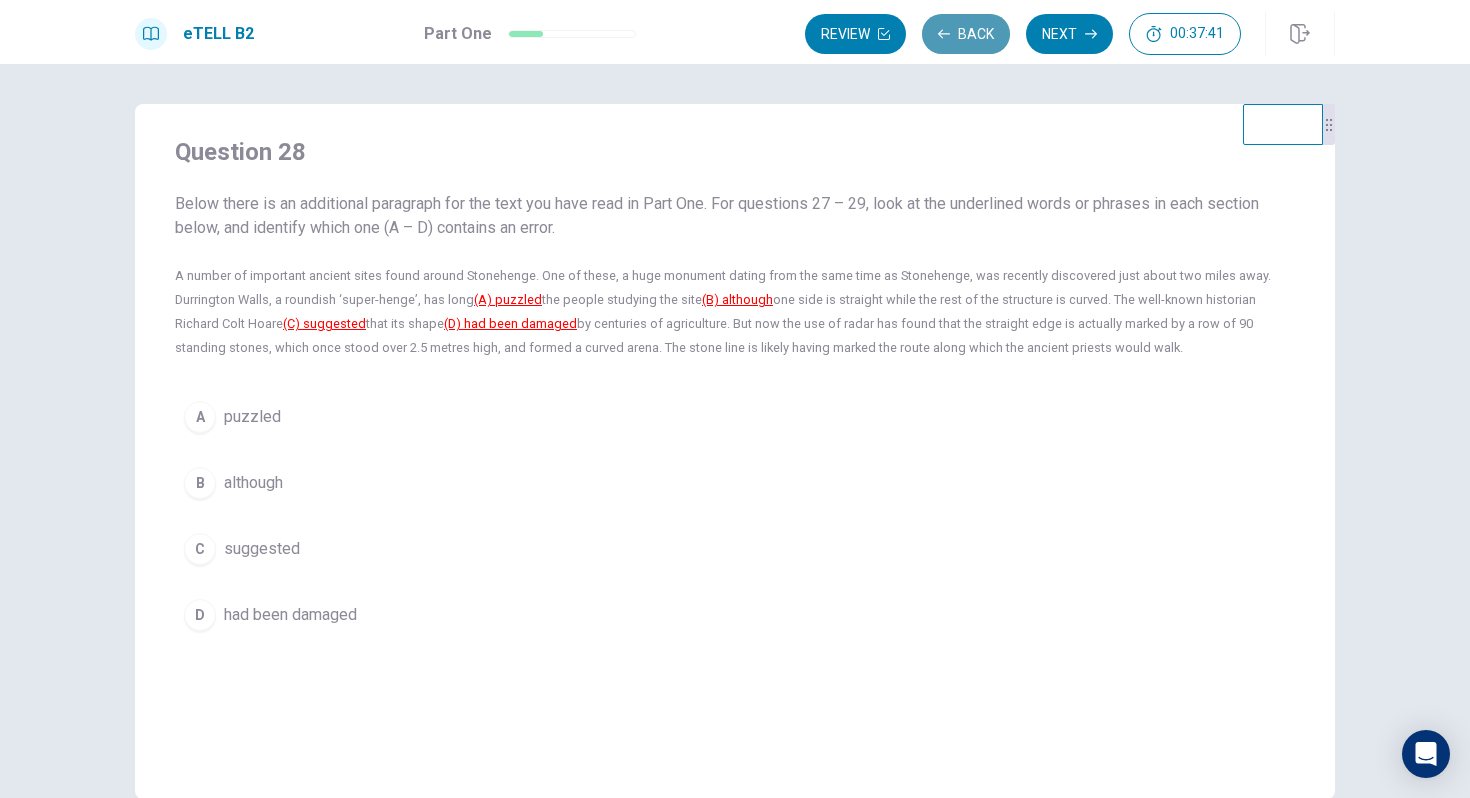 click on "Back" at bounding box center (966, 34) 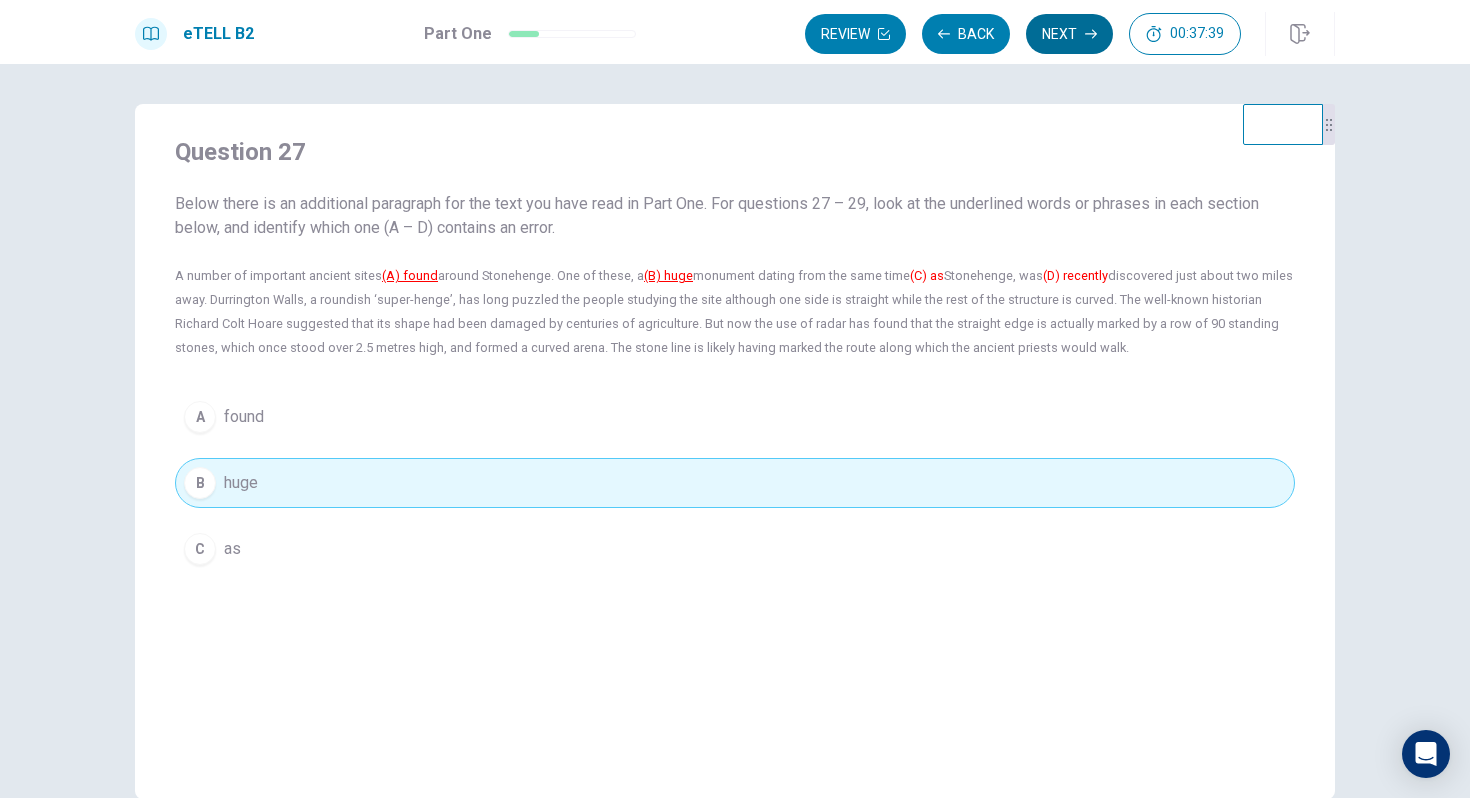 click on "Next" at bounding box center (1069, 34) 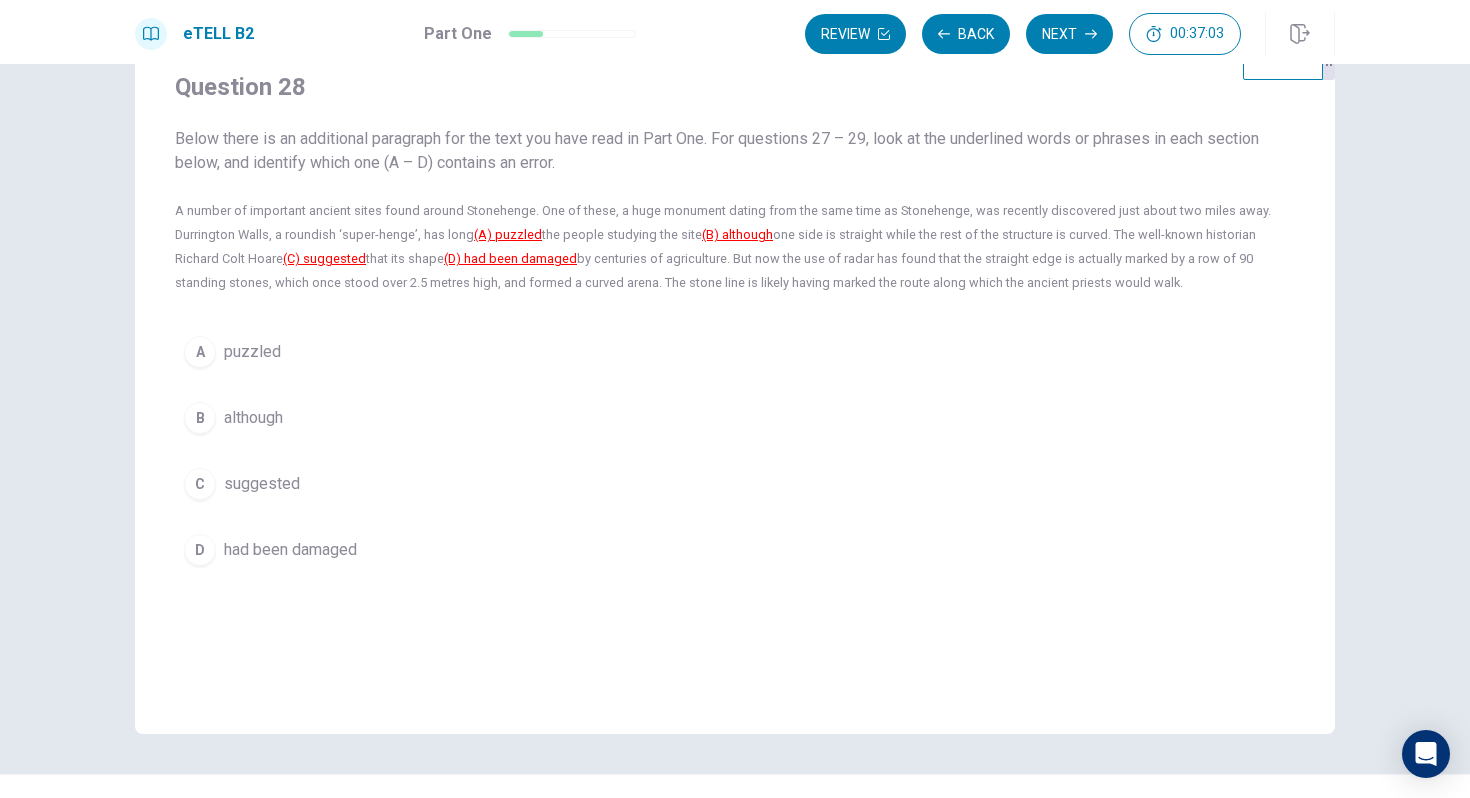 scroll, scrollTop: 74, scrollLeft: 0, axis: vertical 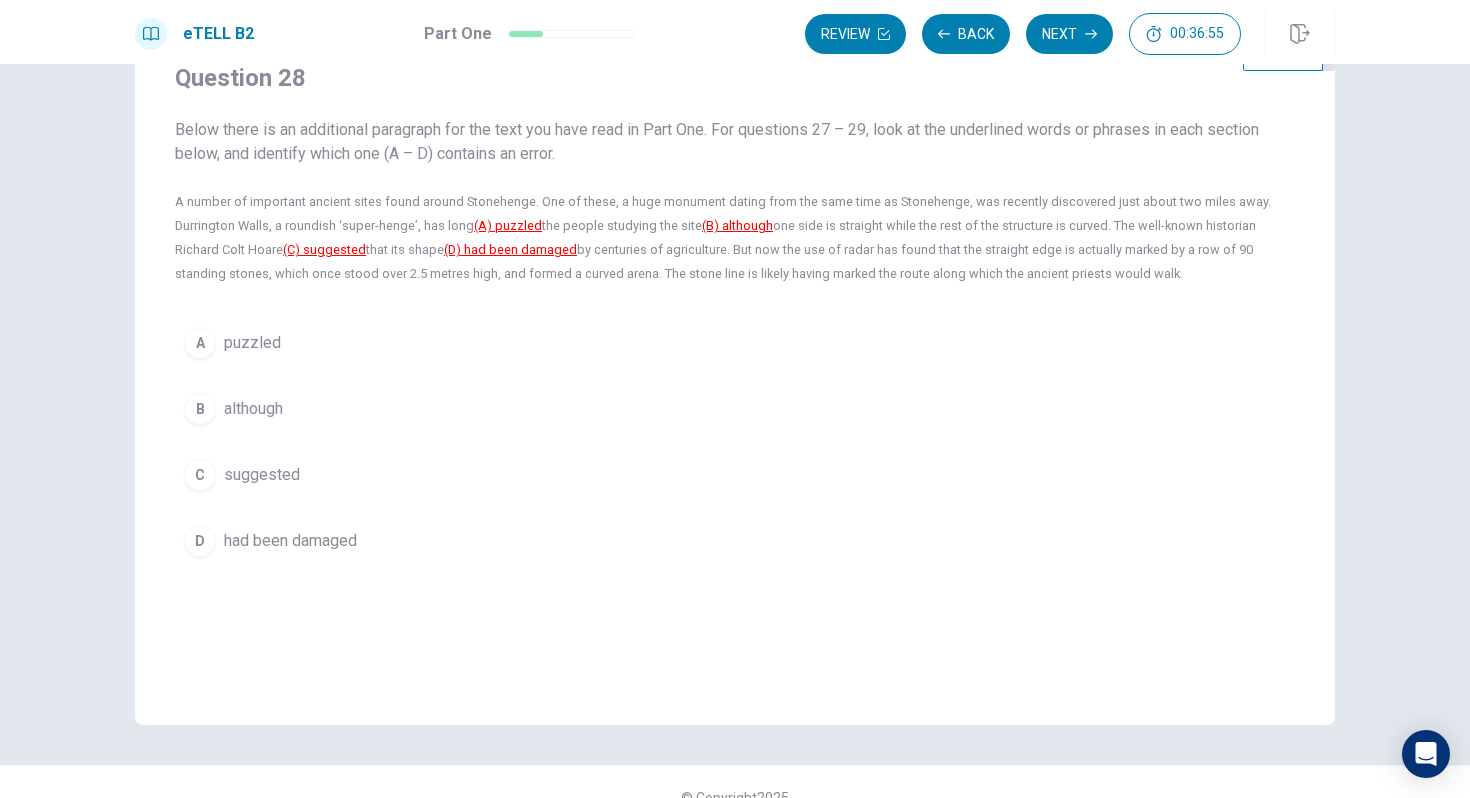 click on "D had been damaged" at bounding box center [735, 541] 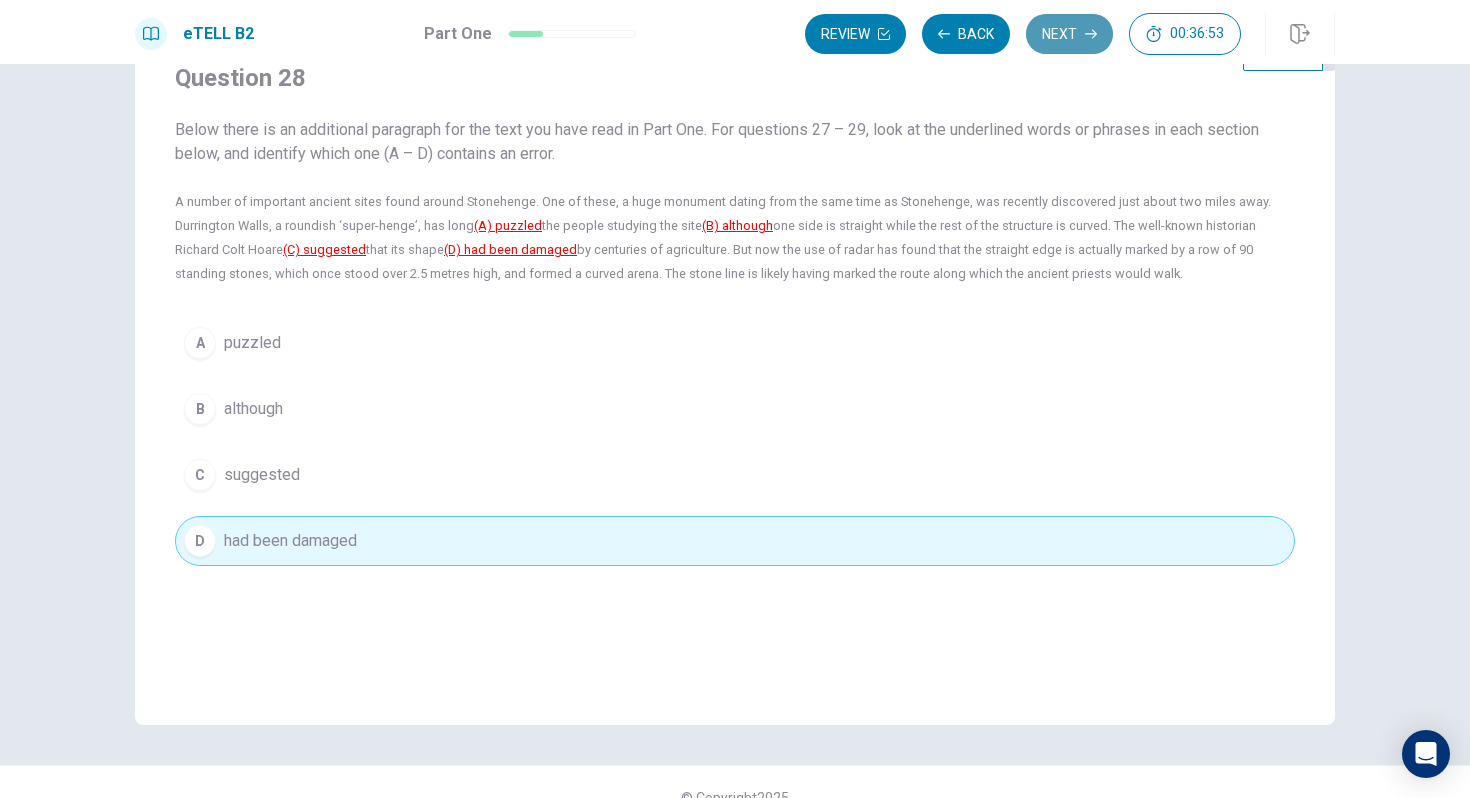 click on "Next" at bounding box center [1069, 34] 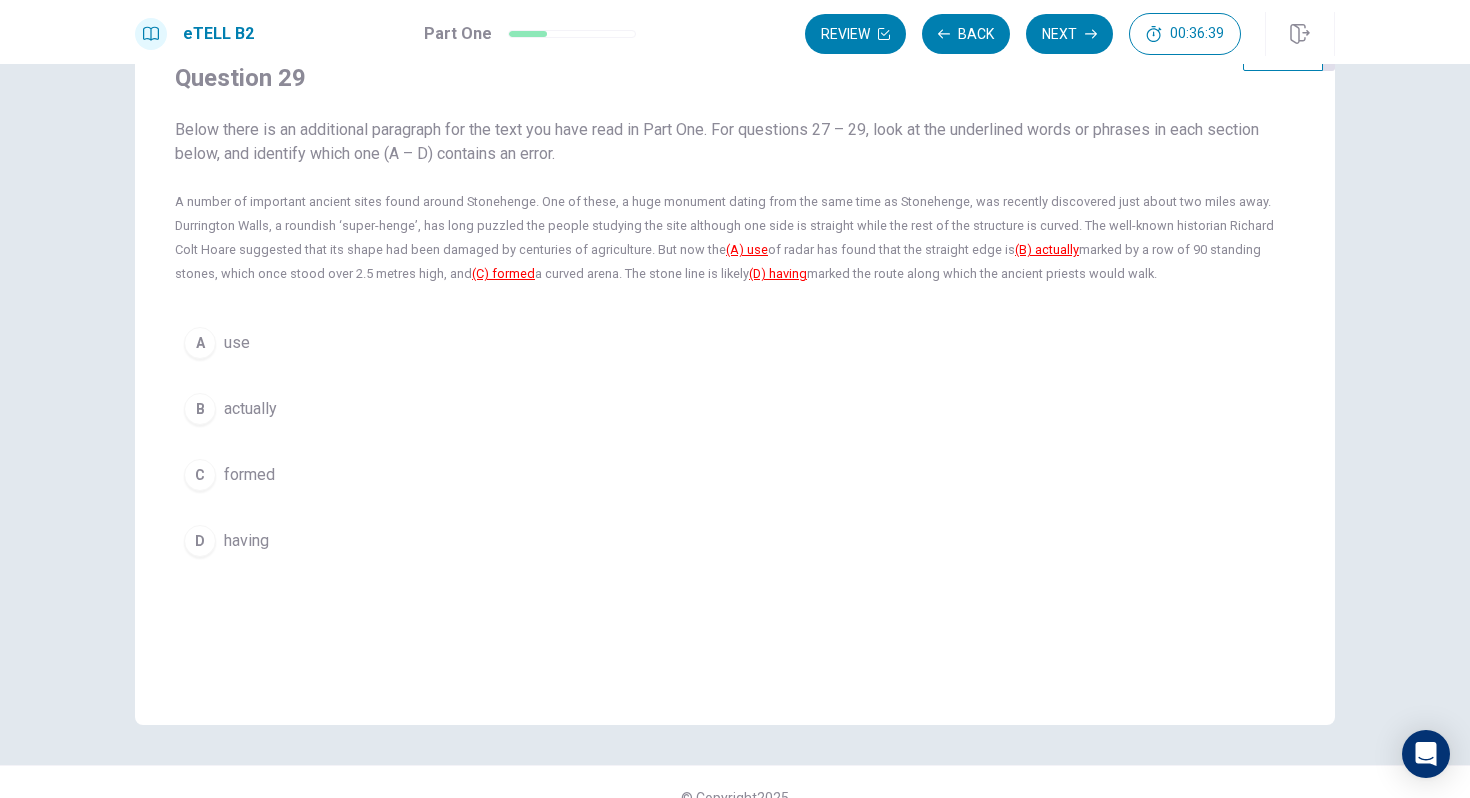 click on "B" at bounding box center [200, 409] 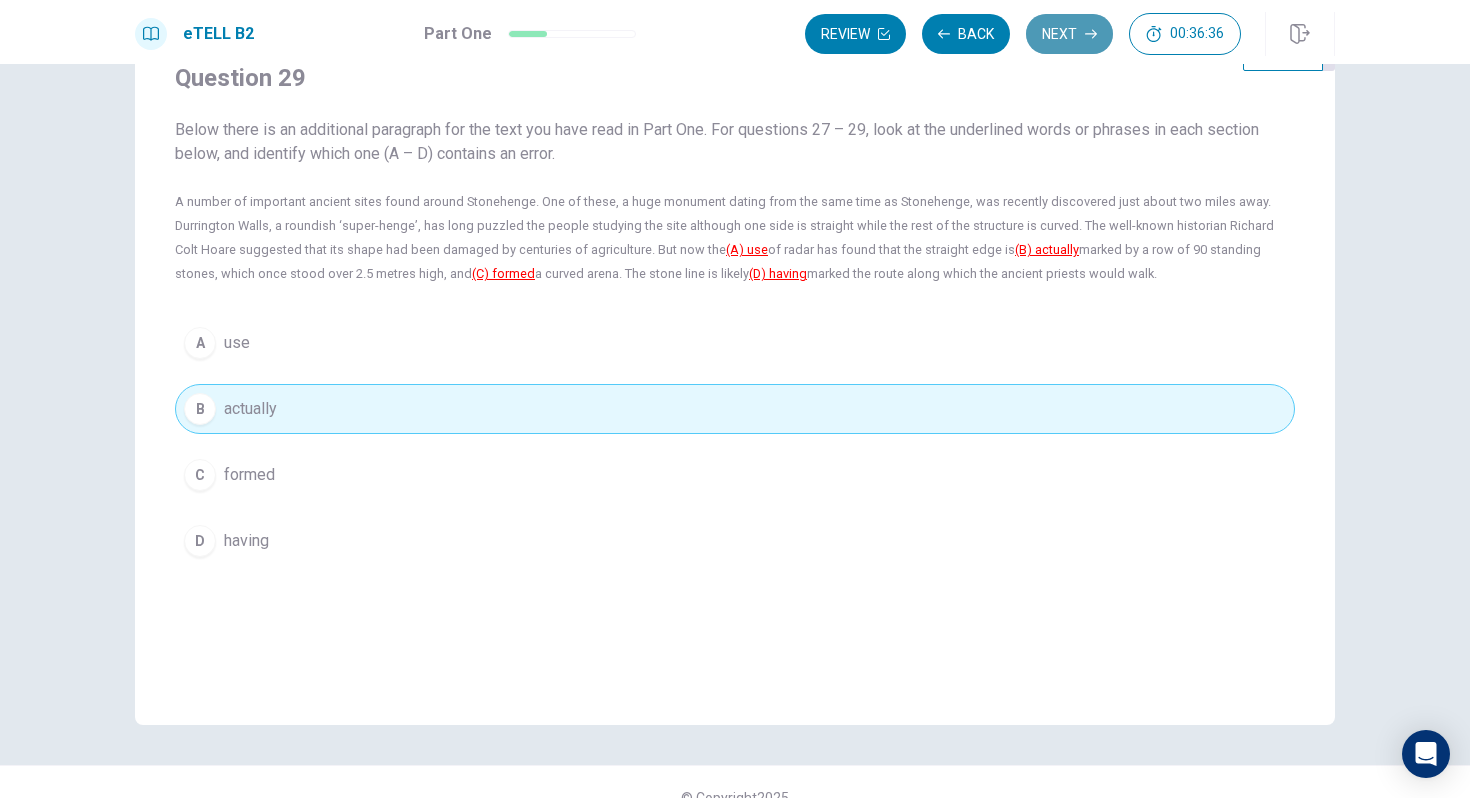 click on "Next" at bounding box center (1069, 34) 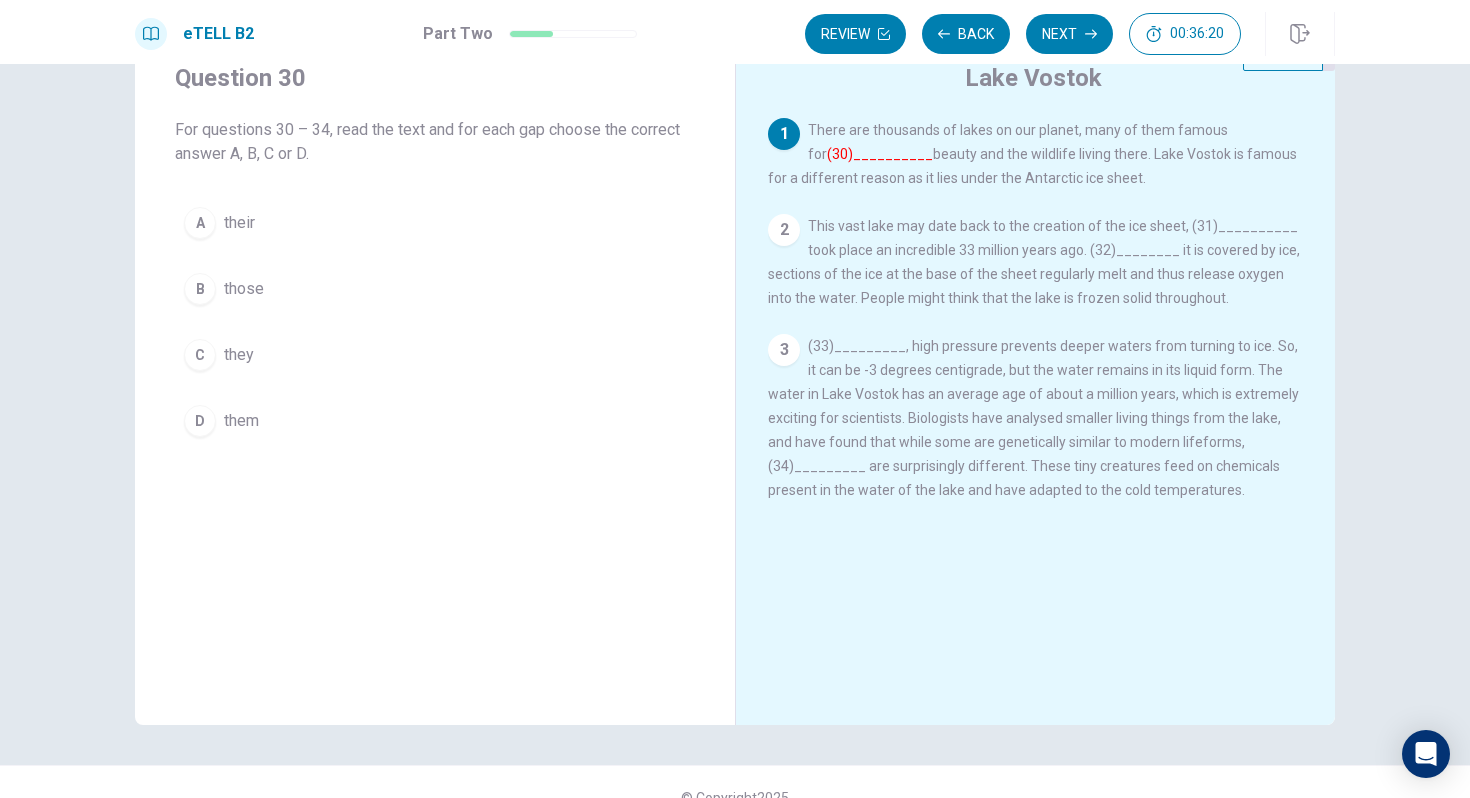 click on "(30)__________" at bounding box center (880, 154) 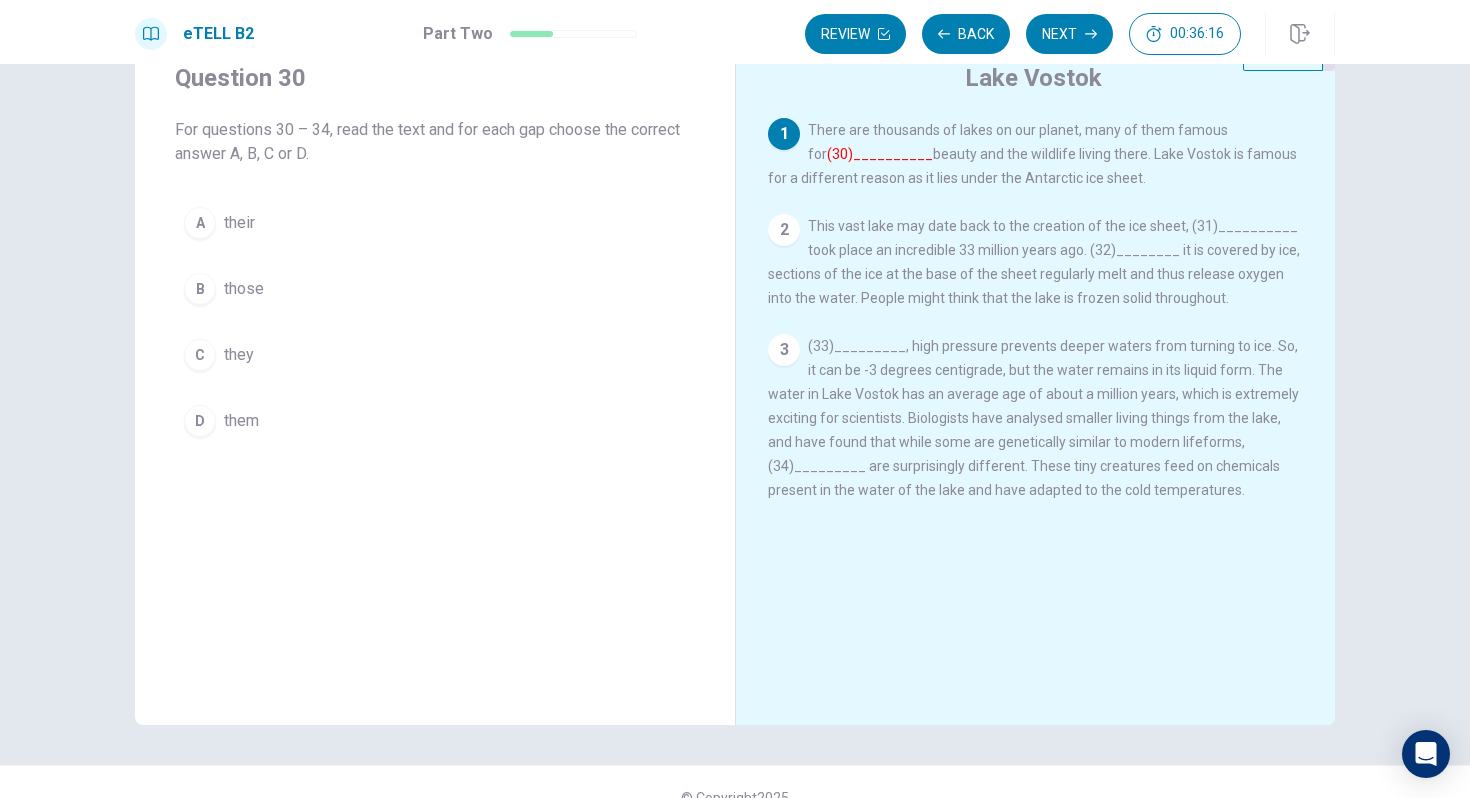click on "(30)__________" at bounding box center (880, 154) 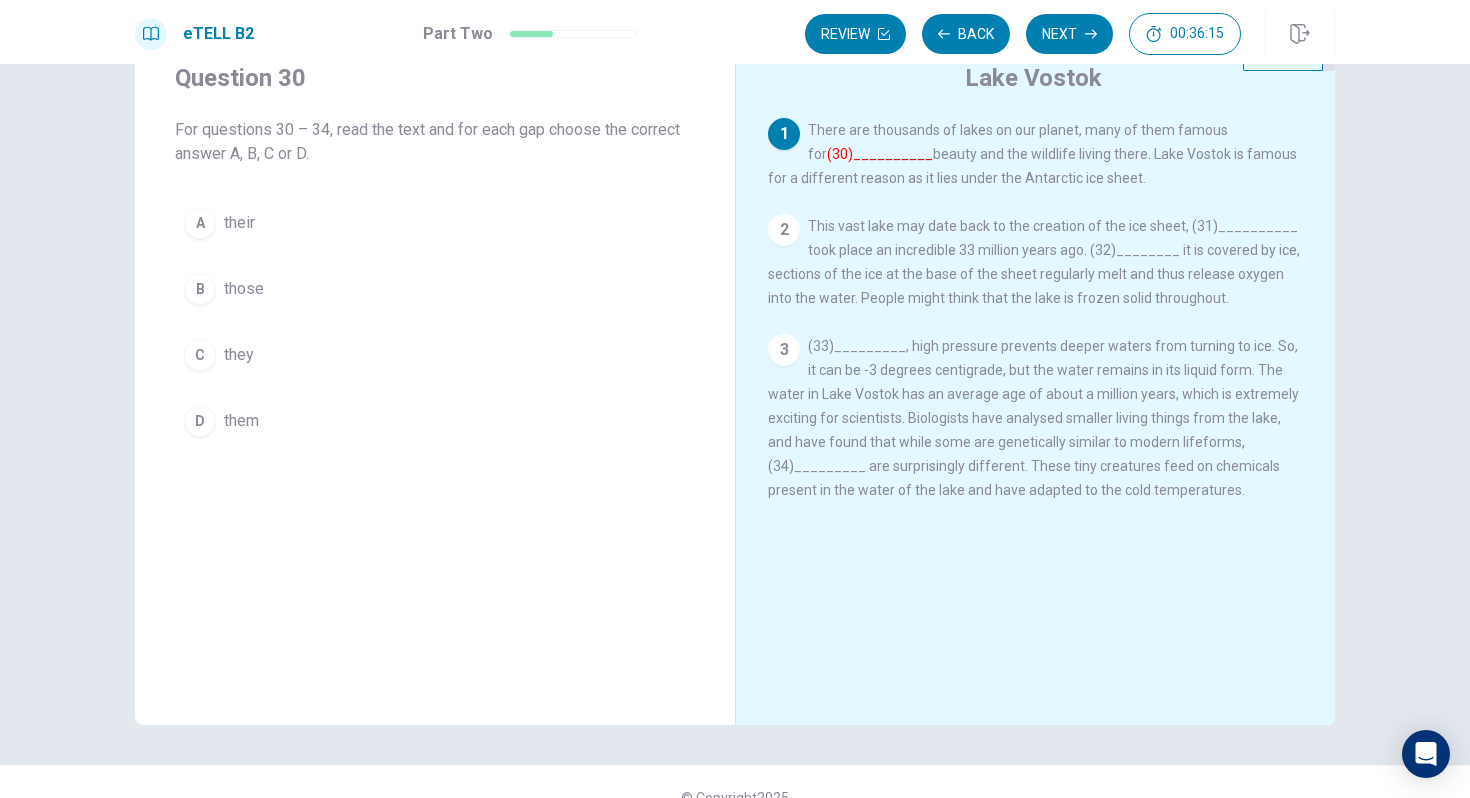click on "A" at bounding box center (200, 223) 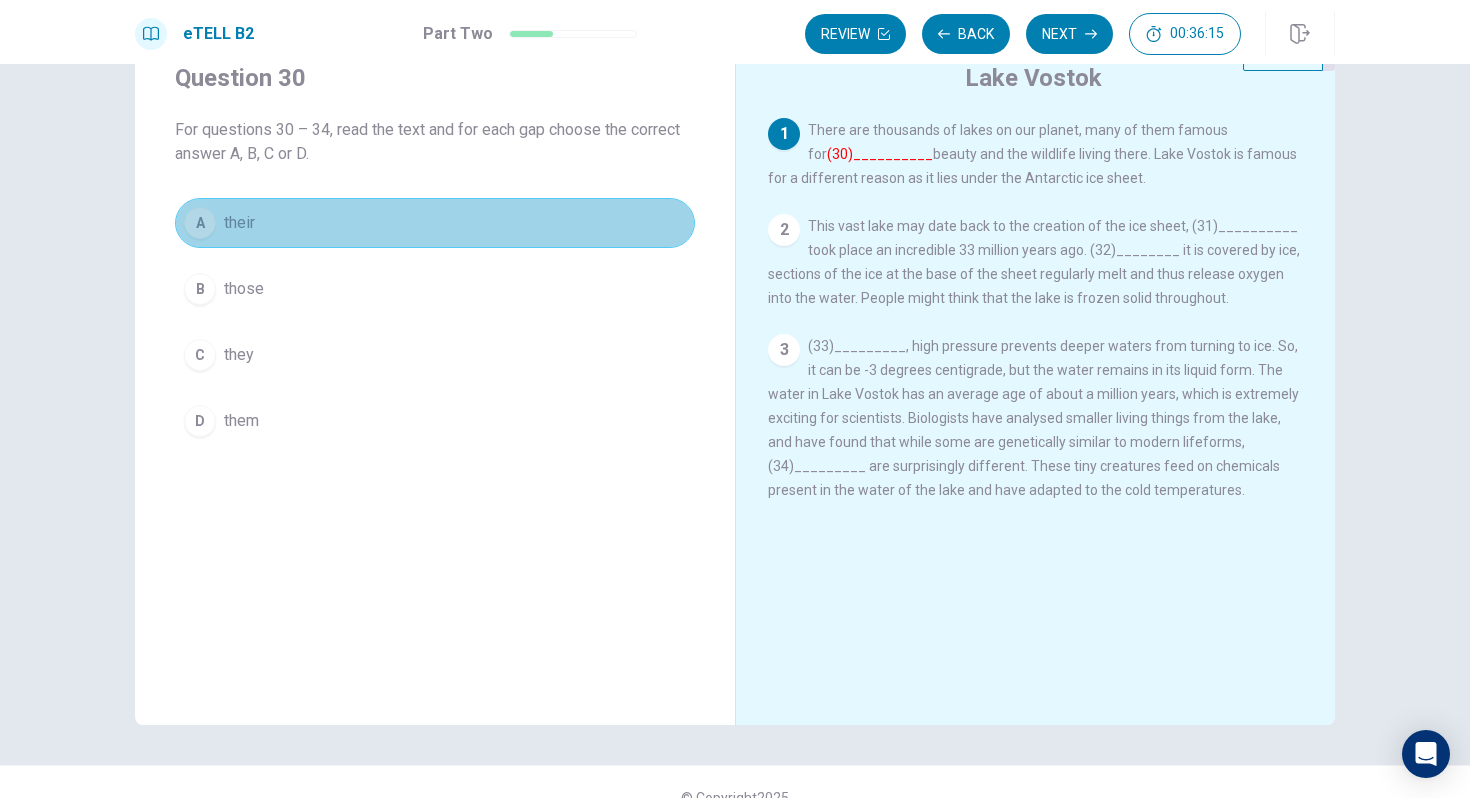 click on "A" at bounding box center (200, 223) 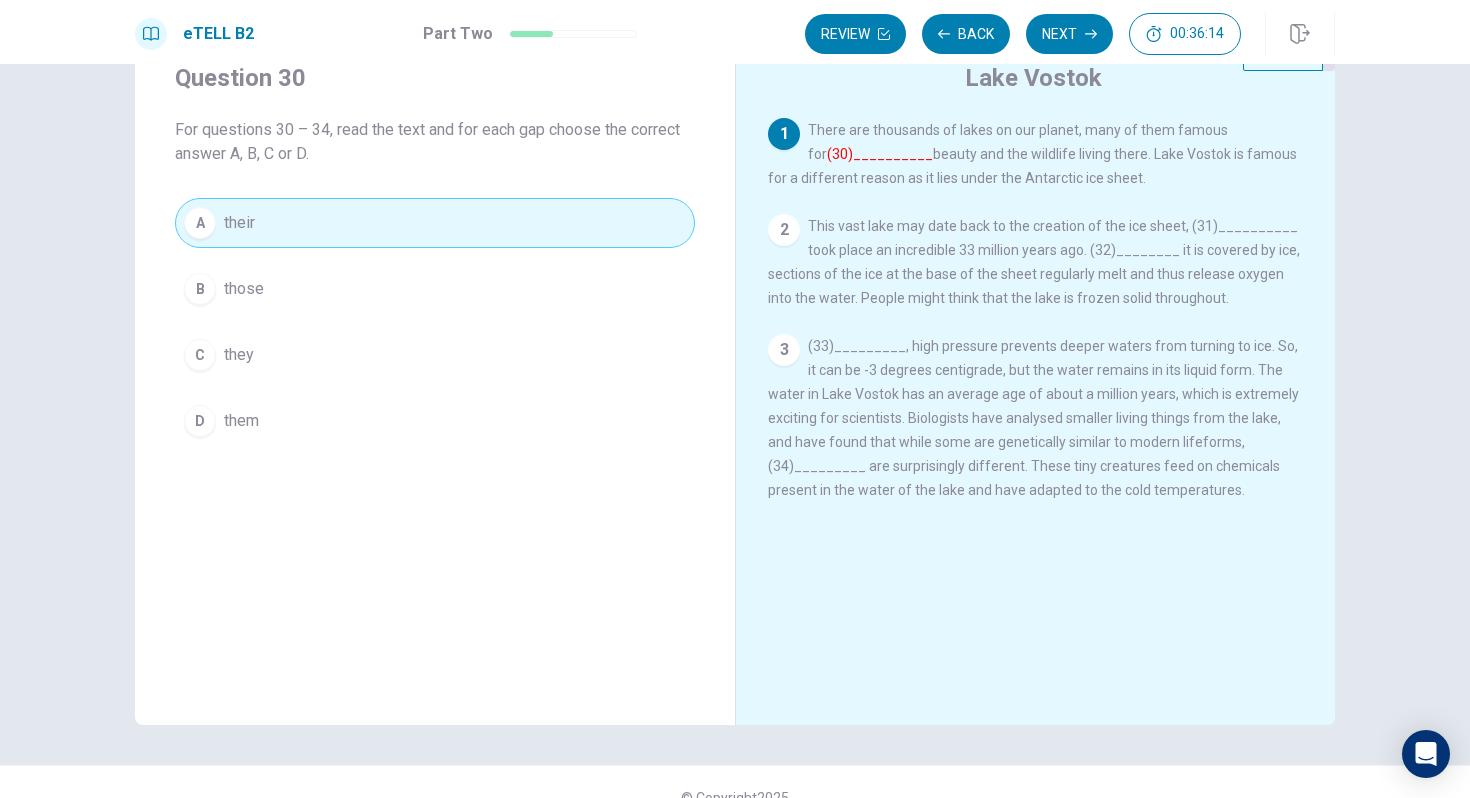 click on "A their" at bounding box center (435, 223) 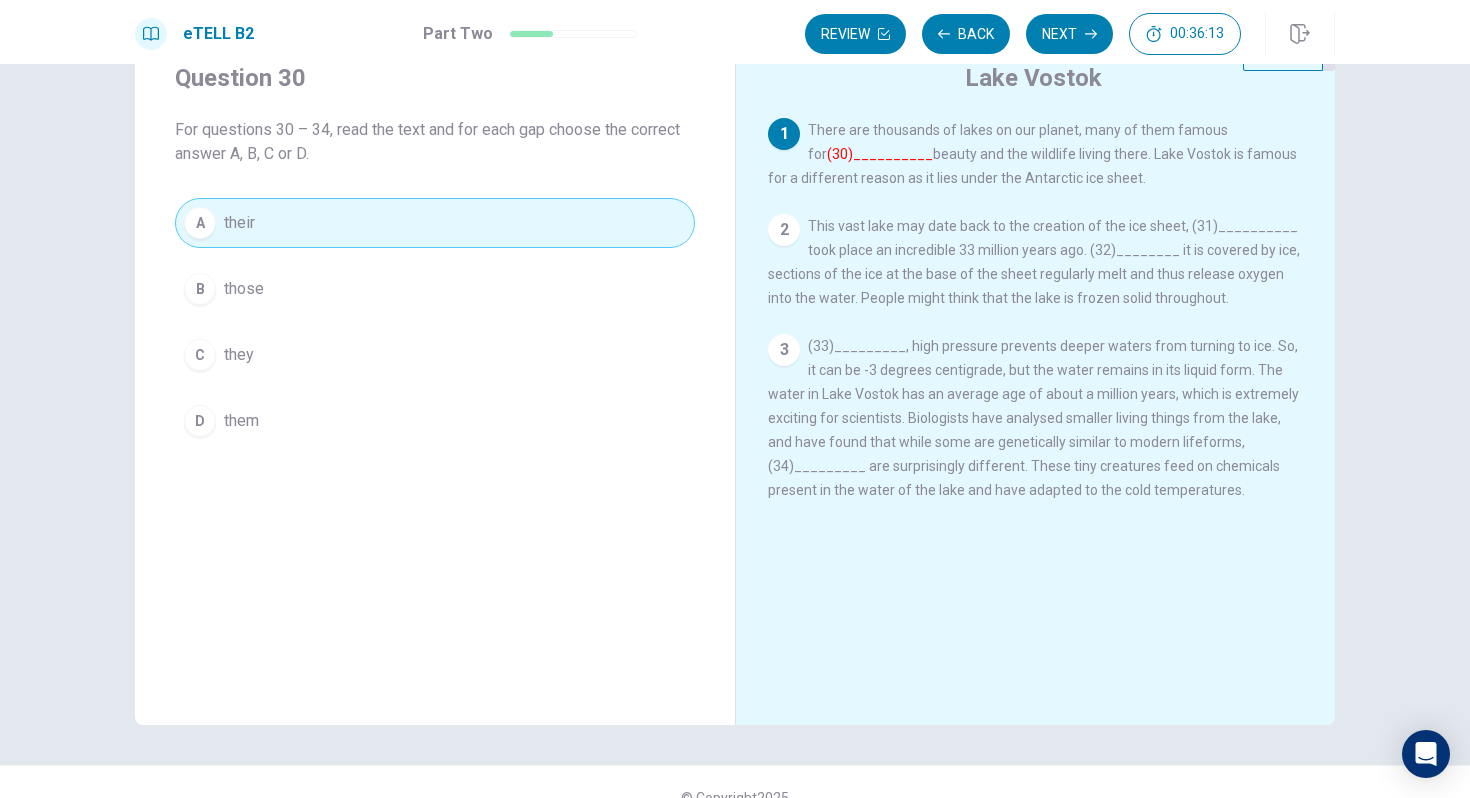 click on "(30)__________" at bounding box center (880, 154) 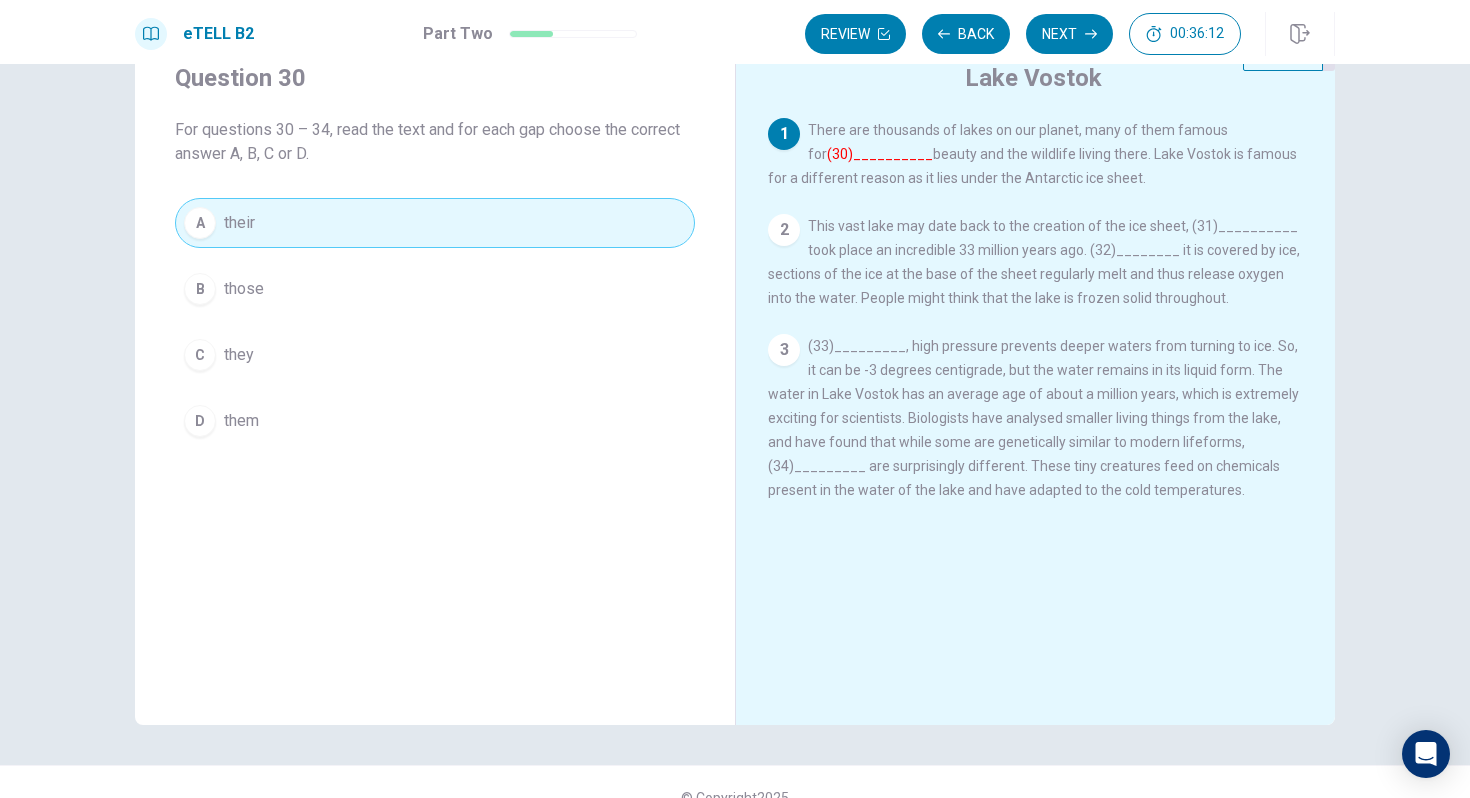 drag, startPoint x: 447, startPoint y: 226, endPoint x: 856, endPoint y: 138, distance: 418.3599 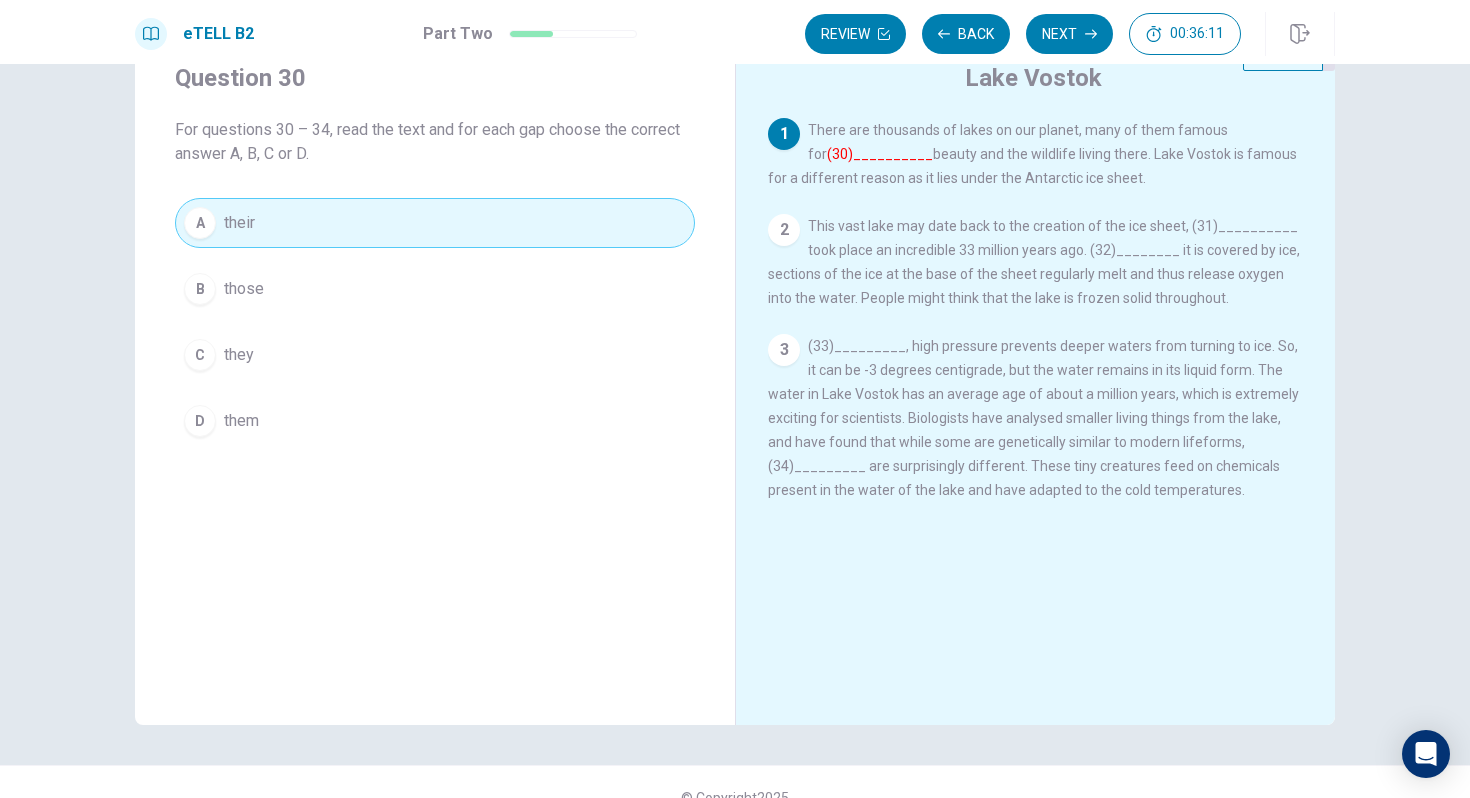 click on "1 There are thousands of lakes on our planet, many of them famous for  (30)__________  beauty and the wildlife living there. Lake Vostok is famous for a different reason as it lies under the Antarctic ice sheet." at bounding box center (1036, 154) 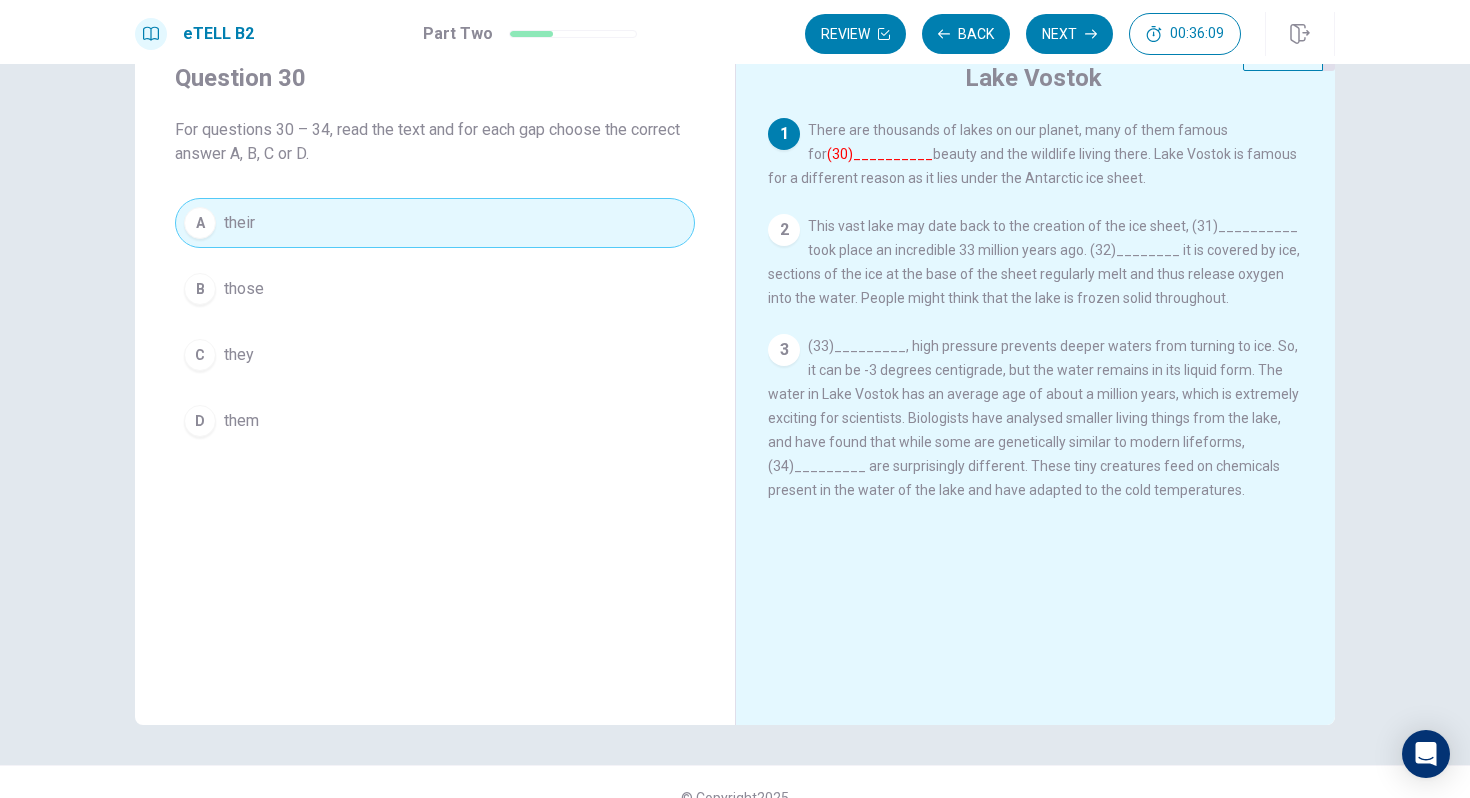 click on "2 This vast lake may date back to the creation of the ice sheet, (31)__________ took place an incredible 33 million years ago. (32)________ it is covered by ice, sections of the ice at the base of the sheet regularly melt and thus release oxygen into the water. People might think that the lake is frozen solid throughout." at bounding box center (1036, 262) 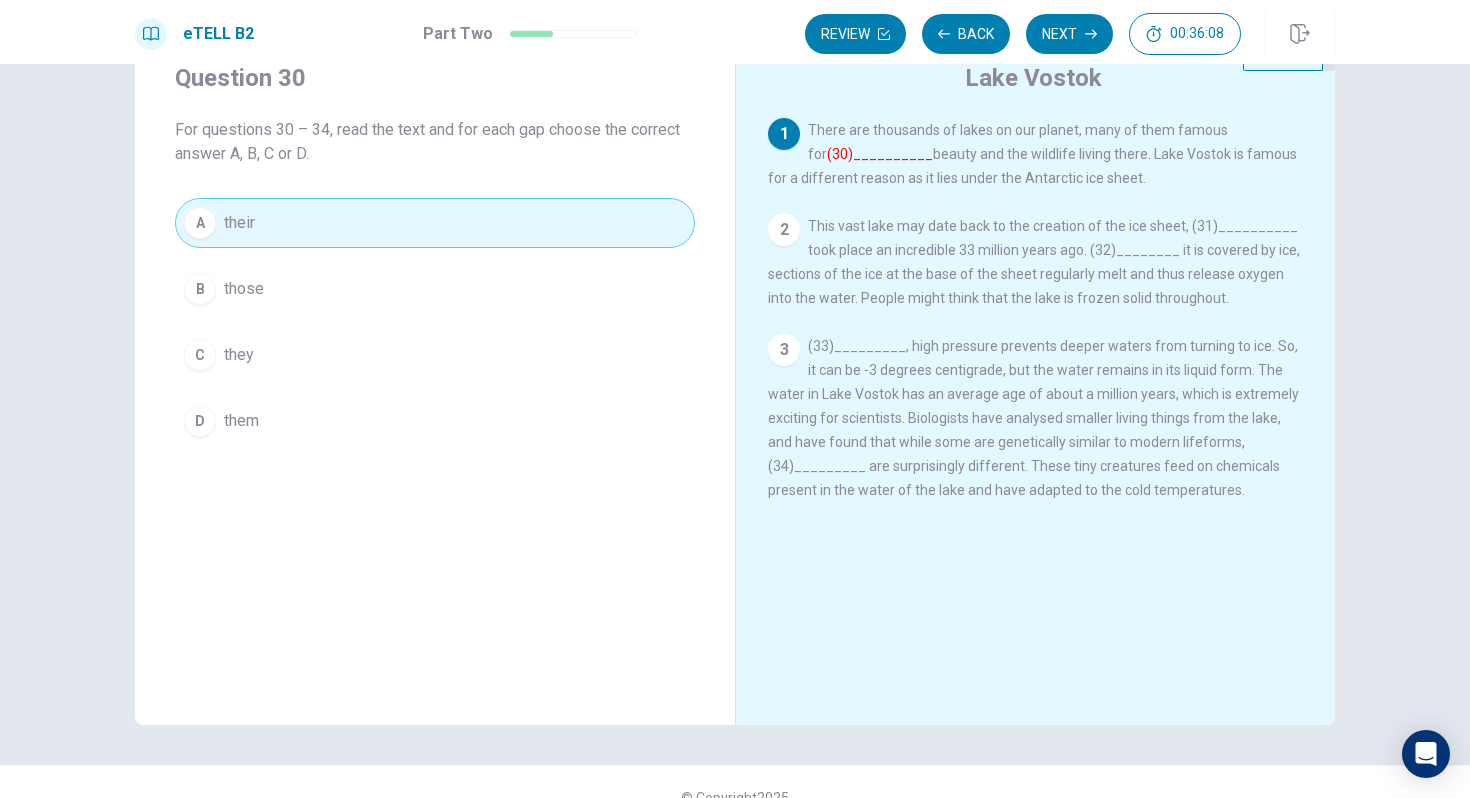 click on "2 This vast lake may date back to the creation of the ice sheet, (31)__________ took place an incredible 33 million years ago. (32)________ it is covered by ice, sections of the ice at the base of the sheet regularly melt and thus release oxygen into the water. People might think that the lake is frozen solid throughout." at bounding box center [1036, 262] 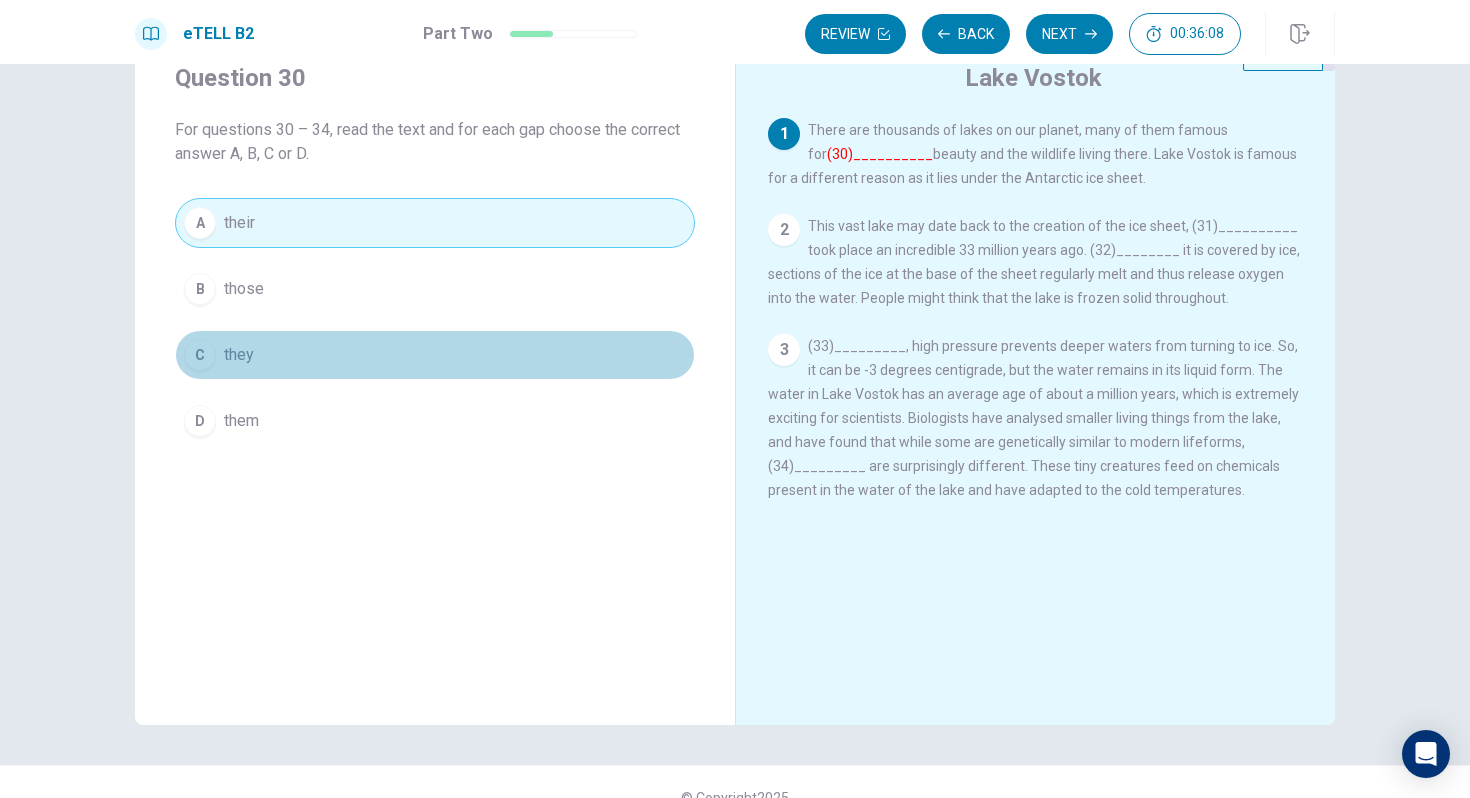 click on "C they" at bounding box center [435, 355] 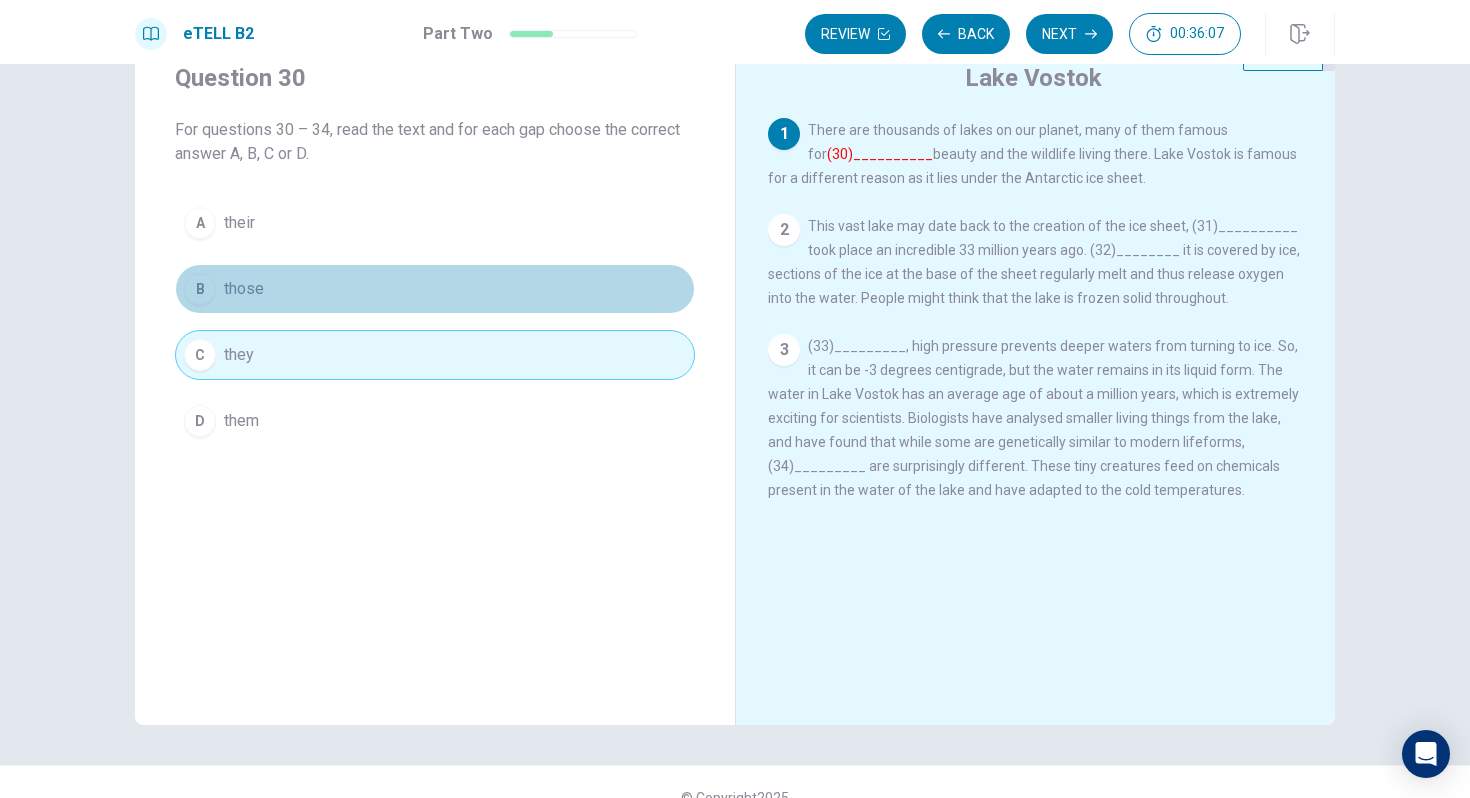 click on "B those" at bounding box center (435, 289) 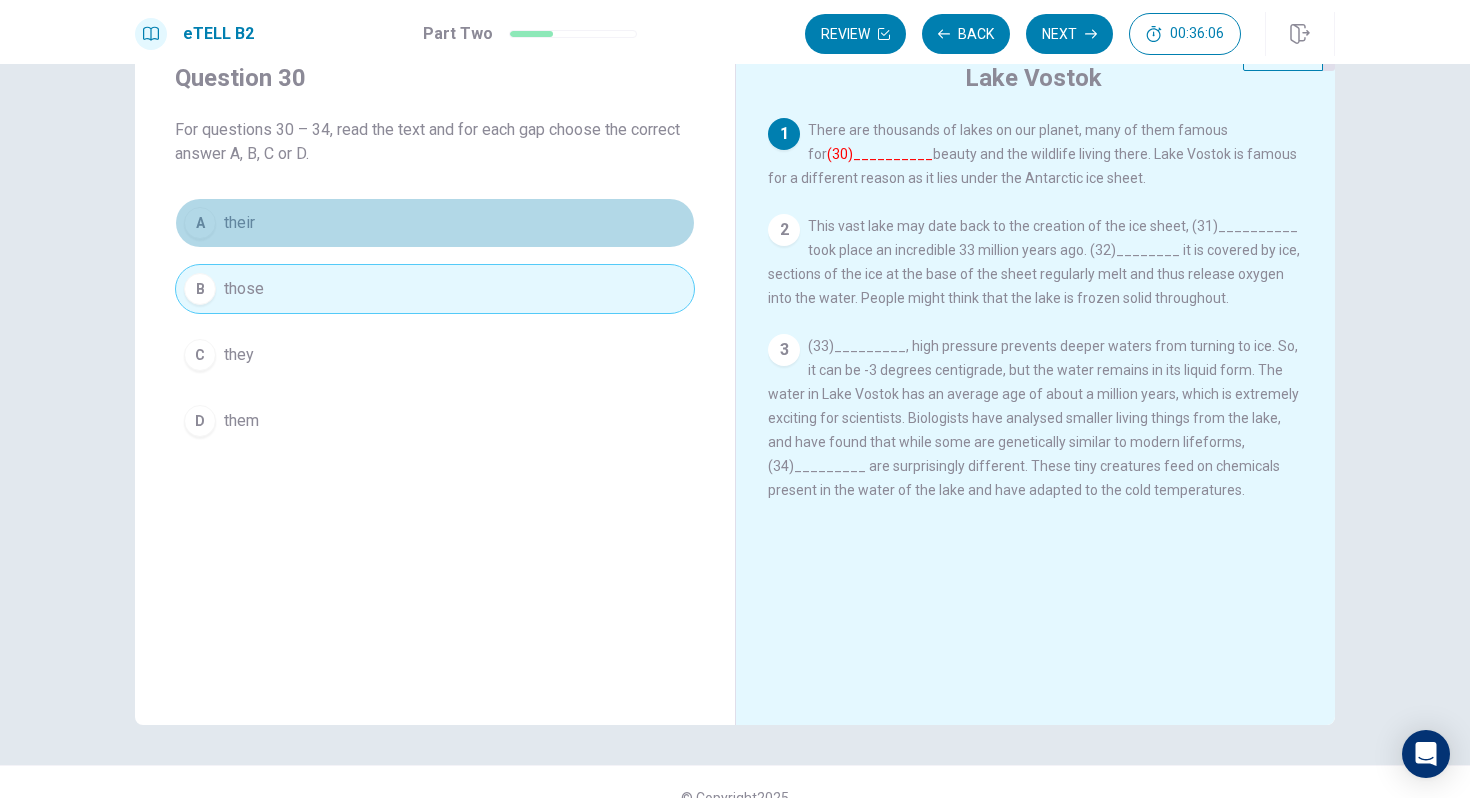 click on "A their" at bounding box center [435, 223] 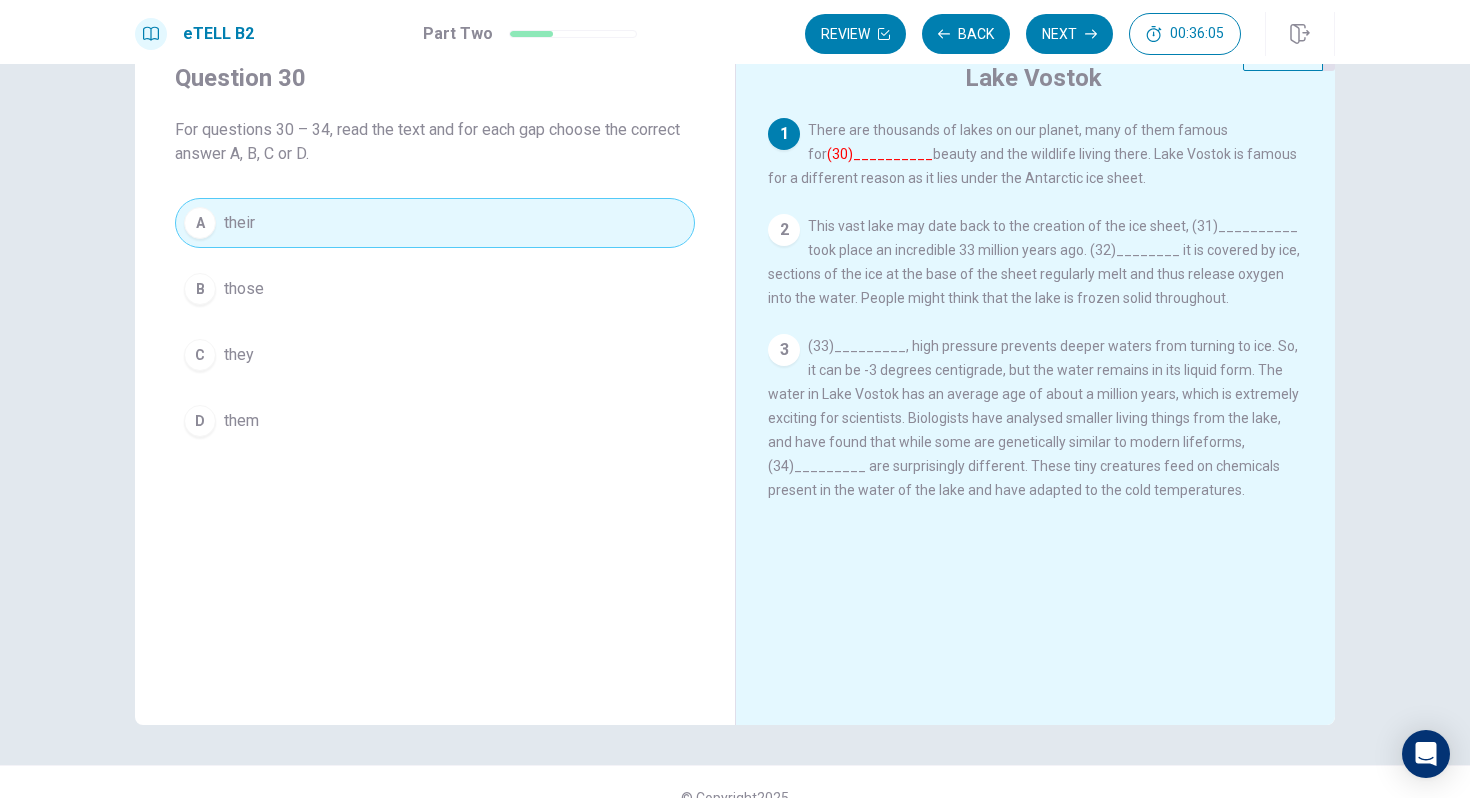 click on "(30)__________" at bounding box center [880, 154] 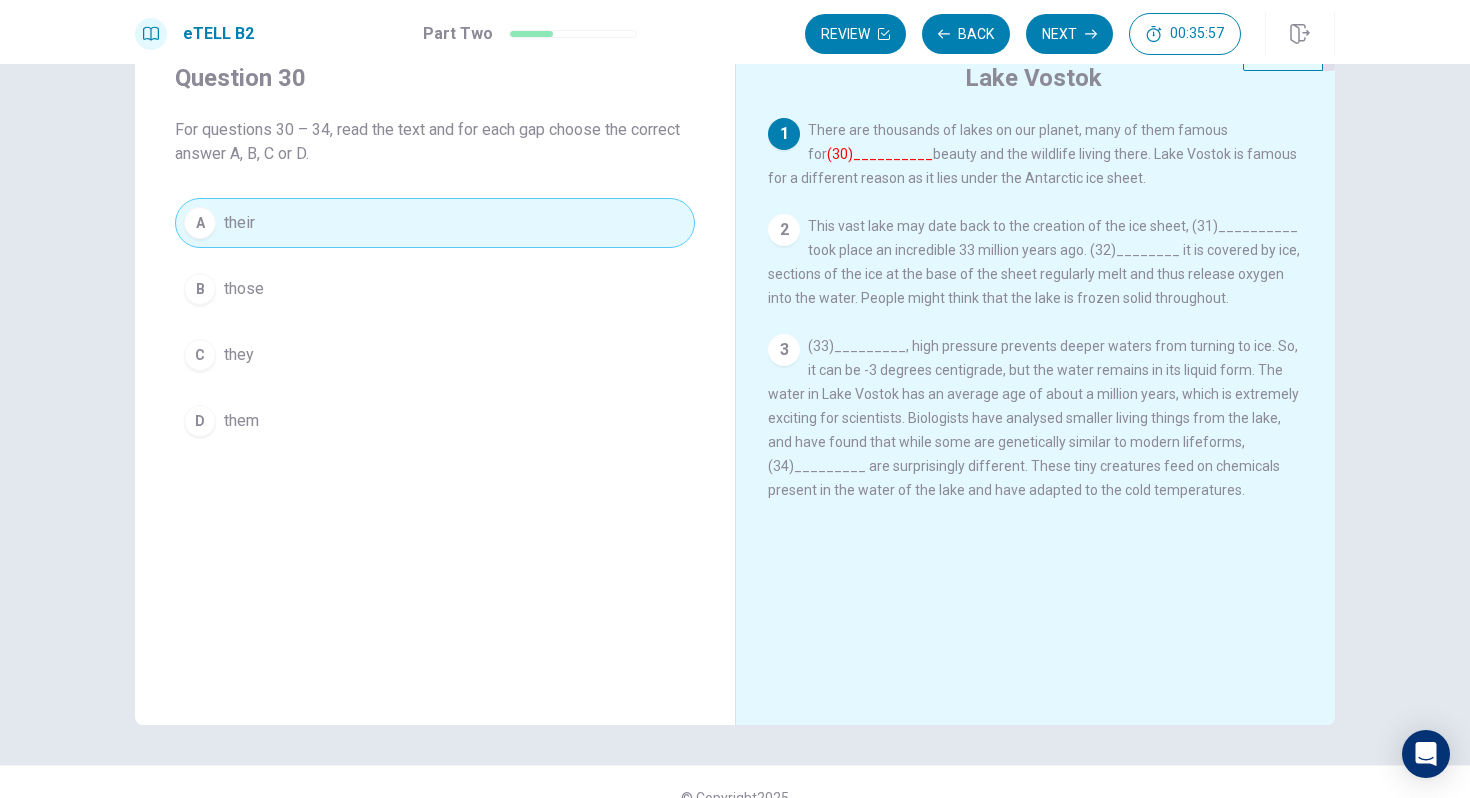 click on "This vast lake may date back to the creation of the ice sheet, (31)__________ took place an incredible 33 million years ago. (32)________ it is covered by ice, sections of the ice at the base of the sheet regularly melt and thus release oxygen into the water. People might think that the lake is frozen solid throughout." at bounding box center (1034, 262) 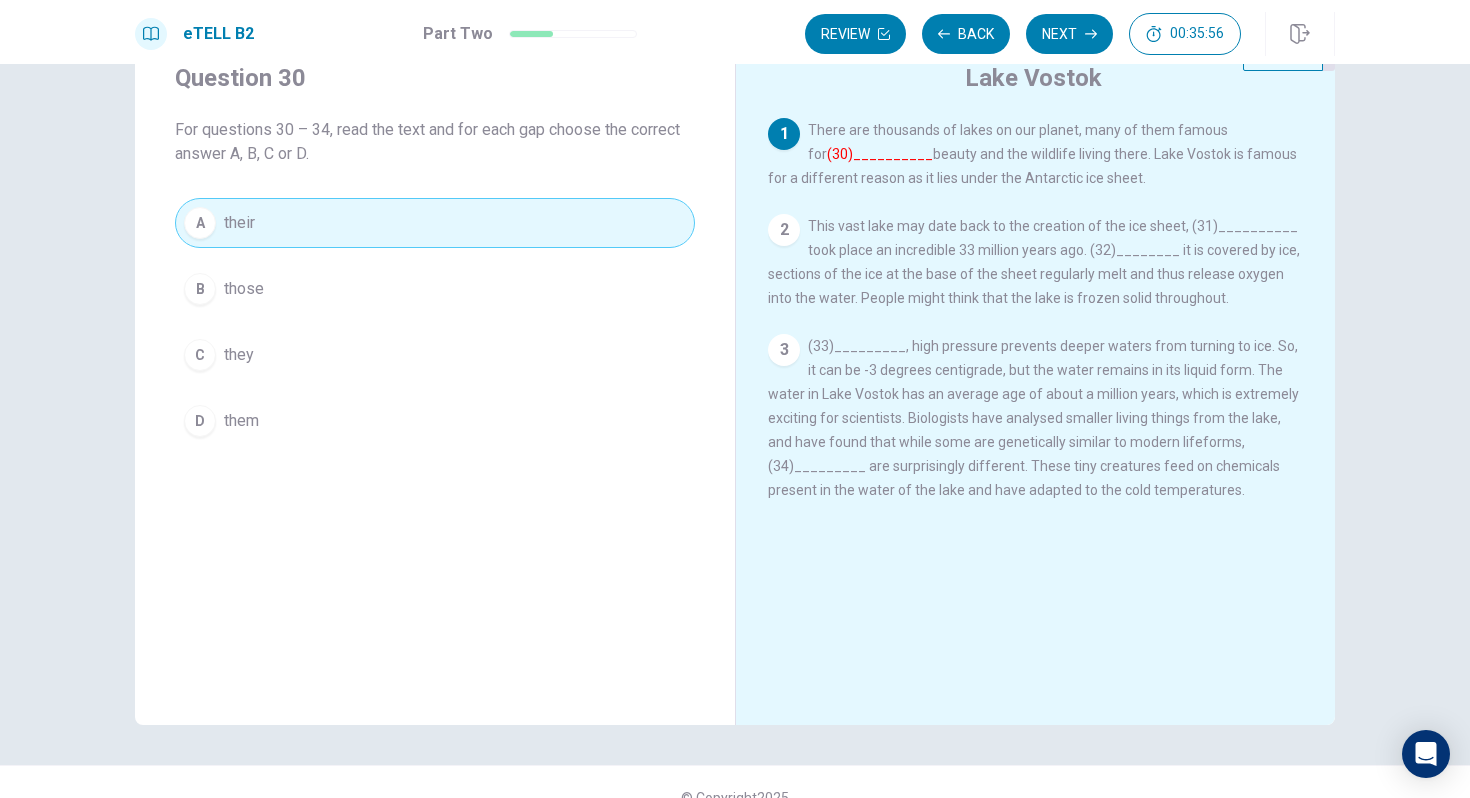 click on "This vast lake may date back to the creation of the ice sheet, (31)__________ took place an incredible 33 million years ago. (32)________ it is covered by ice, sections of the ice at the base of the sheet regularly melt and thus release oxygen into the water. People might think that the lake is frozen solid throughout." at bounding box center [1034, 262] 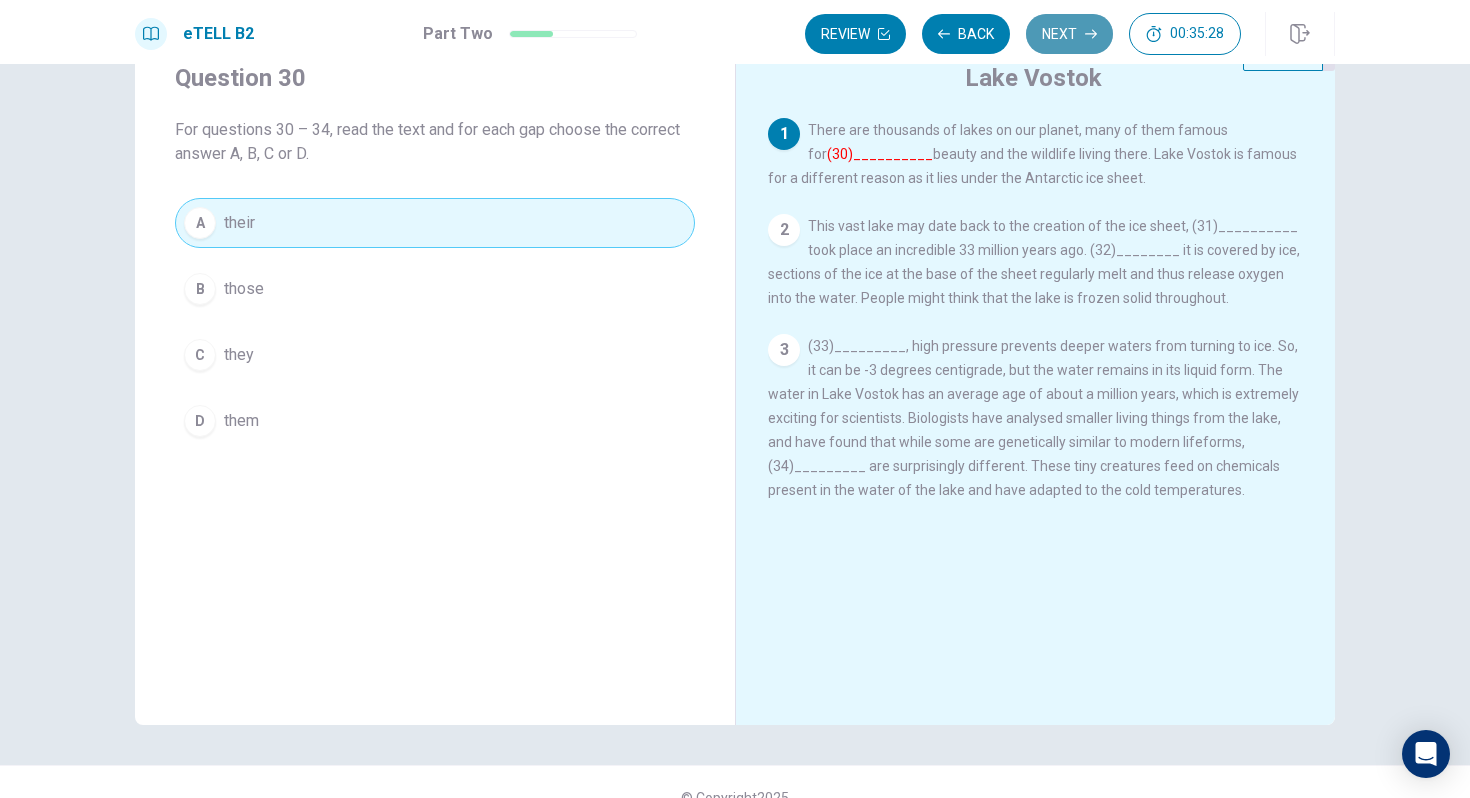 click on "Next" at bounding box center (1069, 34) 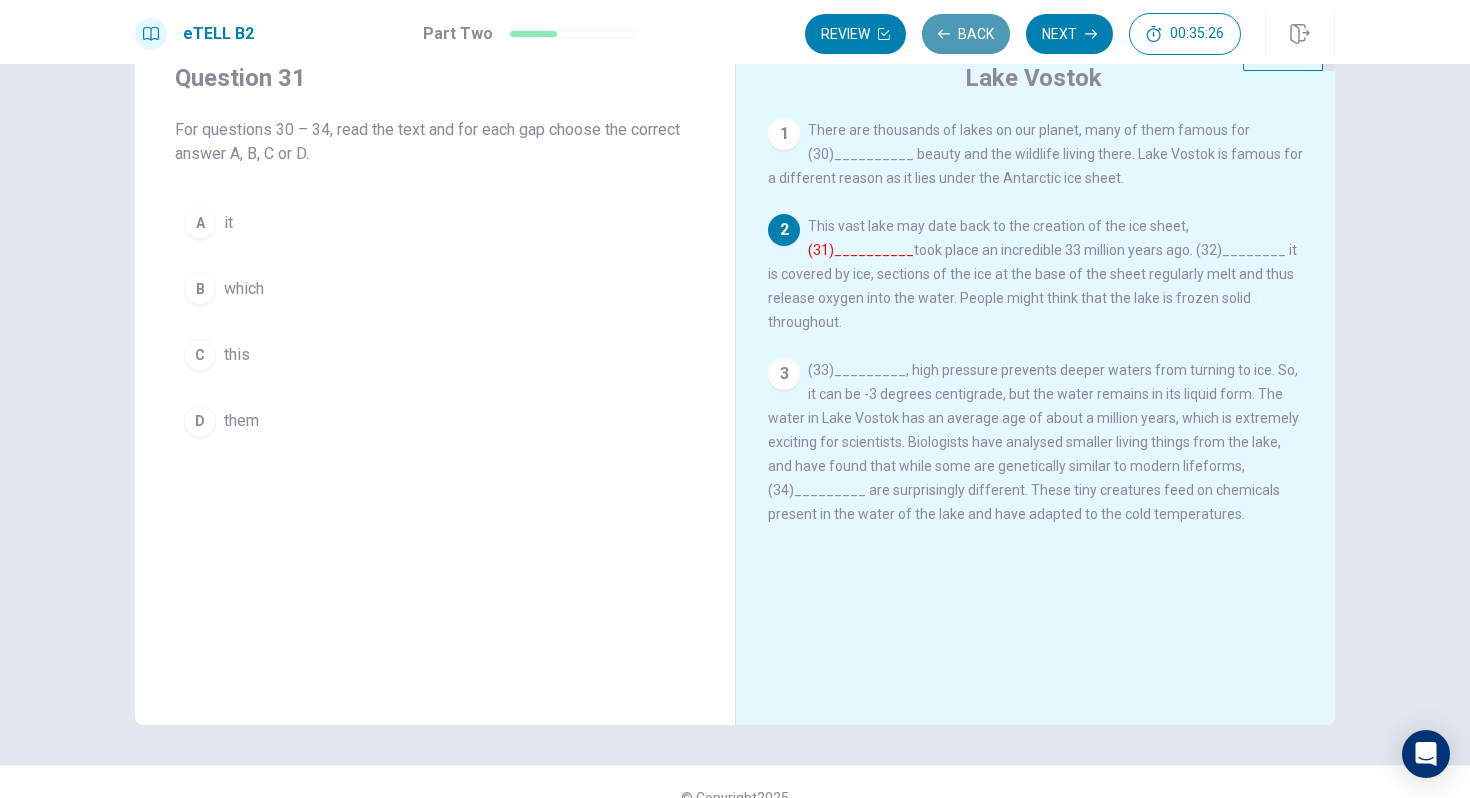 click on "Back" at bounding box center (966, 34) 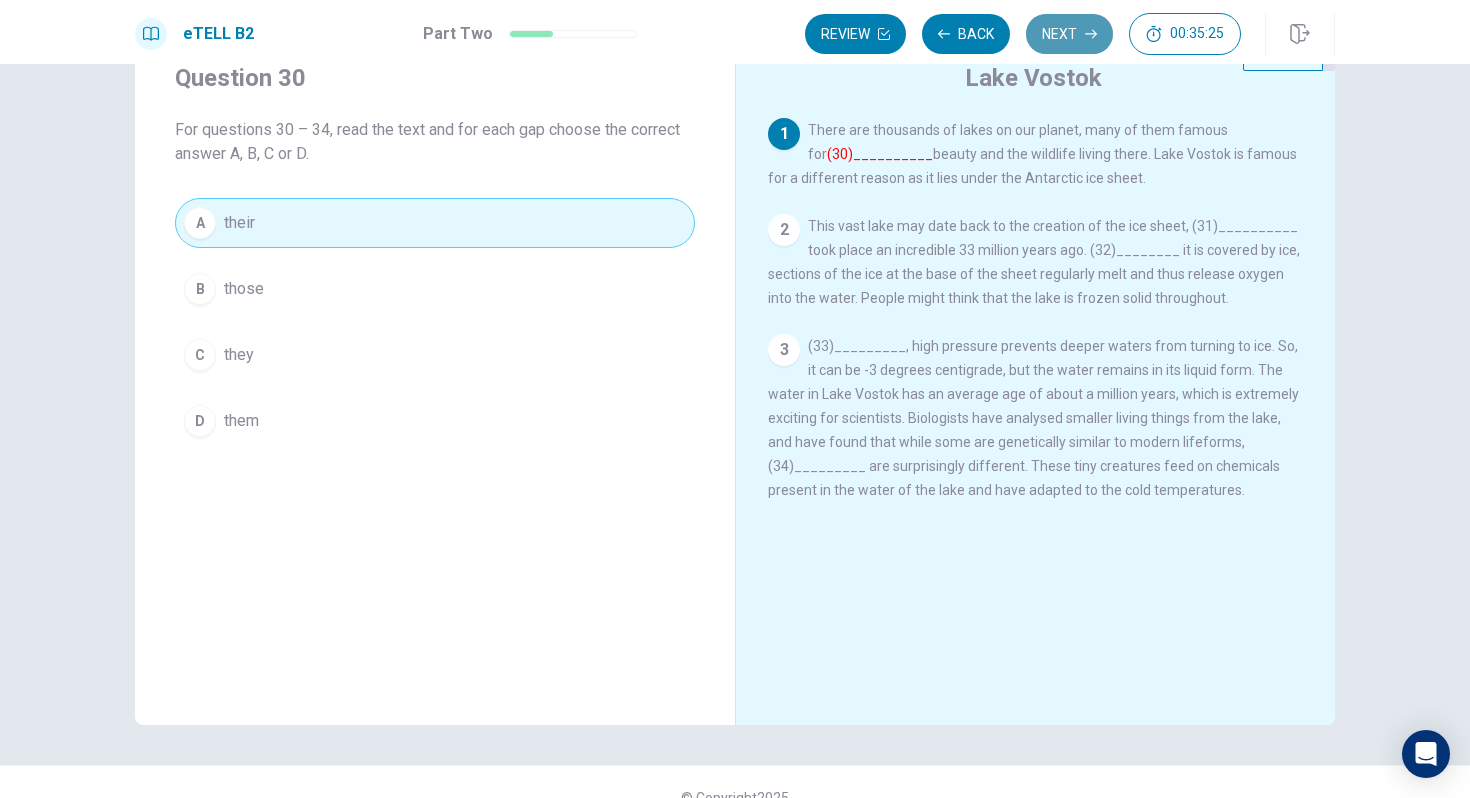 click on "Next" at bounding box center [1069, 34] 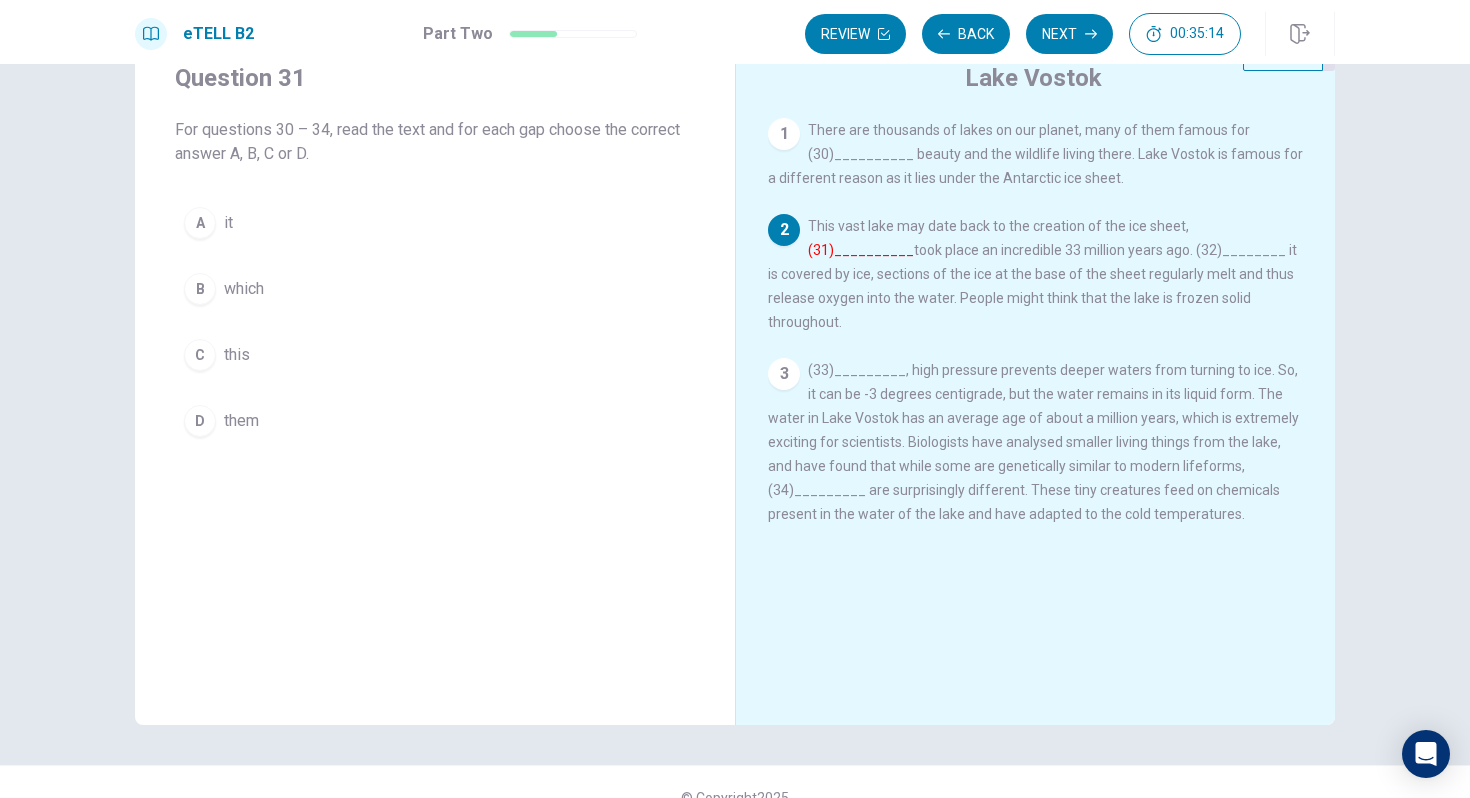 click on "B" at bounding box center (200, 289) 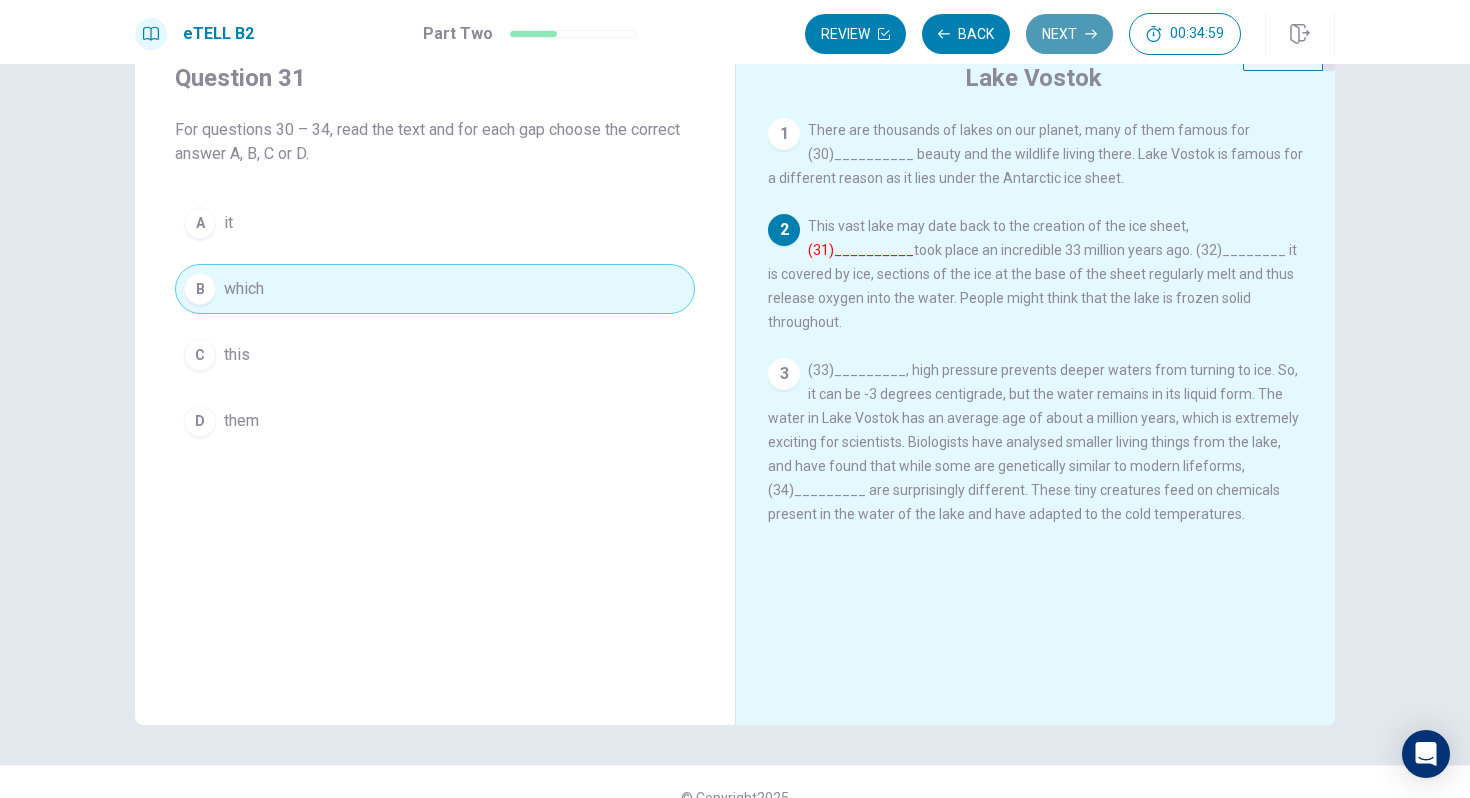 click on "Next" at bounding box center (1069, 34) 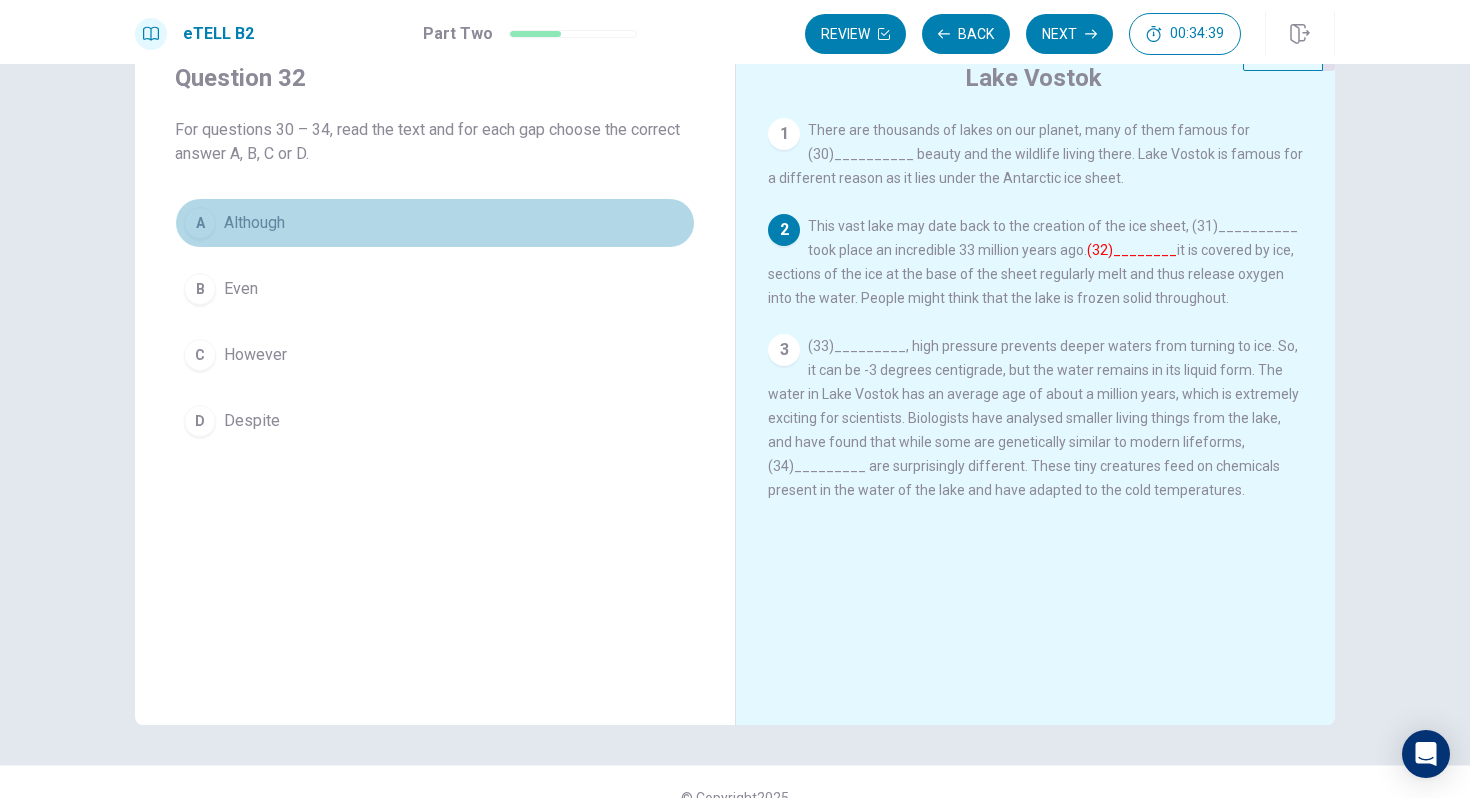 click on "A Although" at bounding box center (435, 223) 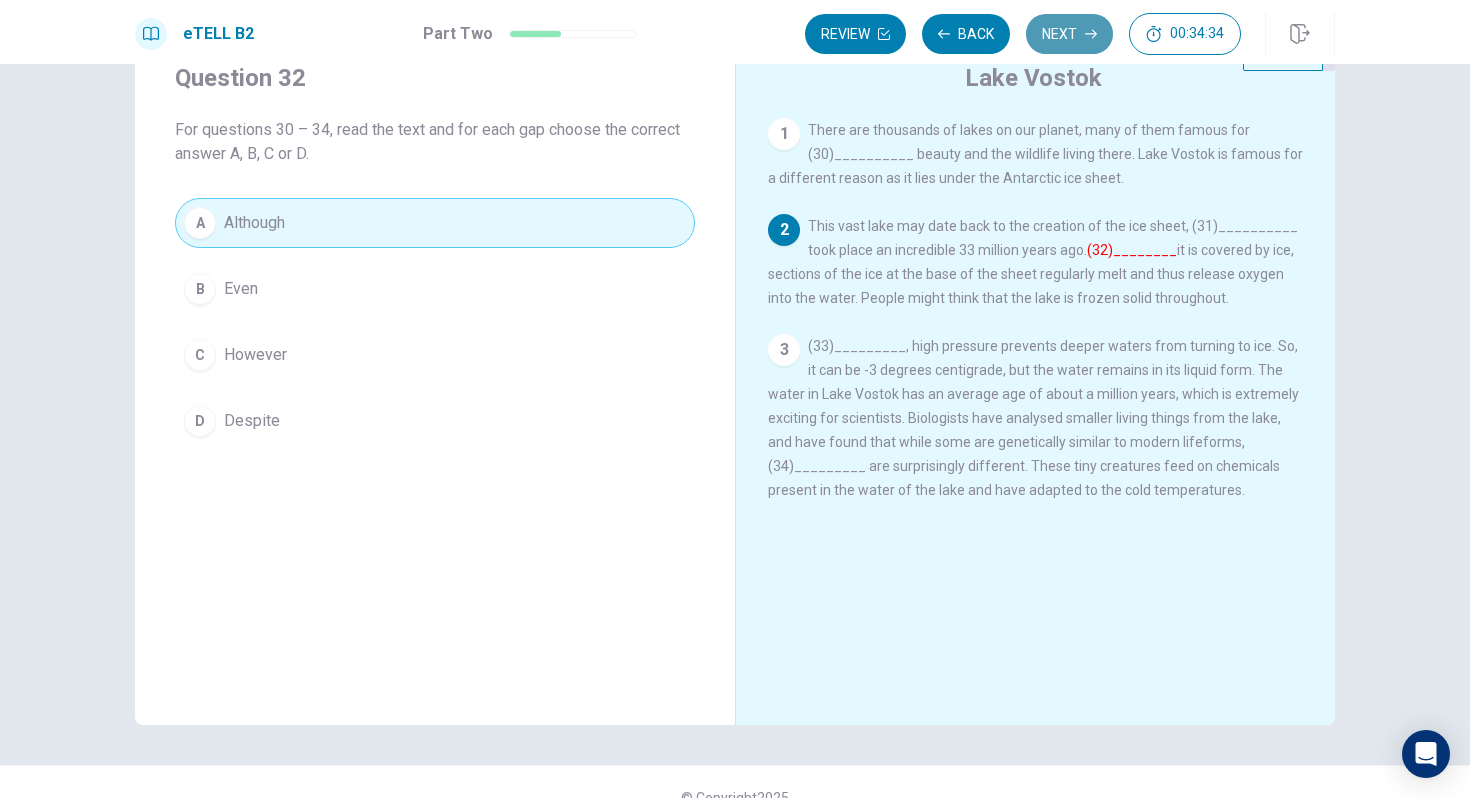 click on "Next" at bounding box center (1069, 34) 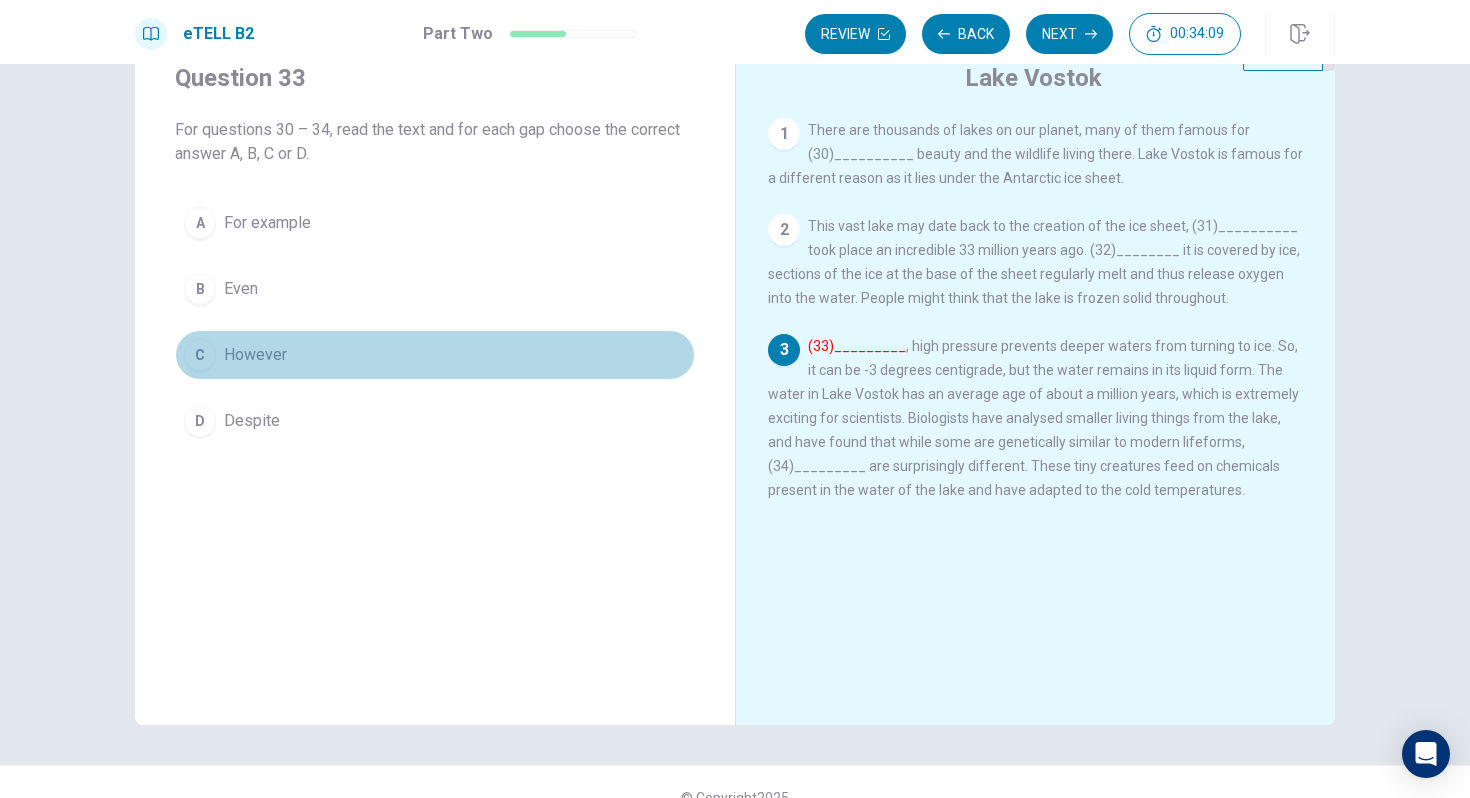 click on "However" at bounding box center (255, 355) 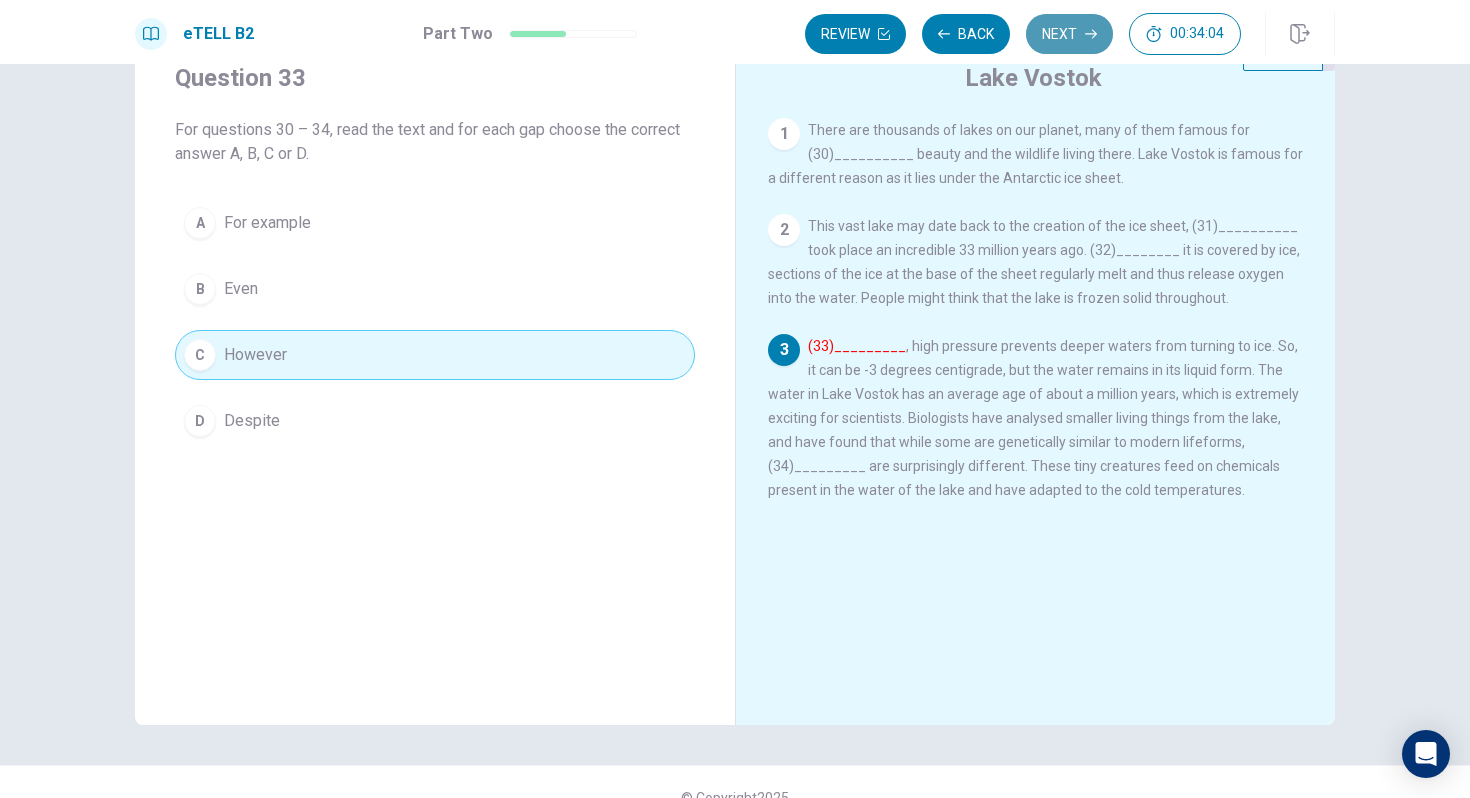 click on "Next" at bounding box center (1069, 34) 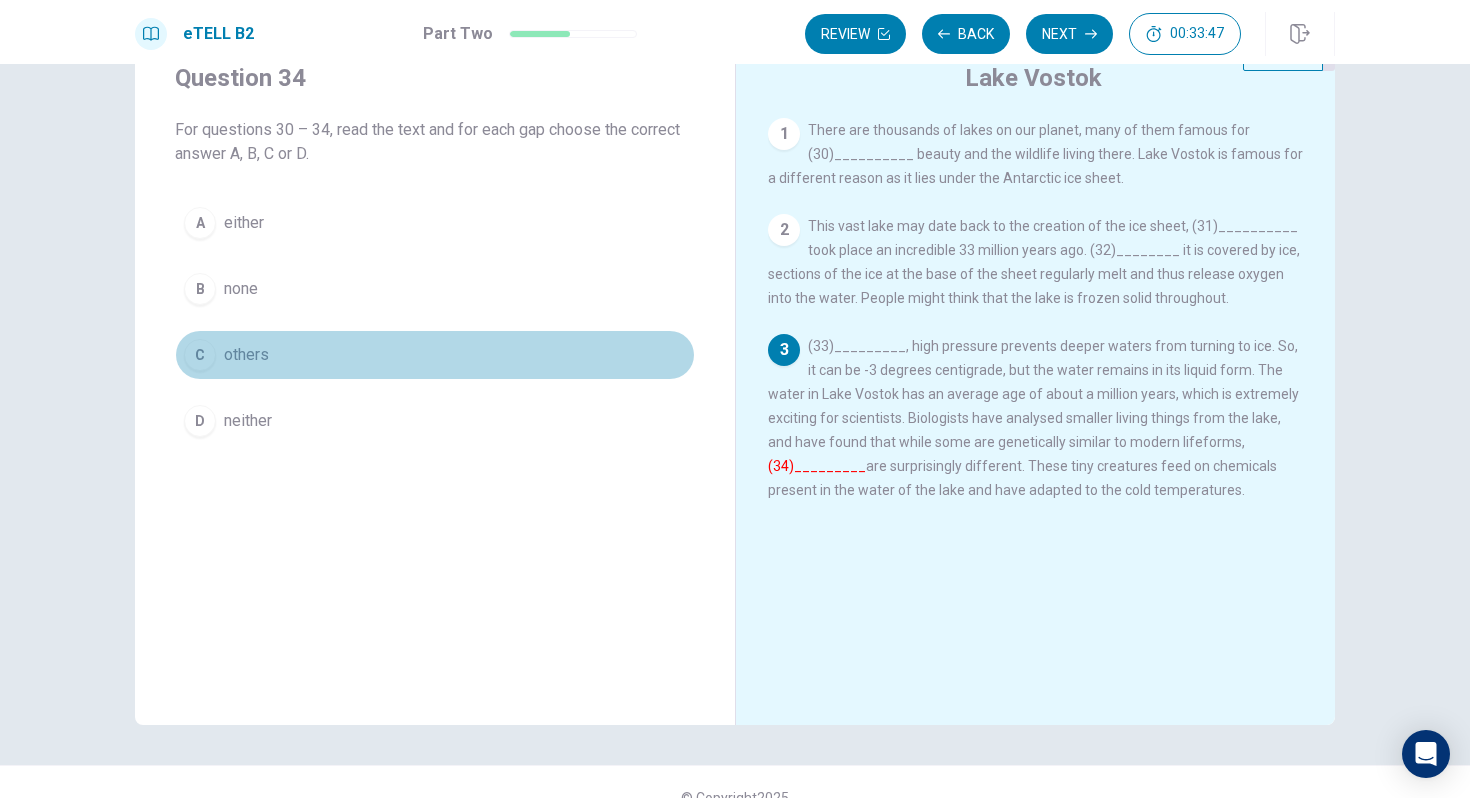 click on "C others" at bounding box center [435, 355] 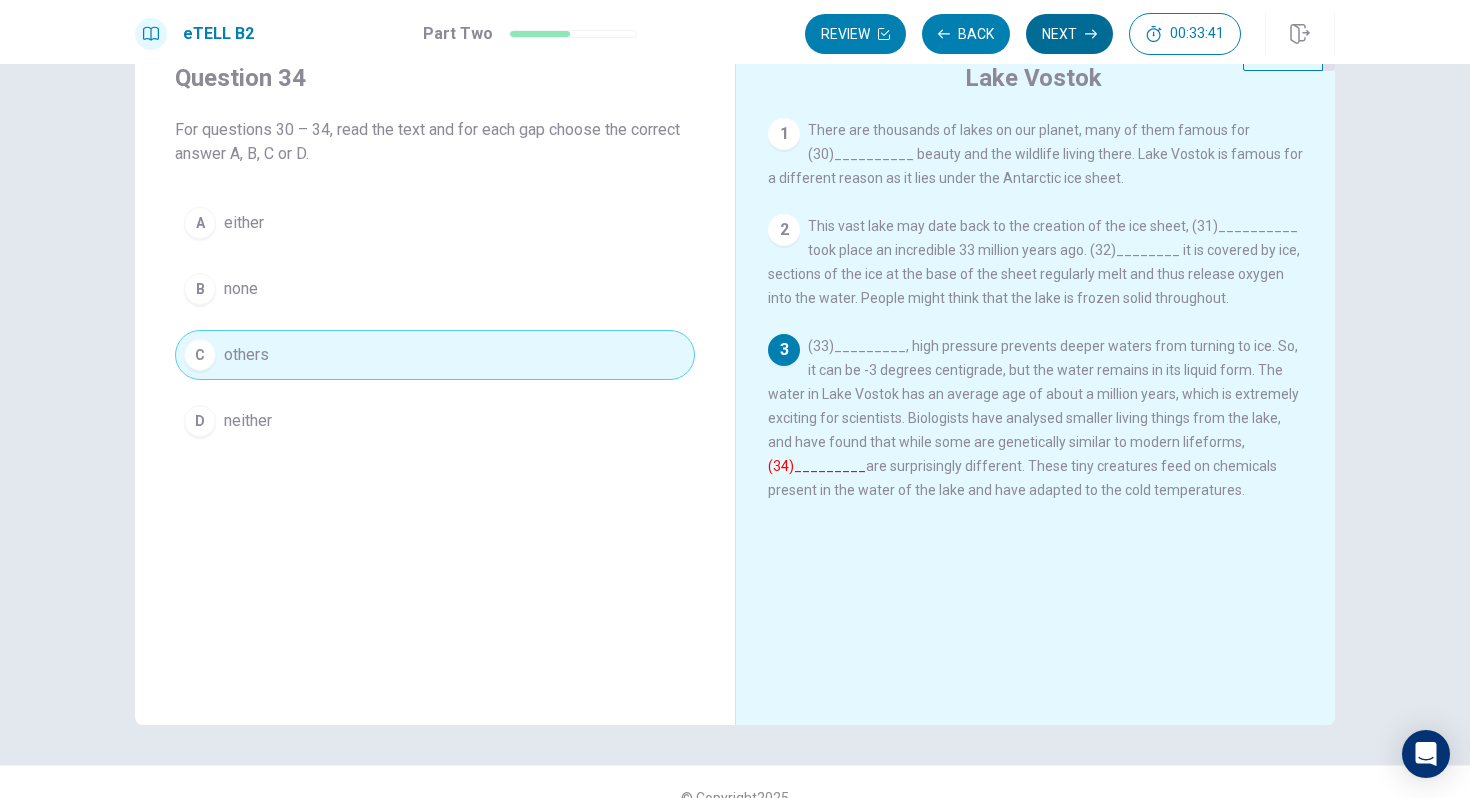 click 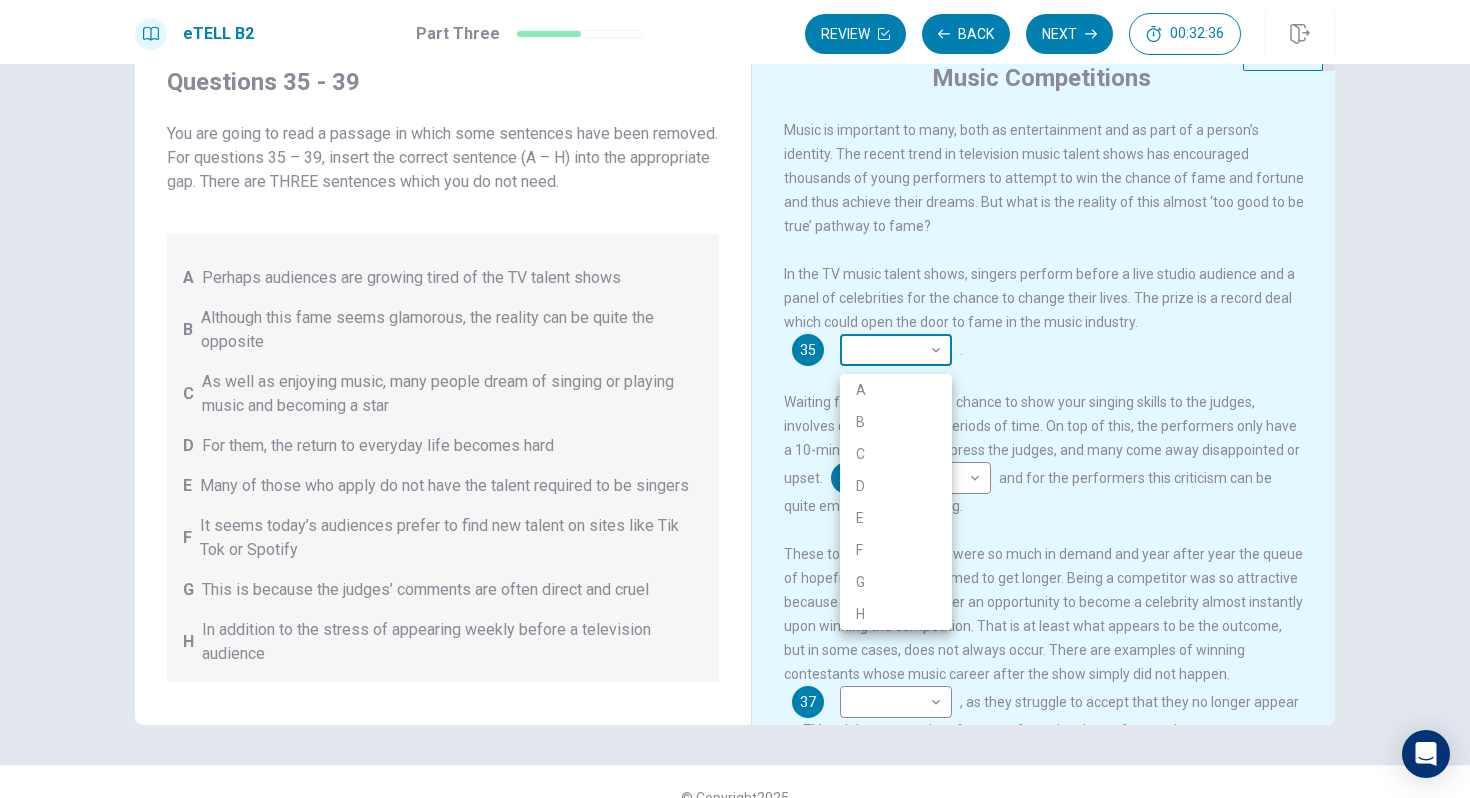 click on "This site uses cookies, as explained in our  Privacy Policy . If you agree to the use of cookies, please click the Accept button and continue to browse our site.   Privacy Policy Accept   eTELL B2 Part Three Review Back Next 00:32:36 Question 15 - 19 of 30 00:32:36 Review Back Next Questions 35 - 39 You are going to read a passage in which some sentences have been  removed. For questions 35 – 39, insert the correct sentence (A – H) into the  appropriate gap. There are THREE sentences which you do not need. A Perhaps audiences are growing tired of the TV talent shows B Although this fame seems glamorous, the reality can be quite the opposite C As well as enjoying music, many people dream of singing or playing music and becoming a star D For them, the return to everyday life becomes hard E Many of those who apply do not have the talent required to be singers F It seems today’s audiences prefer to find new talent on sites like Tik Tok or Spotify G H Music Competitions 35 ​ ​ . 36 ​ ​ 37 ​ ​ 38" at bounding box center (735, 399) 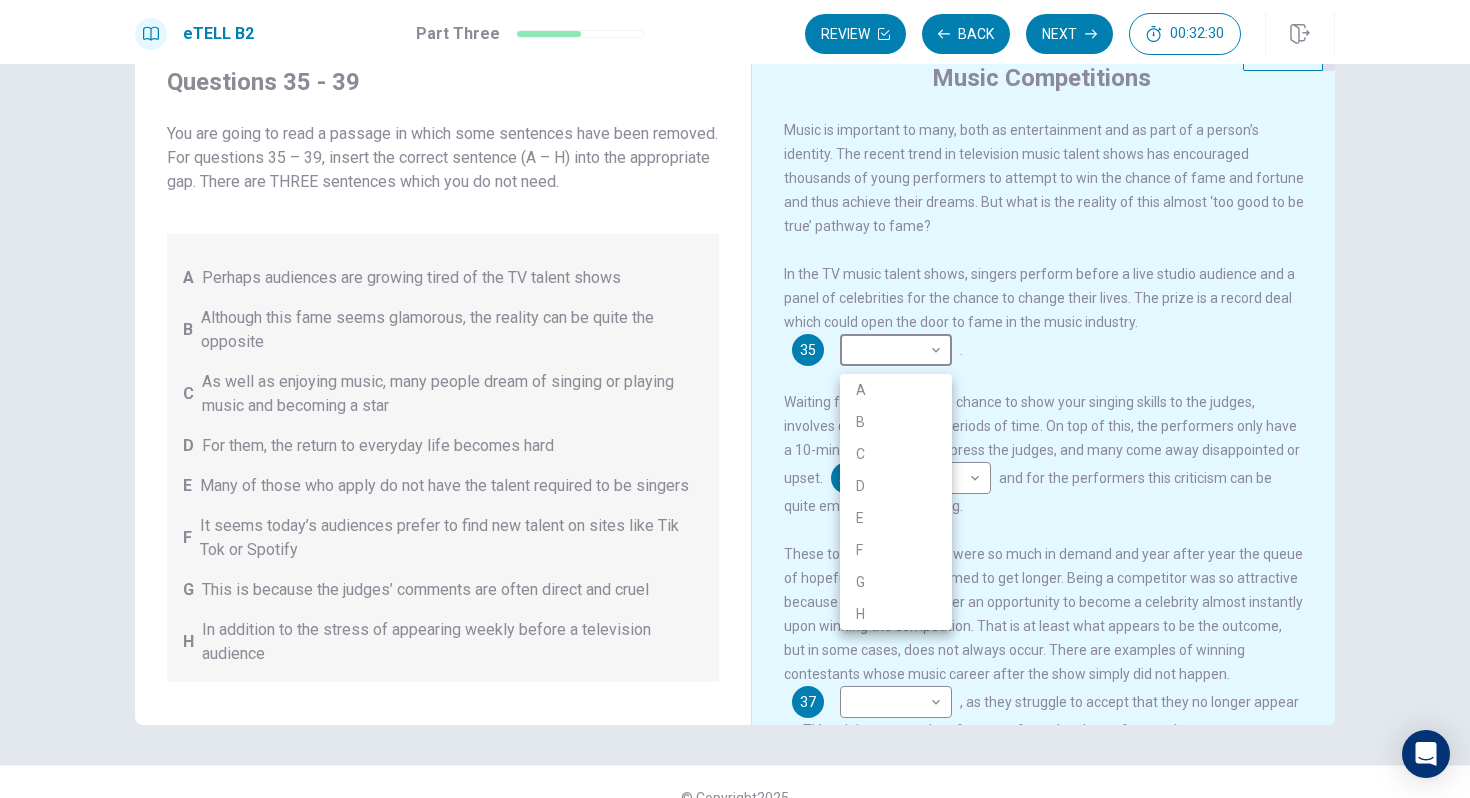 click at bounding box center [735, 399] 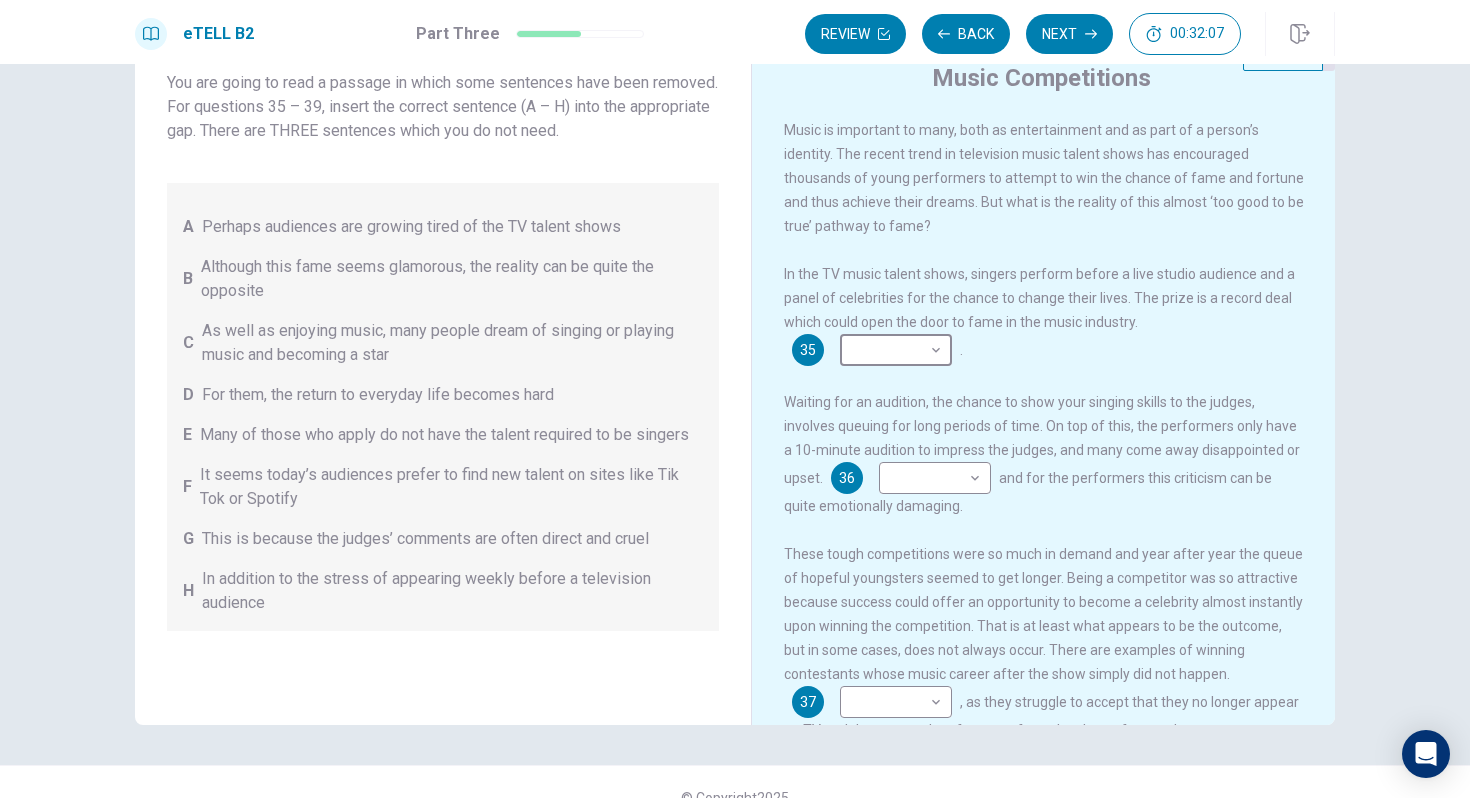 scroll, scrollTop: 53, scrollLeft: 0, axis: vertical 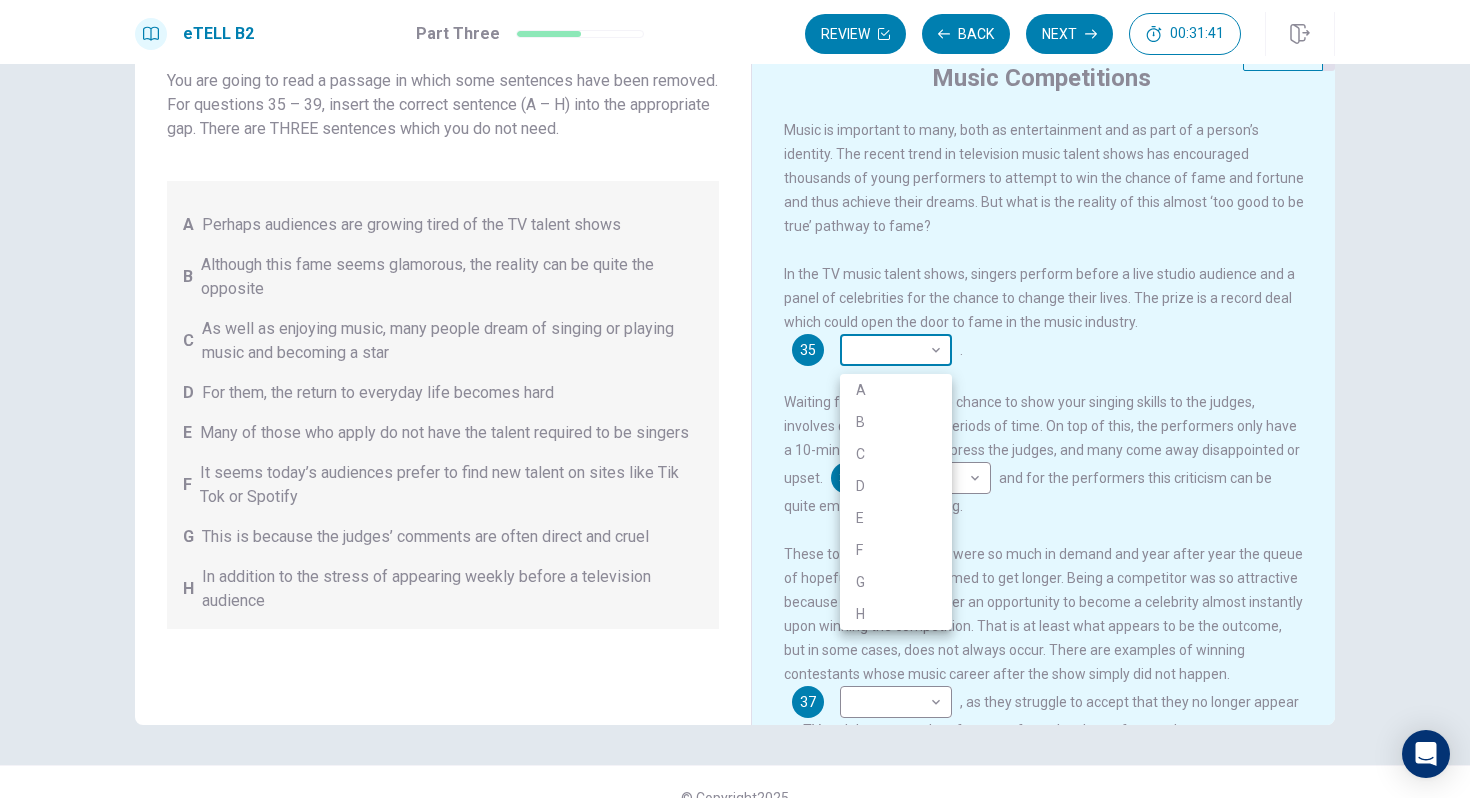 click on "This site uses cookies, as explained in our Privacy Policy . If you agree to the use of cookies, please click the Accept button and continue to browse our site. Privacy Policy Accept eTELL B2 Part Three Review Back Next 00:31:41 Question 15 - 19 of 30 00:31:41 Review Back Next Questions 35 - 39 You are going to read a passage in which some sentences have been removed. For questions 35 – 39, insert the correct sentence (A – H) into the appropriate gap. There are THREE sentences which you do not need. A Perhaps audiences are growing tired of the TV talent shows B Although this fame seems glamorous, the reality can be quite the opposite C As well as enjoying music, many people dream of singing or playing music and becoming a star D For them, the return to everyday life becomes hard E Many of those who apply do not have the talent required to be singers F It seems today’s audiences prefer to find new talent on sites like Tik Tok or Spotify G H Music Competitions 35 C * . 36 G * 37 A * 38" at bounding box center [735, 399] 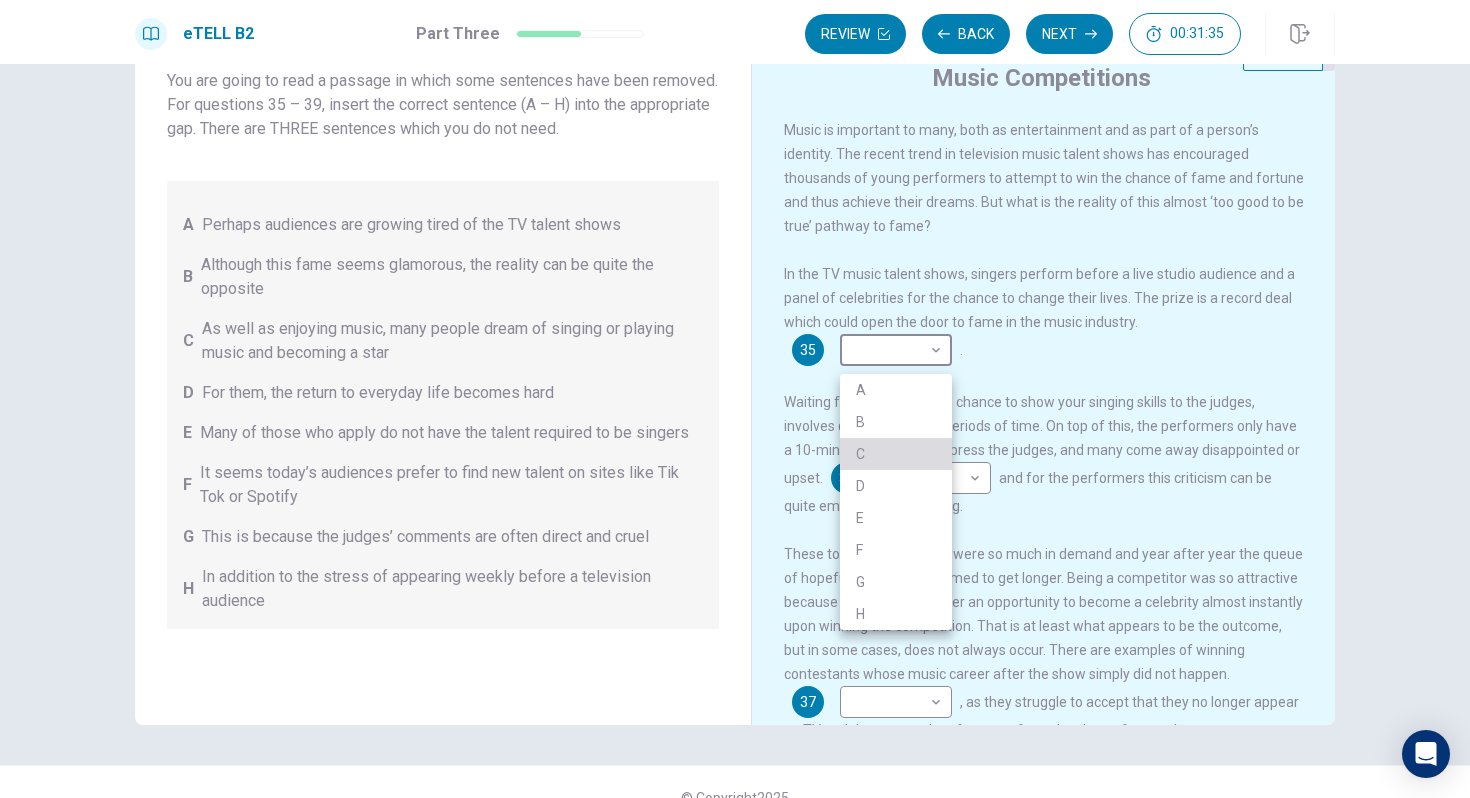click on "C" at bounding box center (896, 454) 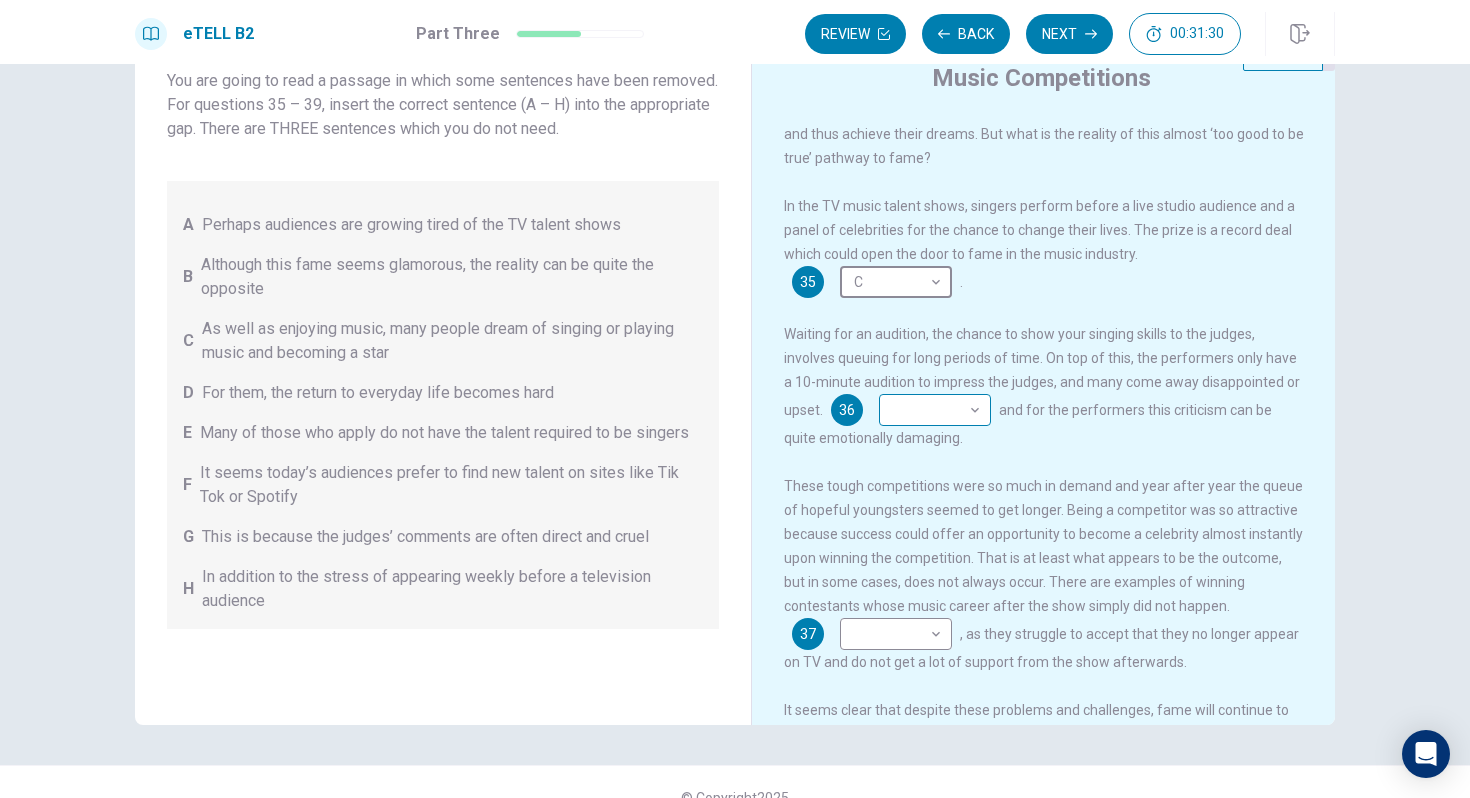 scroll, scrollTop: 69, scrollLeft: 0, axis: vertical 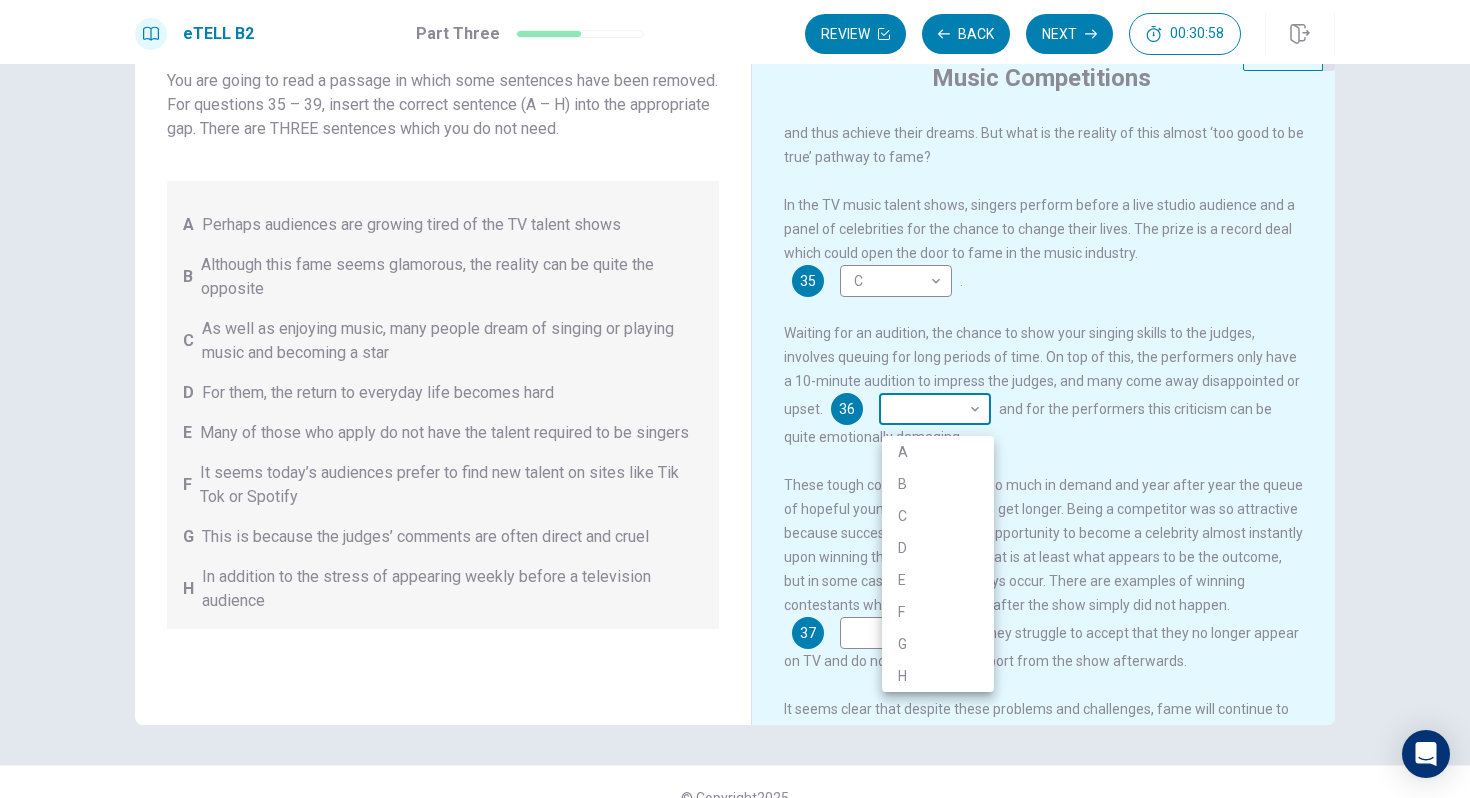 click on "This site uses cookies, as explained in our Privacy Policy . If you agree to the use of cookies, please click the Accept button and continue to browse our site. Privacy Policy Accept eTELL B2 Part Three Review Back Next 00:30:58 Question 15 - 19 of 30 00:30:58 Review Back Next Questions 35 - 39 You are going to read a passage in which some sentences have been removed. For questions 35 – 39, insert the correct sentence (A – H) into the appropriate gap. There are THREE sentences which you do not need. A Perhaps audiences are growing tired of the TV talent shows B Although this fame seems glamorous, the reality can be quite the opposite C As well as enjoying music, many people dream of singing or playing music and becoming a star D For them, the return to everyday life becomes hard E Many of those who apply do not have the talent required to be singers F It seems today’s audiences prefer to find new talent on sites like Tik Tok or Spotify G H Music Competitions 35 C * . 36 37 38" at bounding box center (735, 399) 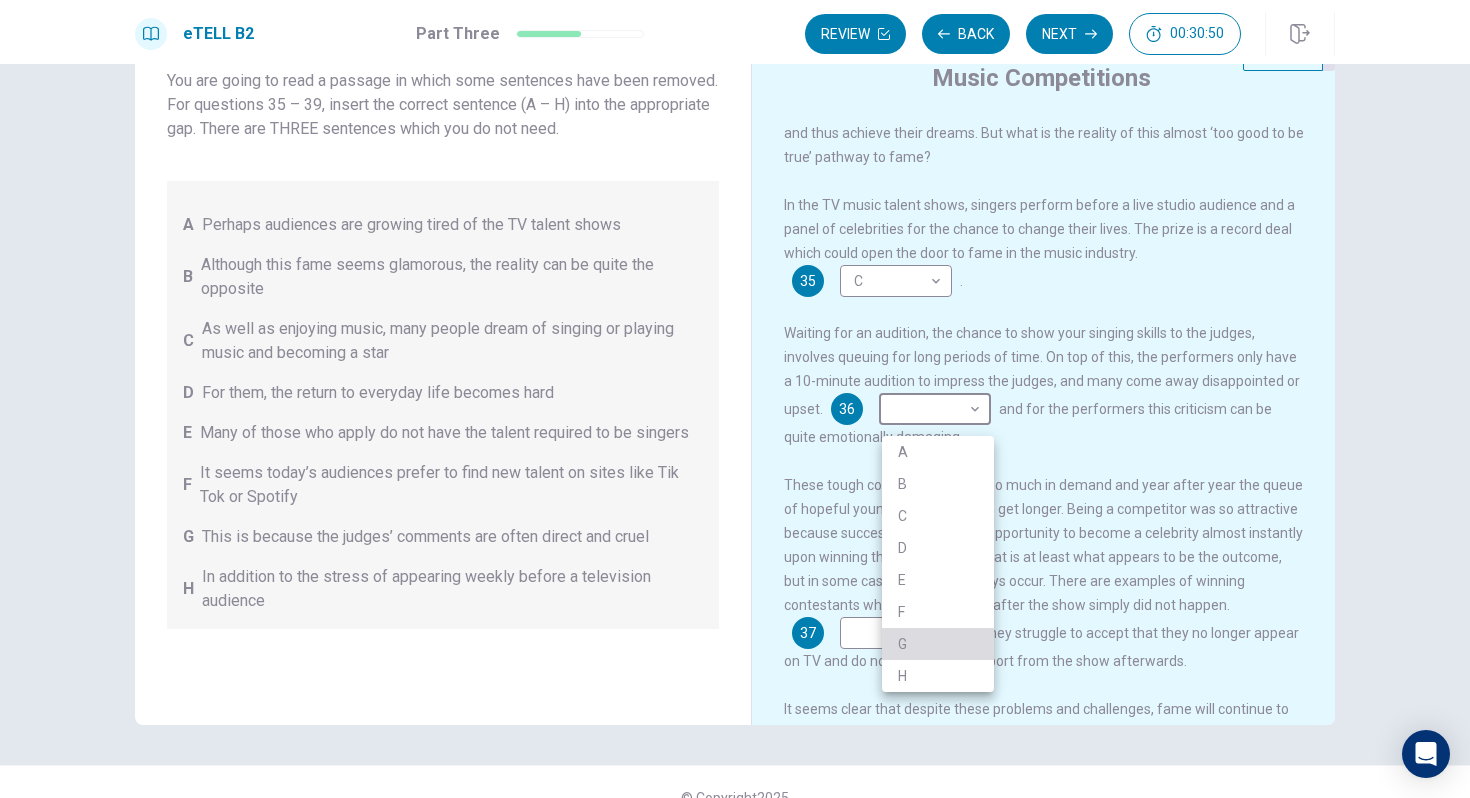 click on "G" at bounding box center [938, 644] 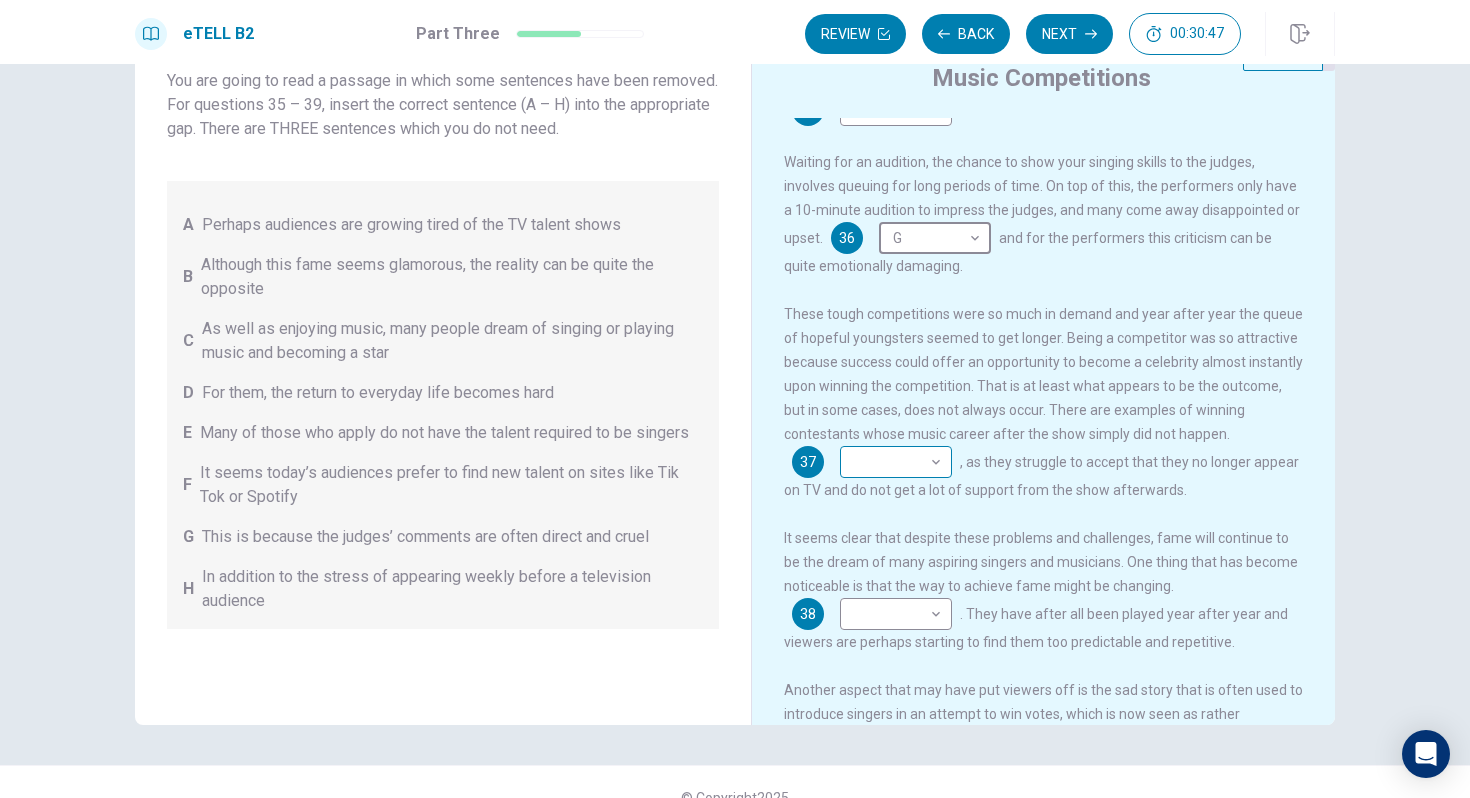 scroll, scrollTop: 242, scrollLeft: 0, axis: vertical 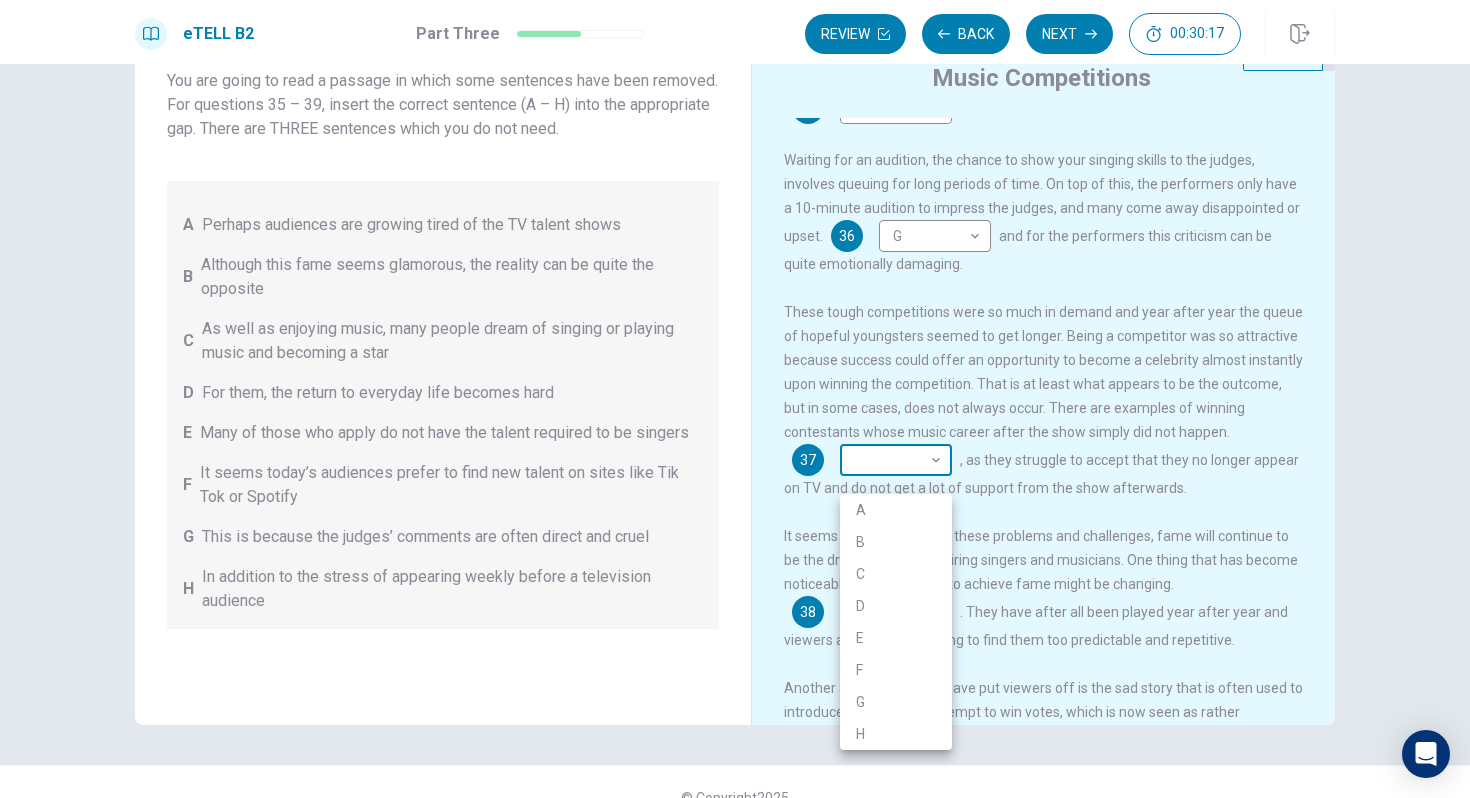 click on "This site uses cookies, as explained in our  Privacy Policy . If you agree to the use of cookies, please click the Accept button and continue to browse our site.   Privacy Policy Accept   eTELL B2 Part Three Review Back Next 00:30:17 Question 15 - 19 of 30 00:30:17 Review Back Next Questions 35 - 39 You are going to read a passage in which some sentences have been  removed. For questions 35 – 39, insert the correct sentence (A – H) into the  appropriate gap. There are THREE sentences which you do not need. A Perhaps audiences are growing tired of the TV talent shows B Although this fame seems glamorous, the reality can be quite the opposite C As well as enjoying music, many people dream of singing or playing music and becoming a star D For them, the return to everyday life becomes hard E Many of those who apply do not have the talent required to be singers F It seems today’s audiences prefer to find new talent on sites like Tik Tok or Spotify G H Music Competitions 35 C * ​ . 36 G * ​ 37 ​ ​ 38" at bounding box center (735, 399) 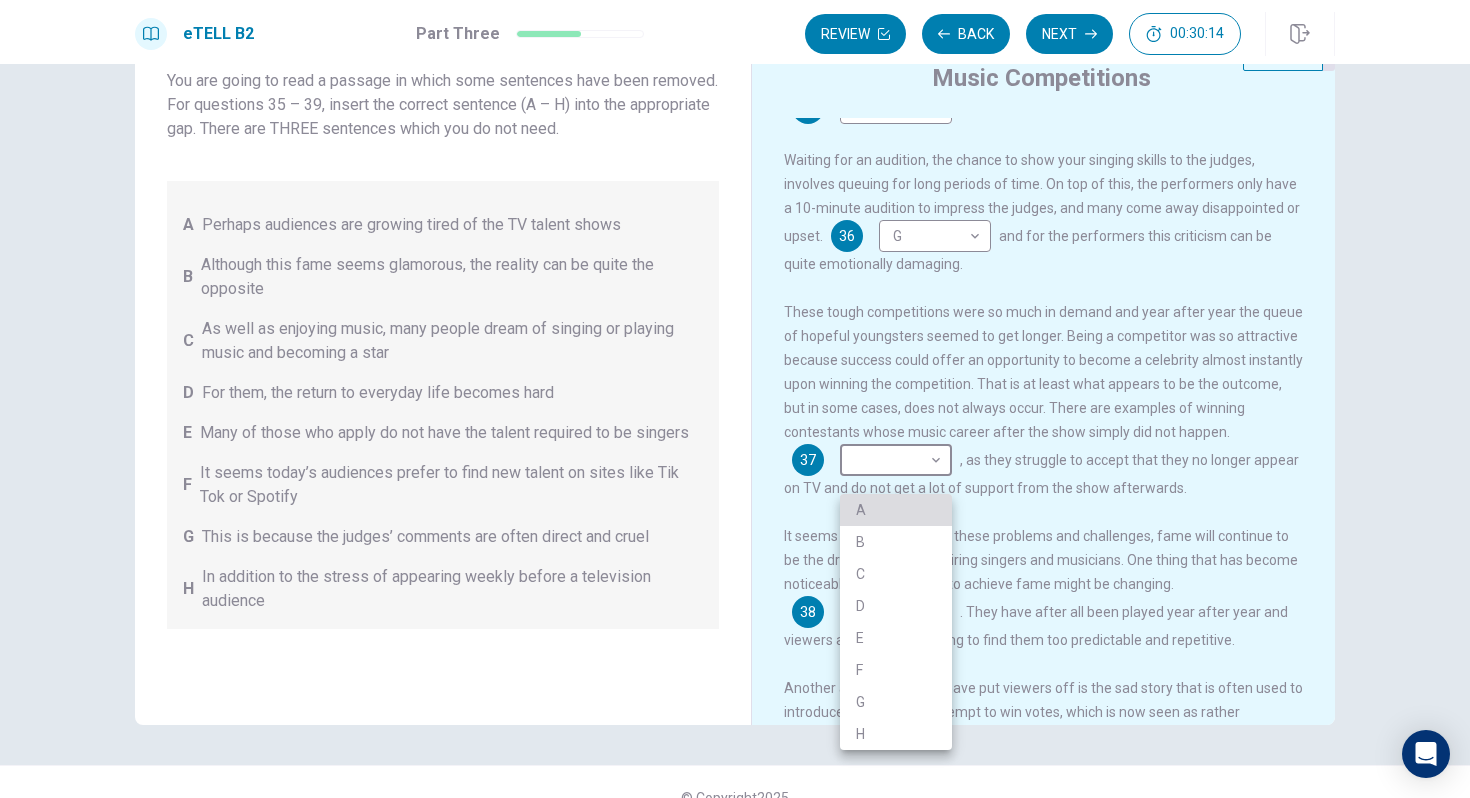 click on "A" at bounding box center [896, 510] 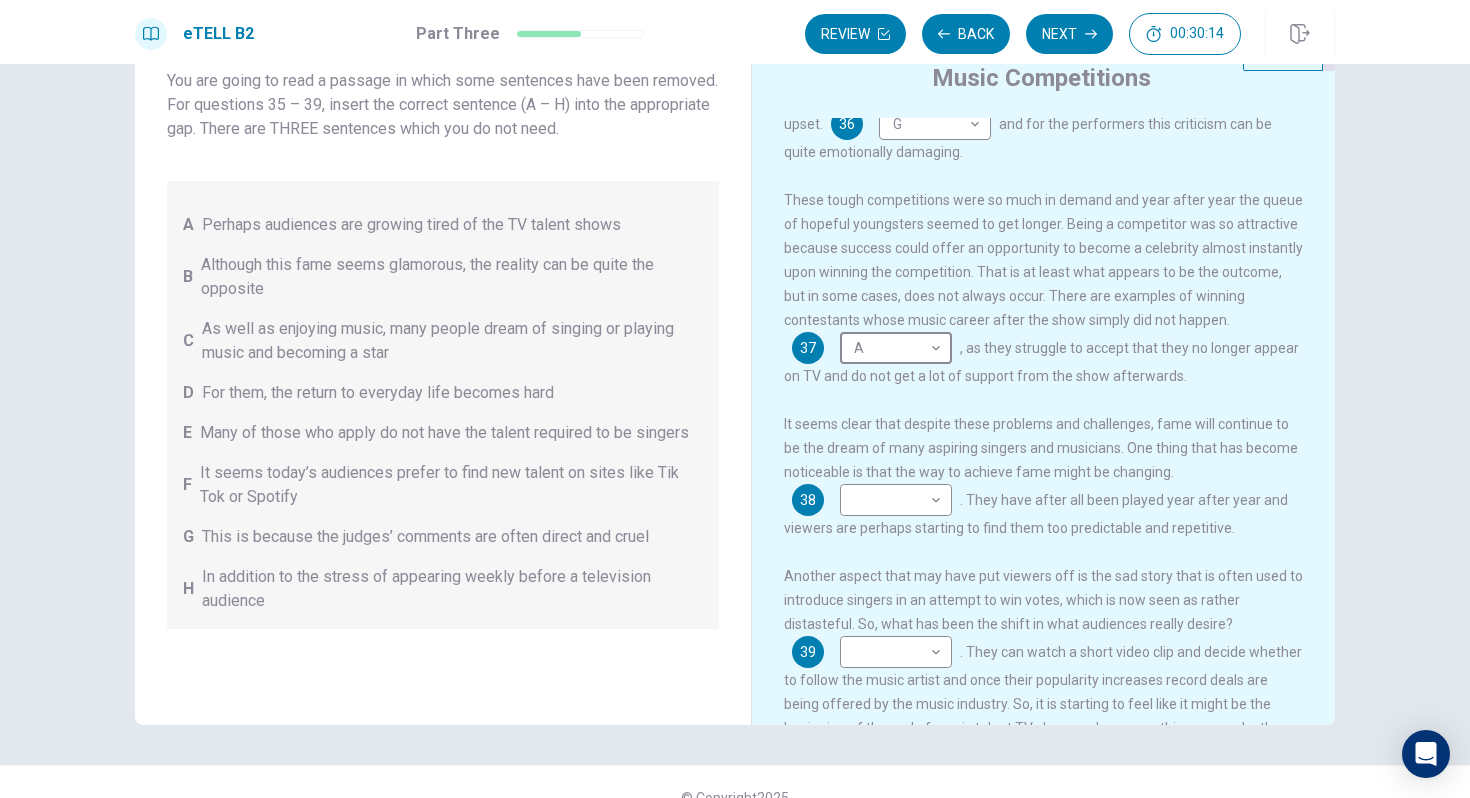scroll, scrollTop: 447, scrollLeft: 0, axis: vertical 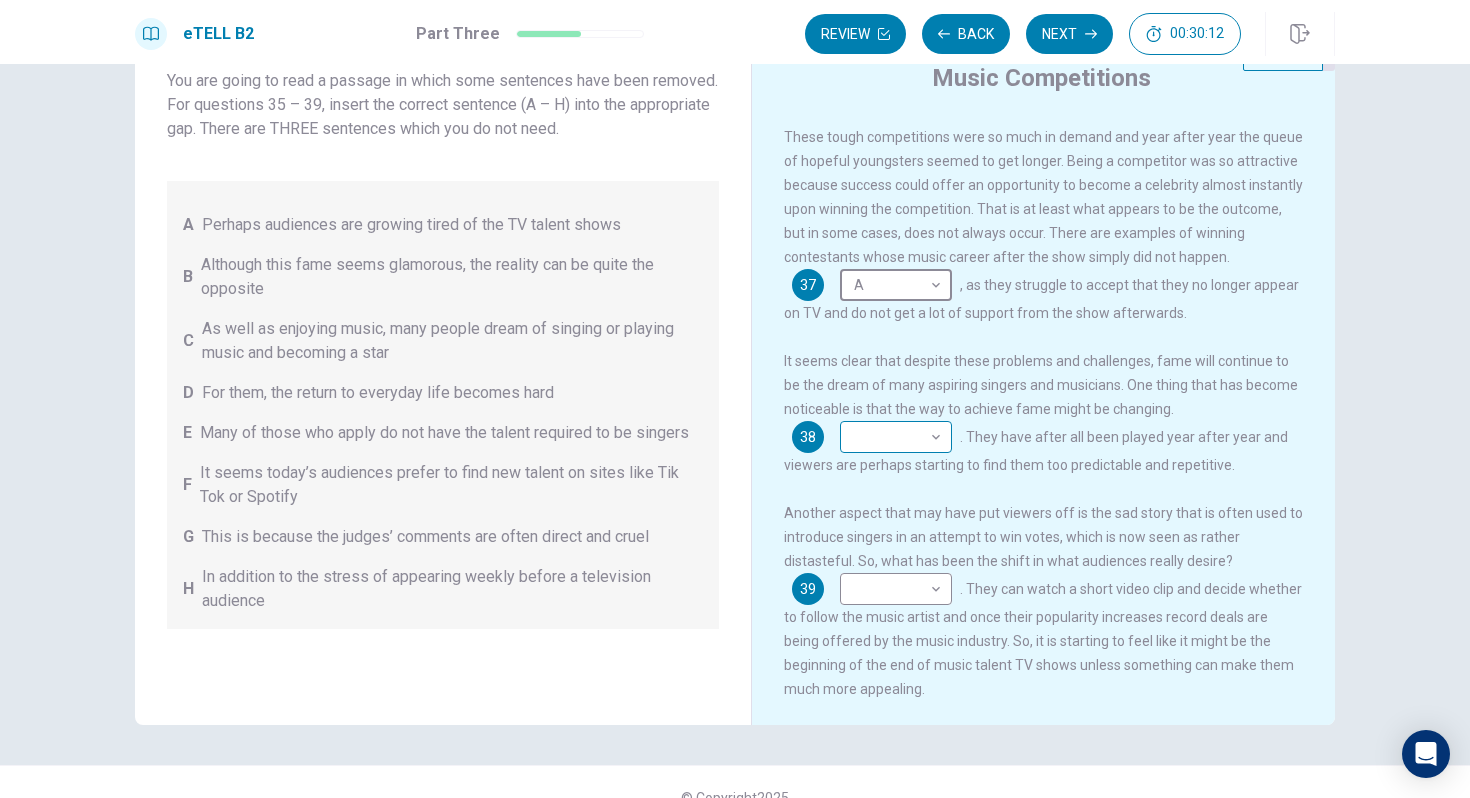 click on "This site uses cookies, as explained in our Privacy Policy . If you agree to the use of cookies, please click the Accept button and continue to browse our site. Privacy Policy Accept eTELL B2 Part Three Review Back Next 00:30:12 Question 15 - 19 of 30 00:30:12 Review Back Next Questions 35 - 39 You are going to read a passage in which some sentences have been removed. For questions 35 – 39, insert the correct sentence (A – H) into the appropriate gap. There are THREE sentences which you do not need. A Perhaps audiences are growing tired of the TV talent shows B Although this fame seems glamorous, the reality can be quite the opposite C As well as enjoying music, many people dream of singing or playing music and becoming a star D For them, the return to everyday life becomes hard E Many of those who apply do not have the talent required to be singers F It seems today’s audiences prefer to find new talent on sites like Tik Tok or Spotify G H Music Competitions 35 C * . 36 G * 37 A * 38" at bounding box center (735, 399) 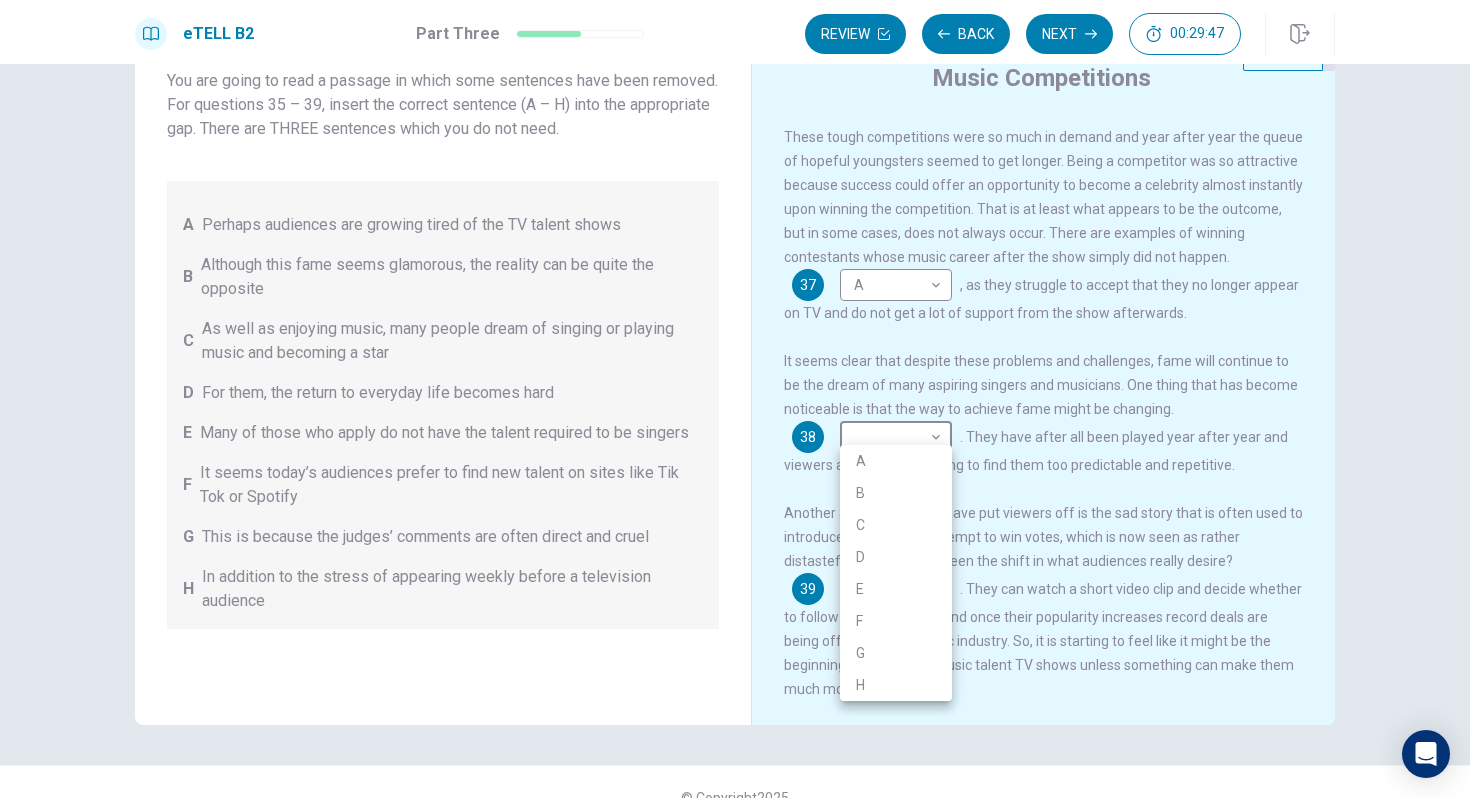 click on "F" at bounding box center [896, 621] 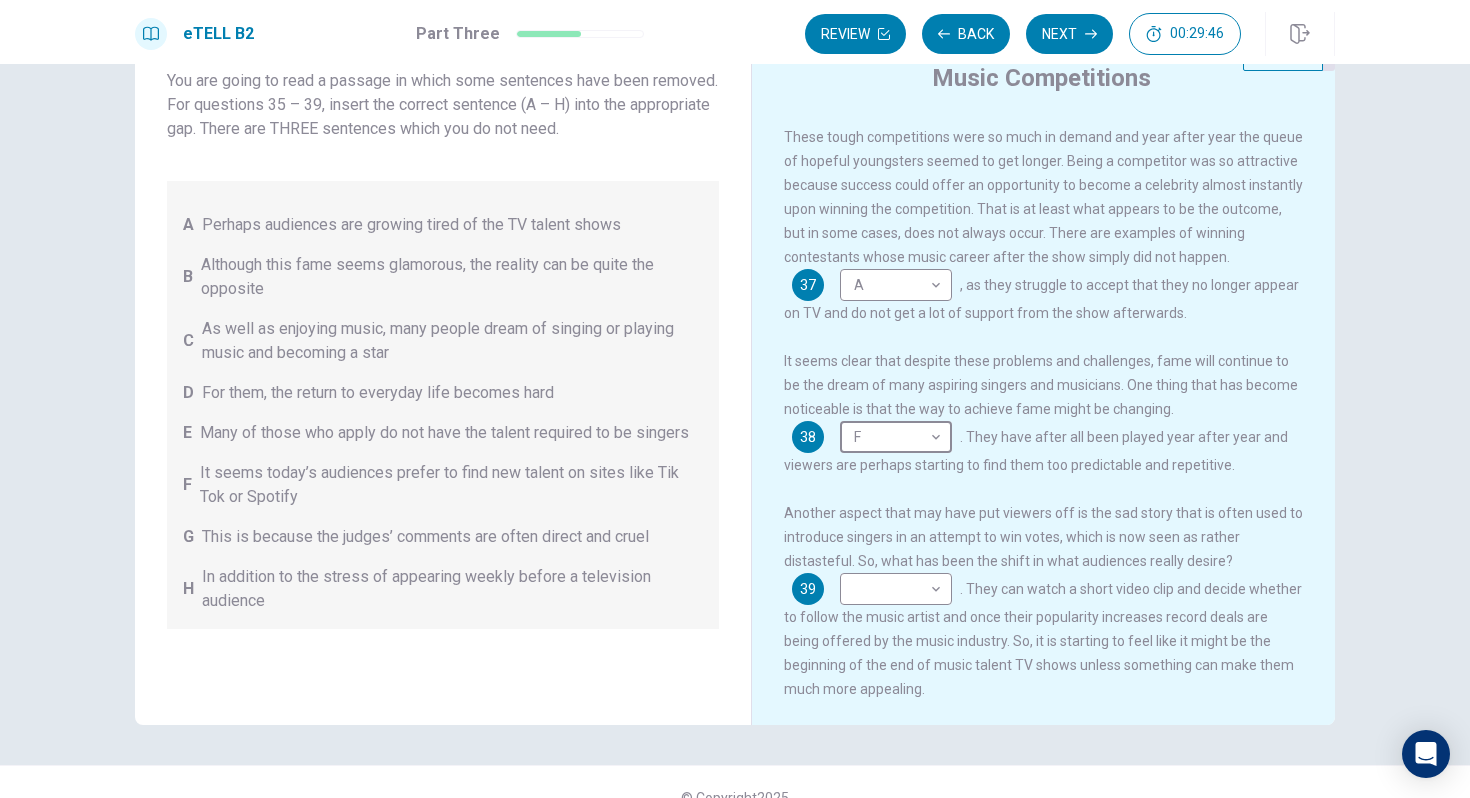 scroll, scrollTop: 105, scrollLeft: 0, axis: vertical 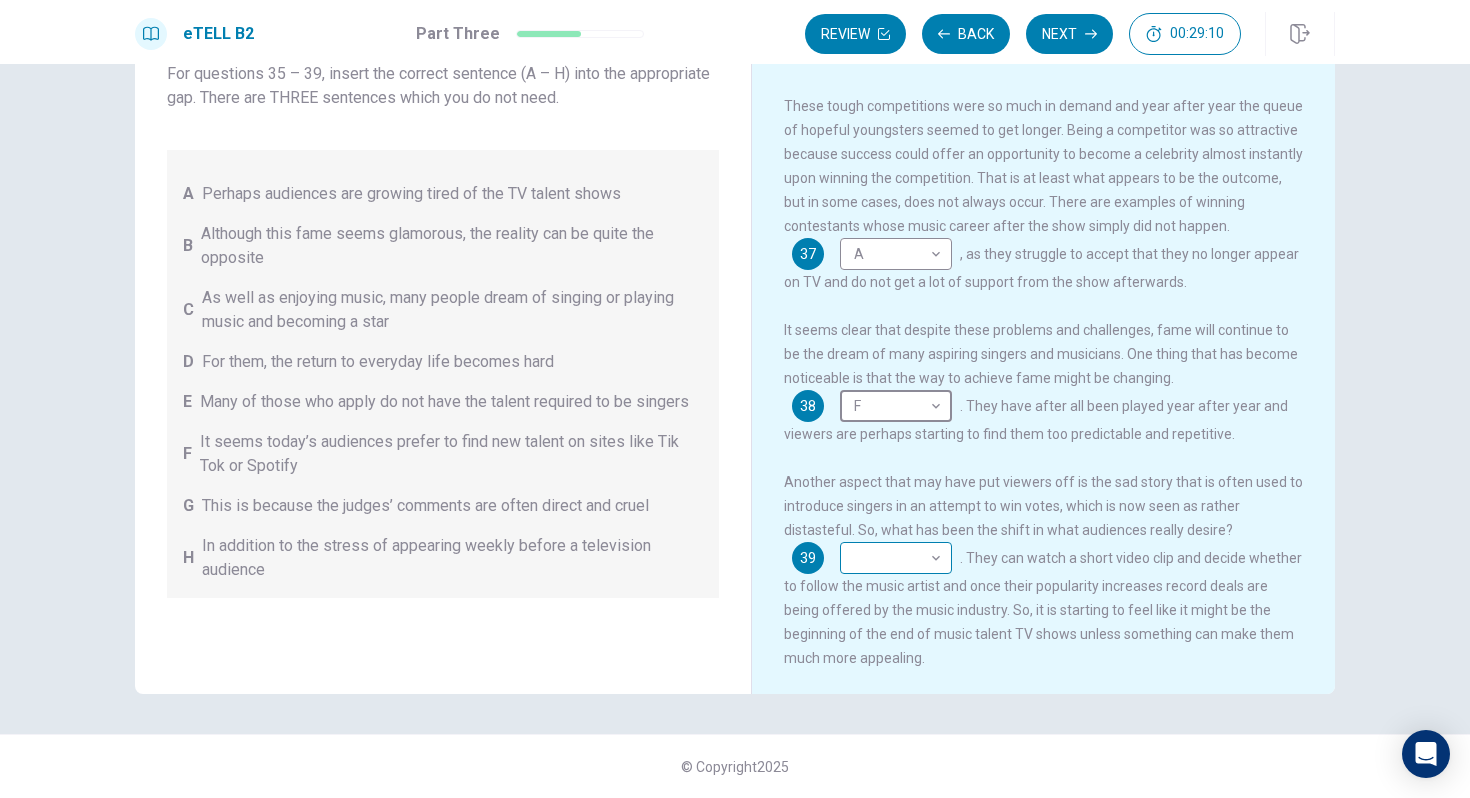 click on "This site uses cookies, as explained in our Privacy Policy . If you agree to the use of cookies, please click the Accept button and continue to browse our site. Privacy Policy Accept eTELL B2 Part Three Review Back Next 00:29:10 Question 15 - 19 of 30 00:29:10 Review Back Next Questions 35 - 39 You are going to read a passage in which some sentences have been removed. For questions 35 – 39, insert the correct sentence (A – H) into the appropriate gap. There are THREE sentences which you do not need. A Perhaps audiences are growing tired of the TV talent shows B Although this fame seems glamorous, the reality can be quite the opposite C As well as enjoying music, many people dream of singing or playing music and becoming a star D For them, the return to everyday life becomes hard E Many of those who apply do not have the talent required to be singers F It seems today’s audiences prefer to find new talent on sites like Tik Tok or Spotify G H Music Competitions 35 C * . 36 G * 37 A * 38" at bounding box center [735, 399] 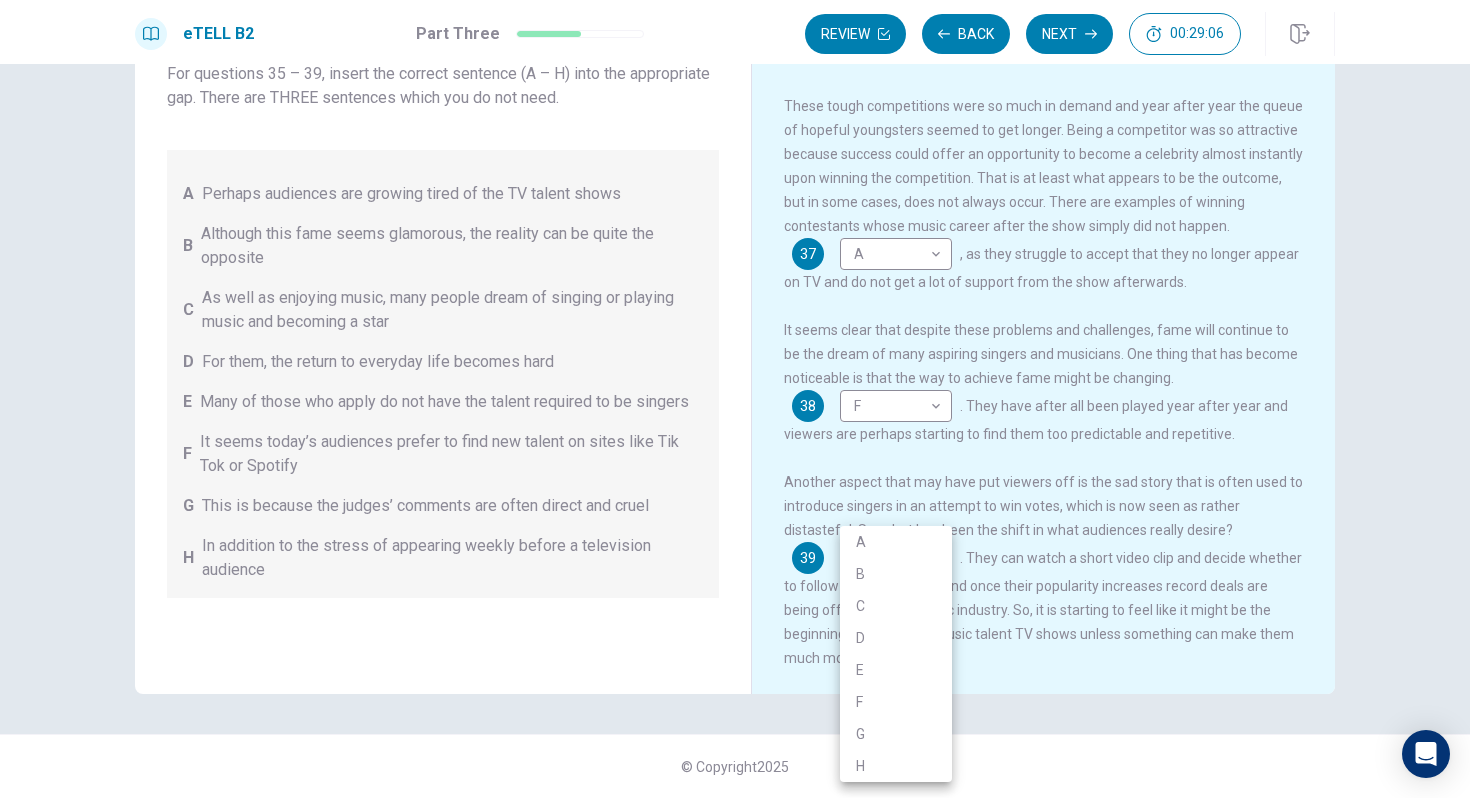 click on "F" at bounding box center (896, 702) 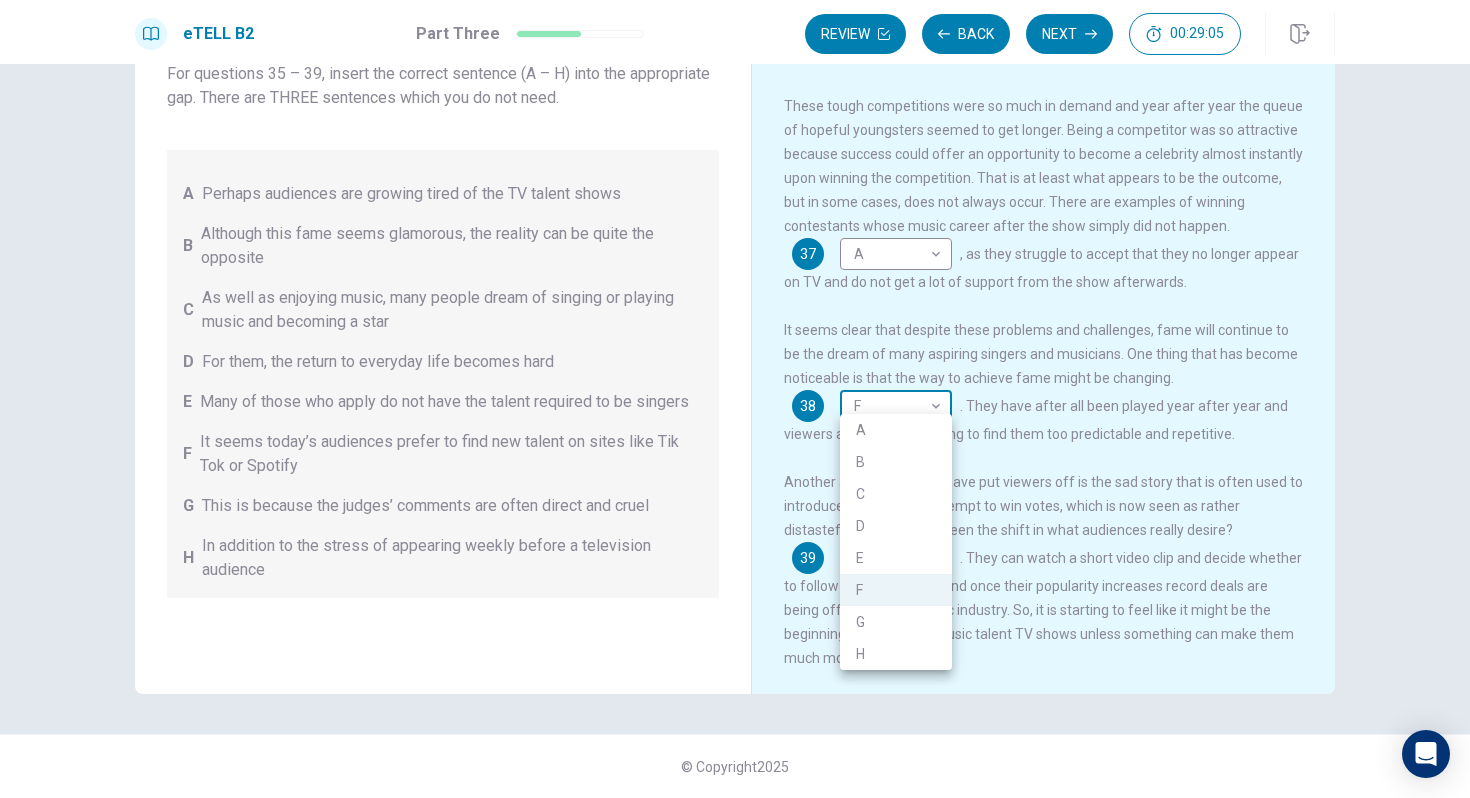 click on "This site uses cookies, as explained in our  Privacy Policy . If you agree to the use of cookies, please click the Accept button and continue to browse our site.   Privacy Policy Accept   eTELL B2 Part Three Review Back Next 00:29:05 Question 15 - 19 of 30 00:29:05 Review Back Next Questions 35 - 39 You are going to read a passage in which some sentences have been  removed. For questions 35 – 39, insert the correct sentence (A – H) into the  appropriate gap. There are THREE sentences which you do not need. A Perhaps audiences are growing tired of the TV talent shows B Although this fame seems glamorous, the reality can be quite the opposite C As well as enjoying music, many people dream of singing or playing music and becoming a star D For them, the return to everyday life becomes hard E Many of those who apply do not have the talent required to be singers F It seems today’s audiences prefer to find new talent on sites like Tik Tok or Spotify G H Music Competitions 35 C * ​ . 36 G * ​ 37 A * ​ 38" at bounding box center [735, 399] 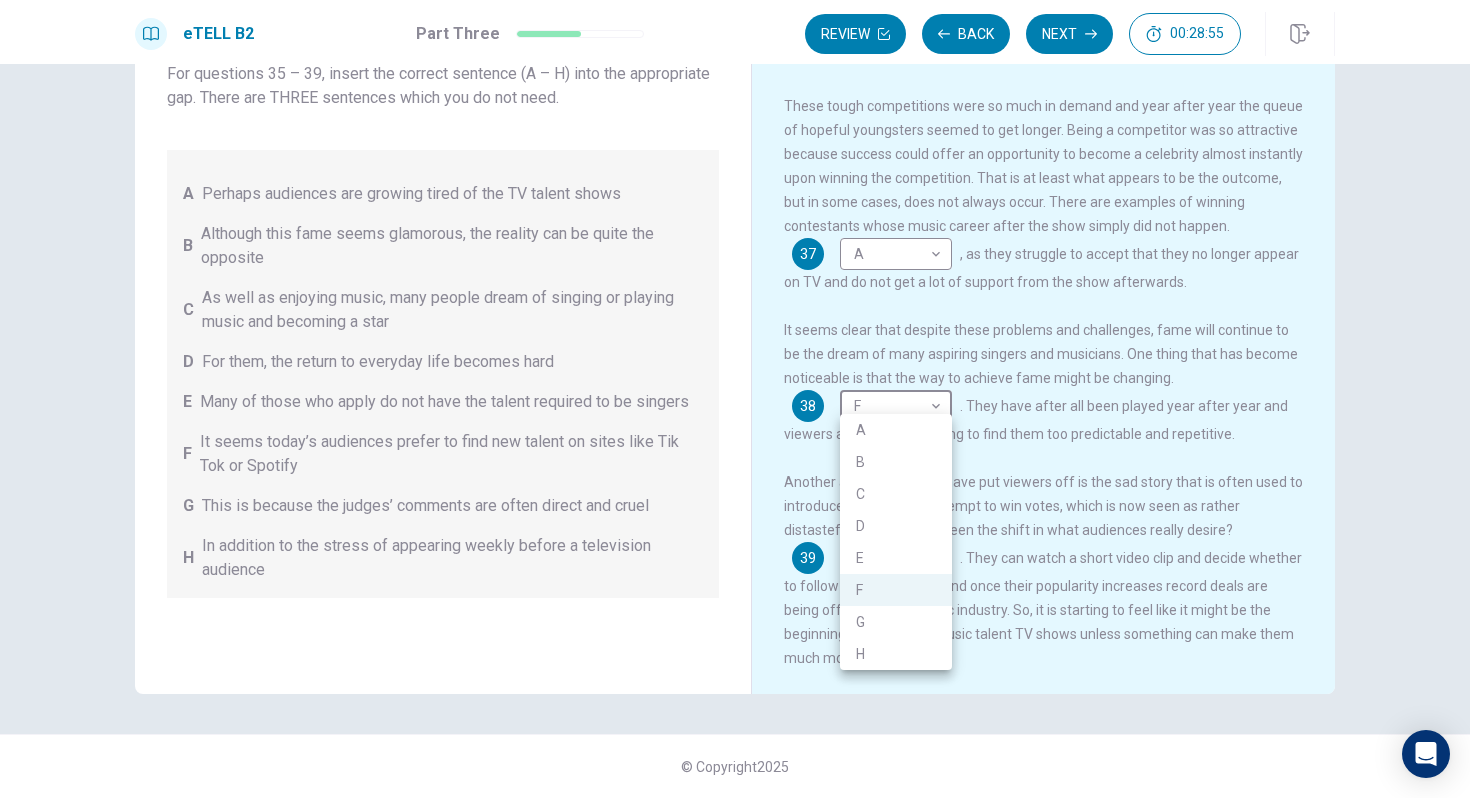 click on "B" at bounding box center [896, 462] 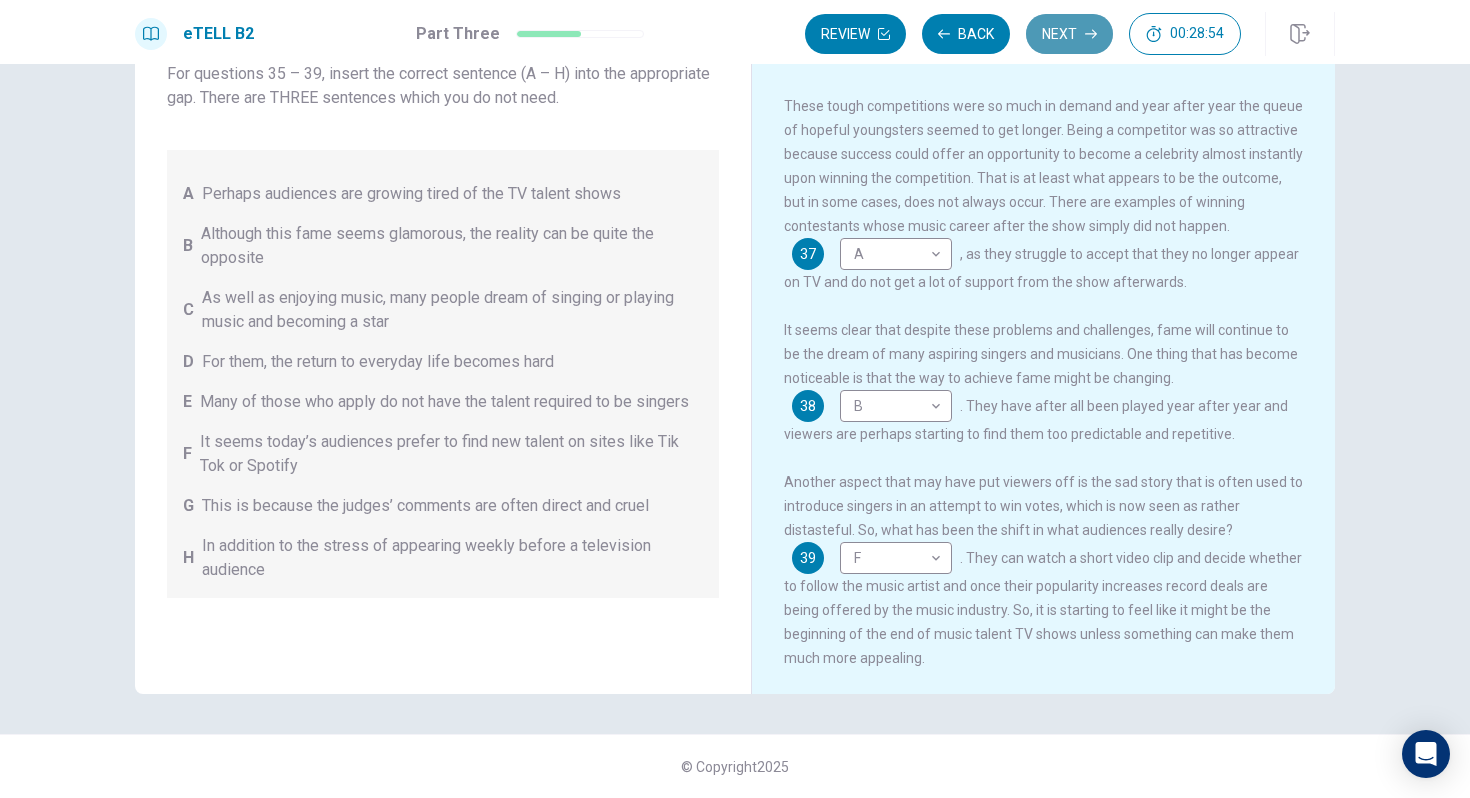 click on "Next" at bounding box center [1069, 34] 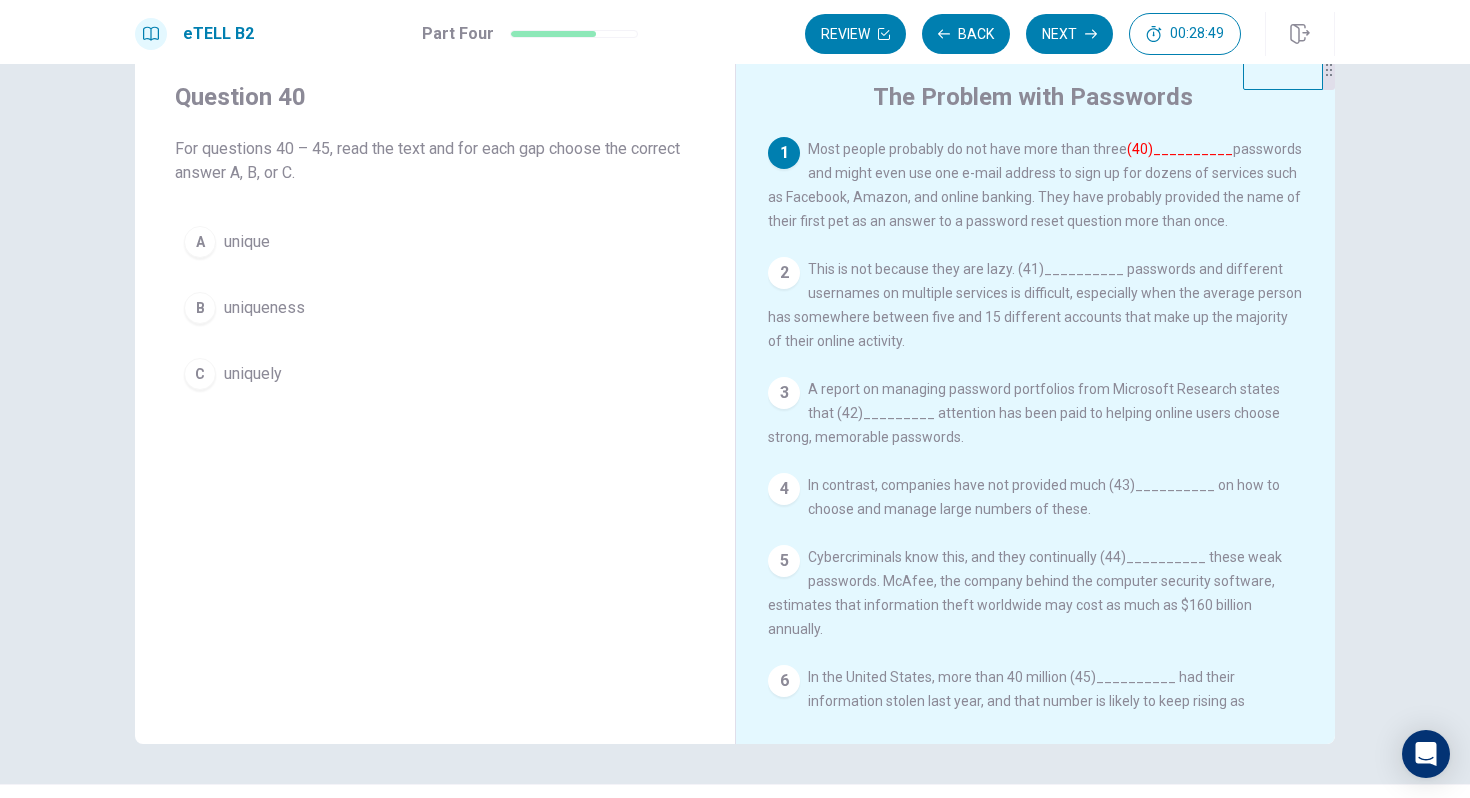 scroll, scrollTop: 29, scrollLeft: 0, axis: vertical 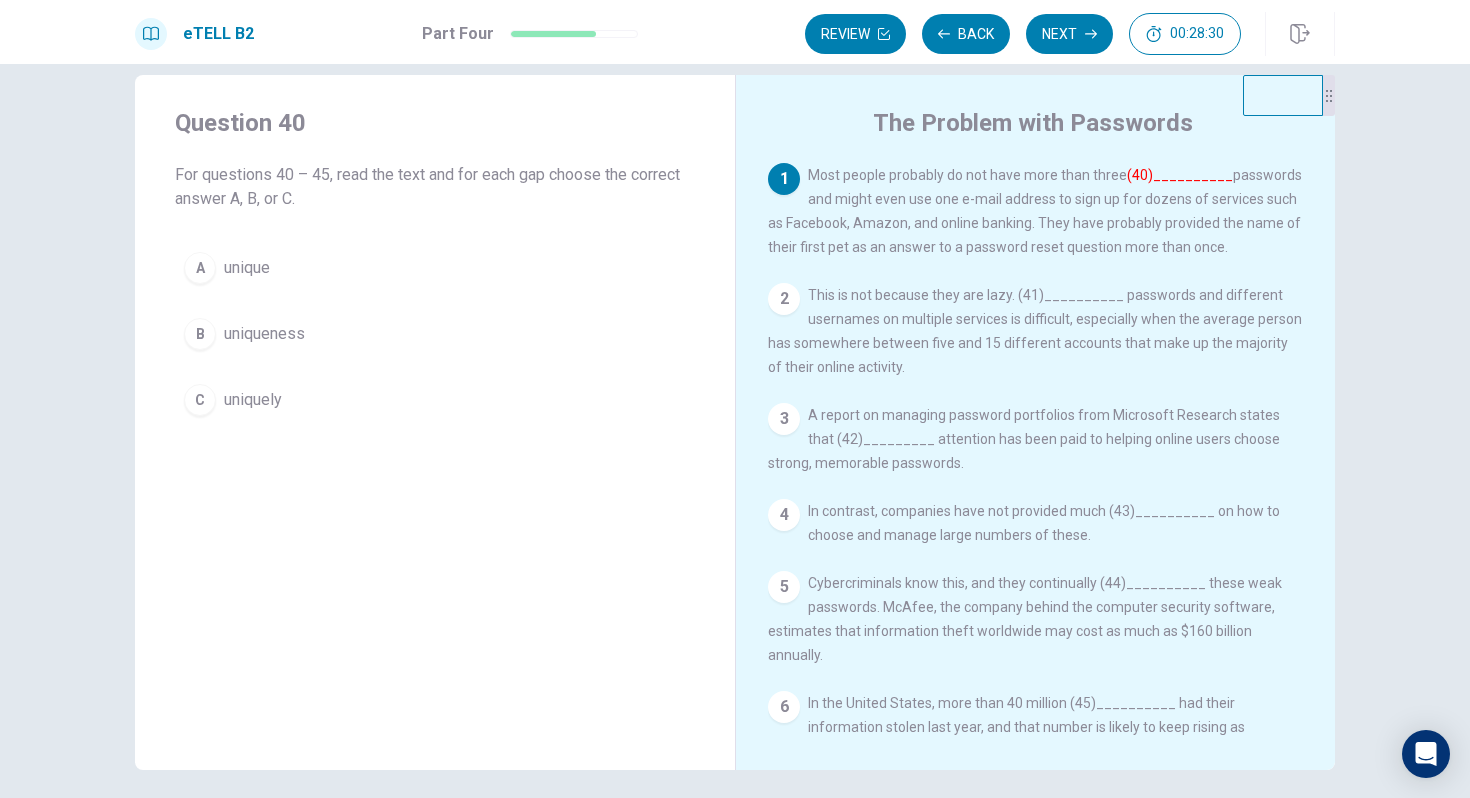 click on "A unique" at bounding box center (435, 268) 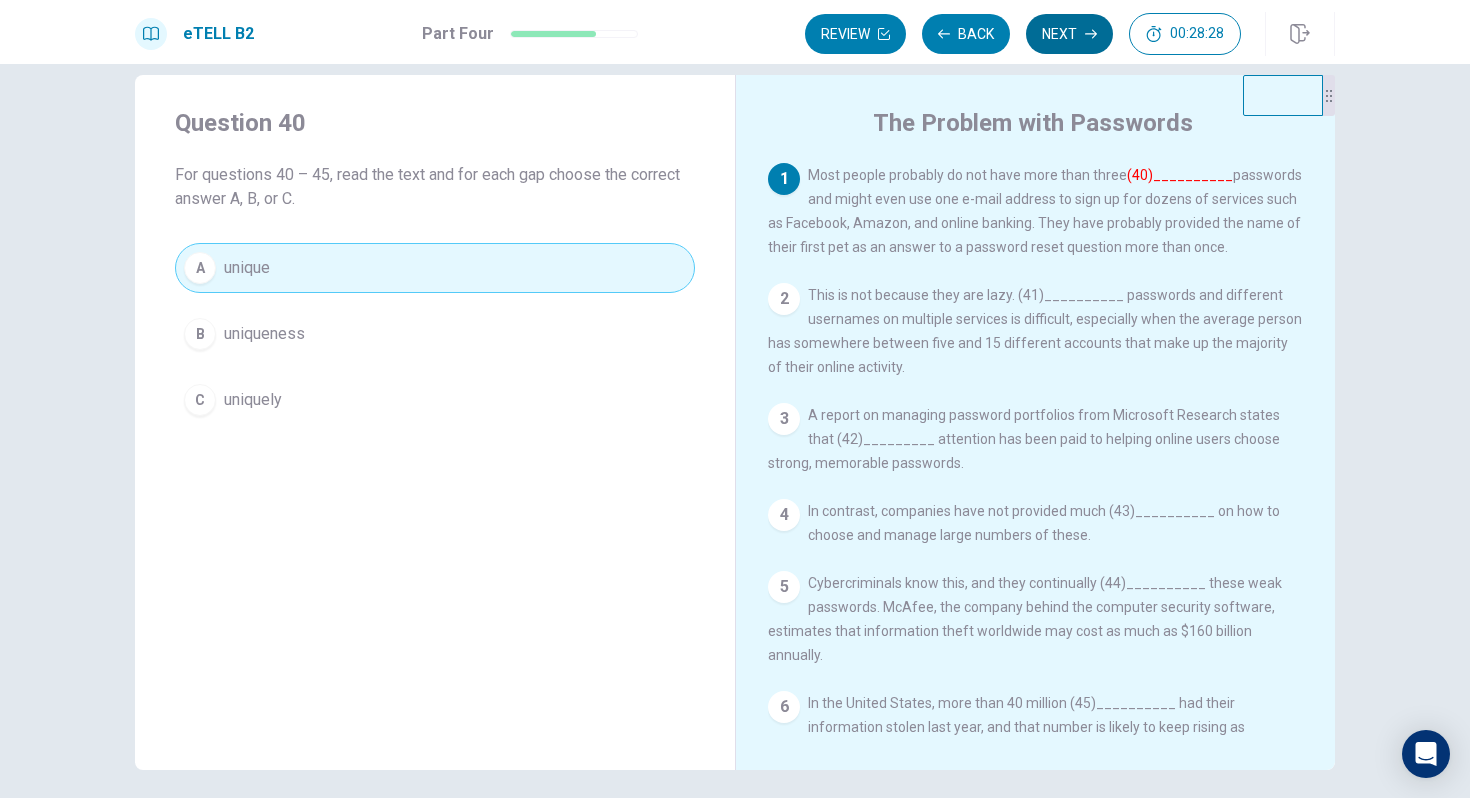 click on "Next" at bounding box center [1069, 34] 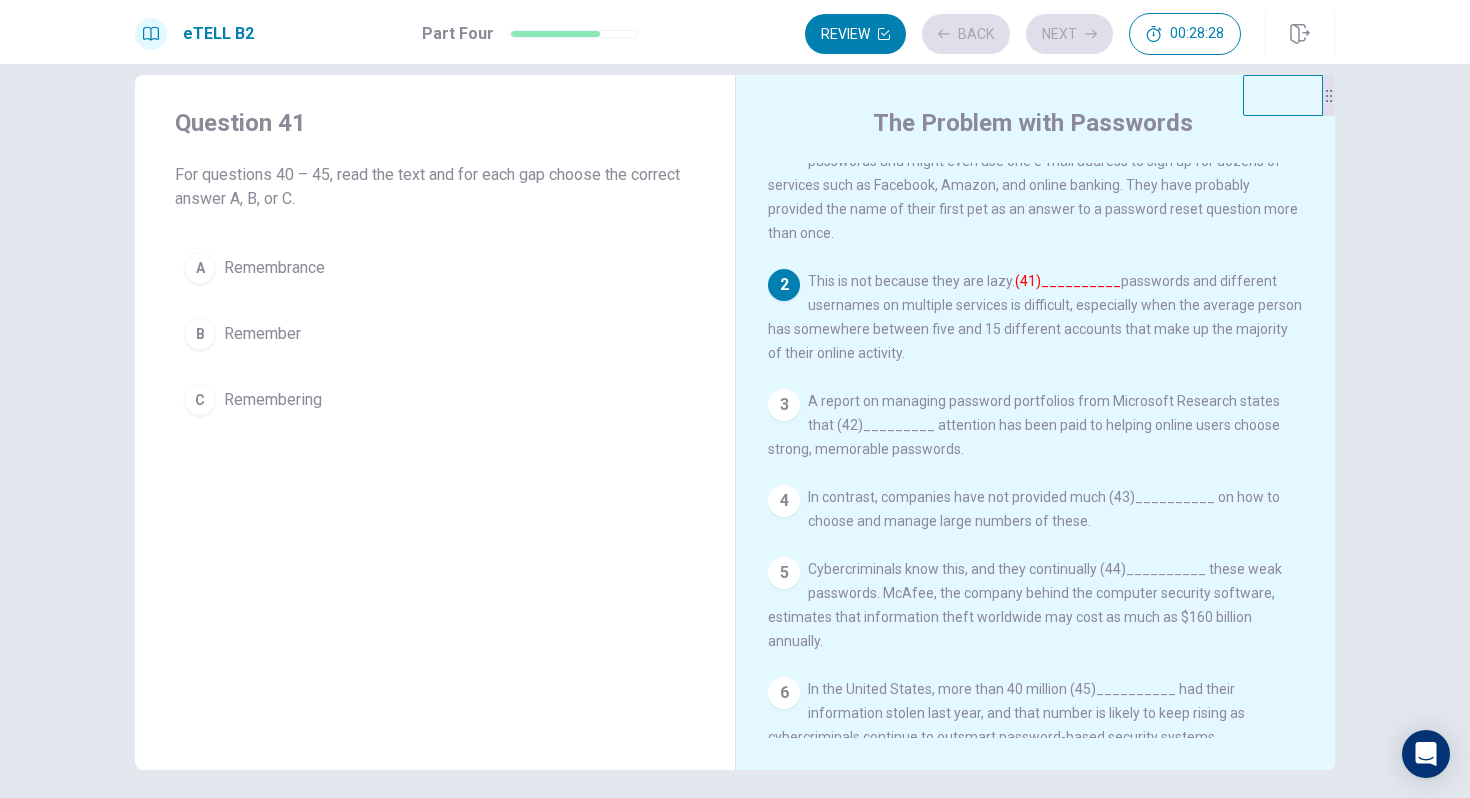 scroll, scrollTop: 44, scrollLeft: 0, axis: vertical 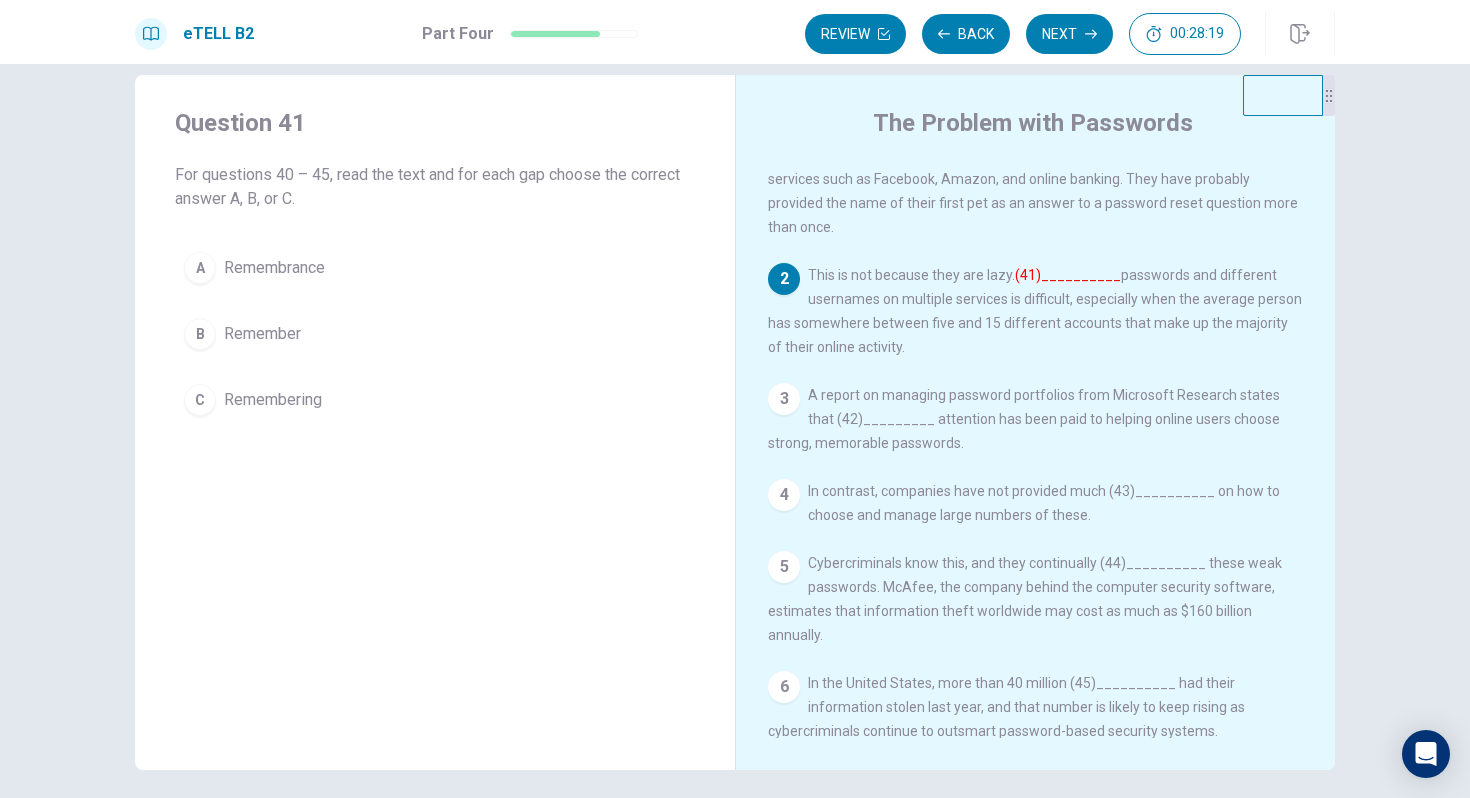click on "C Remembering" at bounding box center [435, 400] 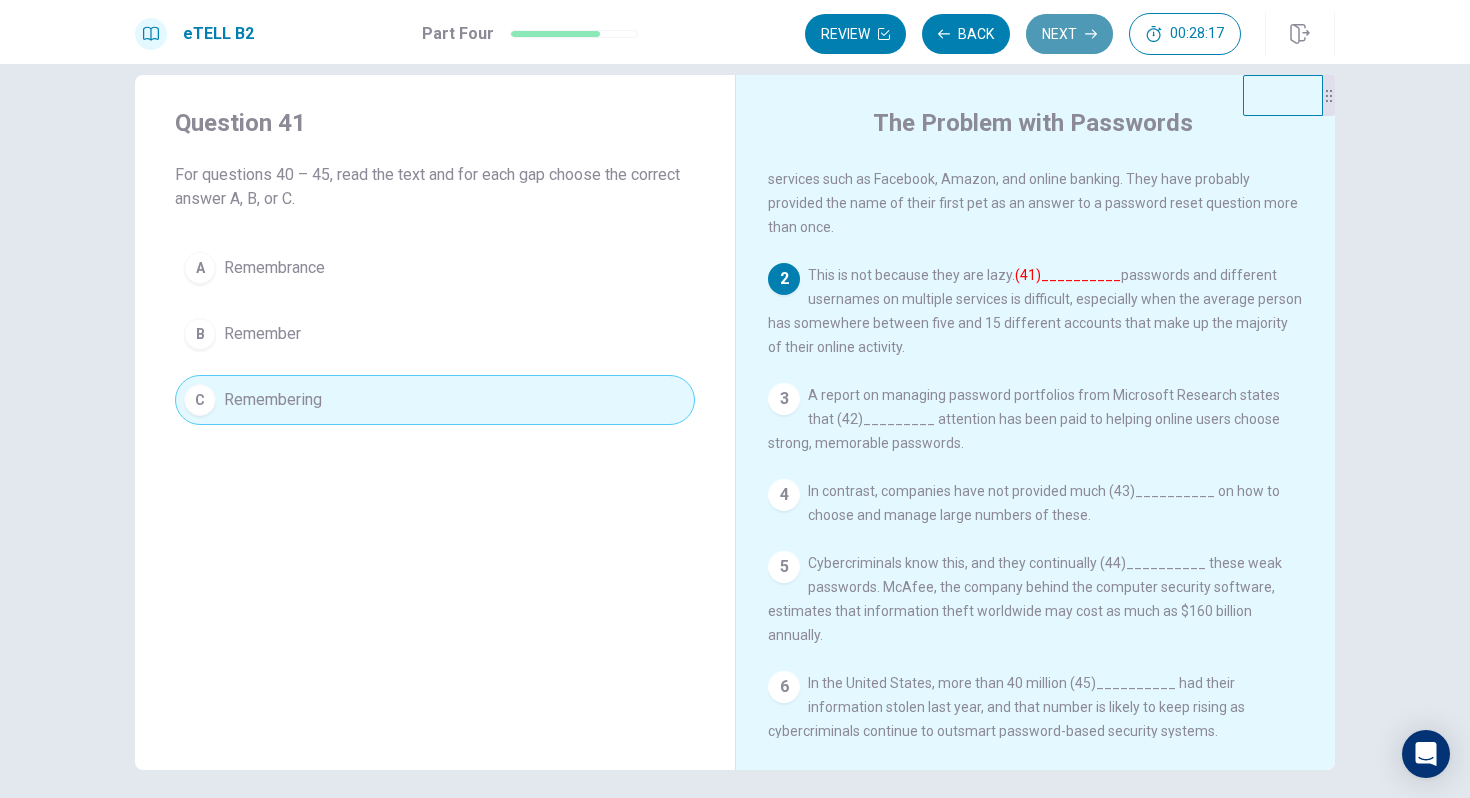 click on "Next" at bounding box center (1069, 34) 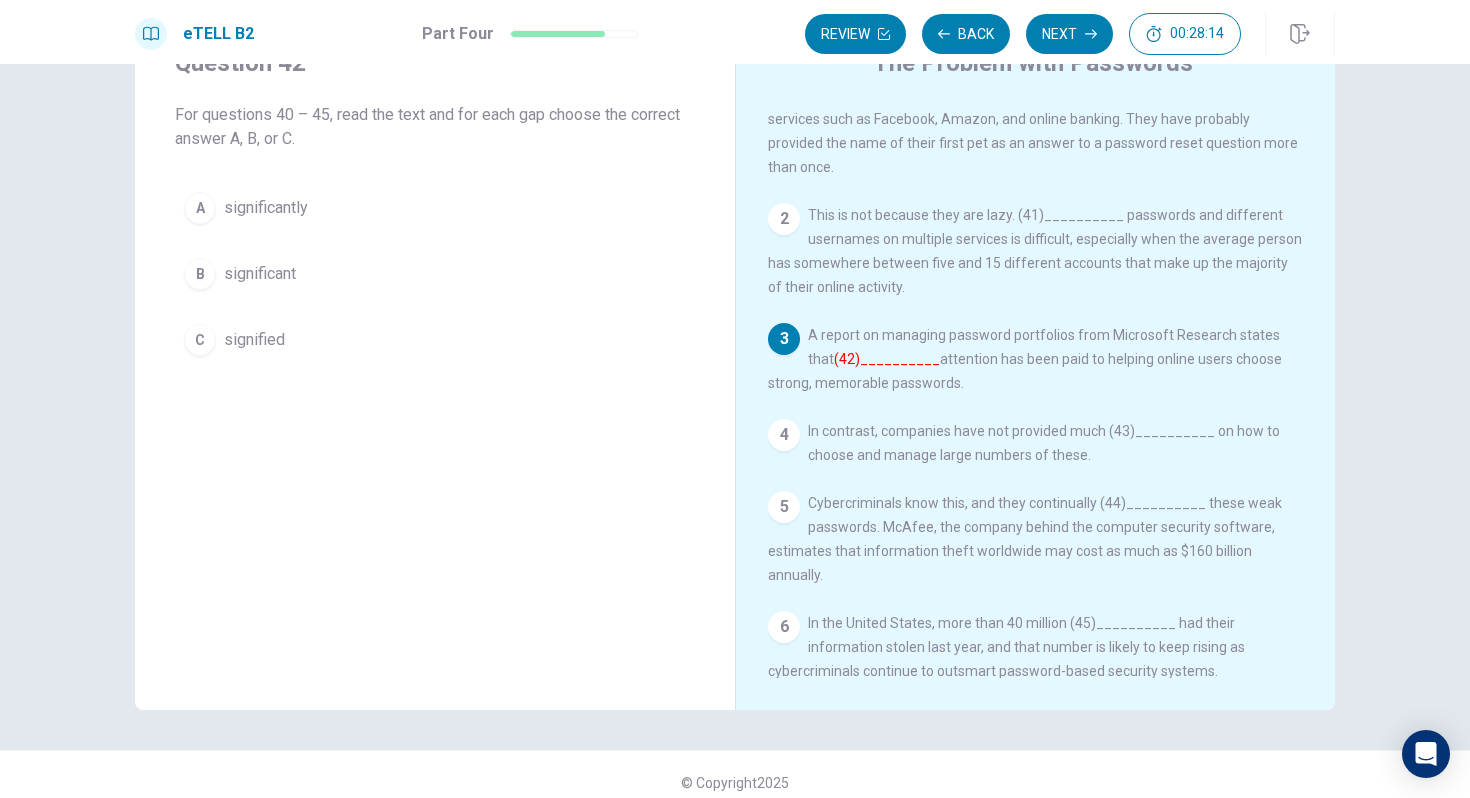 scroll, scrollTop: 96, scrollLeft: 0, axis: vertical 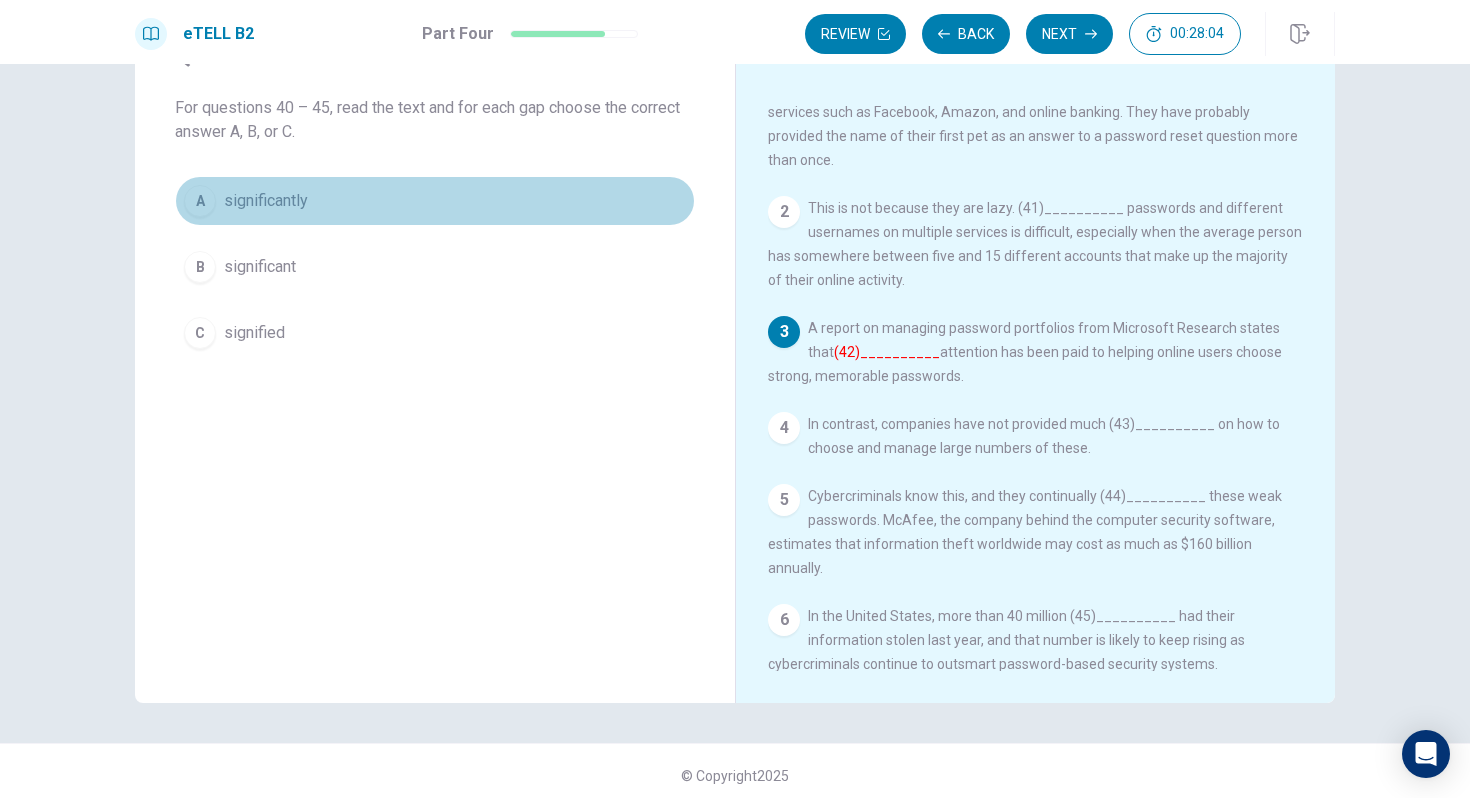 click on "A significantly" at bounding box center [435, 201] 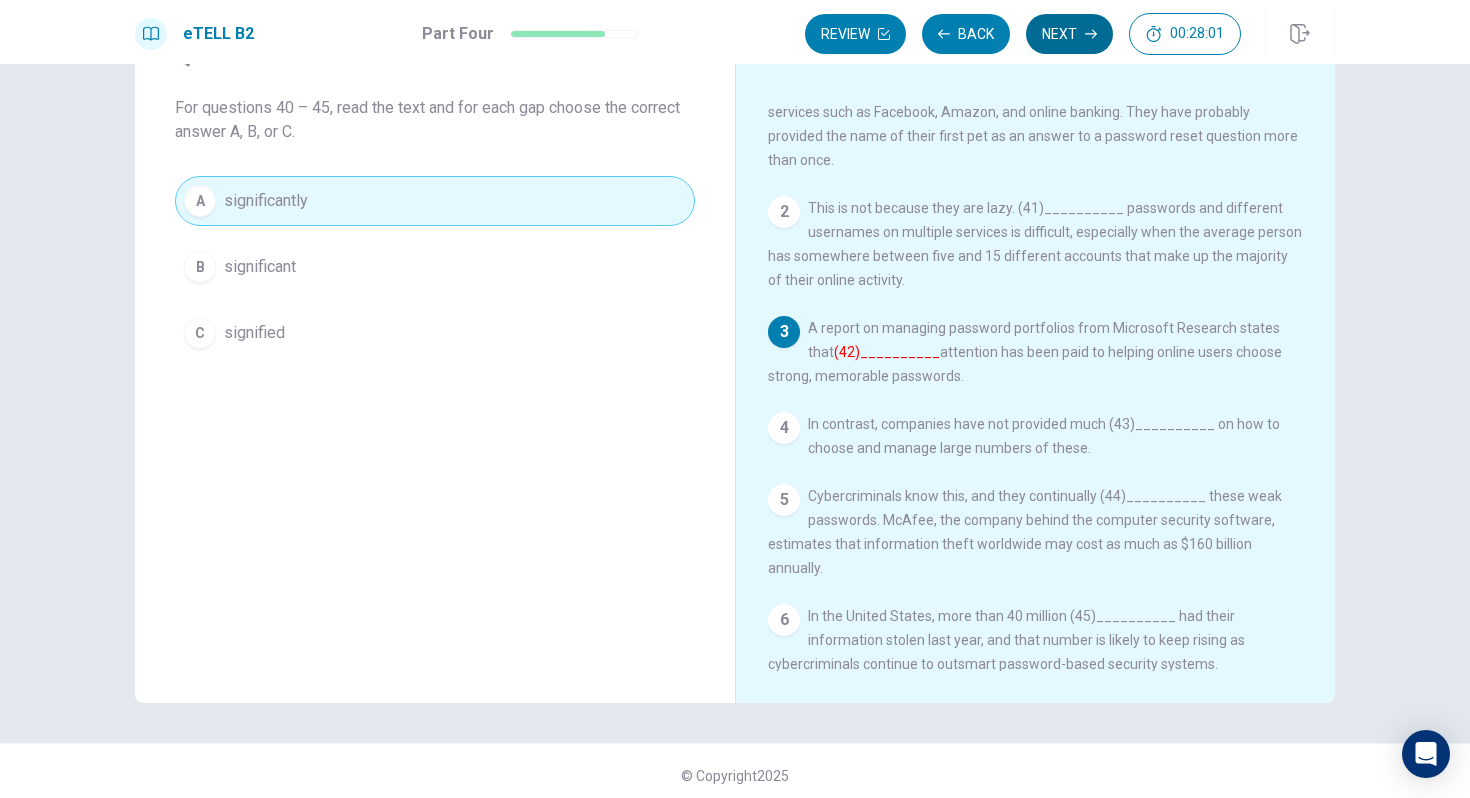 click on "Next" at bounding box center (1069, 34) 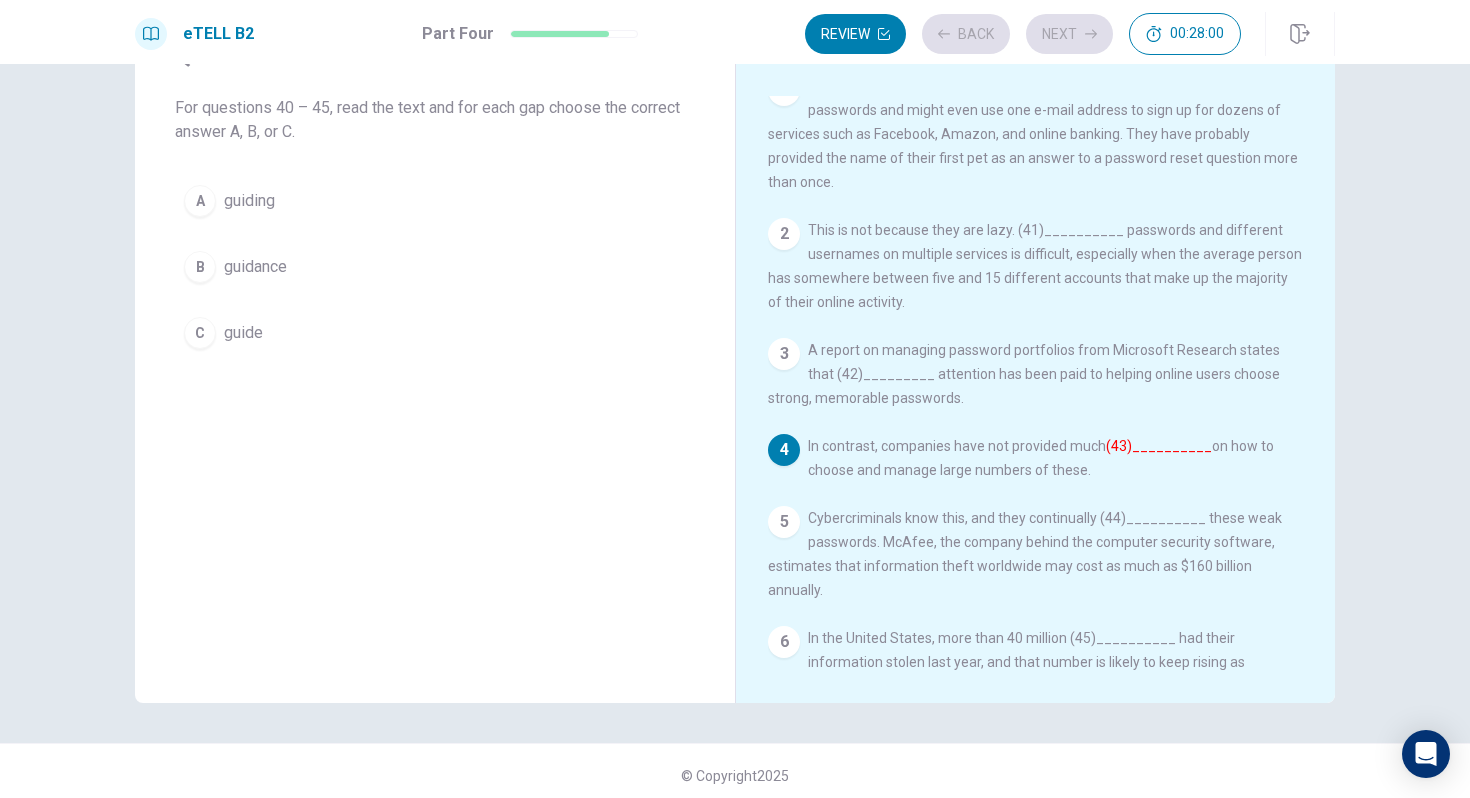 scroll, scrollTop: 44, scrollLeft: 0, axis: vertical 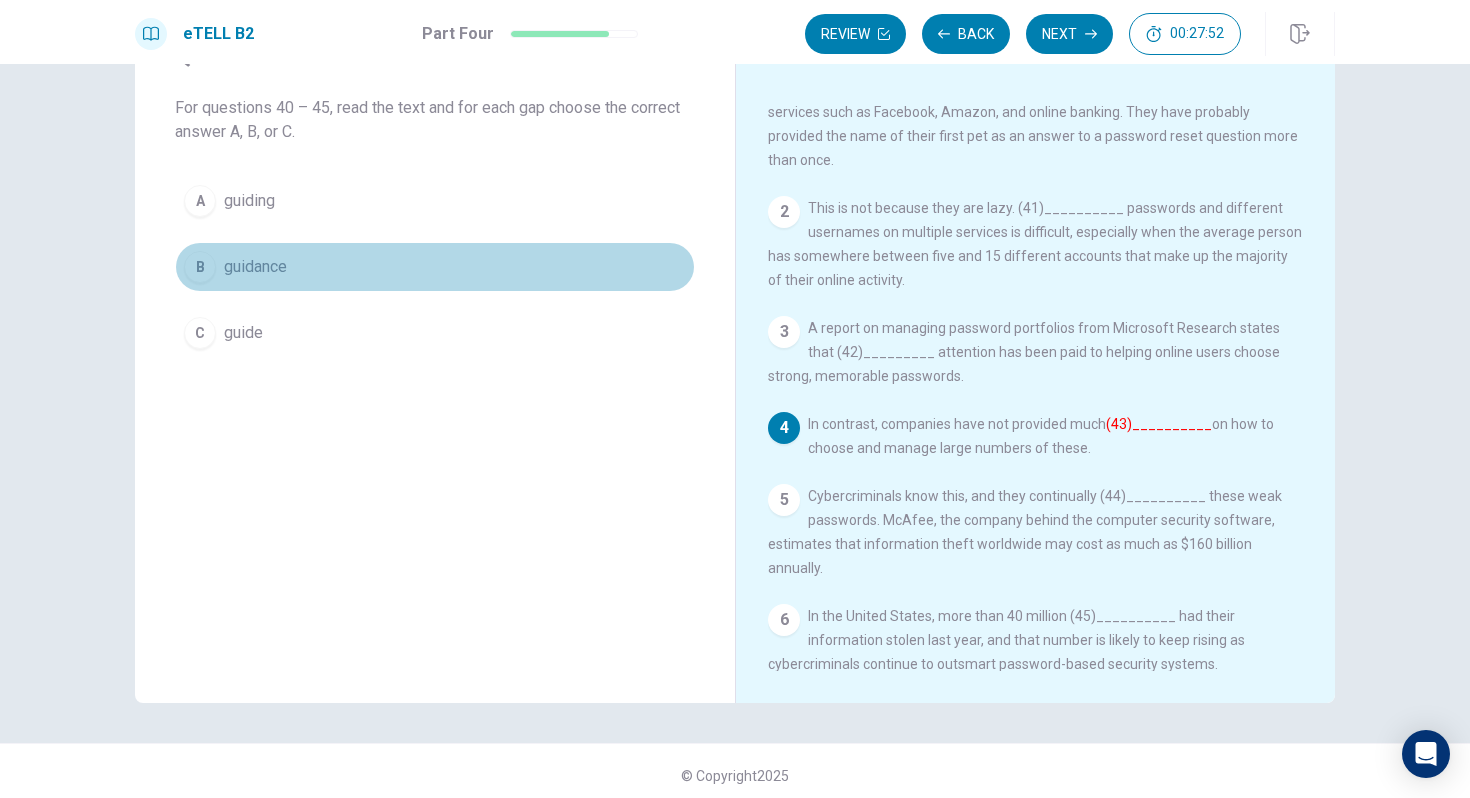 click on "B guidance" at bounding box center [435, 267] 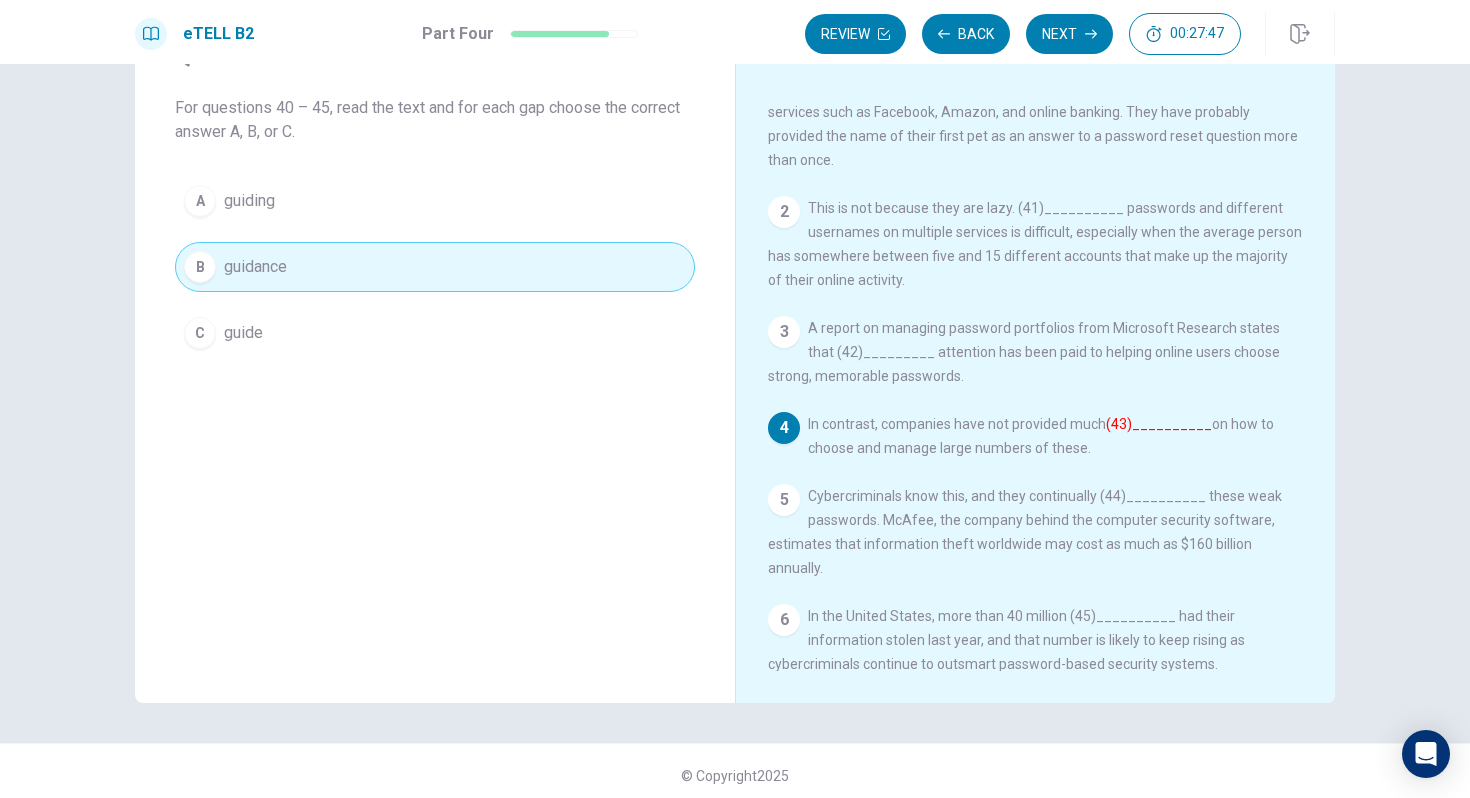 scroll, scrollTop: 105, scrollLeft: 0, axis: vertical 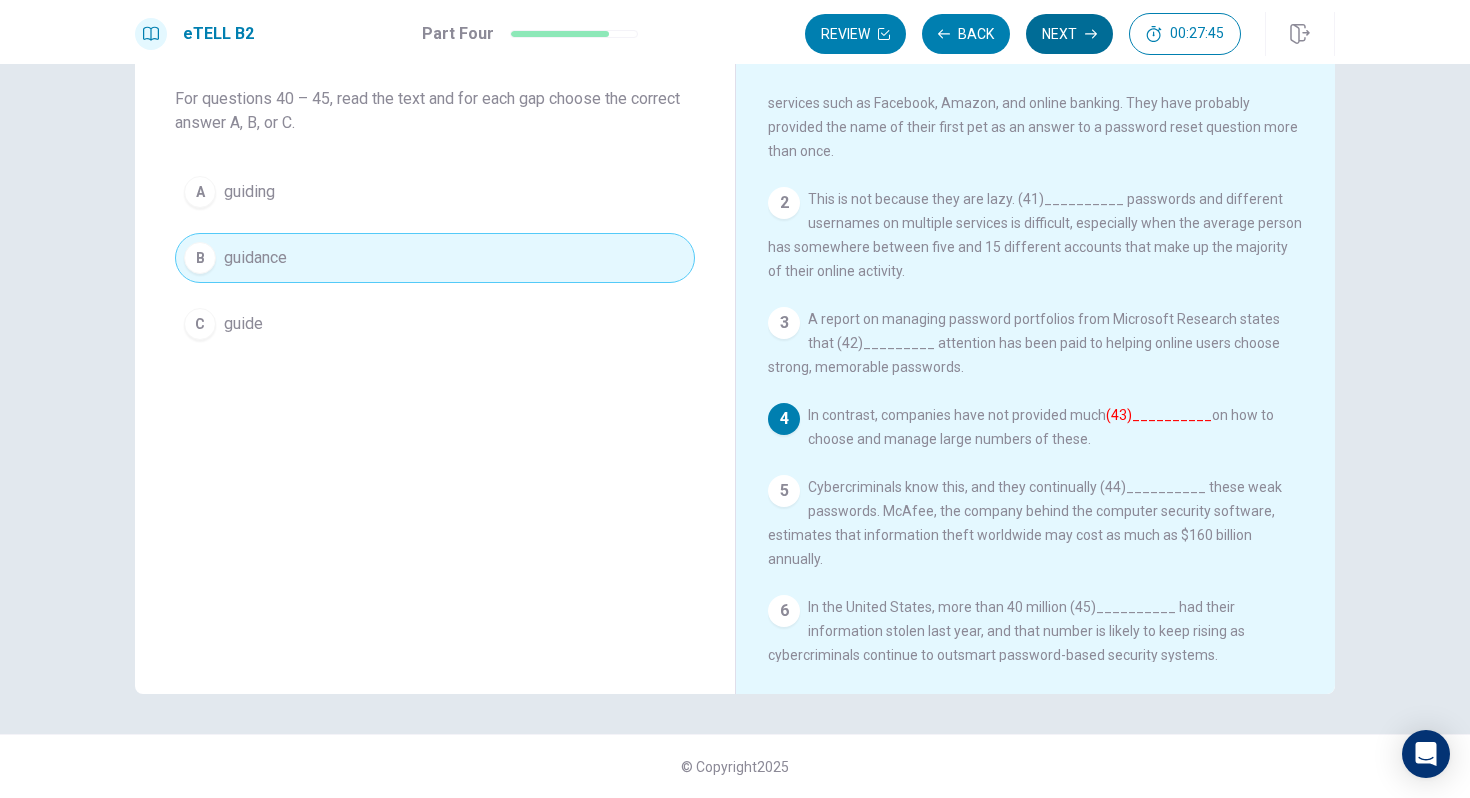 click on "Next" at bounding box center (1069, 34) 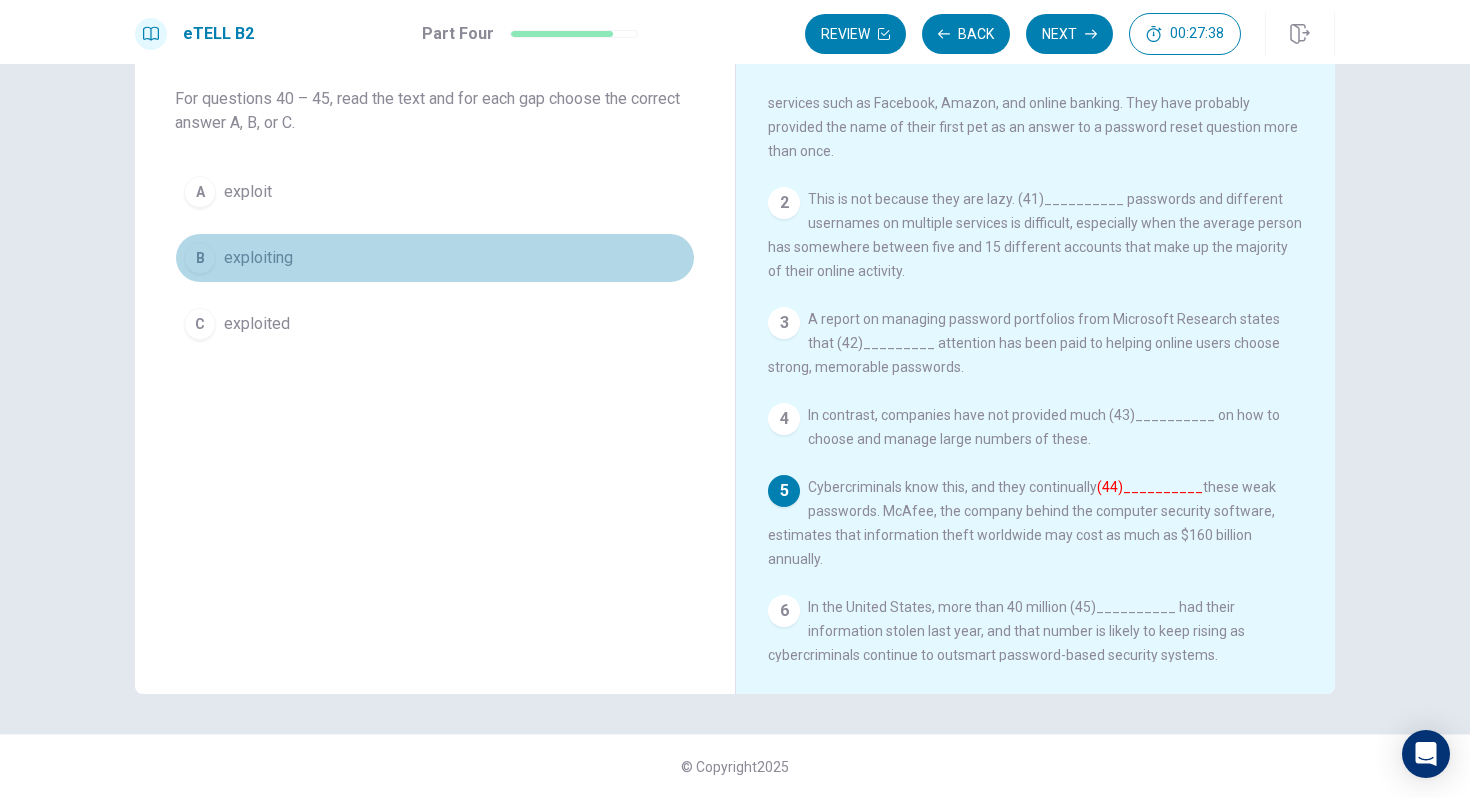 click on "B exploiting" at bounding box center [435, 258] 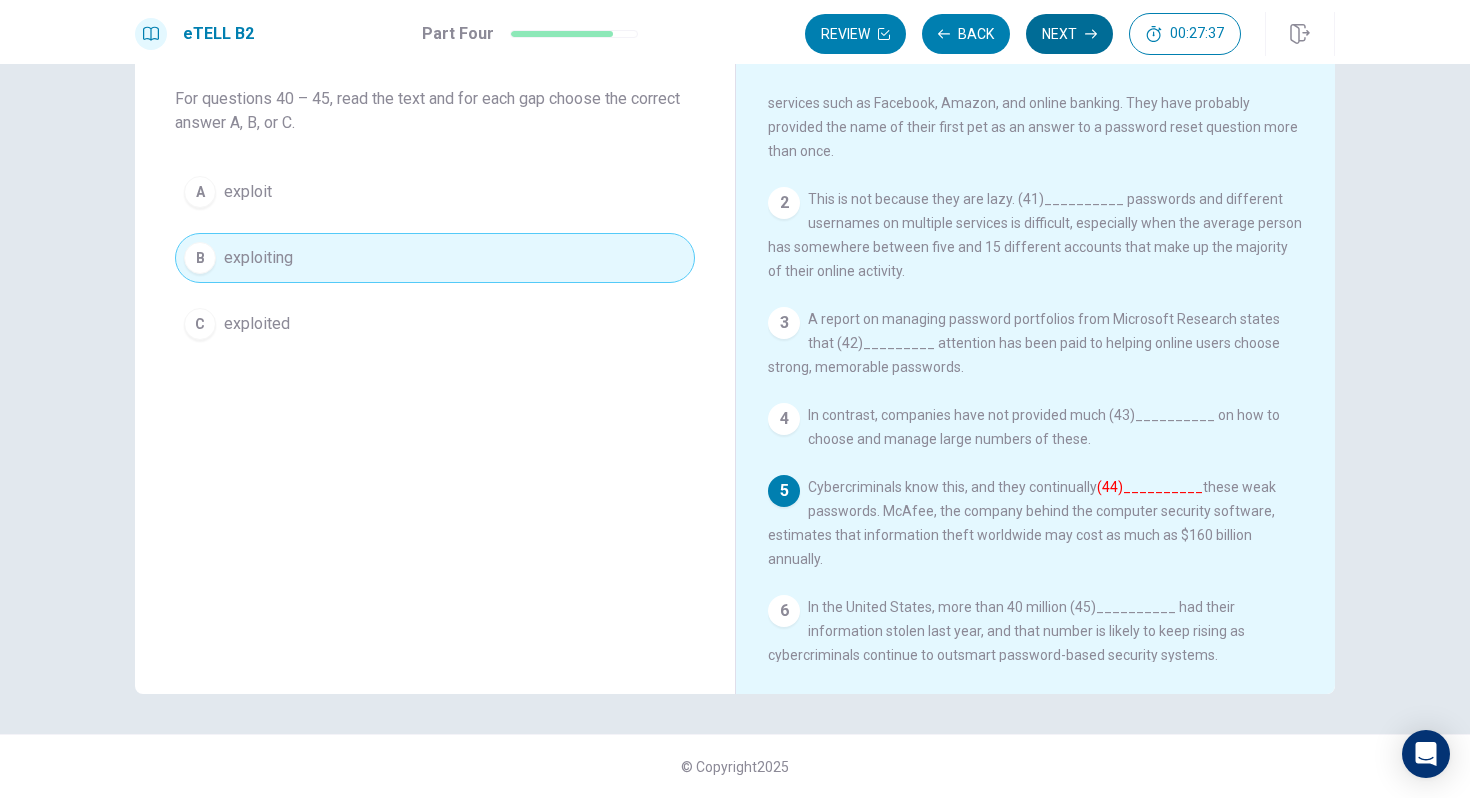click on "Next" at bounding box center [1069, 34] 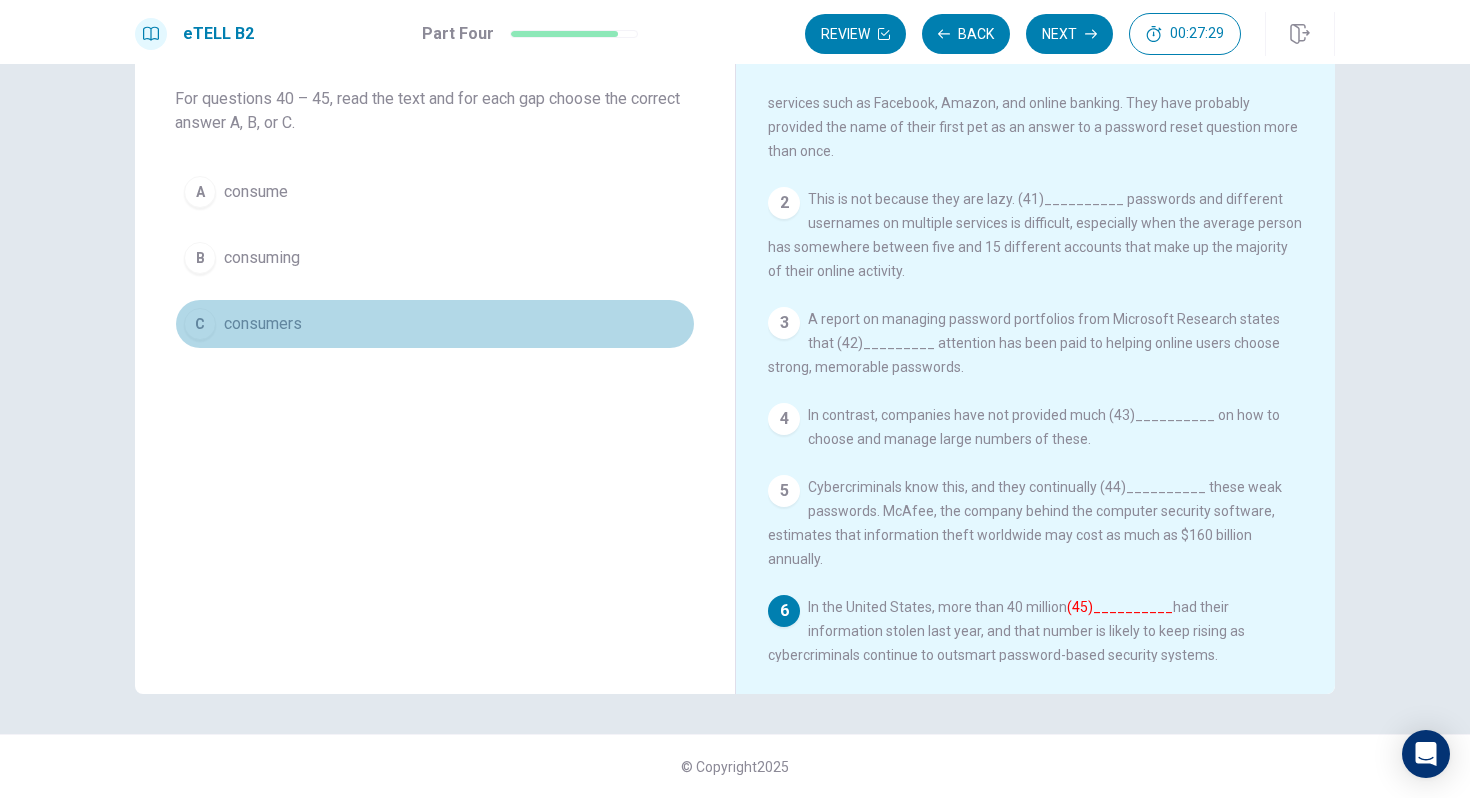click on "C consumers" at bounding box center [435, 324] 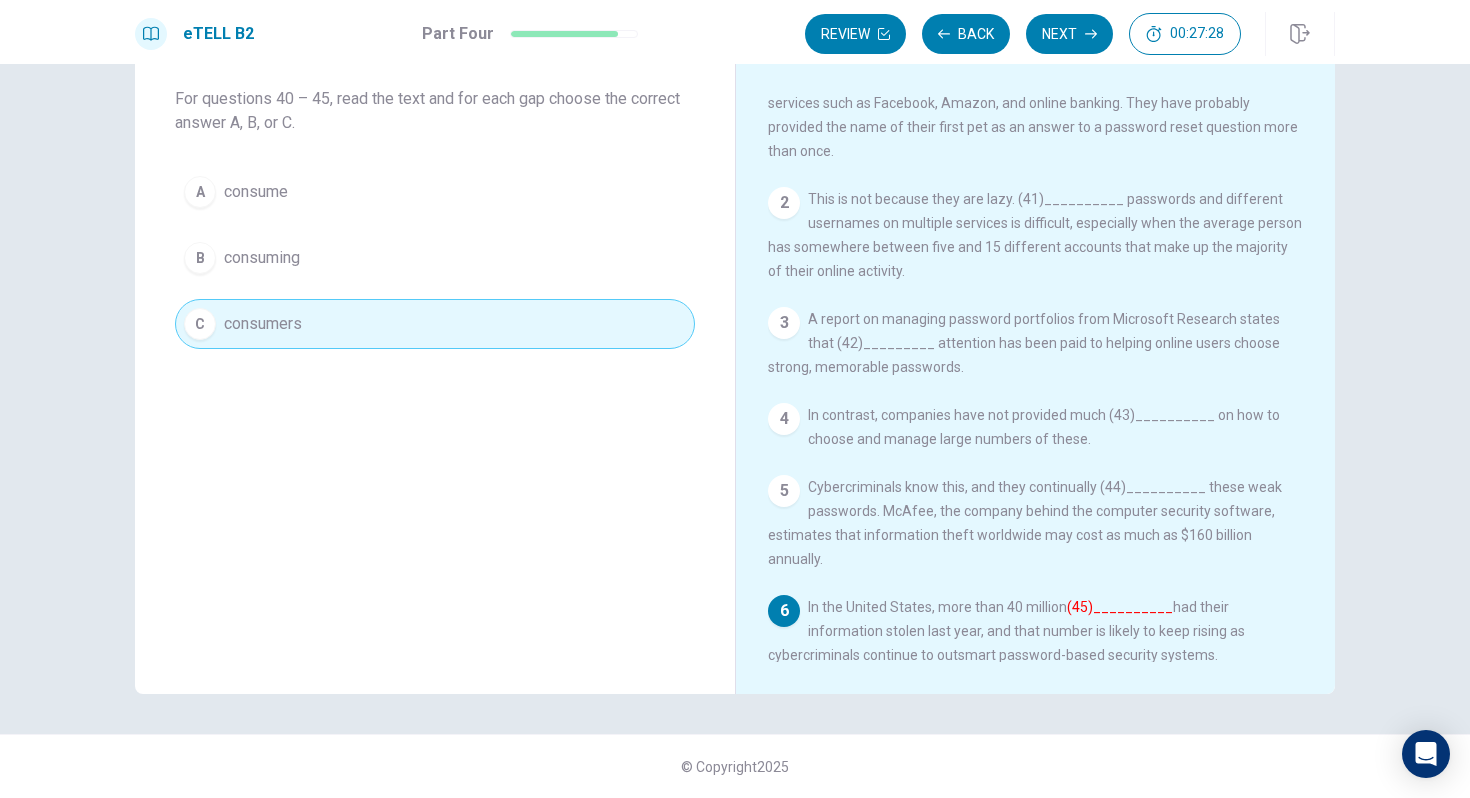 click on "Next" at bounding box center (1069, 34) 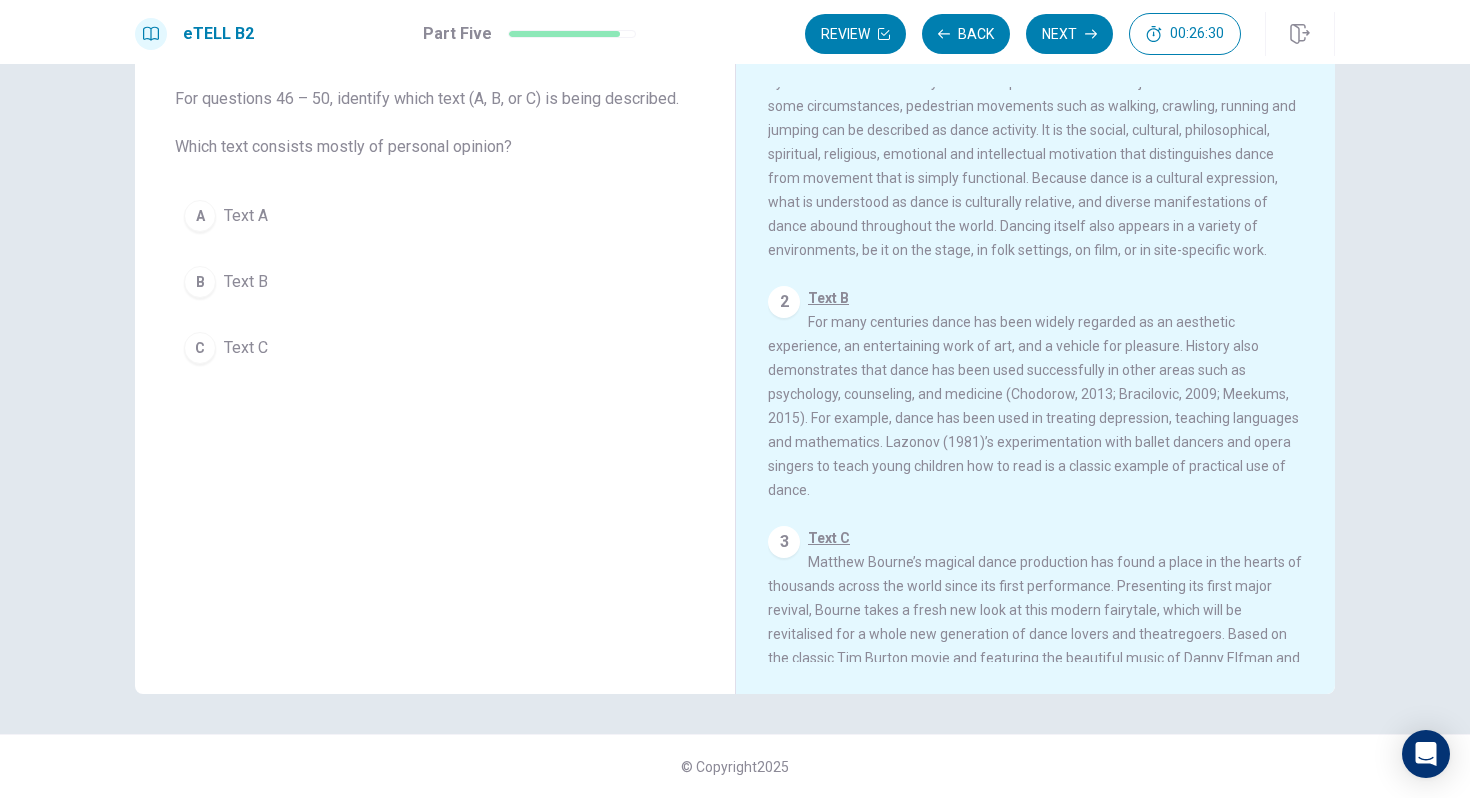 scroll, scrollTop: 0, scrollLeft: 0, axis: both 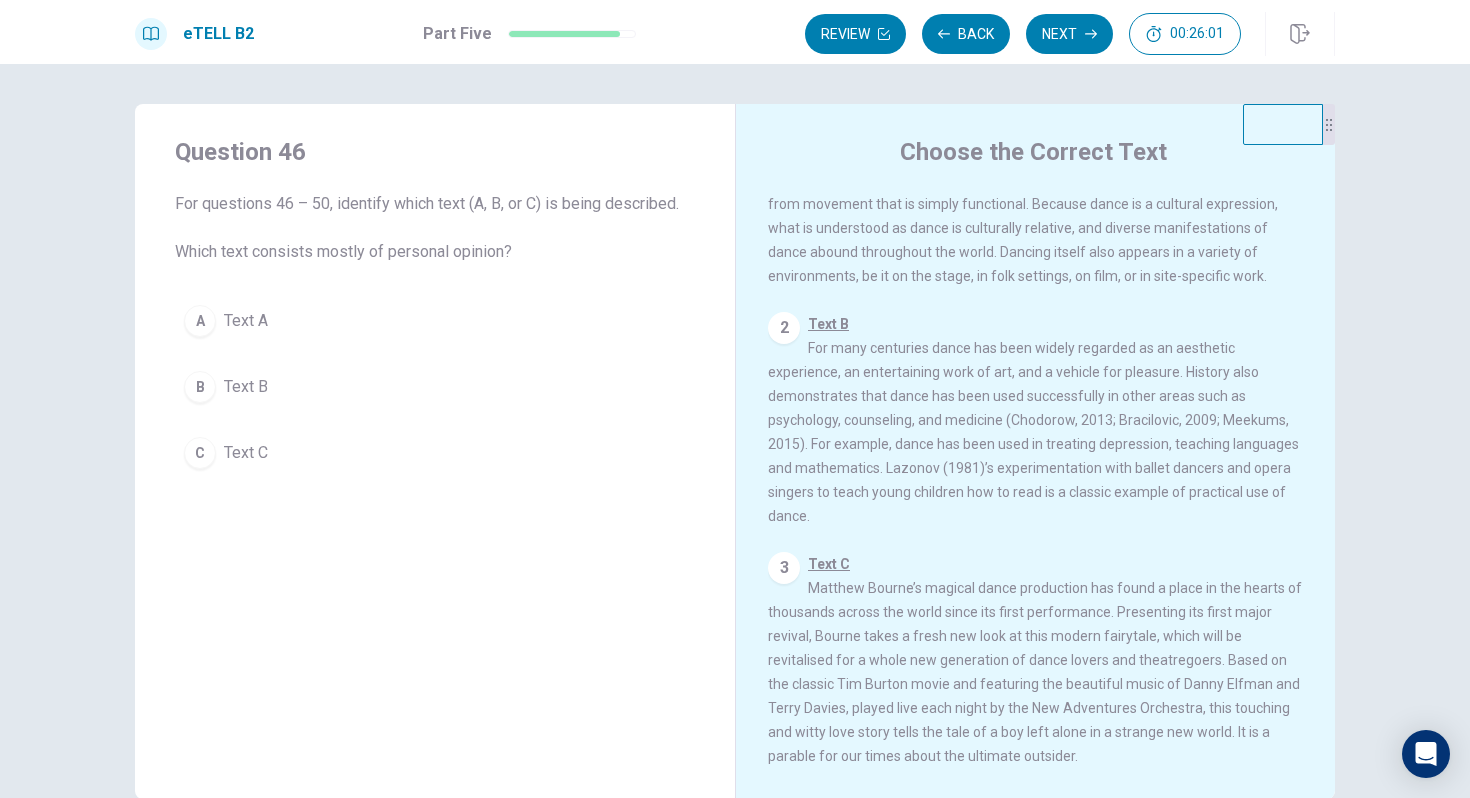 click on "A" at bounding box center [200, 321] 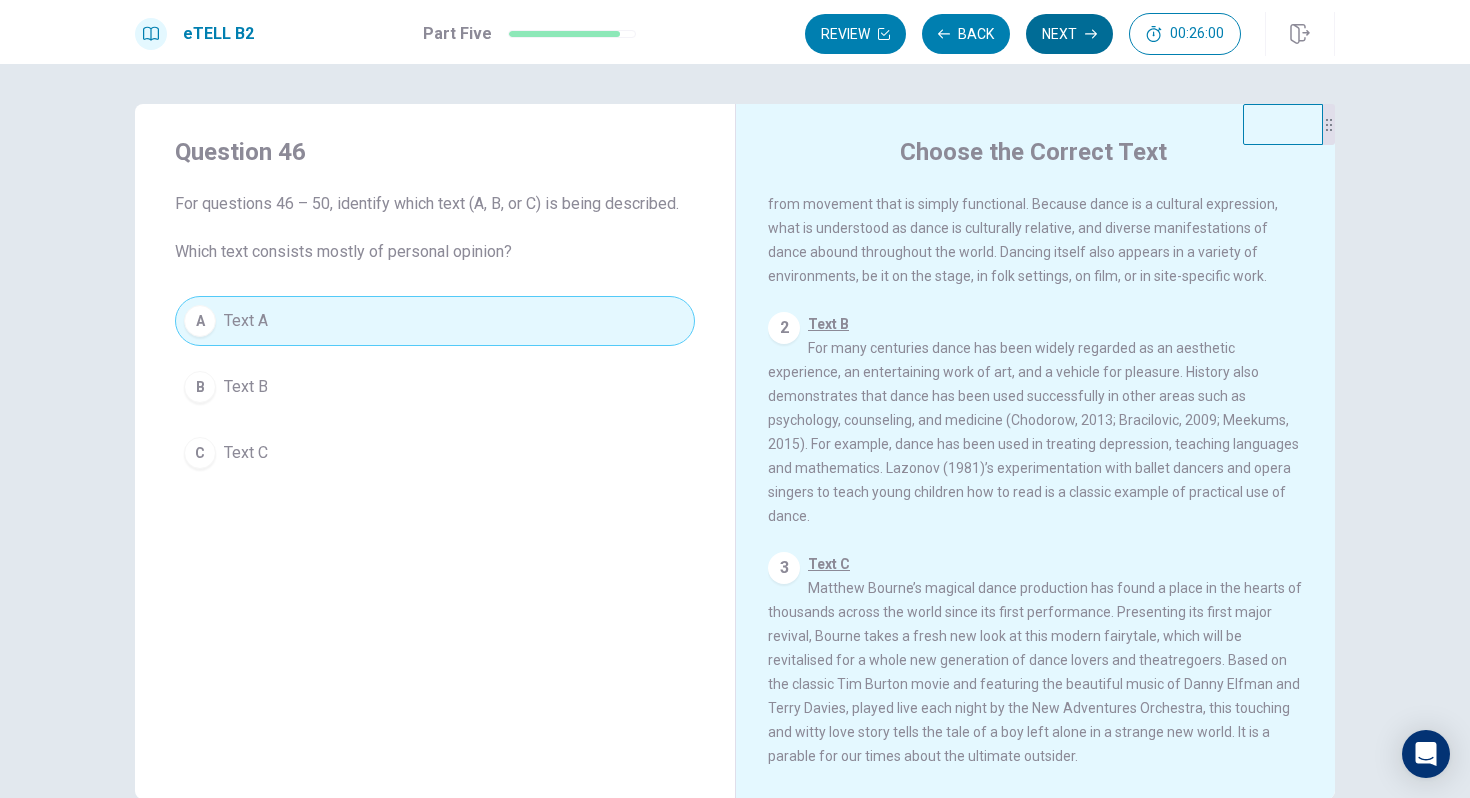 click on "Next" at bounding box center [1069, 34] 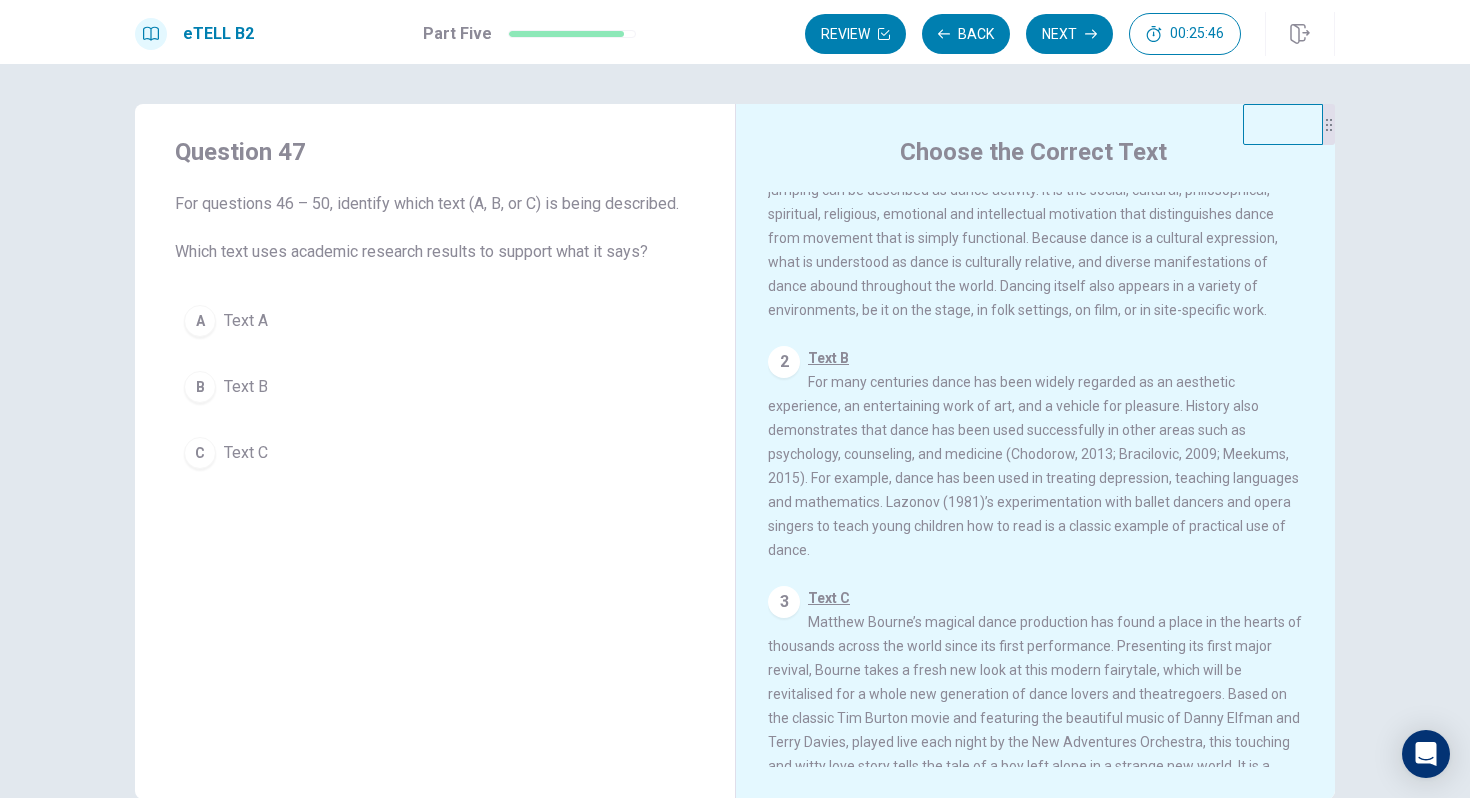 scroll, scrollTop: 112, scrollLeft: 0, axis: vertical 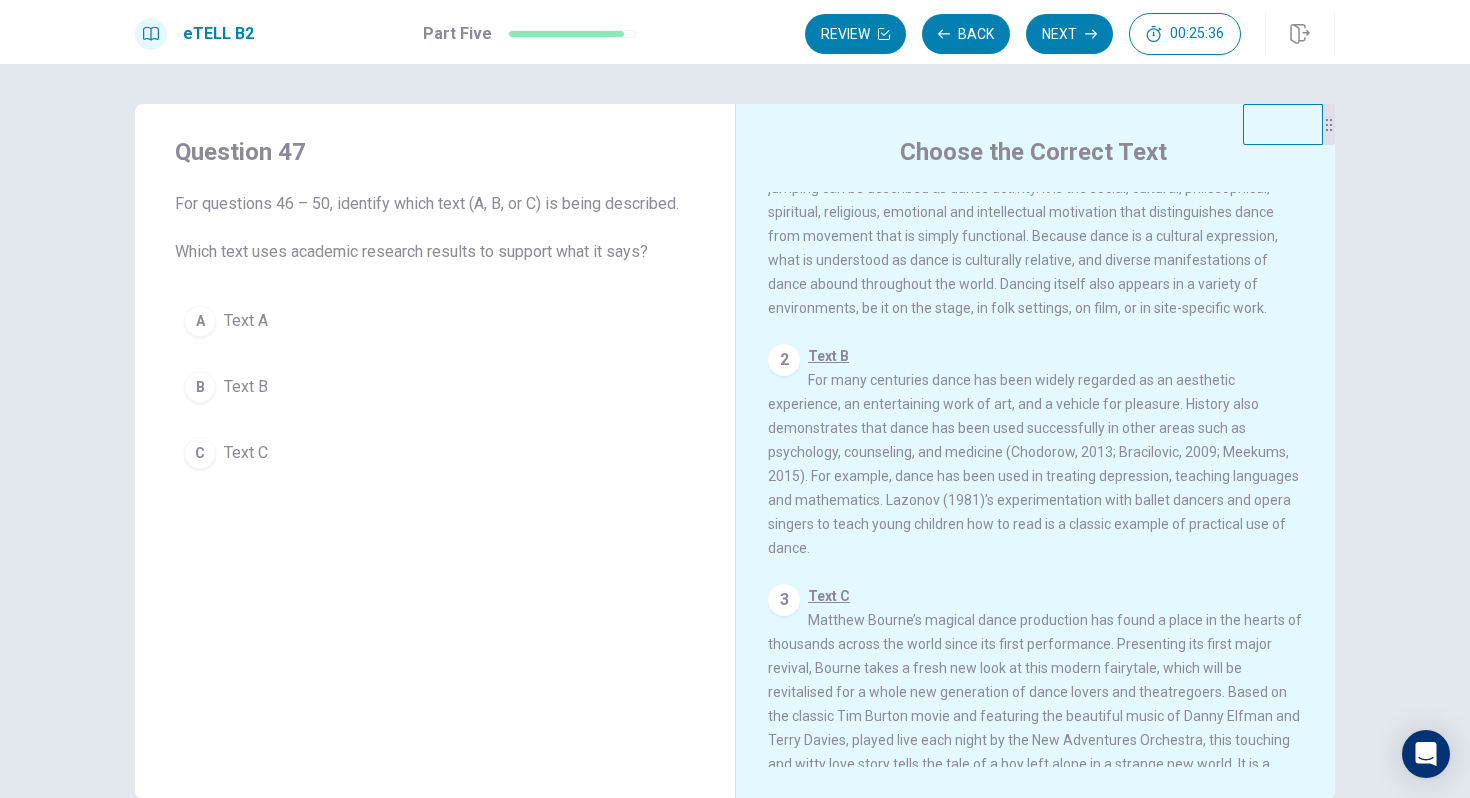 click on "B Text B" at bounding box center (435, 387) 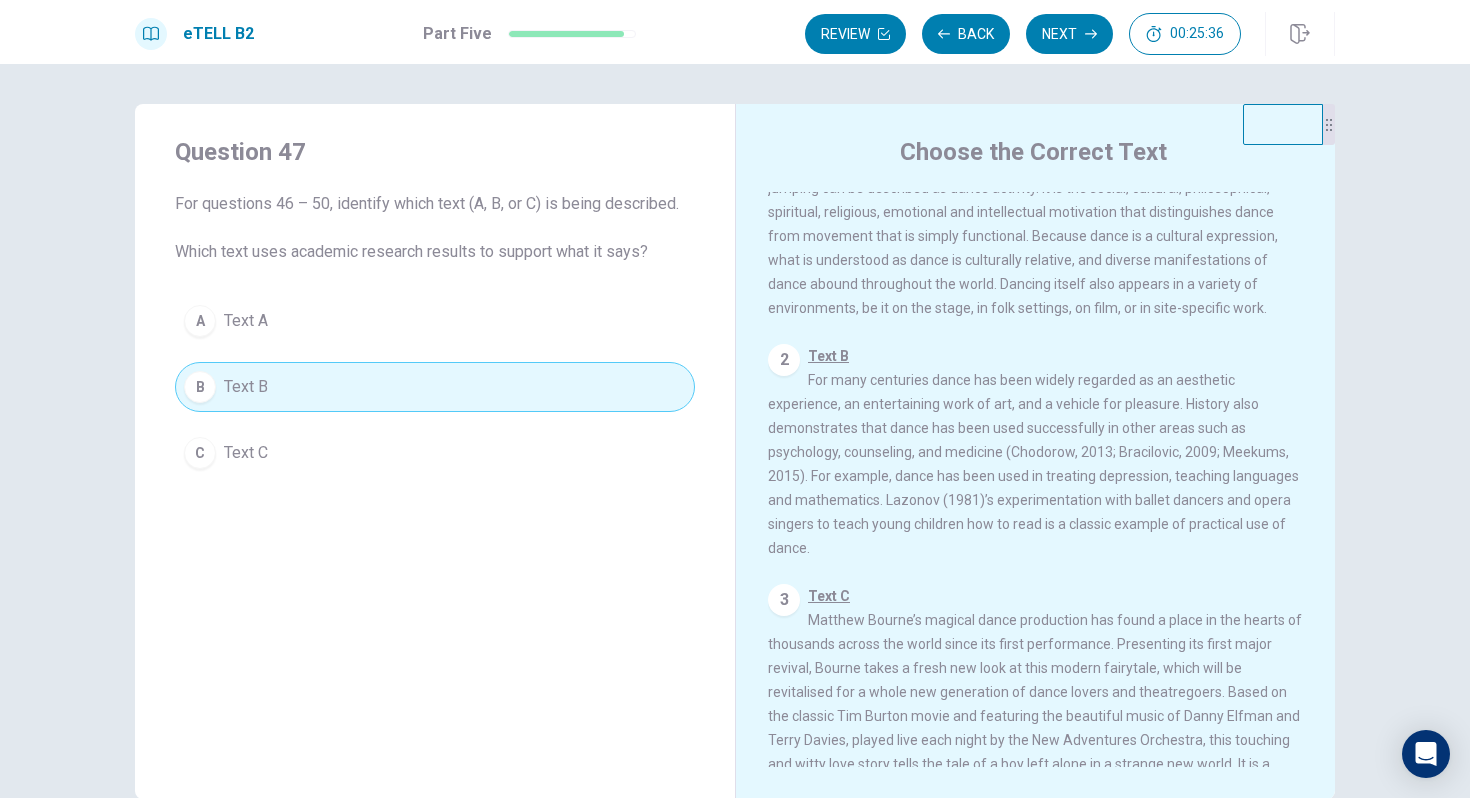 scroll, scrollTop: 172, scrollLeft: 0, axis: vertical 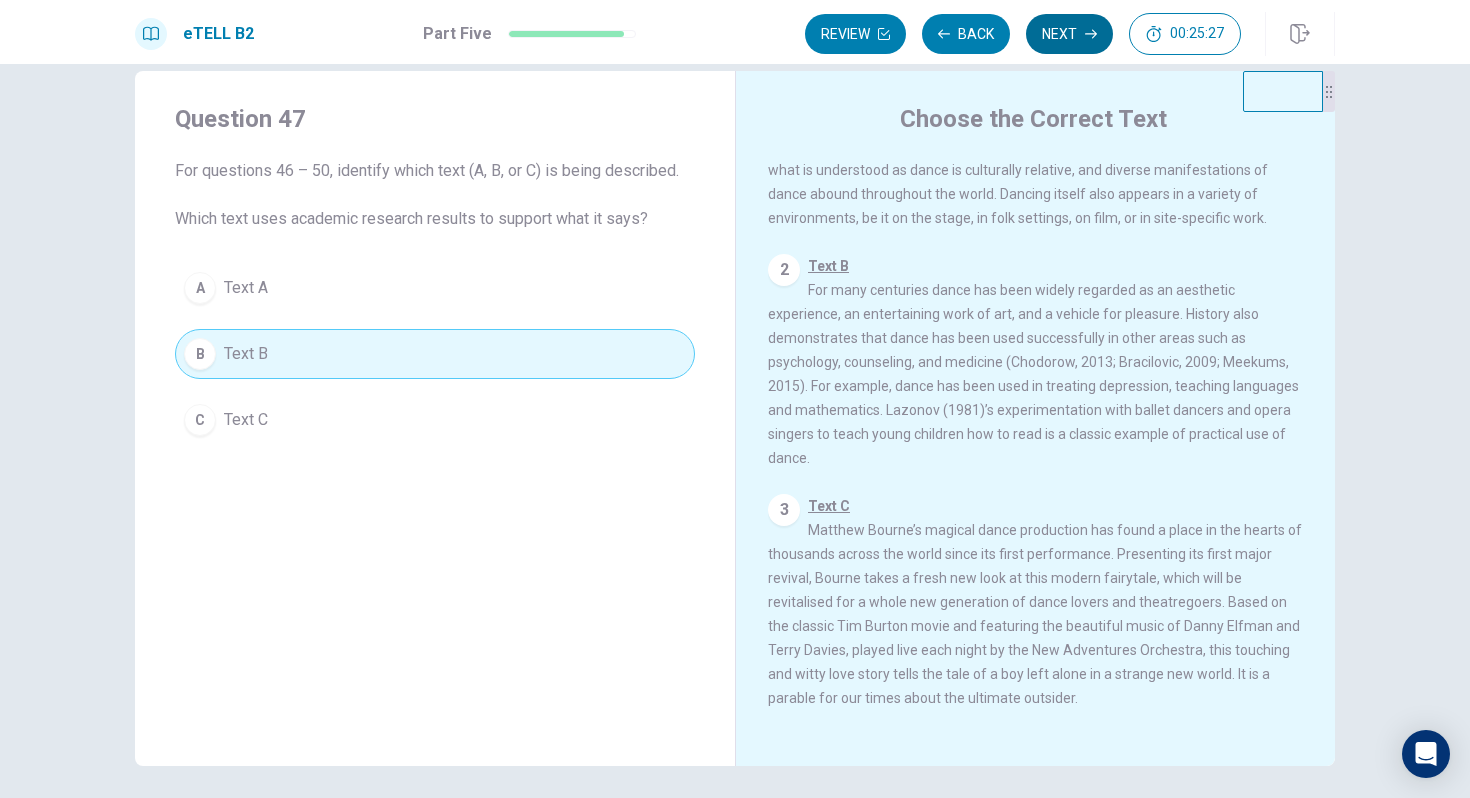 click on "Next" at bounding box center (1069, 34) 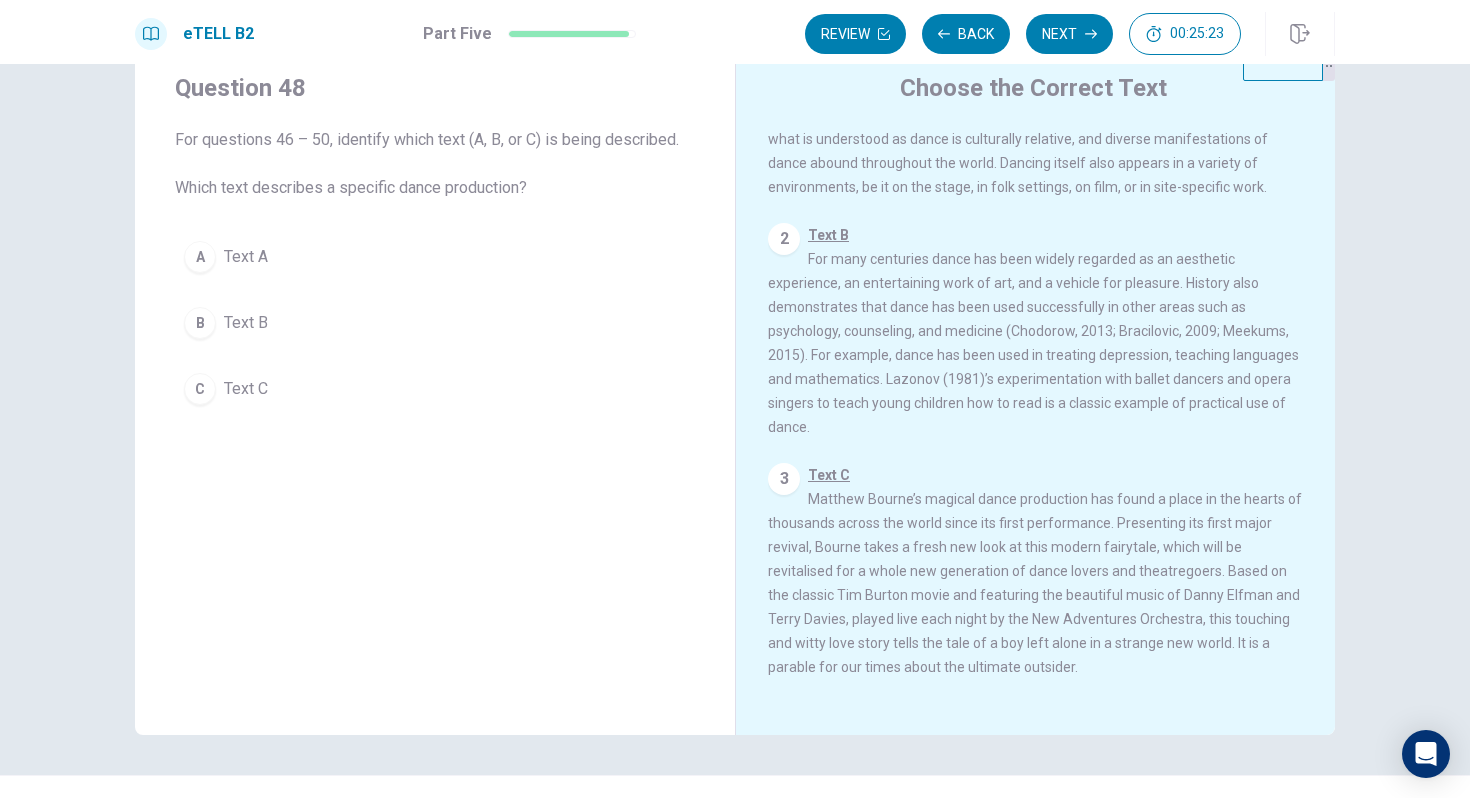 scroll, scrollTop: 66, scrollLeft: 0, axis: vertical 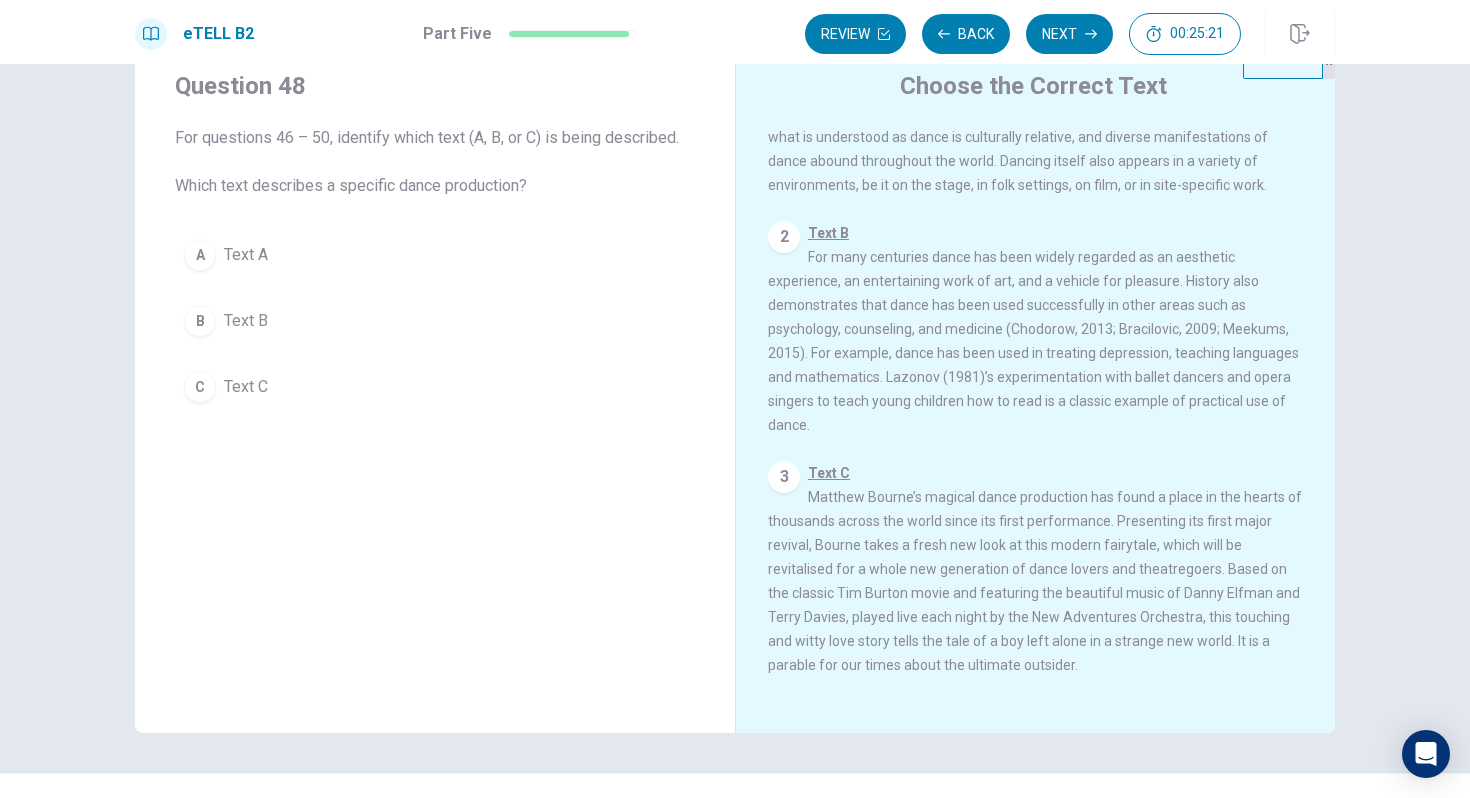 click on "C" at bounding box center (200, 387) 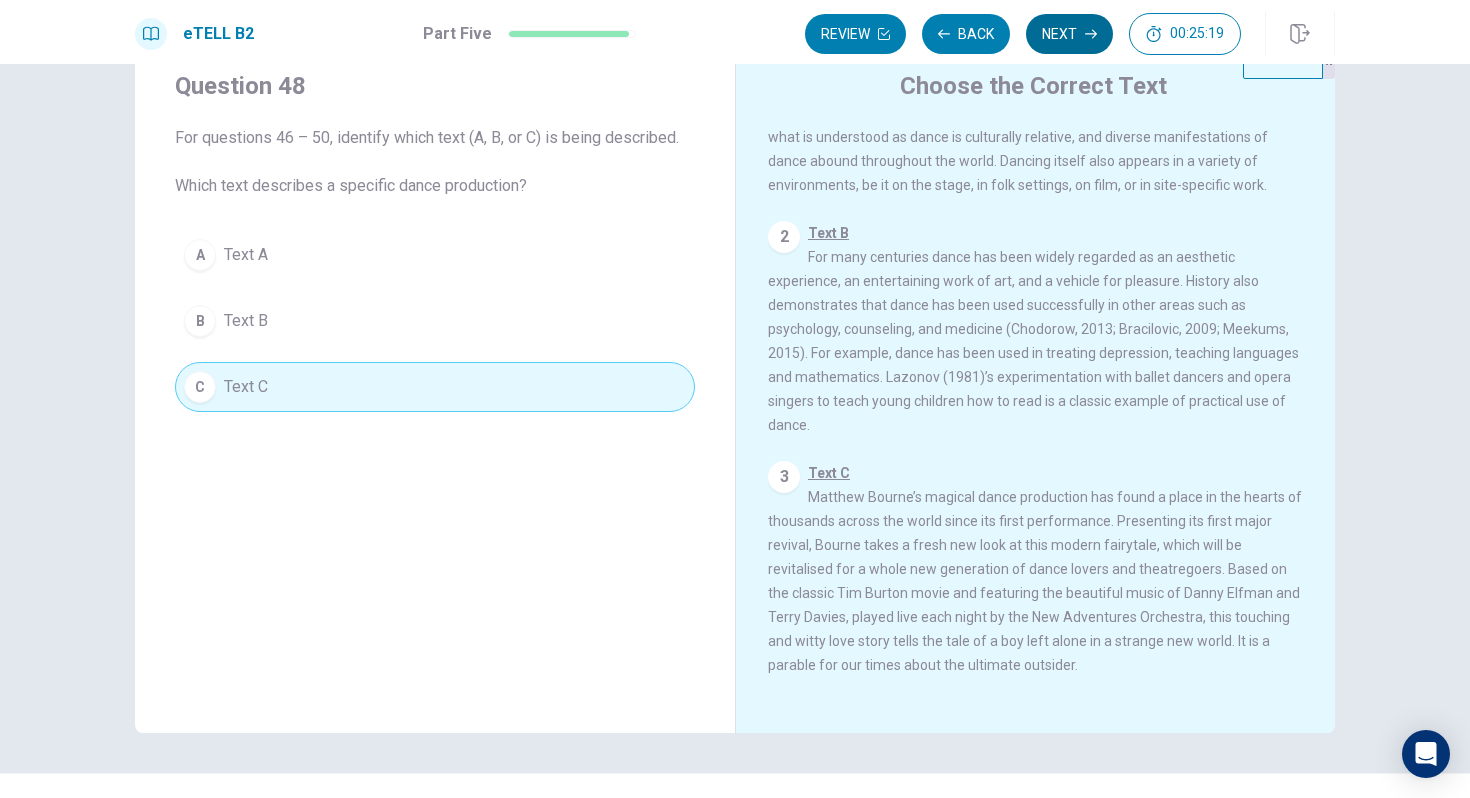 click on "Next" at bounding box center [1069, 34] 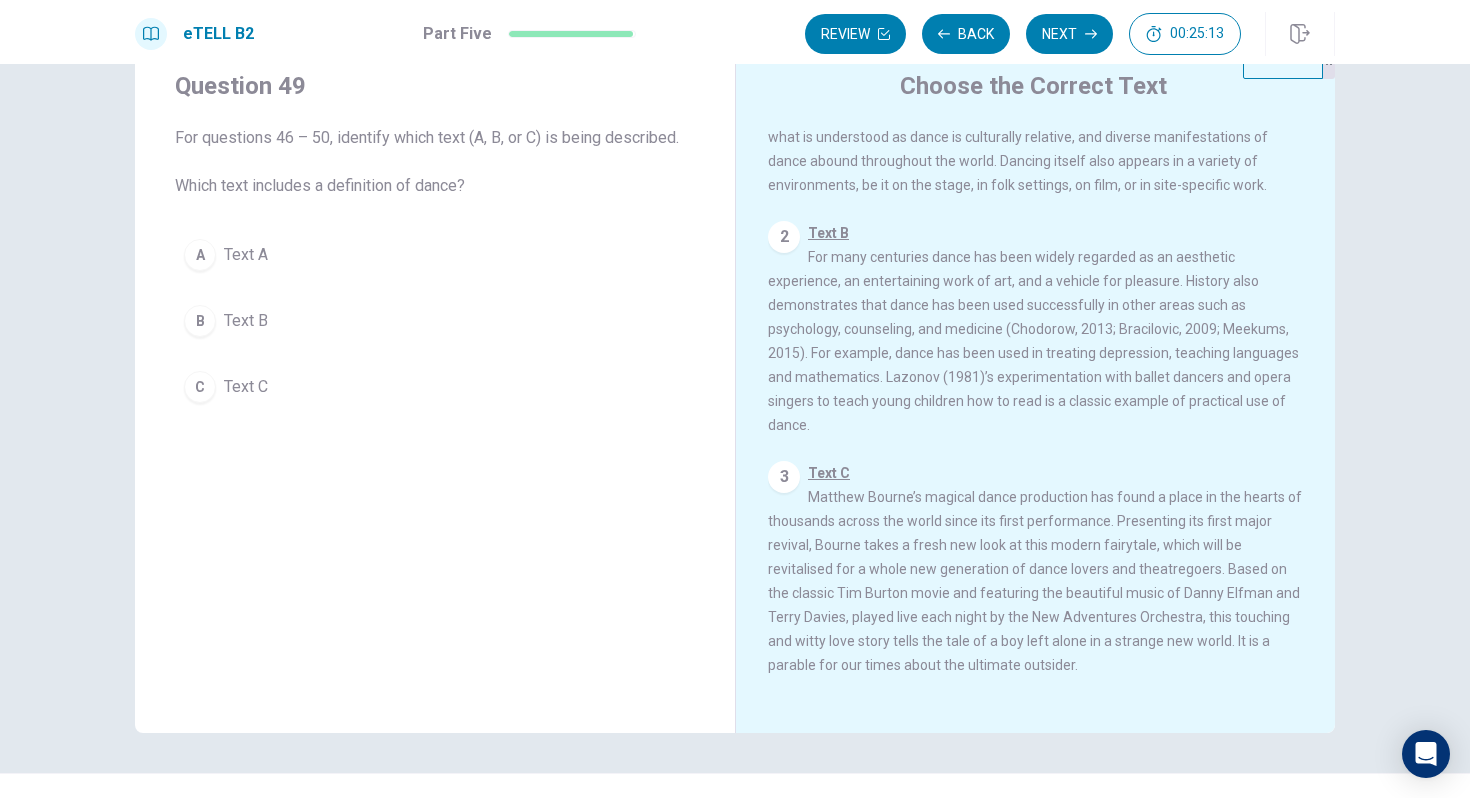 scroll, scrollTop: 0, scrollLeft: 0, axis: both 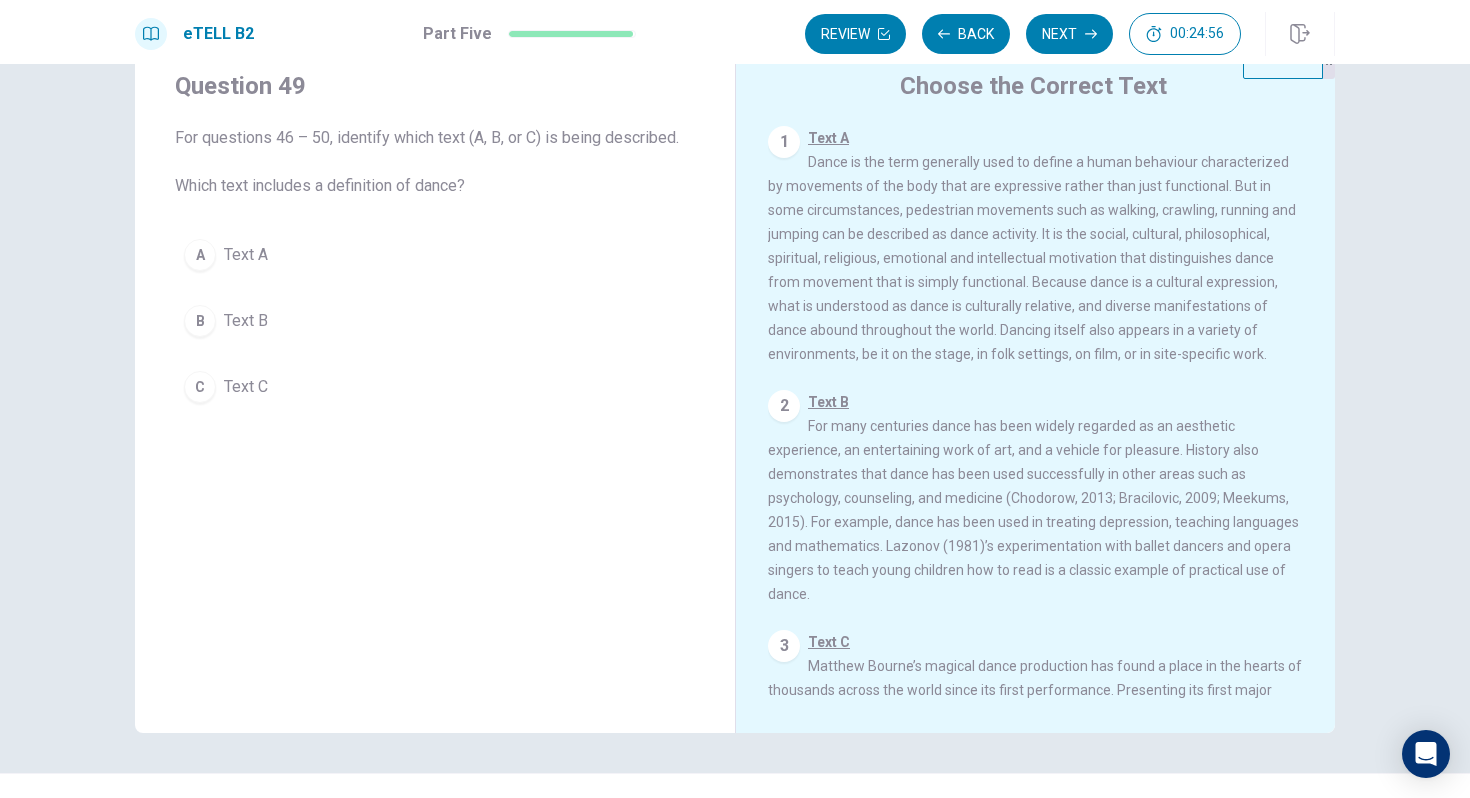 click on "A" at bounding box center (200, 255) 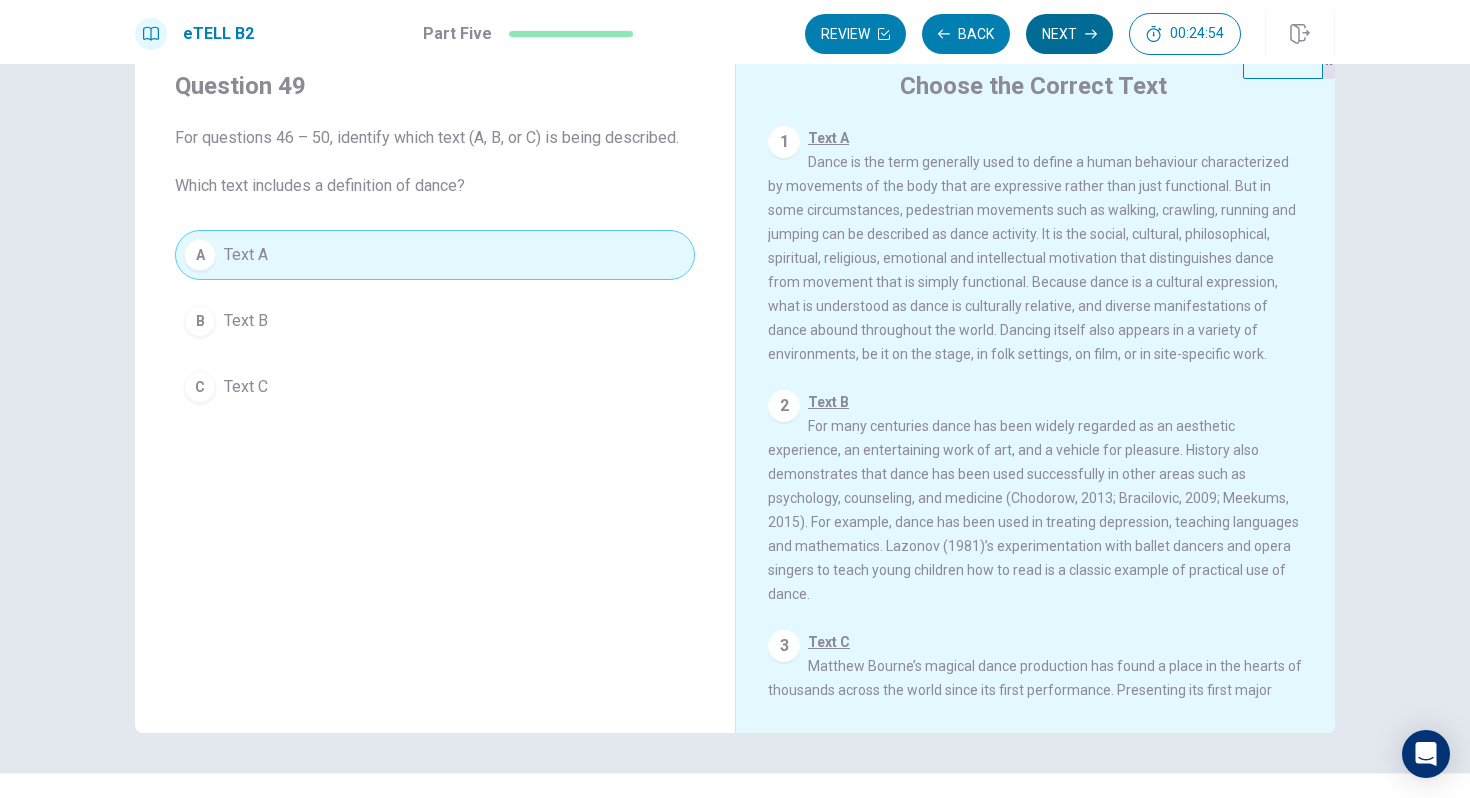 click 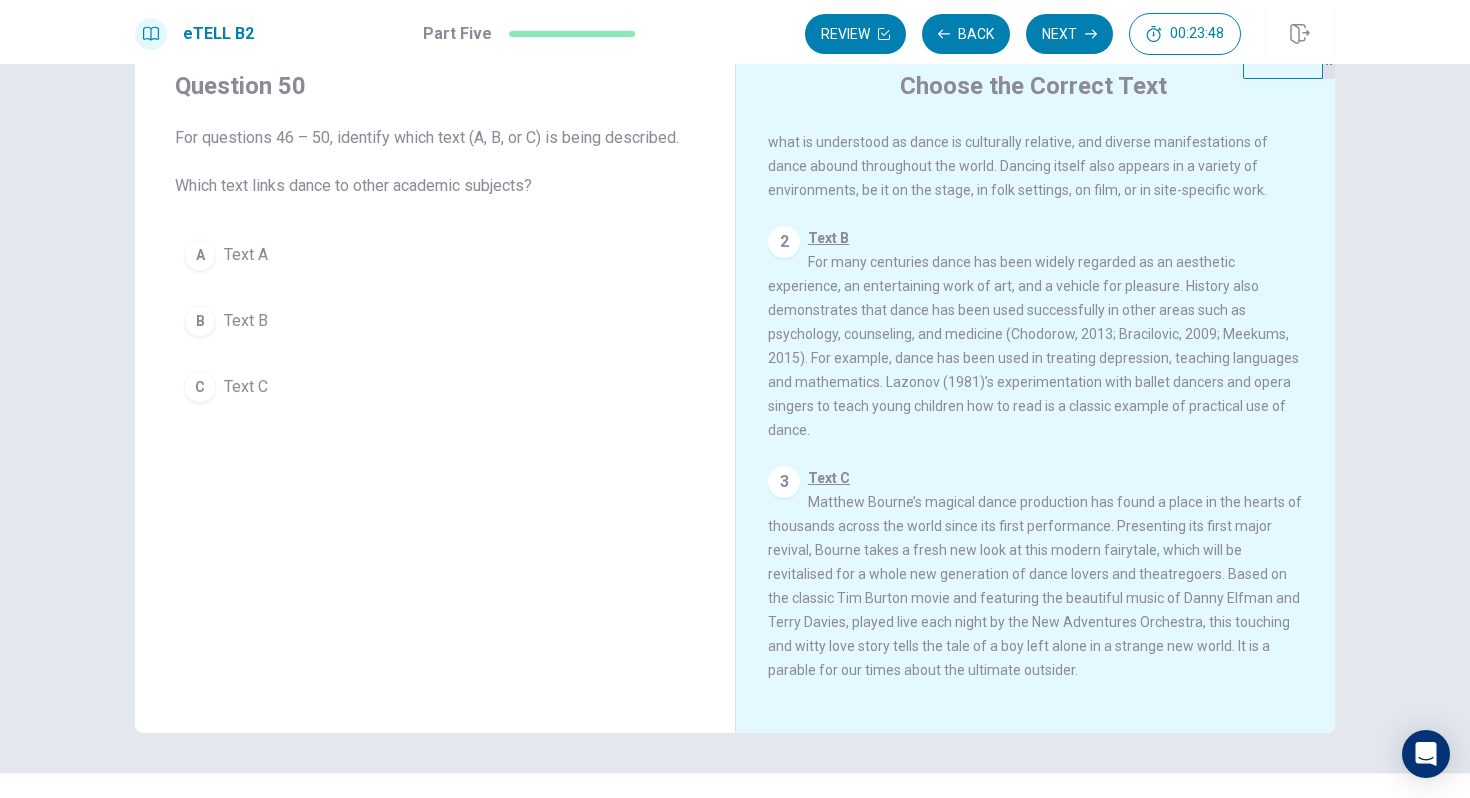 scroll, scrollTop: 172, scrollLeft: 0, axis: vertical 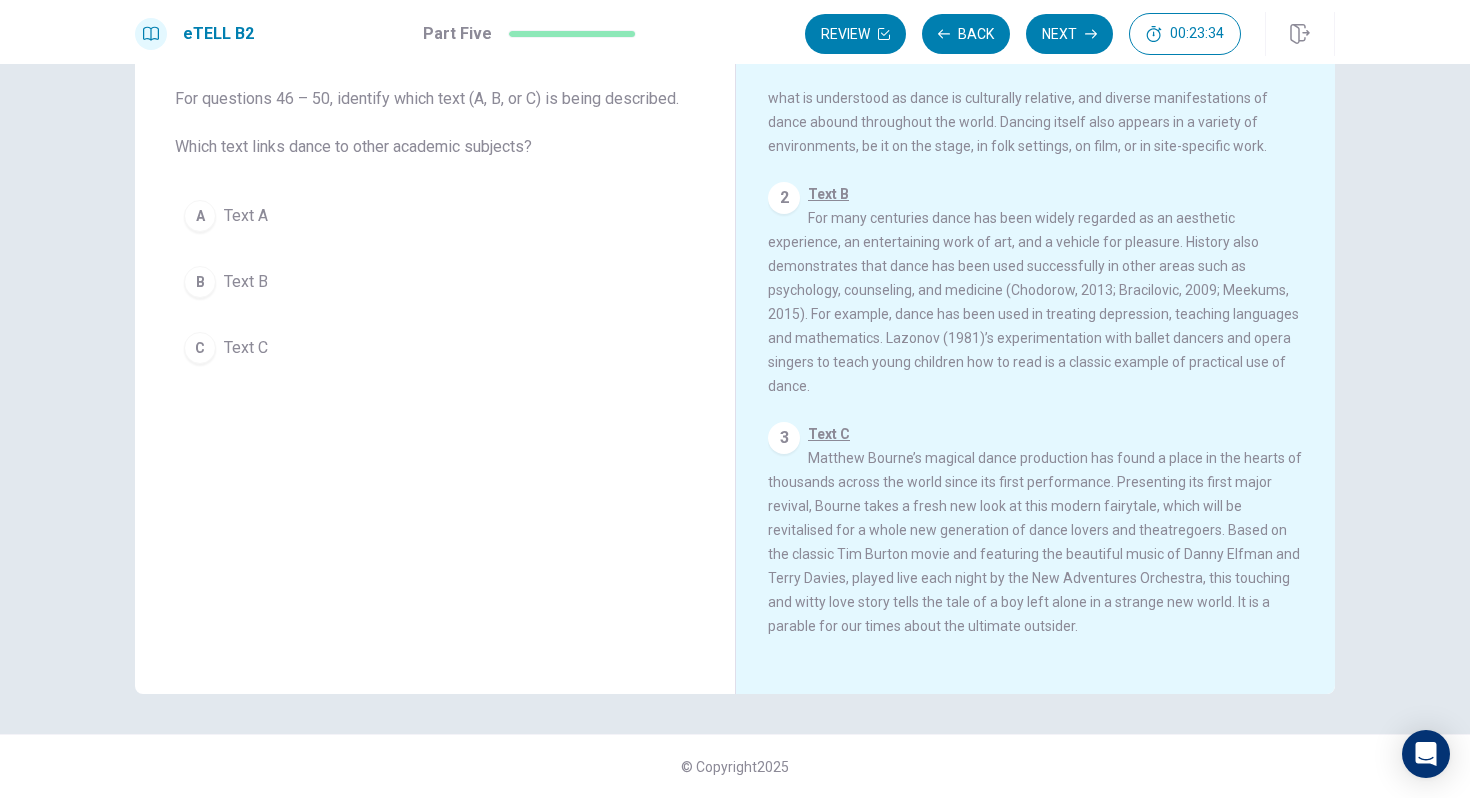 click on "Question 50 For questions 46 – 50, identify which text (A, B, or C) is being described.
Which text links dance to other academic subjects? A Text A B Text B C Text C" at bounding box center (435, 202) 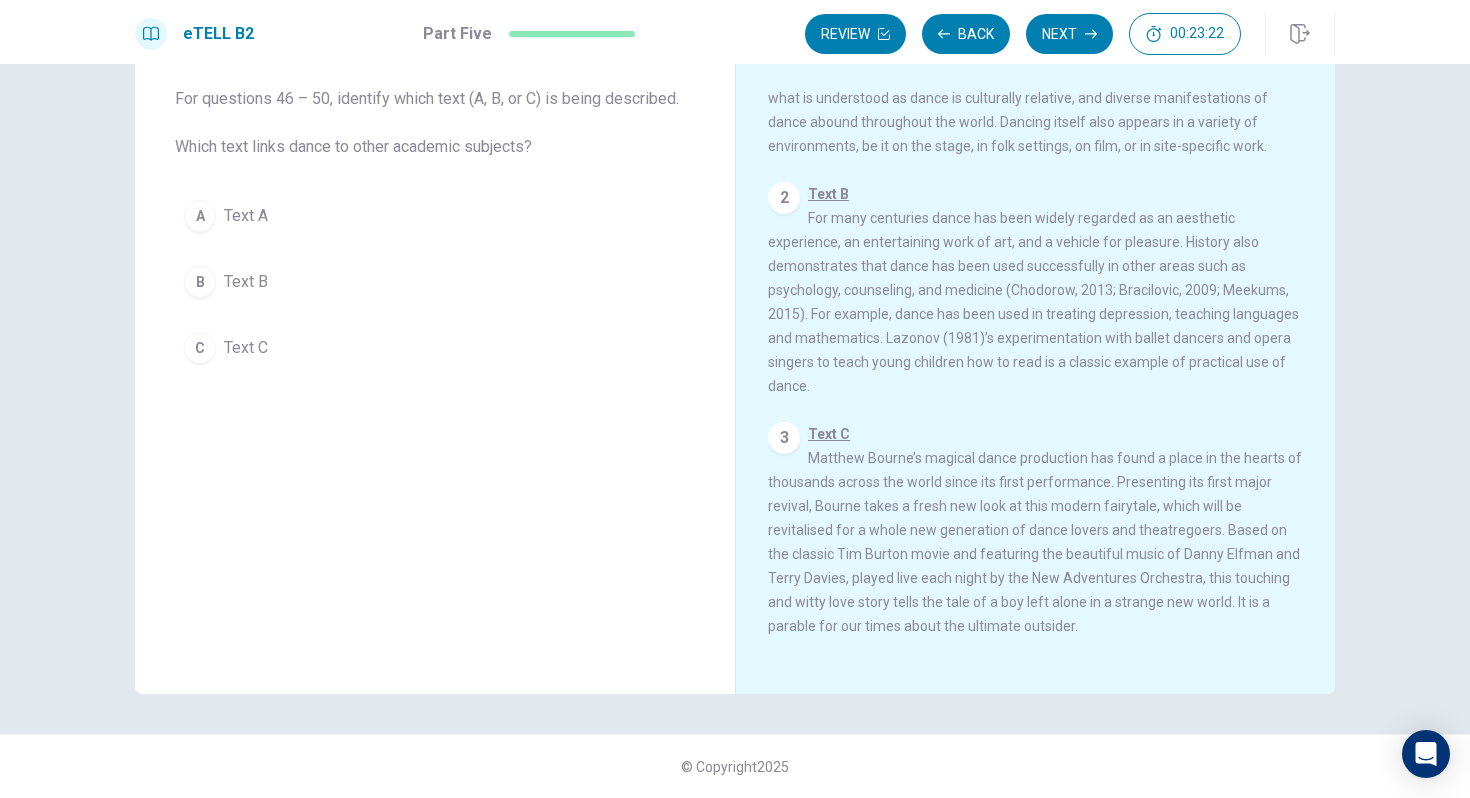 click on "B Text B" at bounding box center (435, 282) 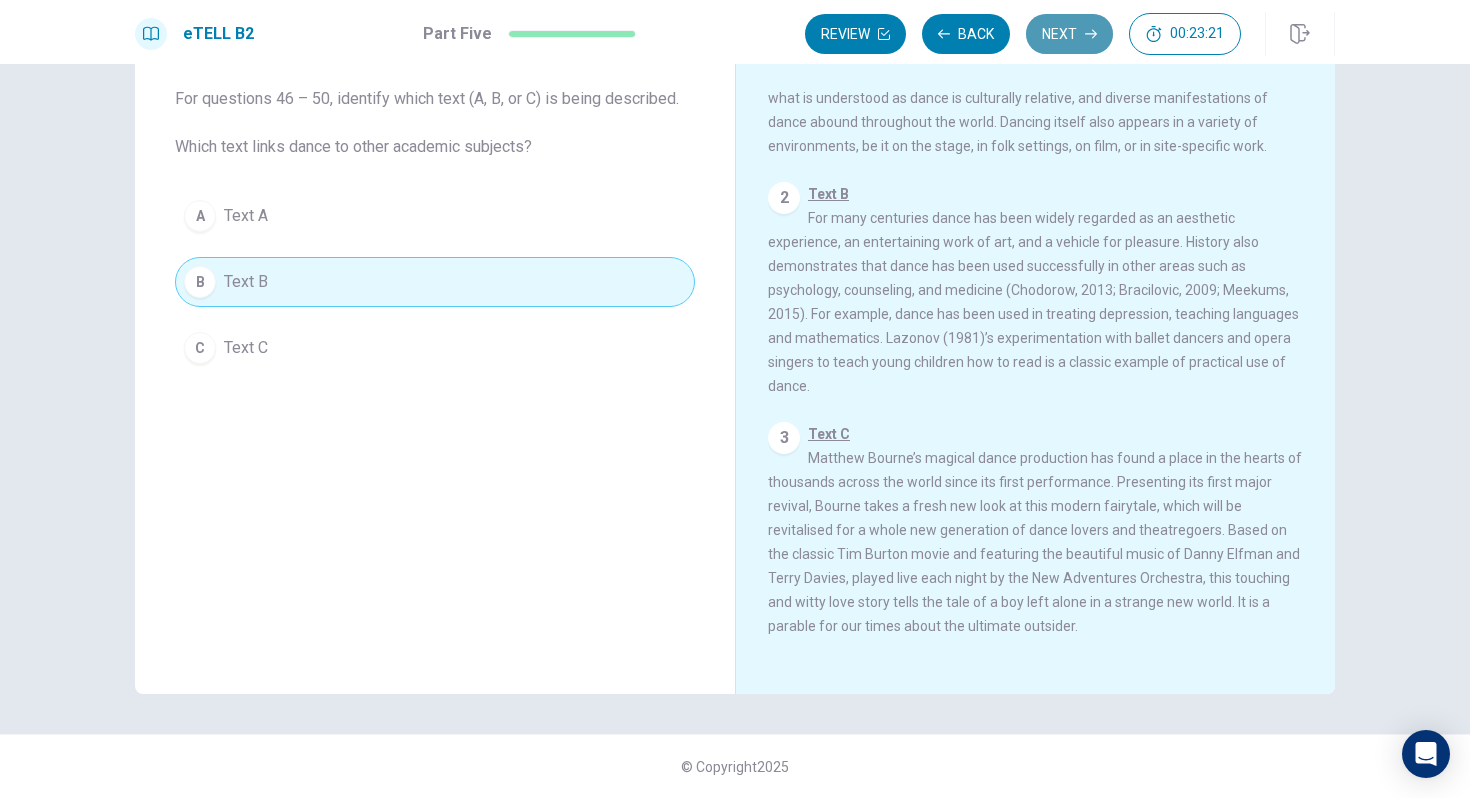 click on "Next" at bounding box center (1069, 34) 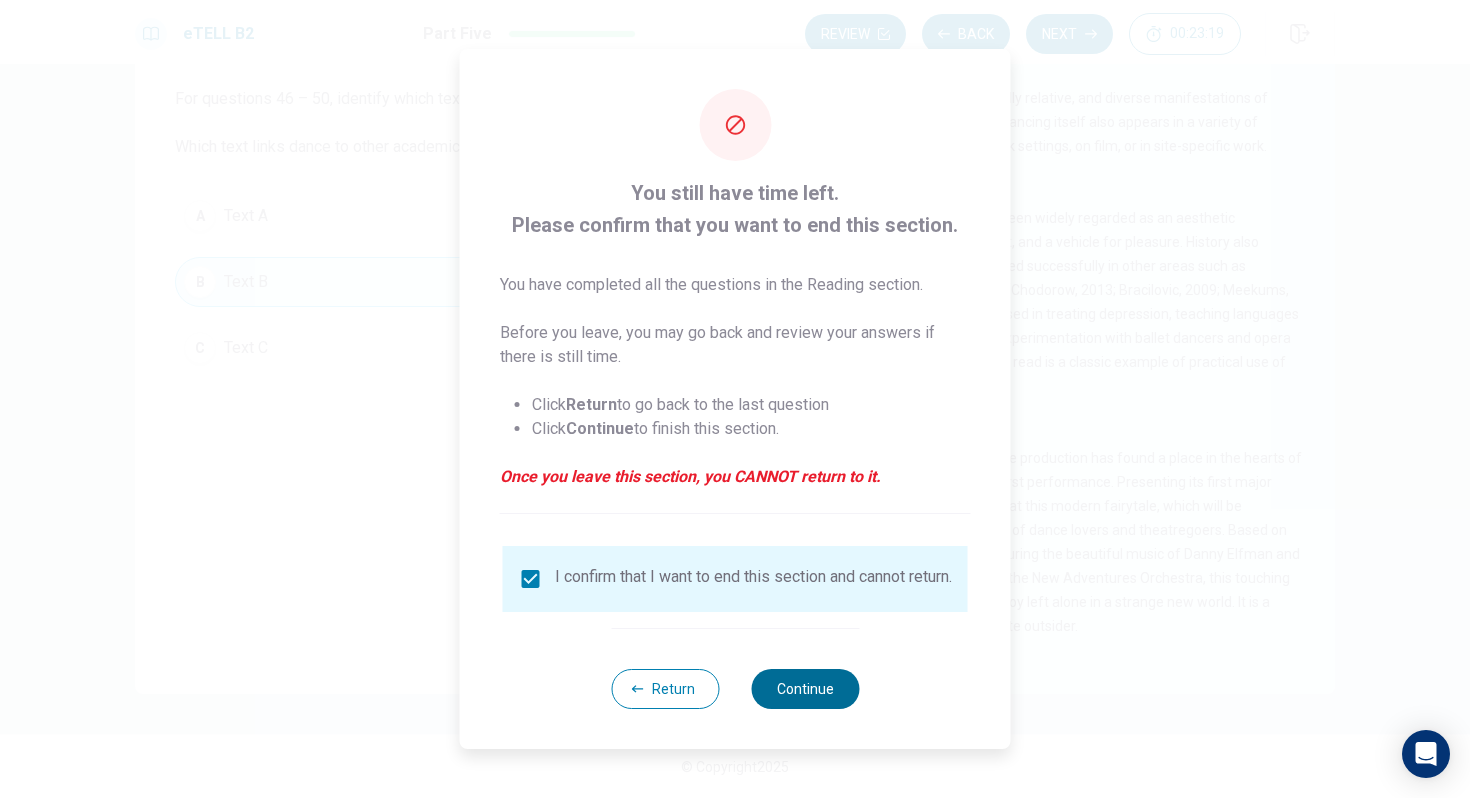 click on "Continue" at bounding box center (805, 689) 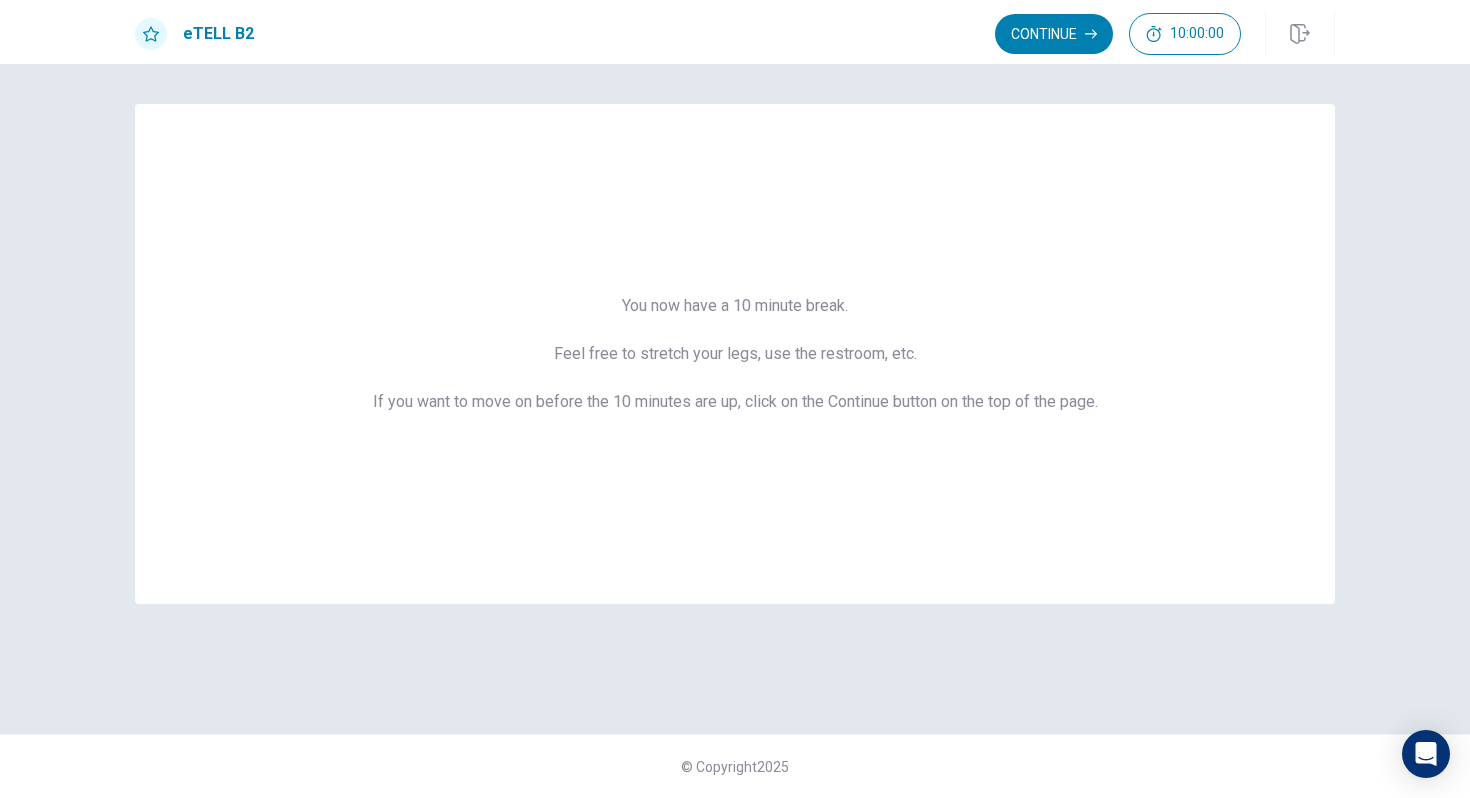 scroll, scrollTop: 0, scrollLeft: 0, axis: both 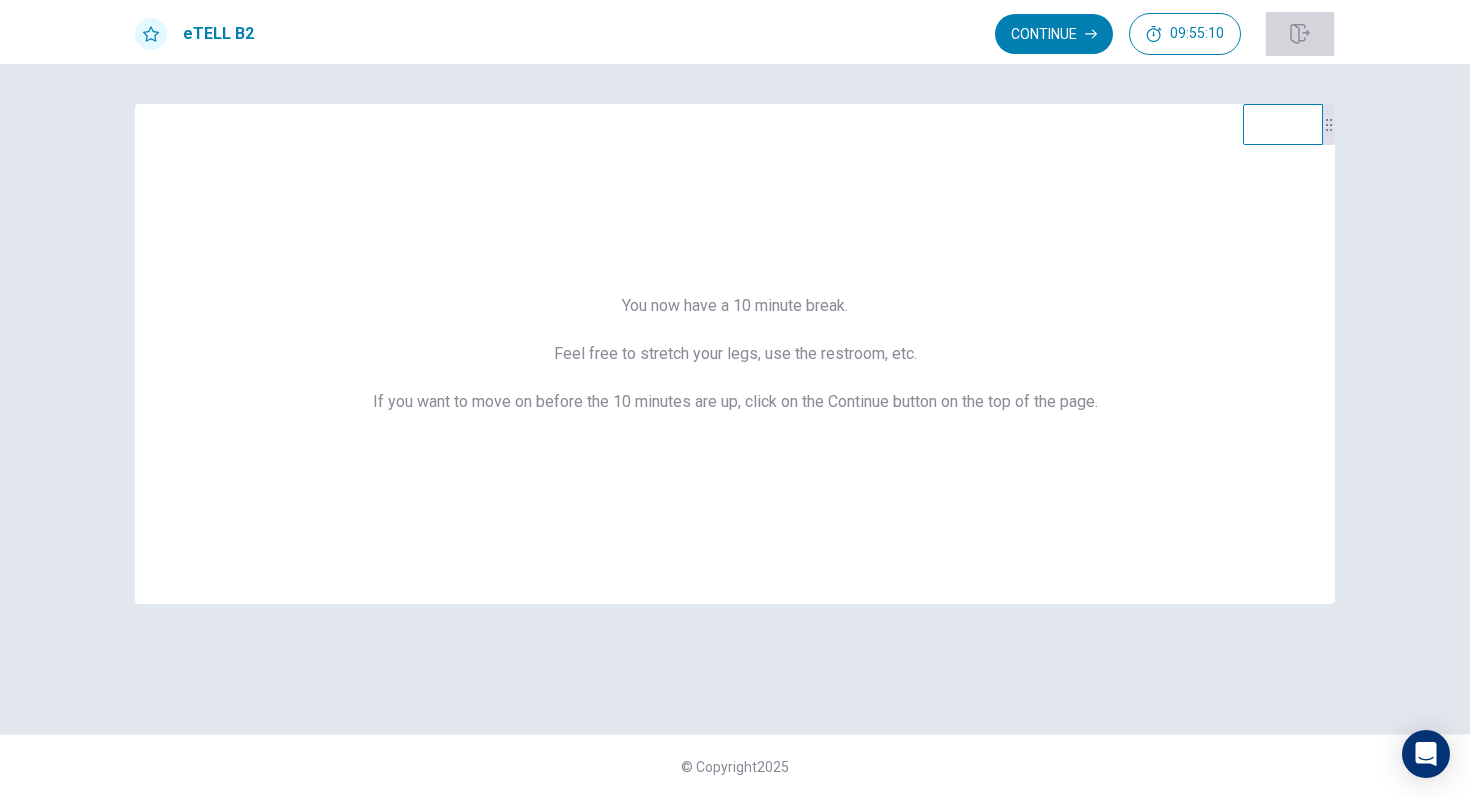 click 